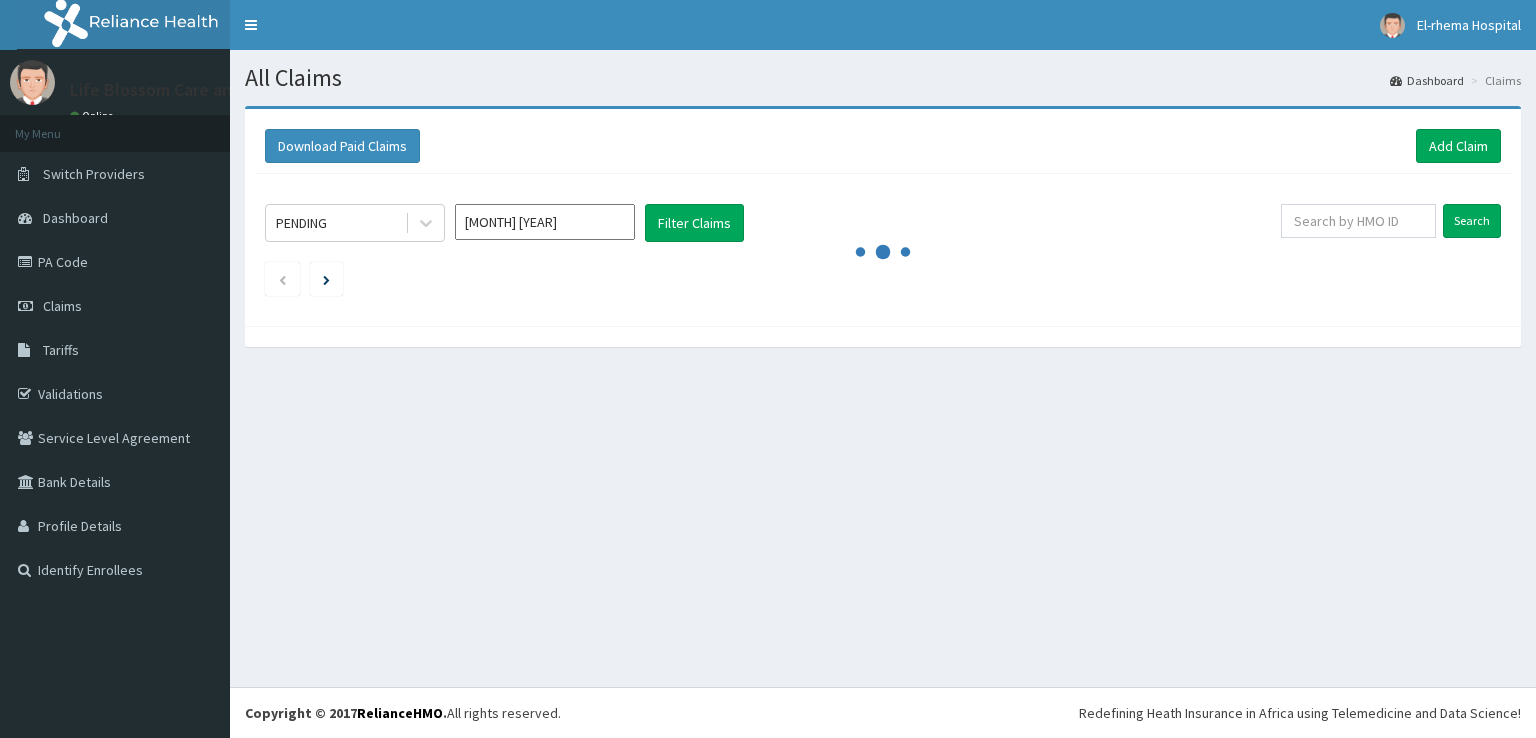 scroll, scrollTop: 0, scrollLeft: 0, axis: both 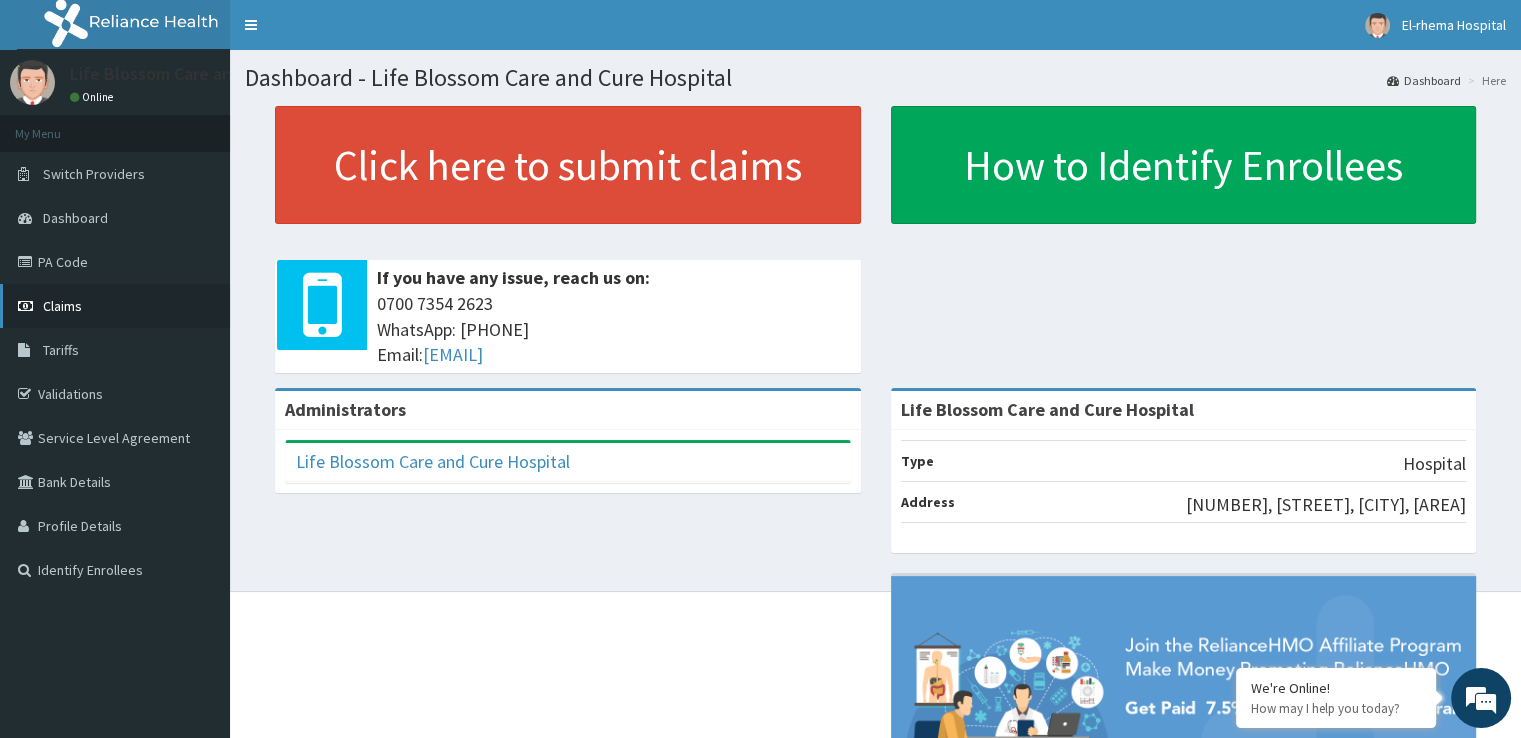 click on "Claims" at bounding box center [62, 306] 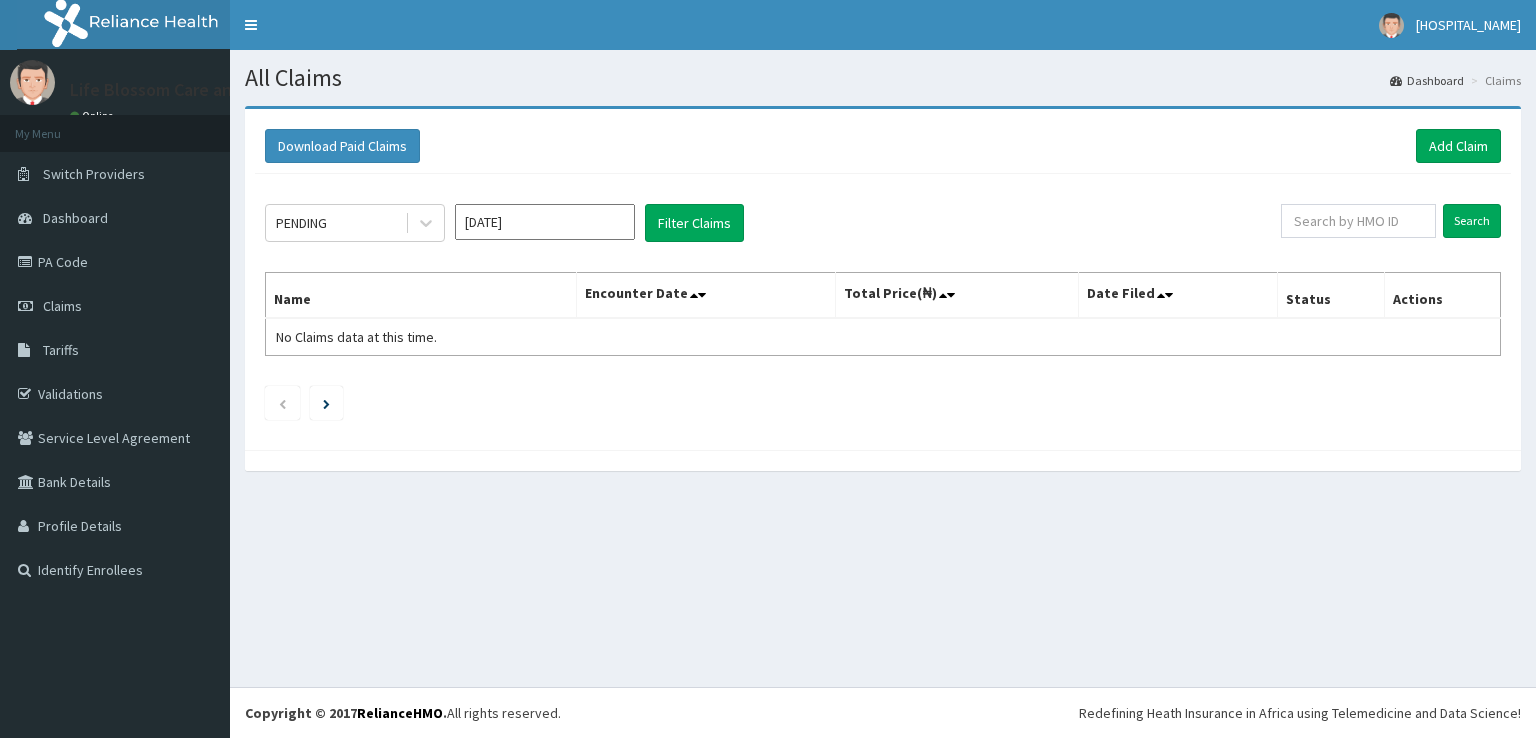scroll, scrollTop: 0, scrollLeft: 0, axis: both 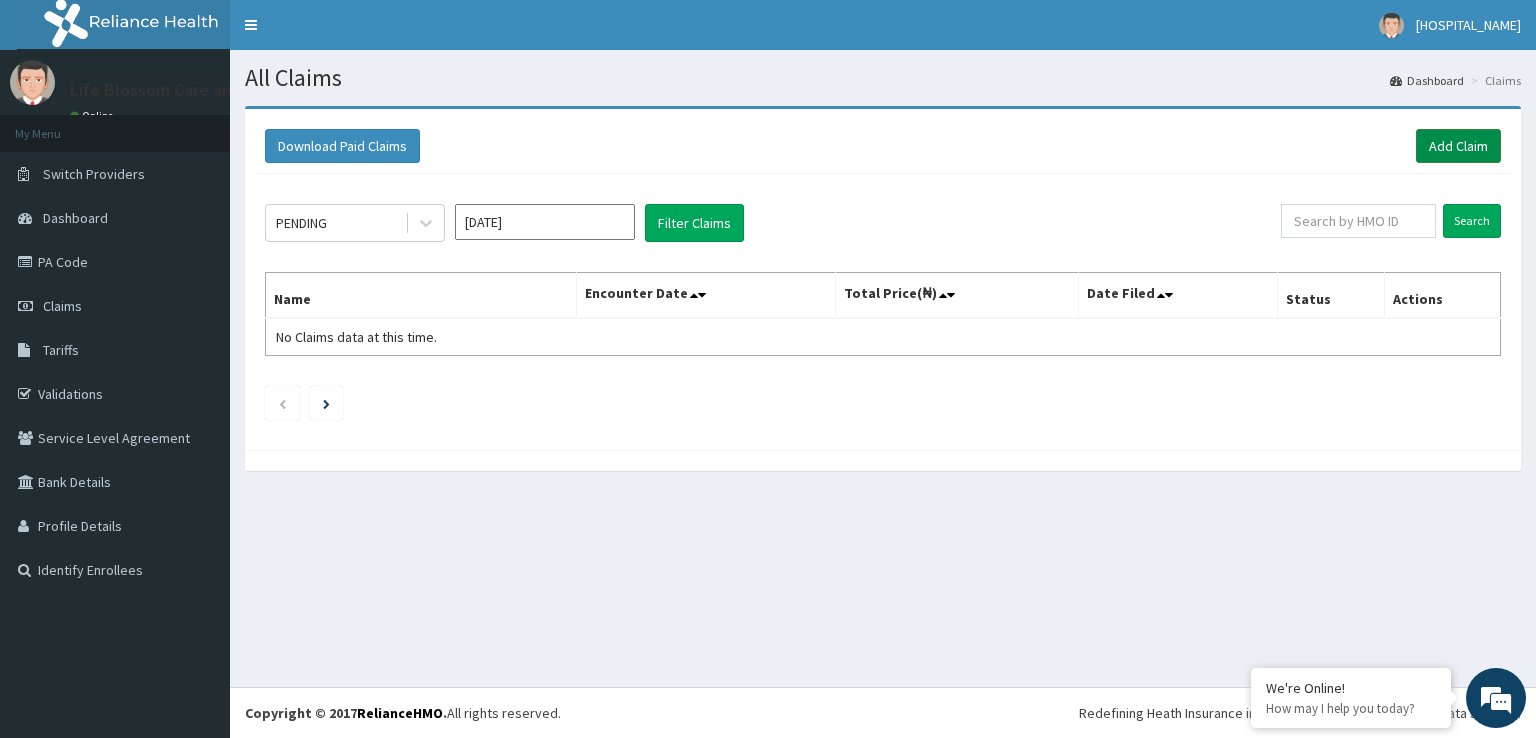 click on "Add Claim" at bounding box center [1458, 146] 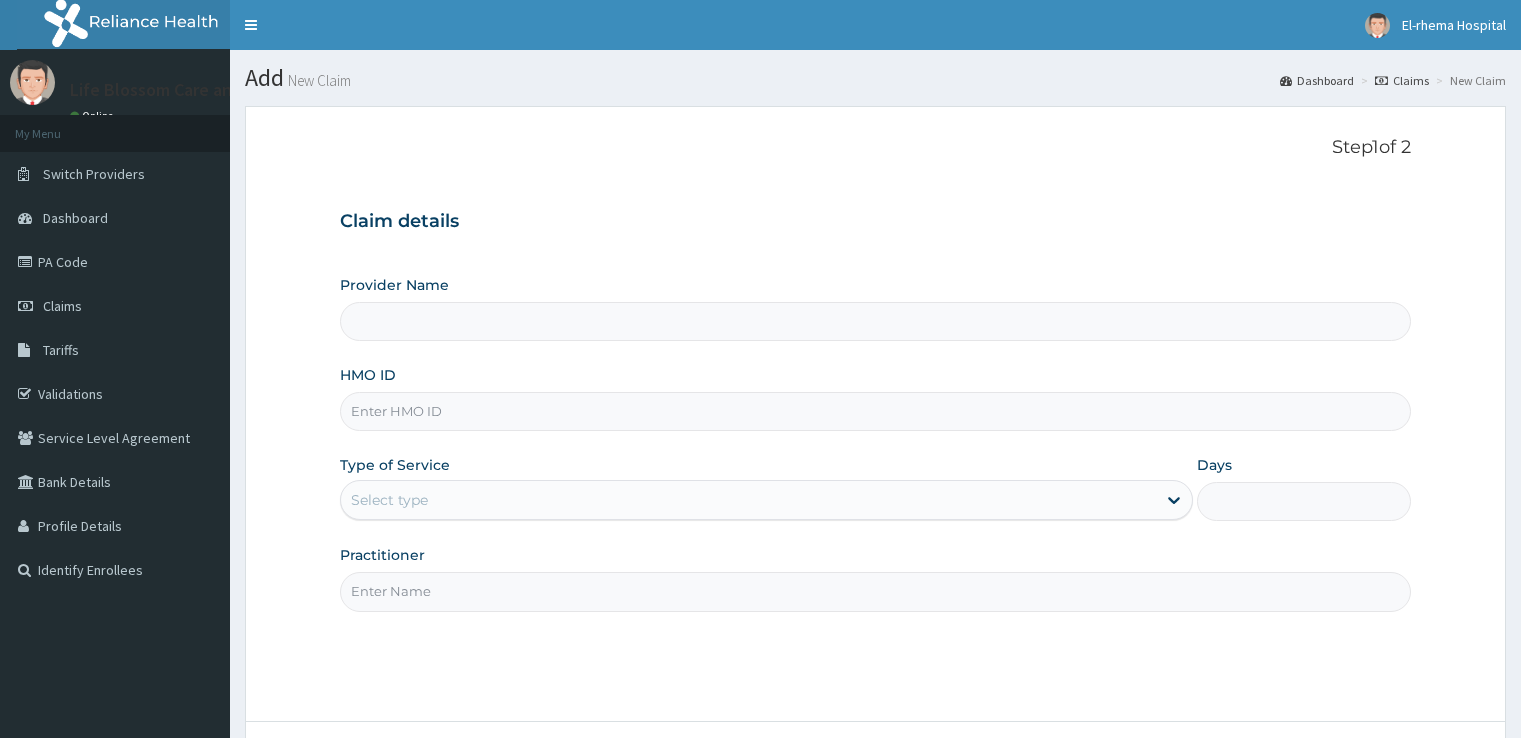 scroll, scrollTop: 0, scrollLeft: 0, axis: both 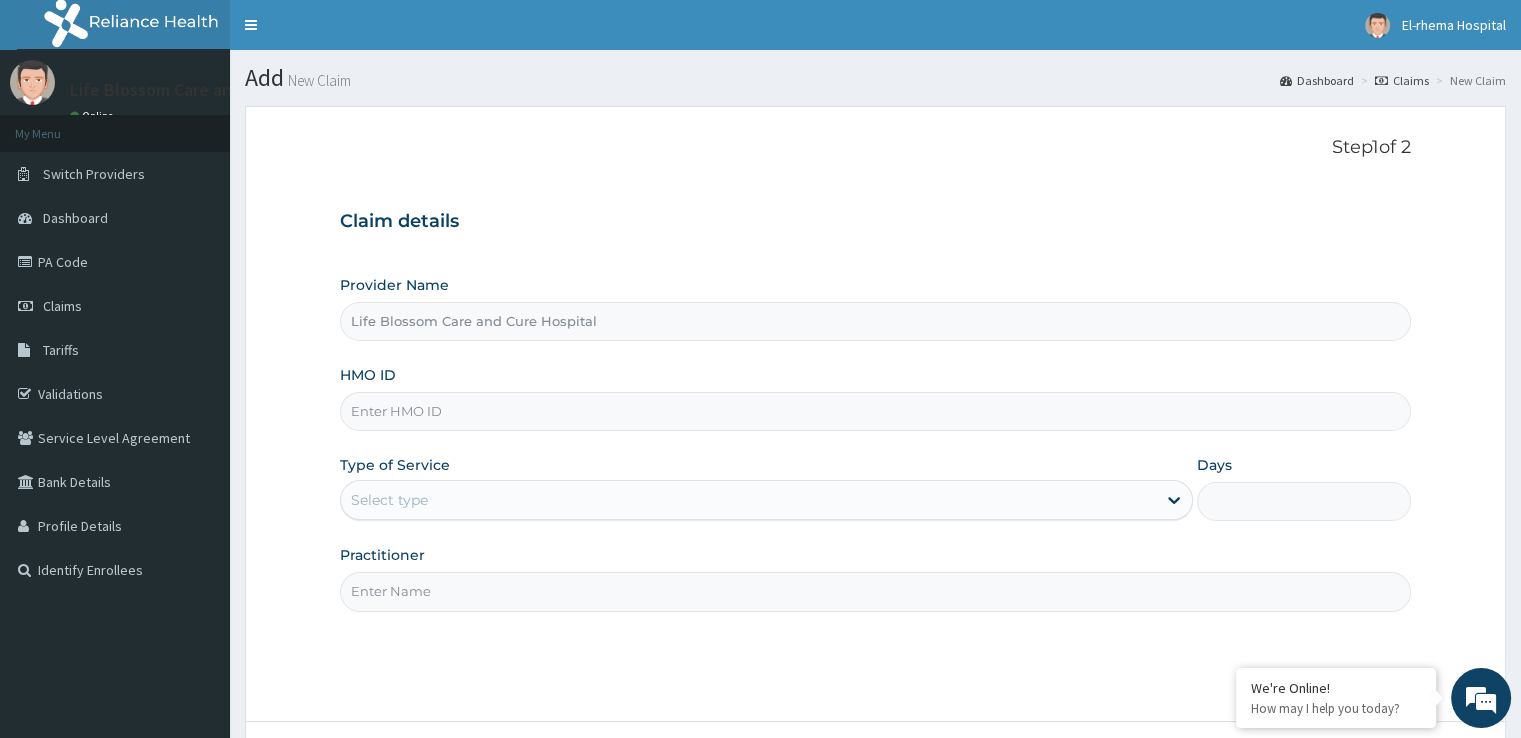 type on "Life Blossom Care and Cure Hospital" 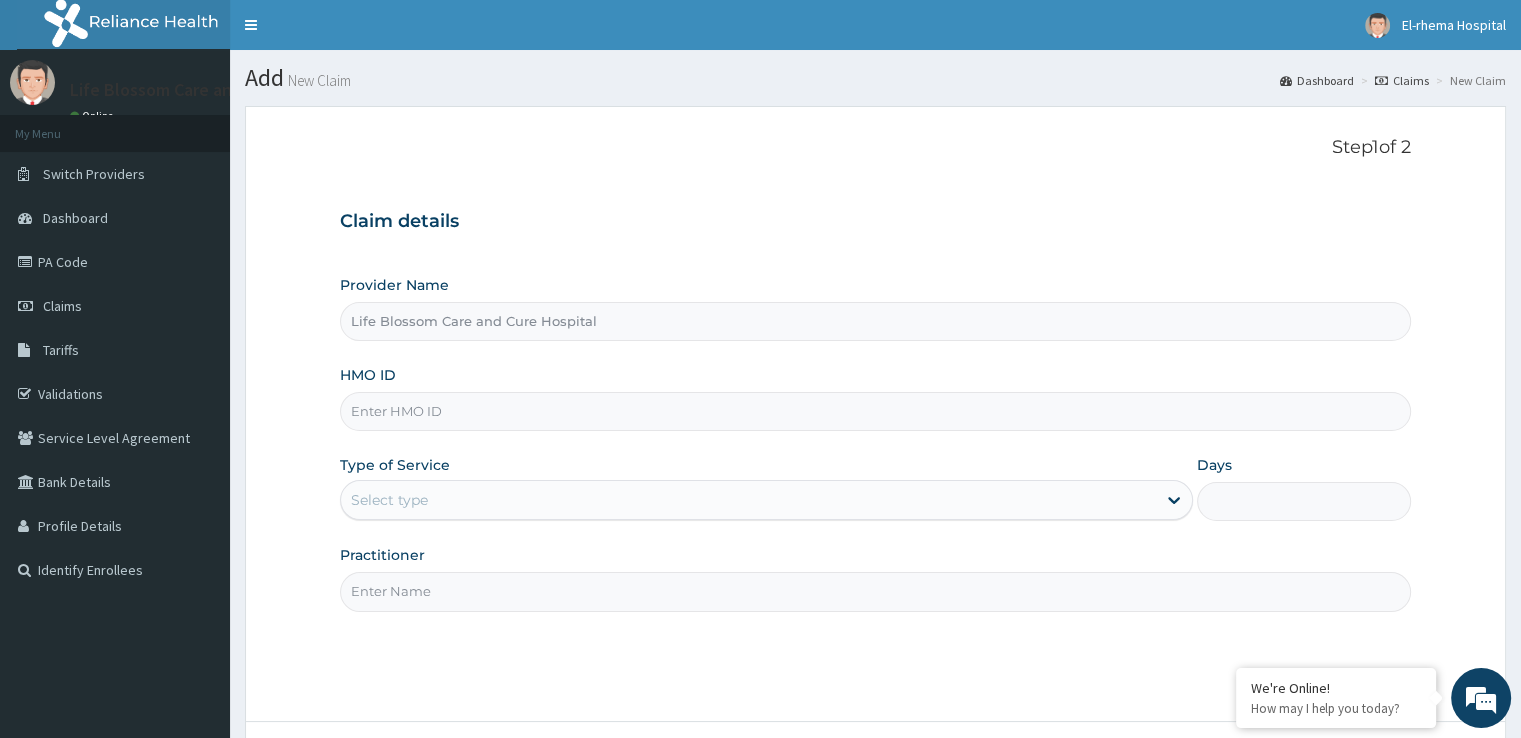 click on "HMO ID" at bounding box center (875, 411) 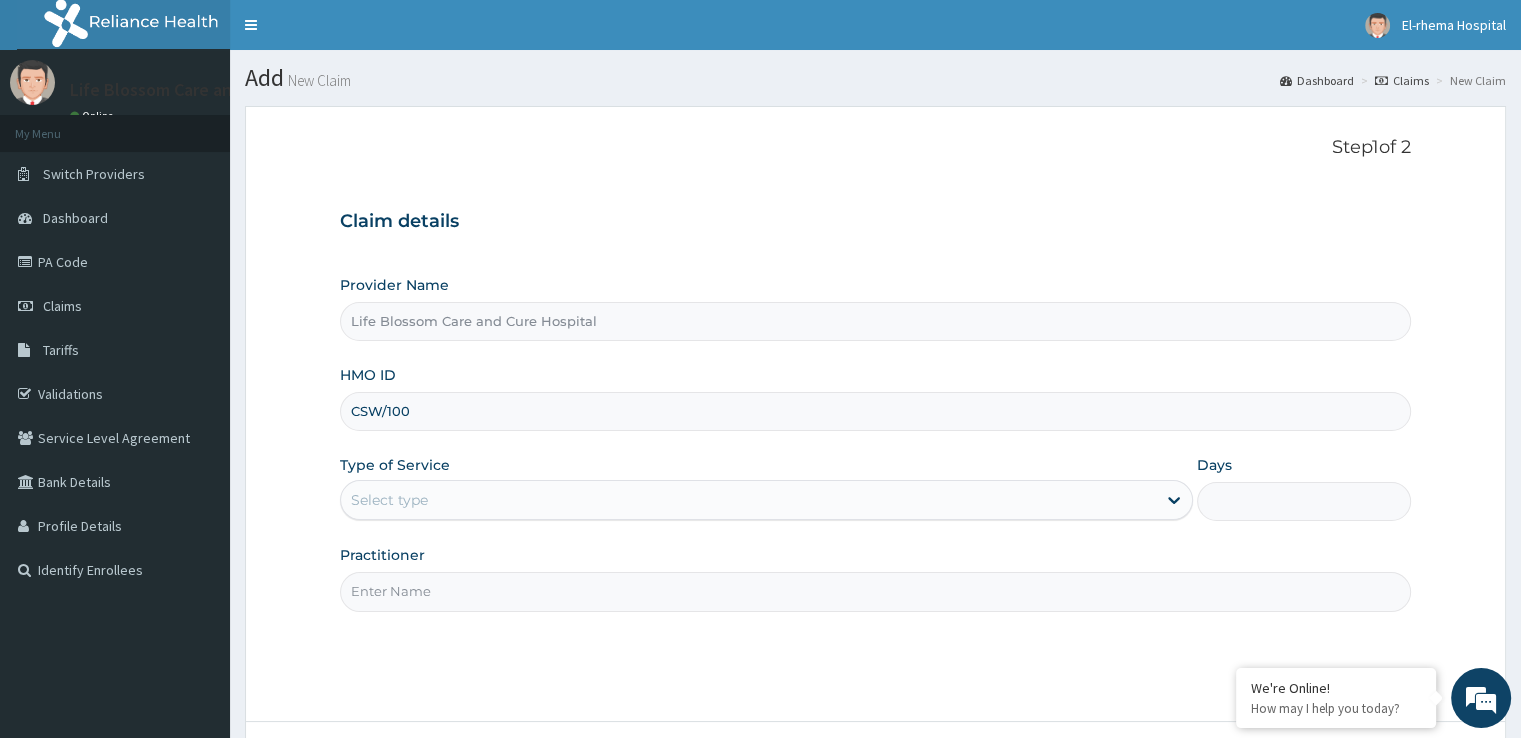 scroll, scrollTop: 0, scrollLeft: 0, axis: both 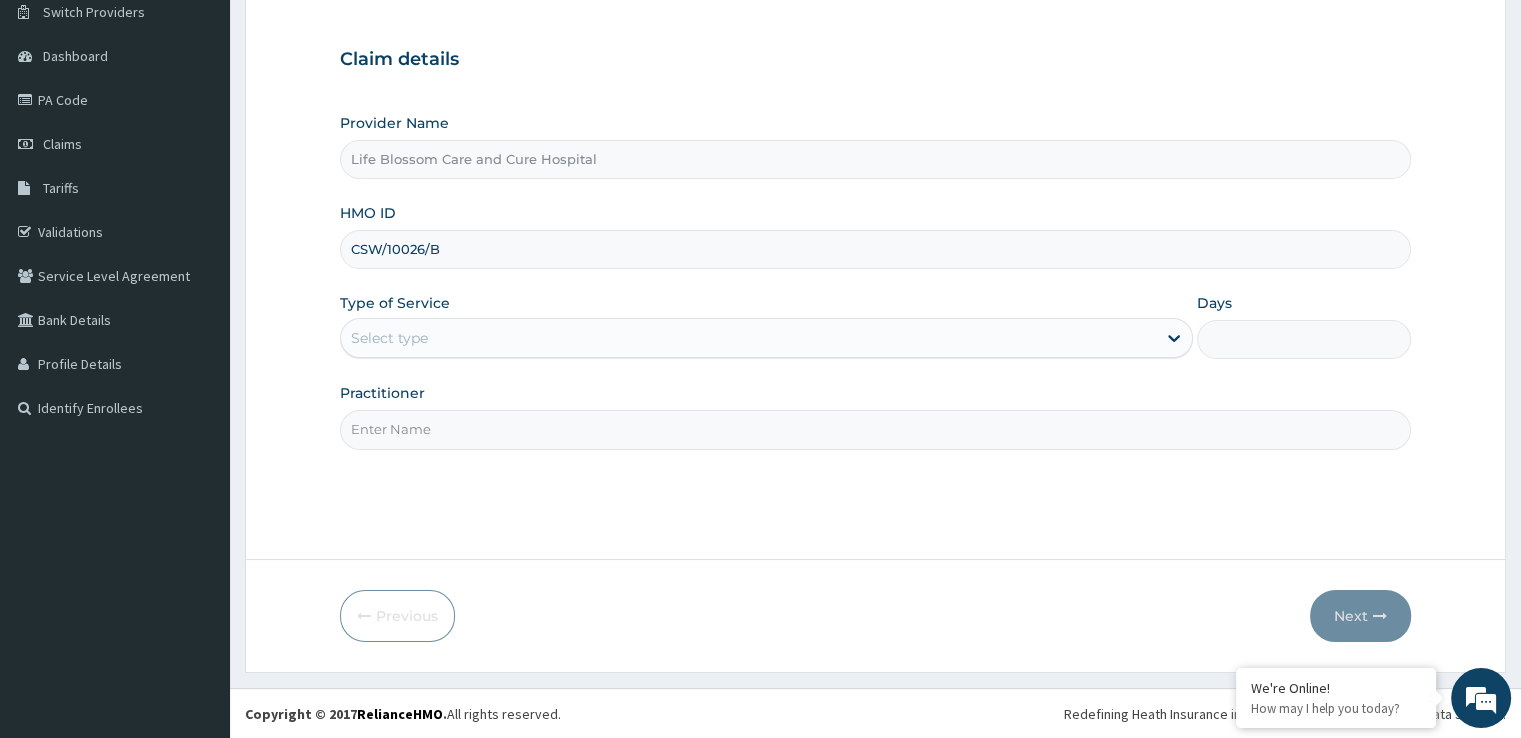 drag, startPoint x: 459, startPoint y: 245, endPoint x: 338, endPoint y: 252, distance: 121.20231 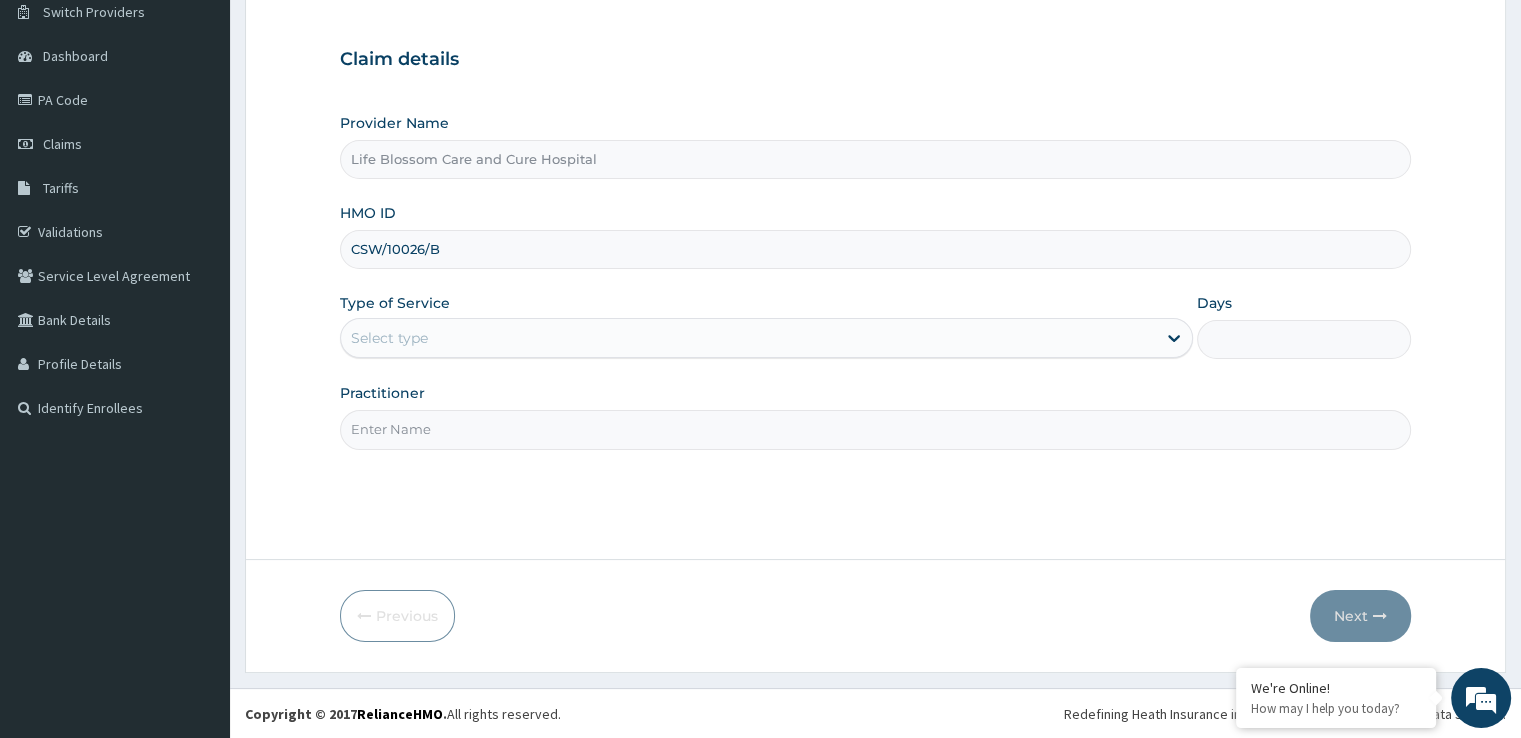 click on "Step  1  of 2 Claim details Provider Name Life Blossom Care and Cure Hospital HMO ID CSW/10026/B Type of Service Select type Days Practitioner     Previous   Next" at bounding box center (875, 308) 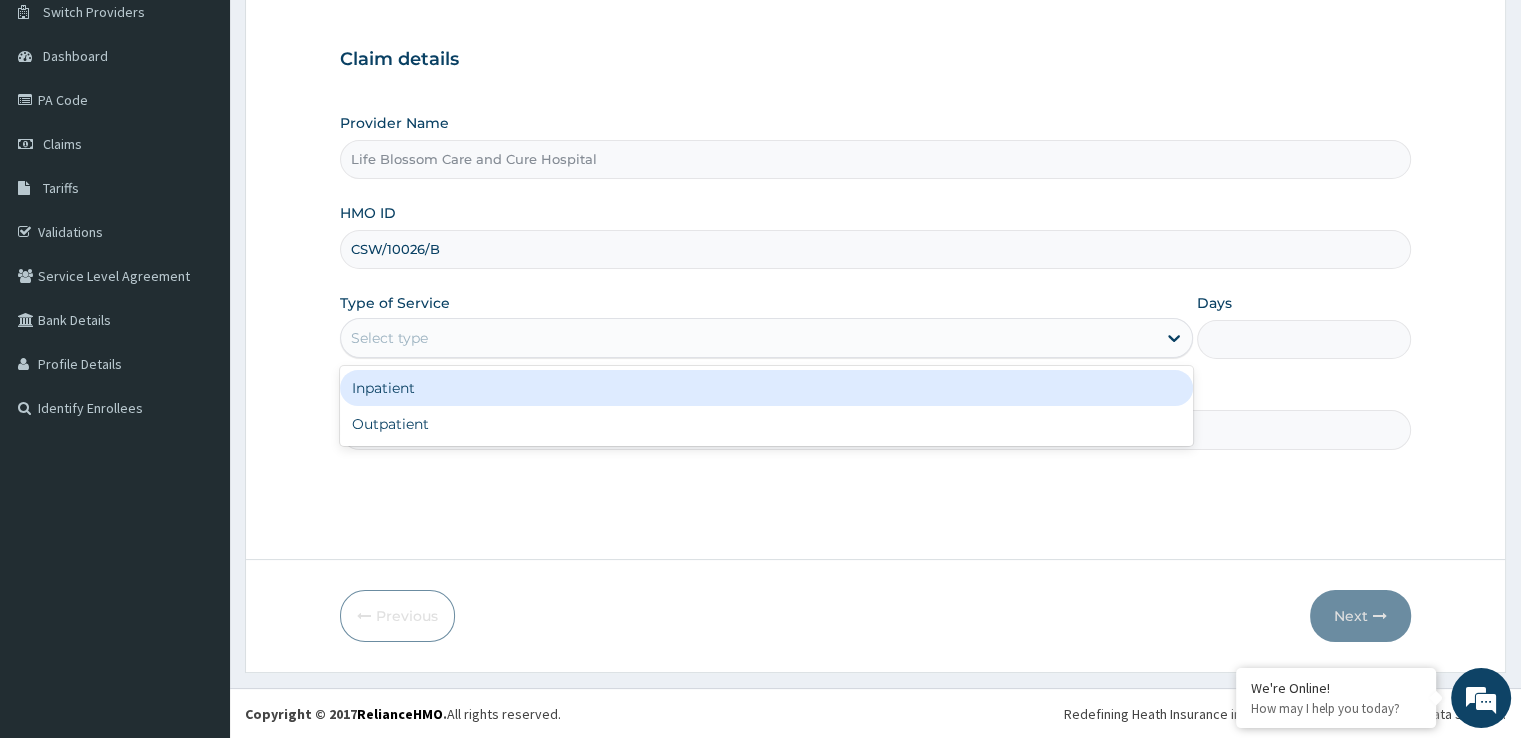 click on "Select type" at bounding box center [748, 338] 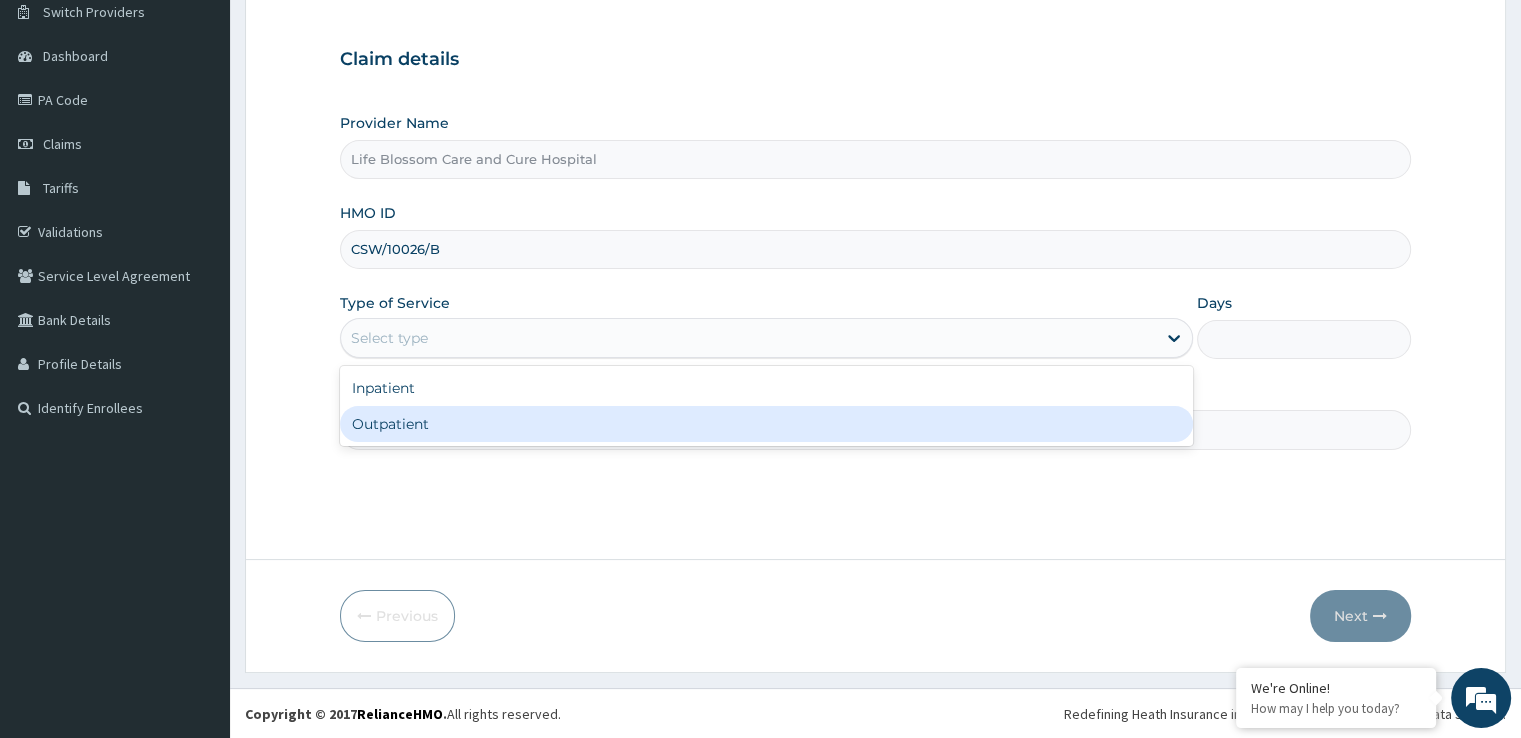 click on "Outpatient" at bounding box center (766, 424) 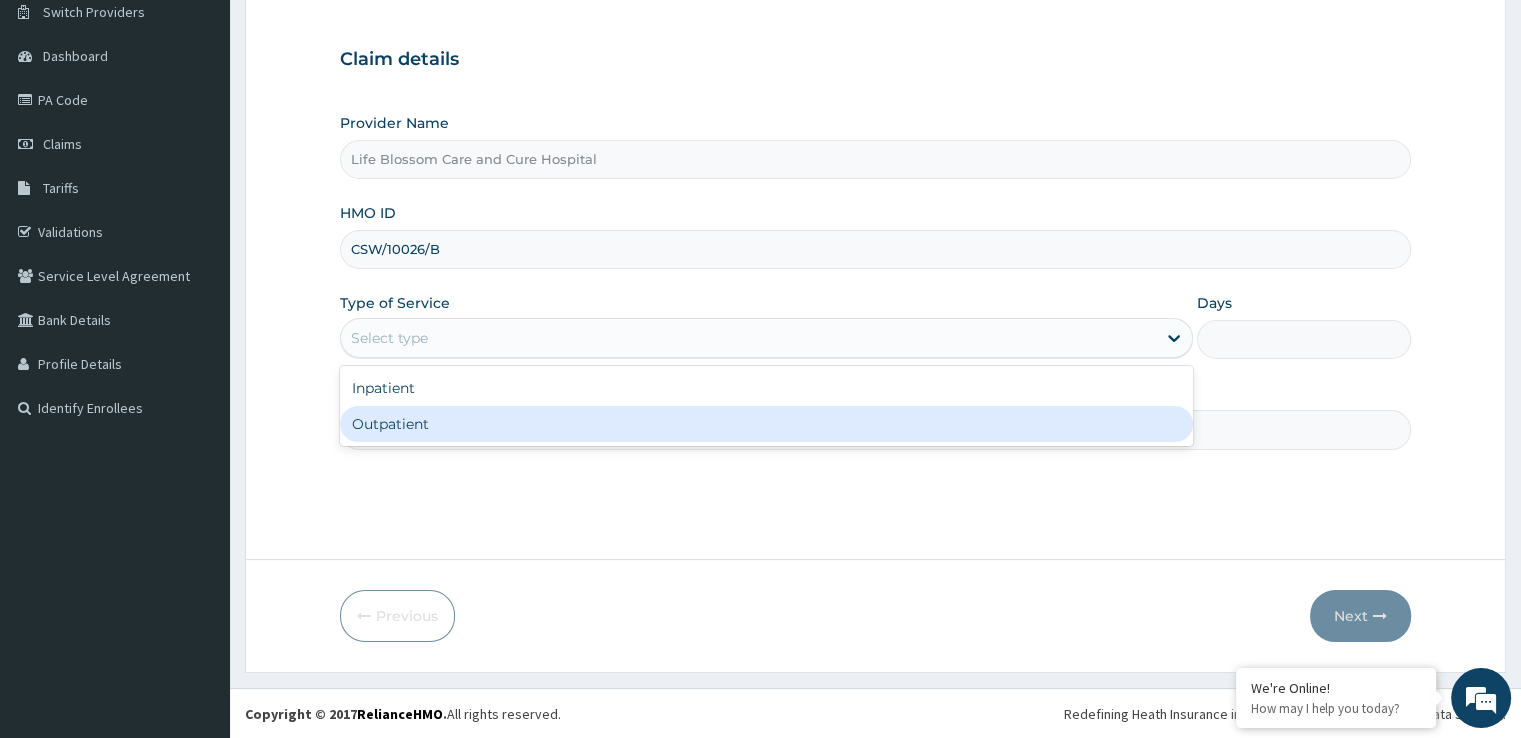 type on "1" 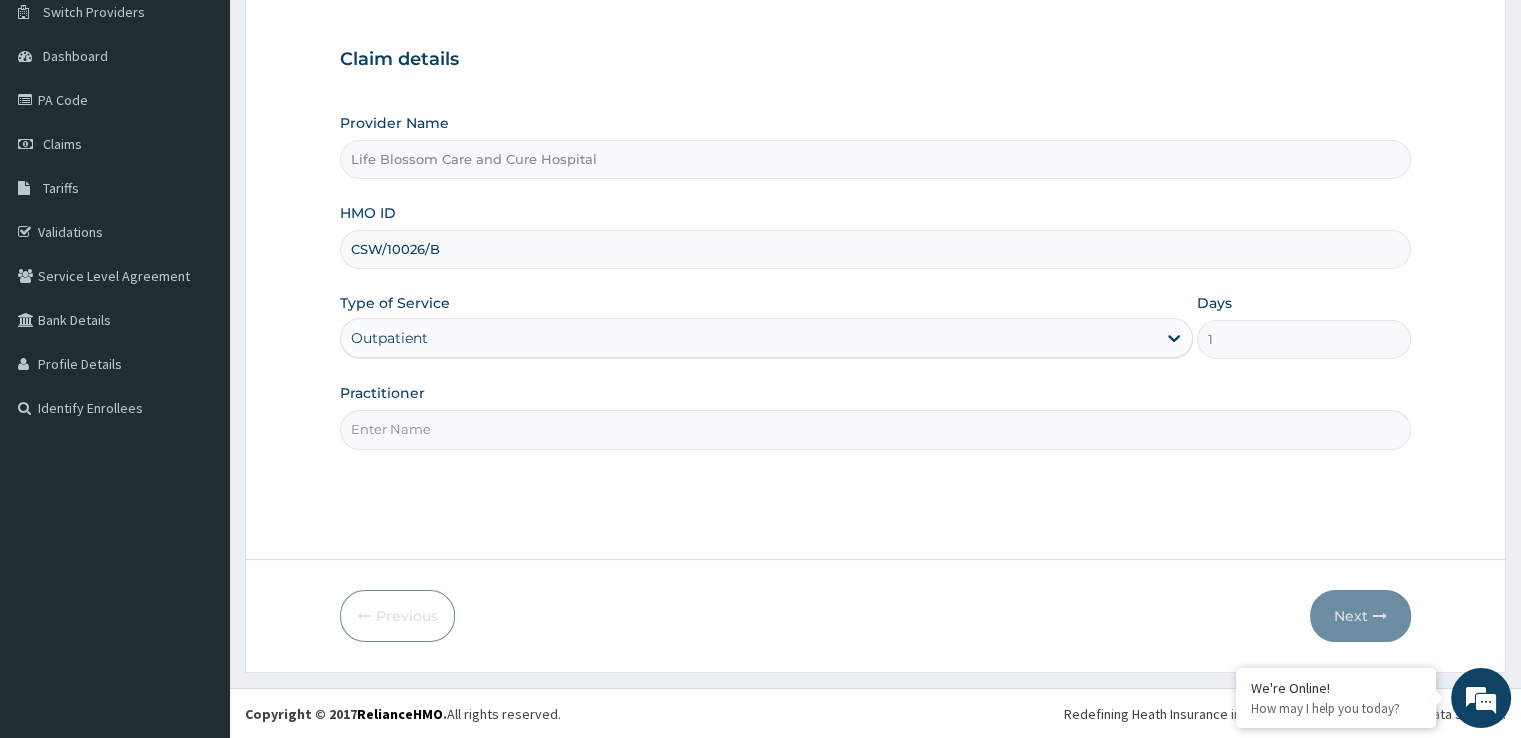 click on "Step  1  of 2 Claim details Provider Name Life Blossom Care and Cure Hospital HMO ID CSW/10026/B Type of Service option Outpatient, selected.   Select is focused ,type to refine list, press Down to open the menu,  Outpatient Days 1 Practitioner" at bounding box center (875, 252) 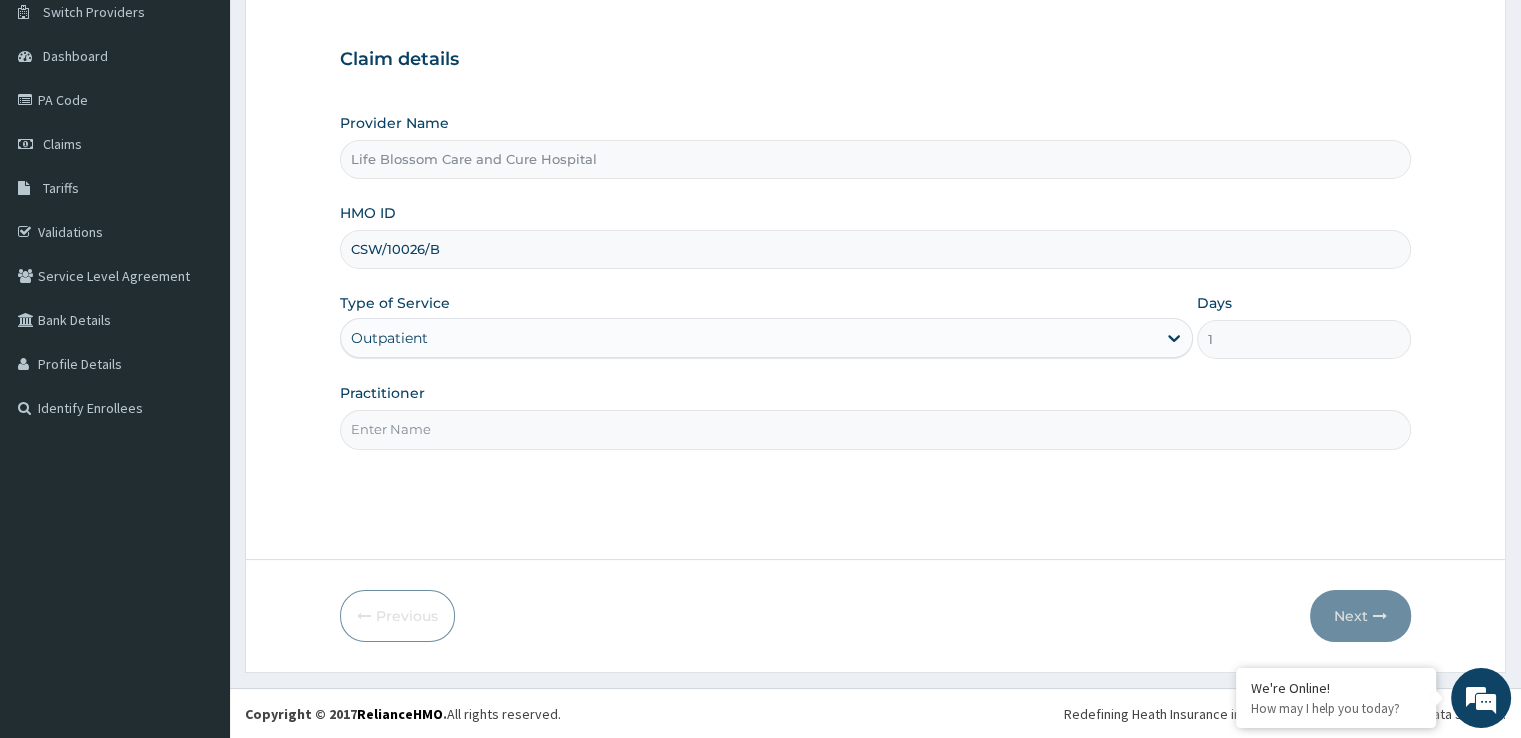 click on "Practitioner" at bounding box center [875, 429] 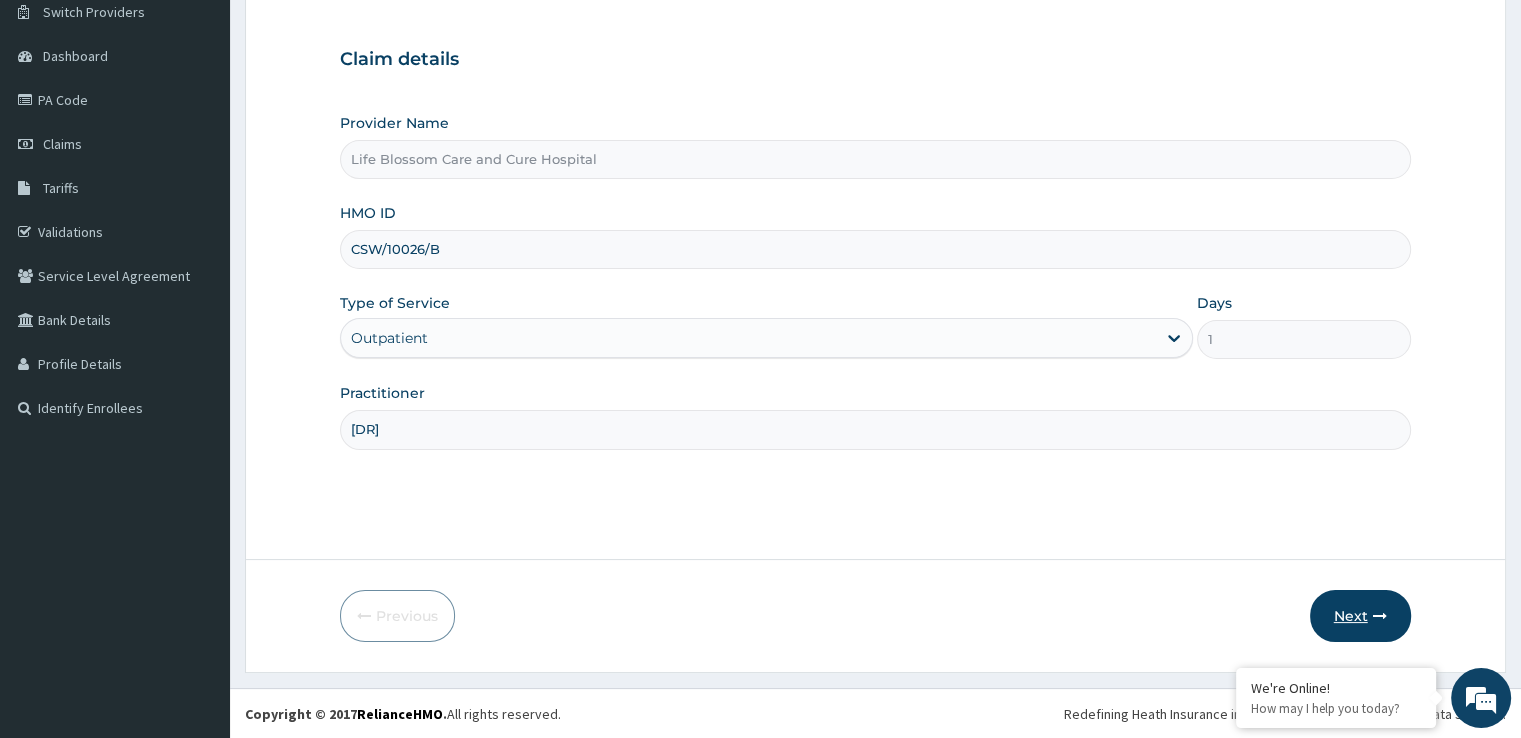 type on "DR [NAME]" 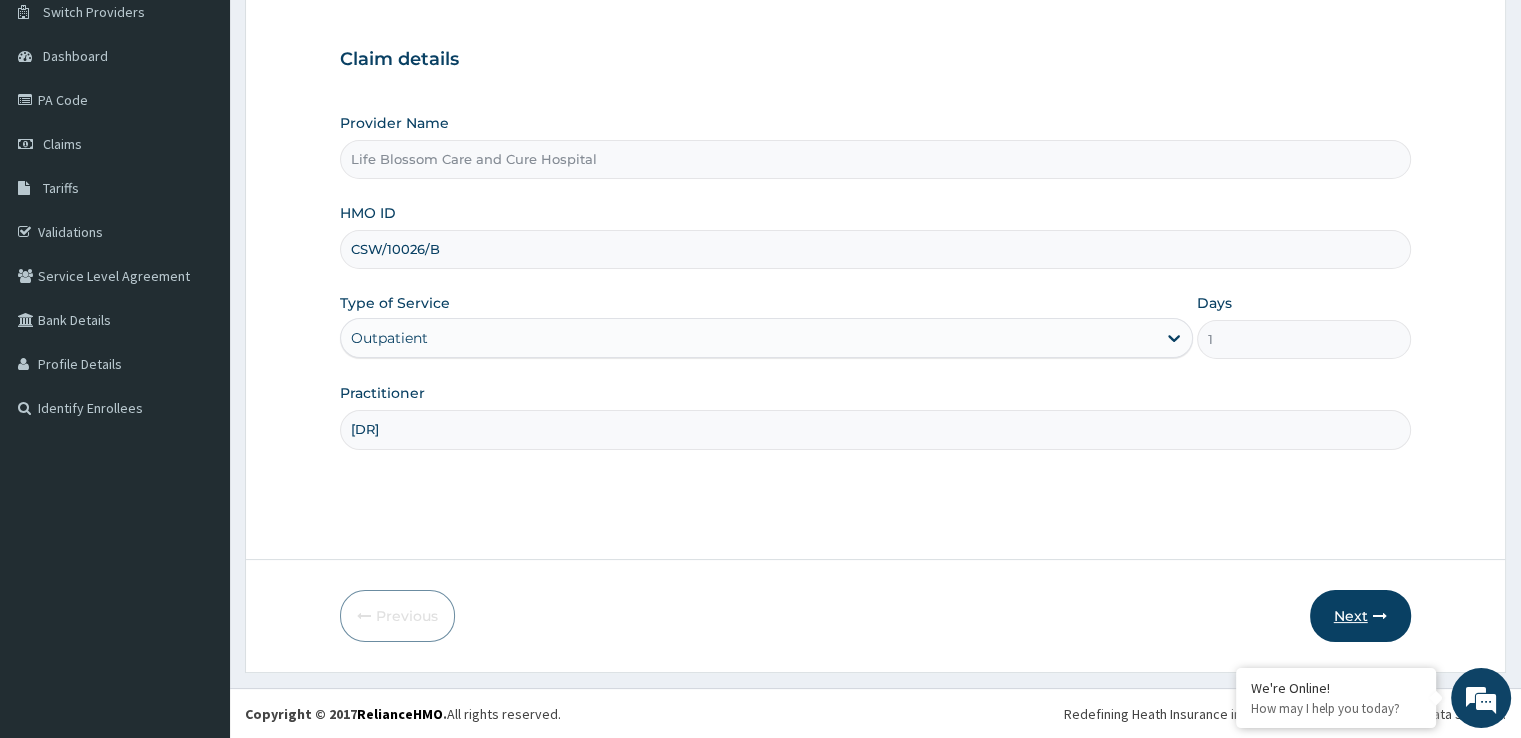 click on "Next" at bounding box center [1360, 616] 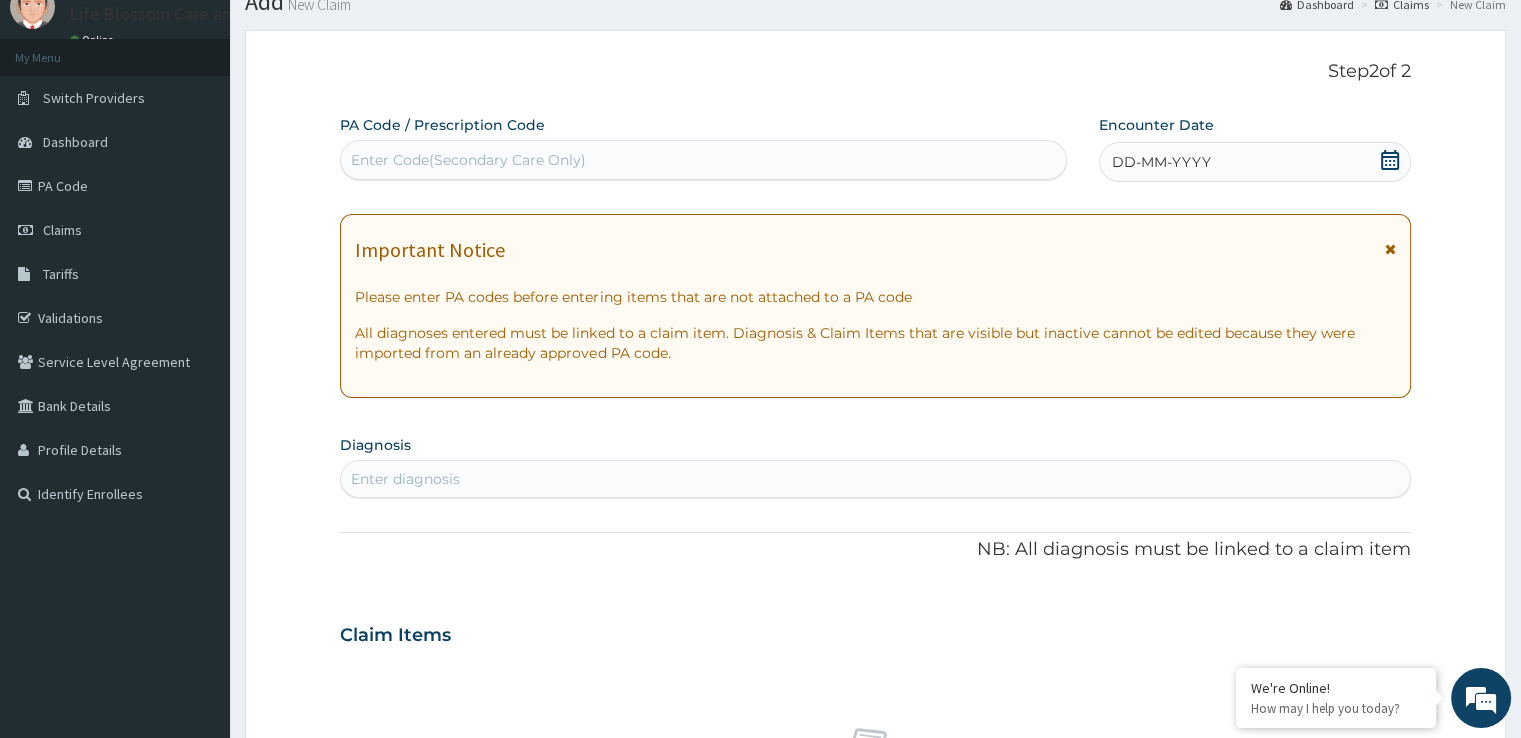 scroll, scrollTop: 0, scrollLeft: 0, axis: both 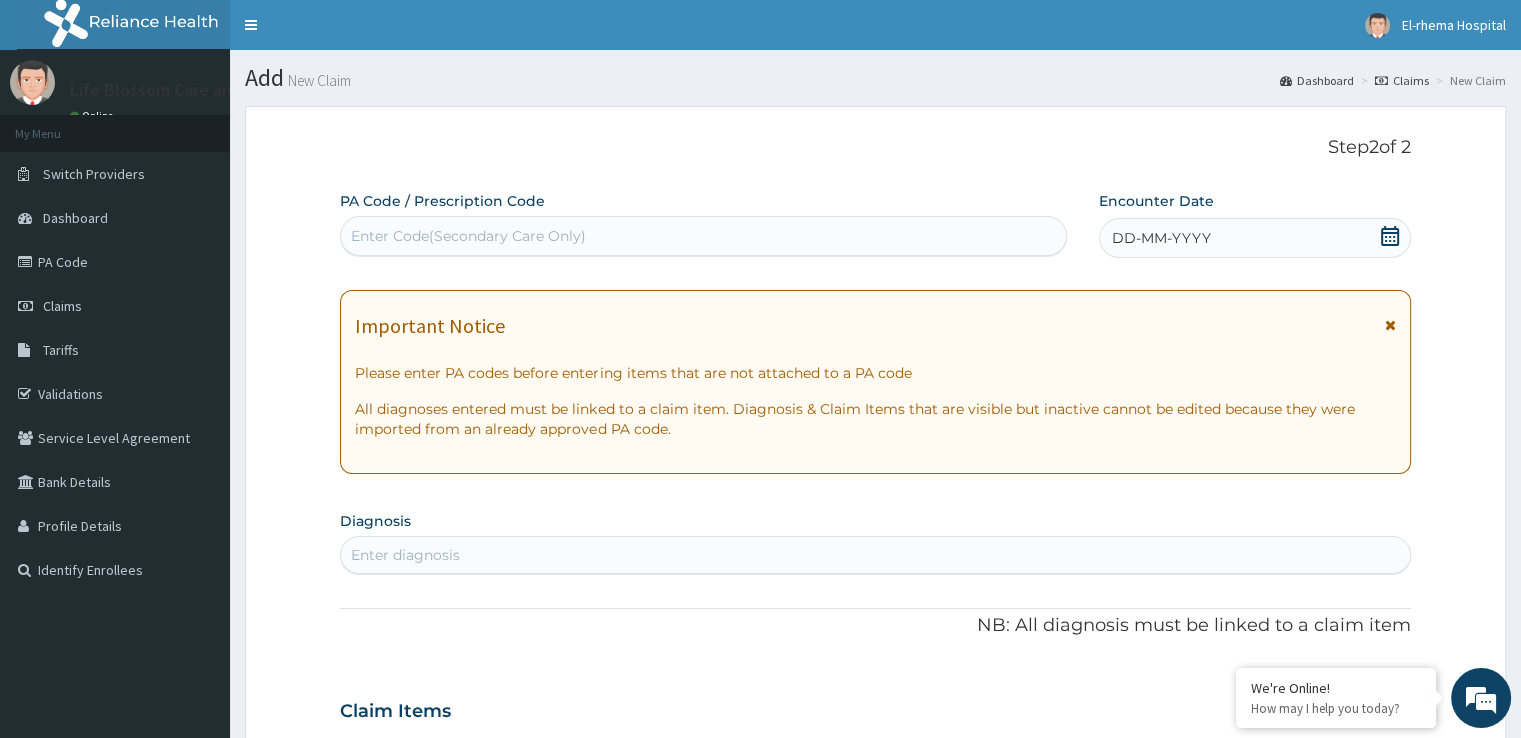 click 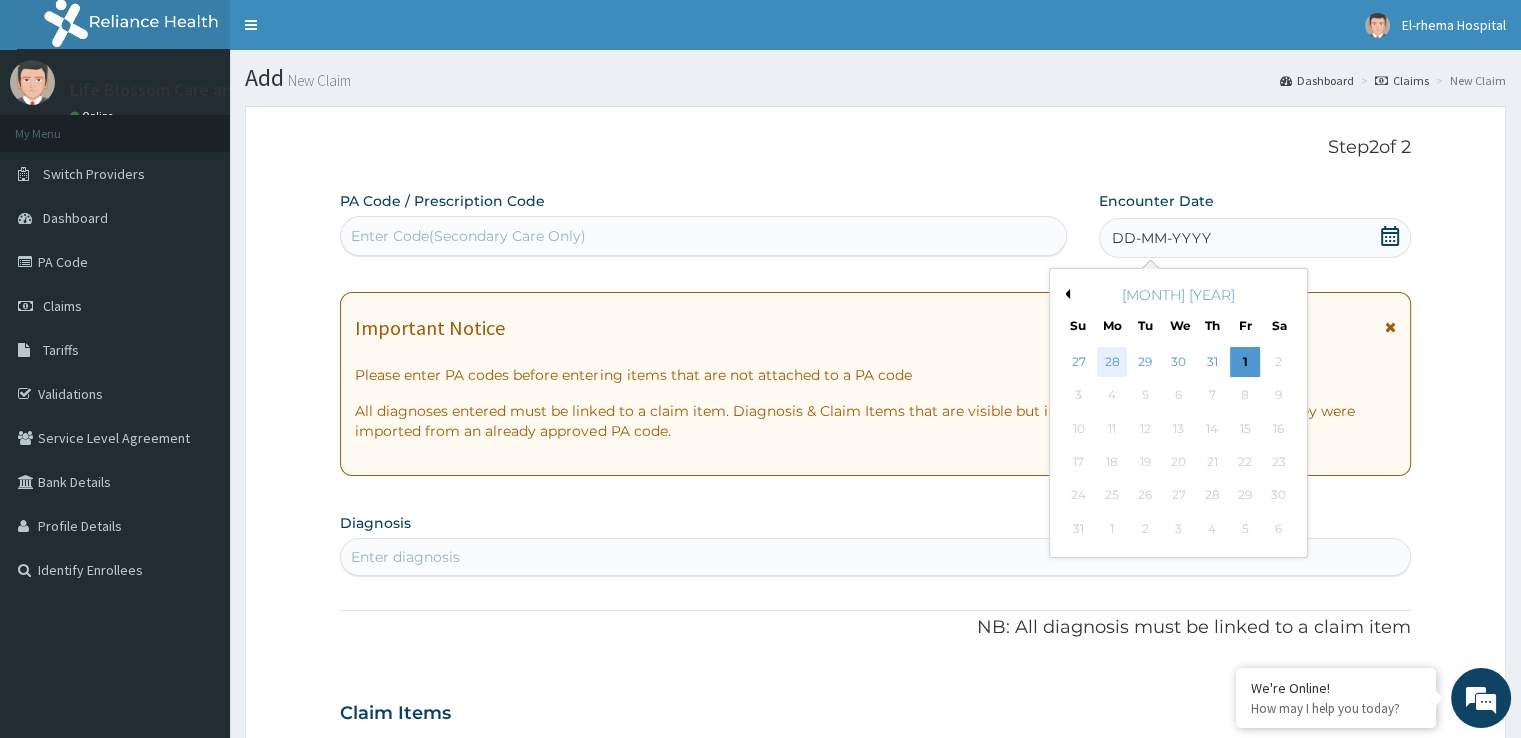 click on "28" at bounding box center (1112, 362) 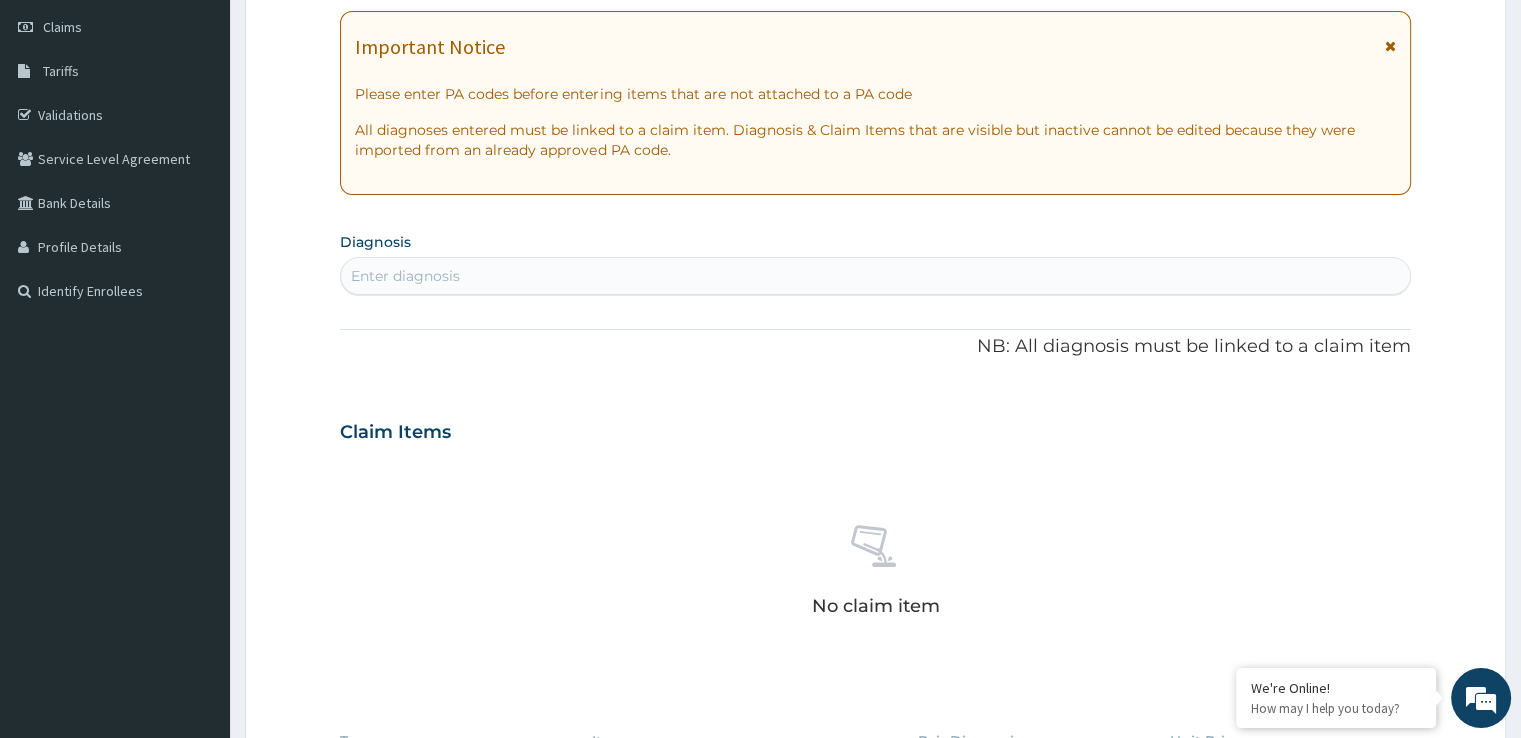 scroll, scrollTop: 300, scrollLeft: 0, axis: vertical 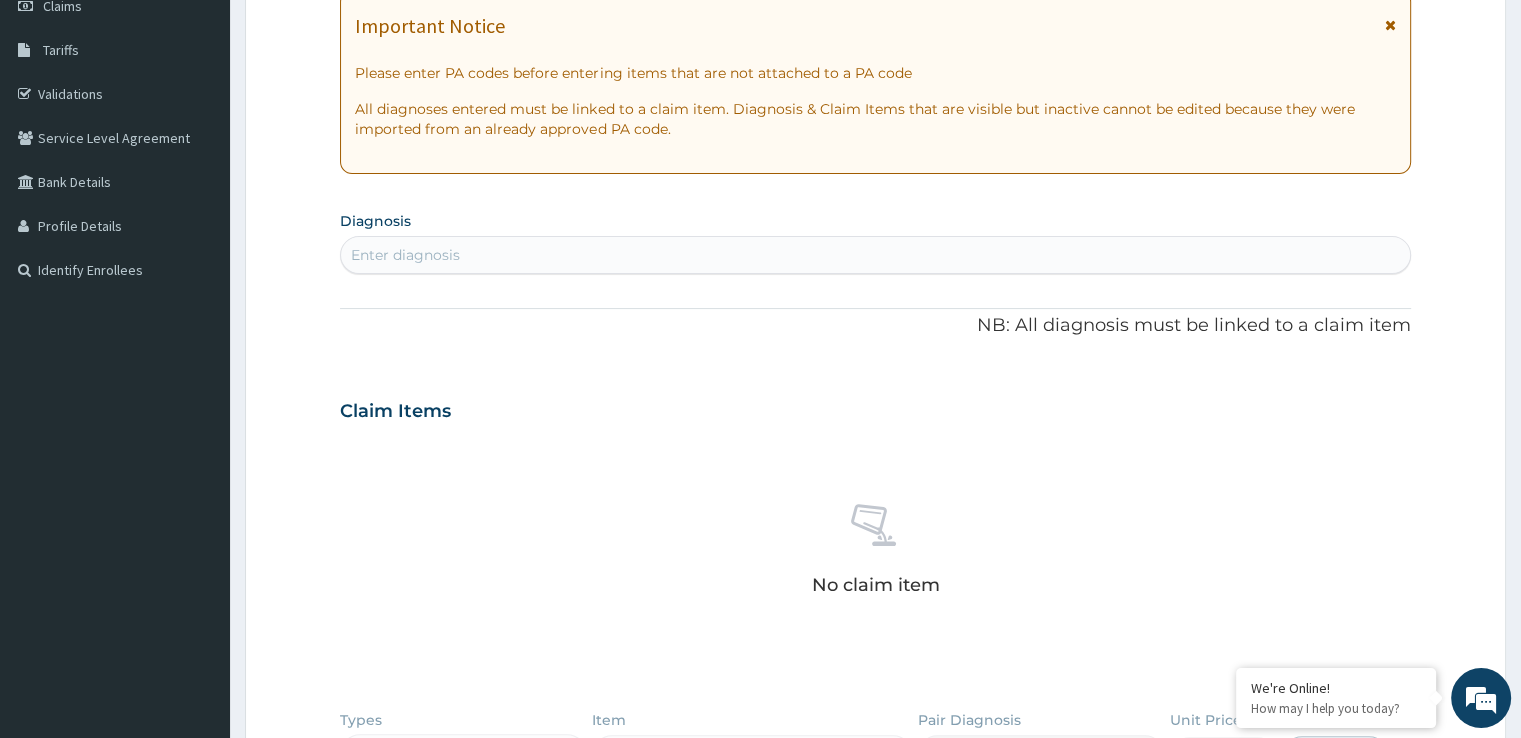 click on "Enter diagnosis" at bounding box center (875, 255) 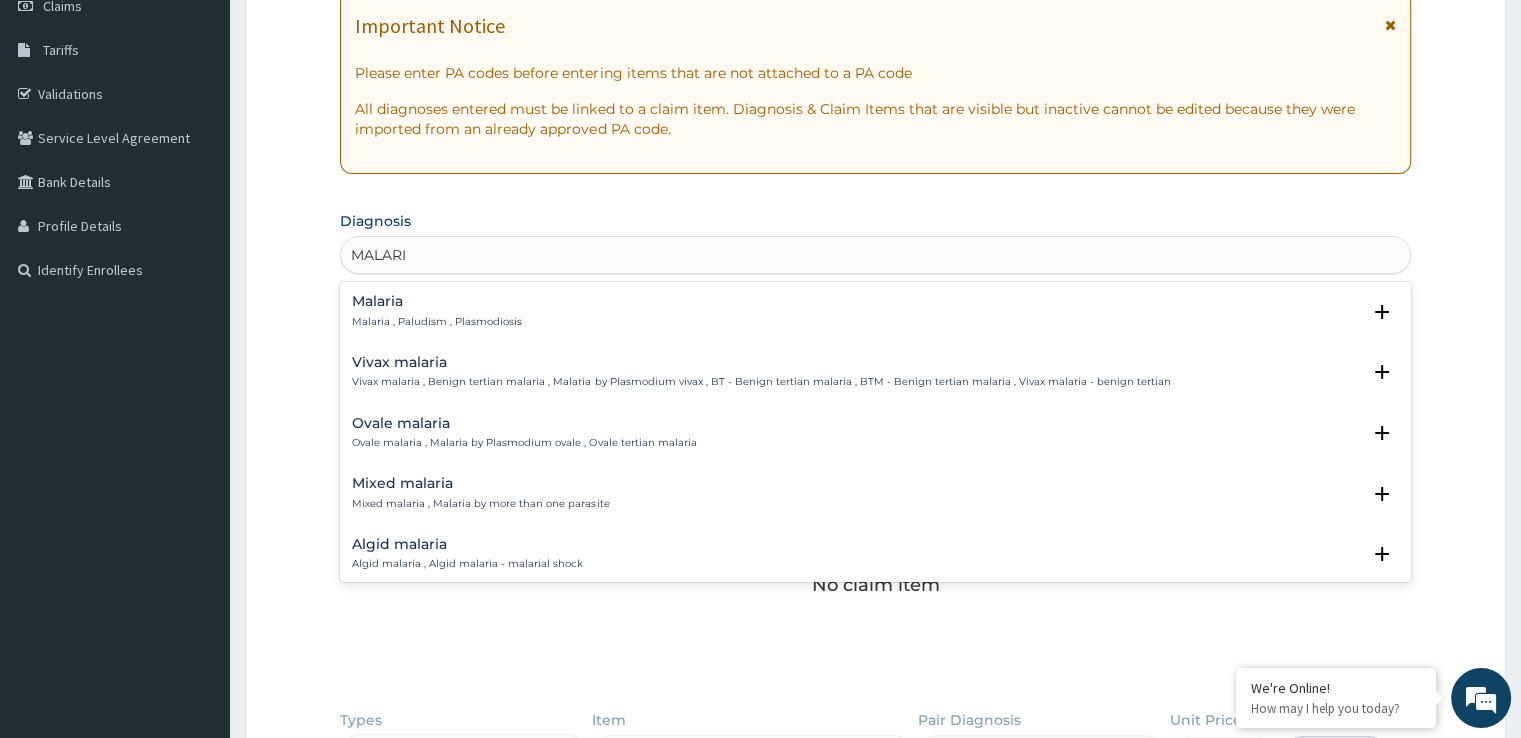 type on "MALARIA" 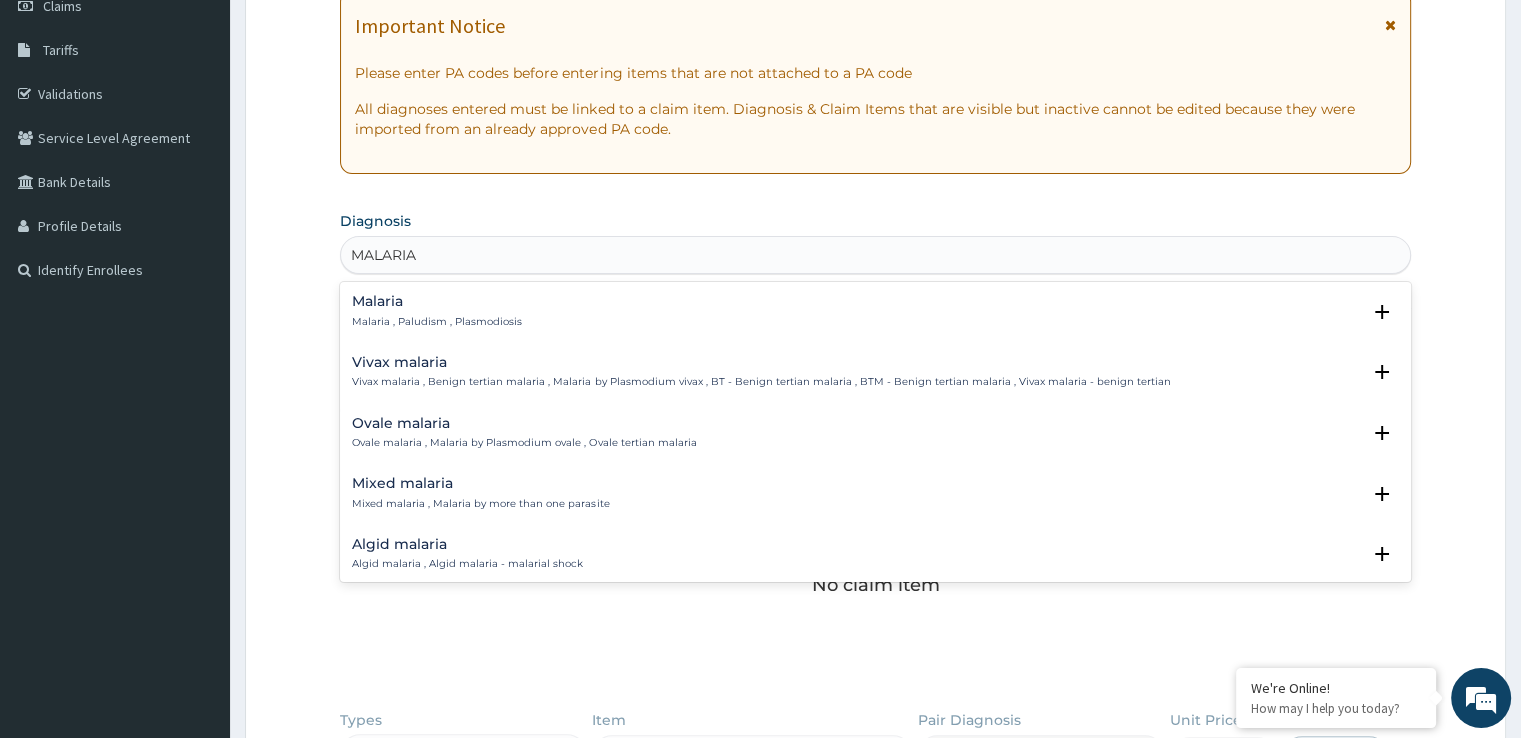 click on "Malaria Malaria , Paludism , Plasmodiosis" at bounding box center (437, 311) 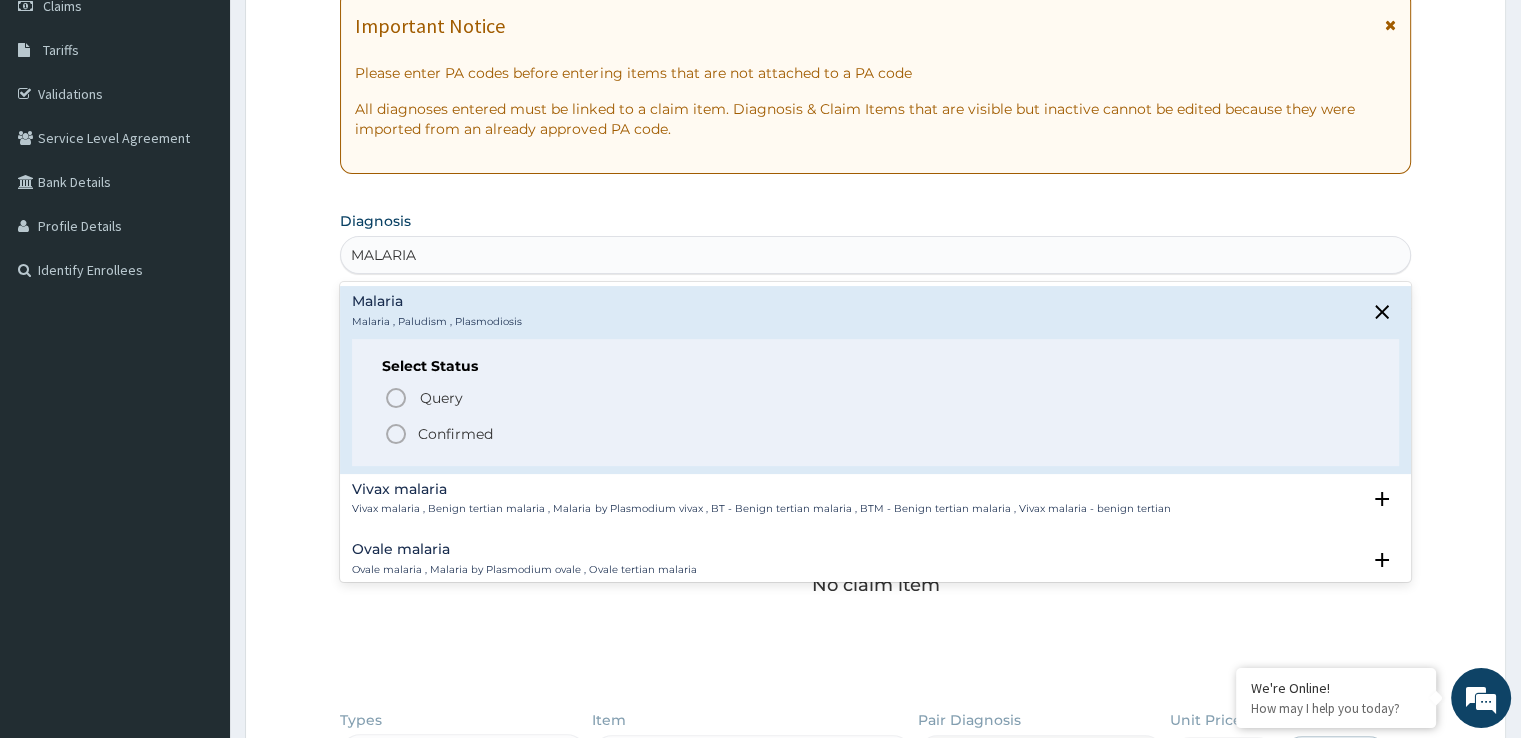 click on "Confirmed" at bounding box center (455, 434) 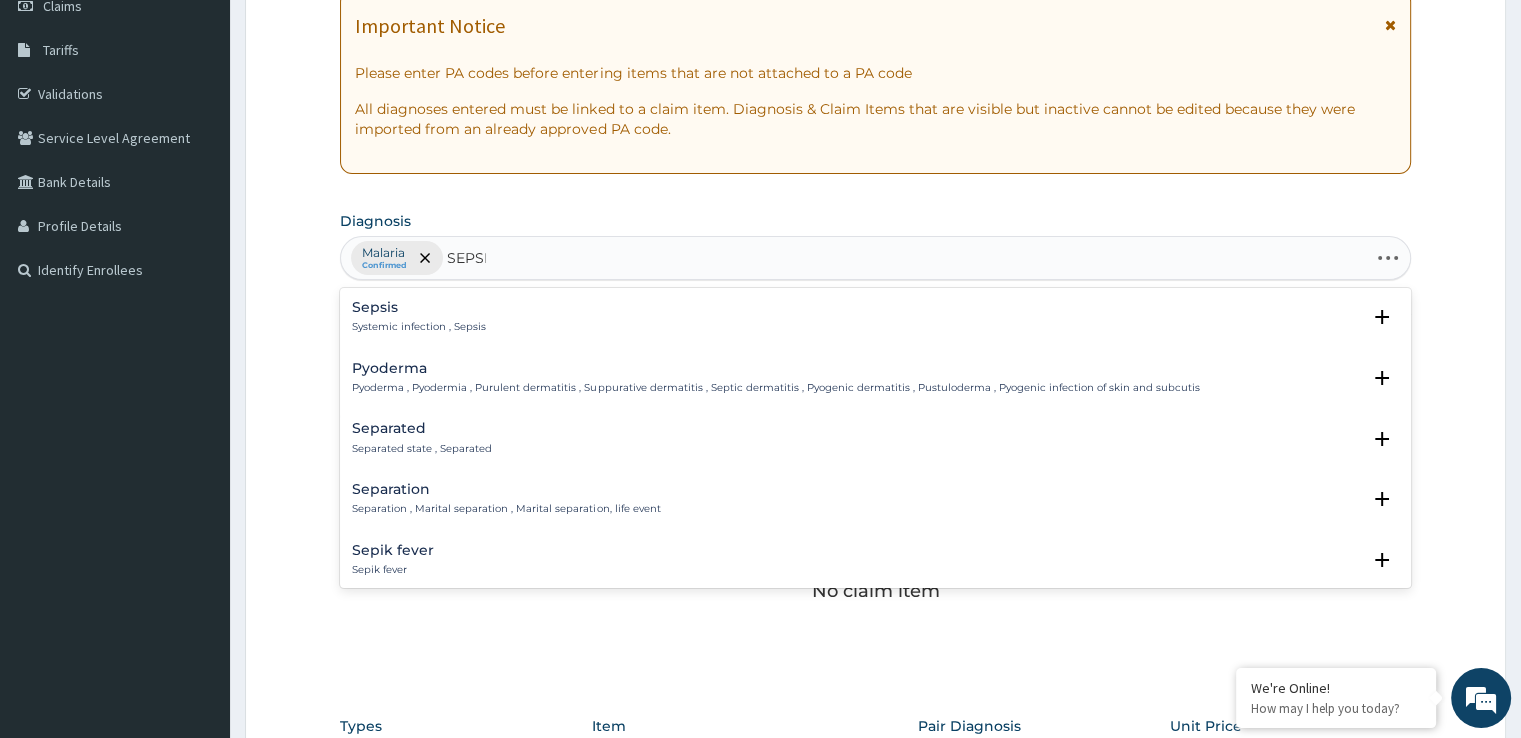 type on "SEPSIS" 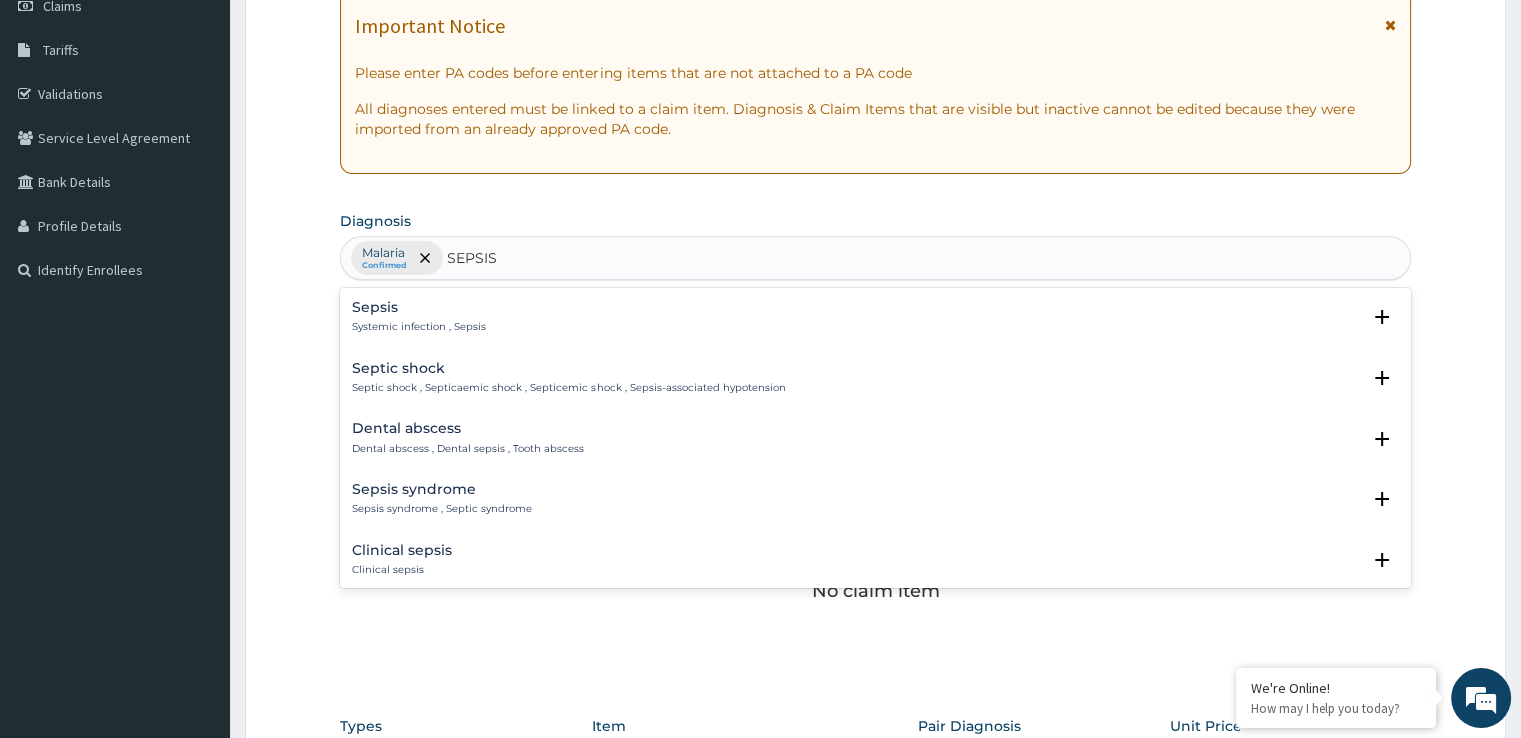 click on "Systemic infection , Sepsis" at bounding box center [419, 327] 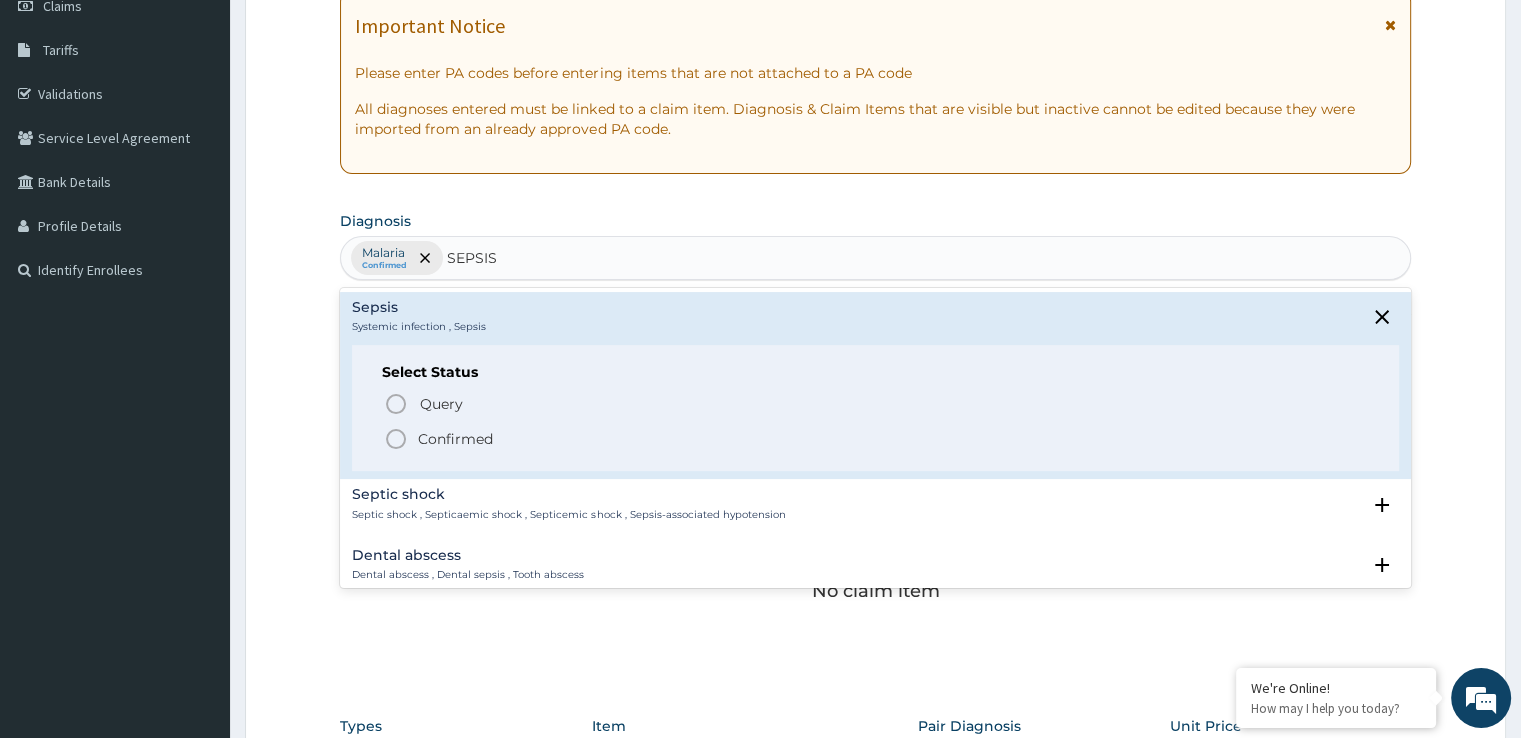 click on "Confirmed" at bounding box center (455, 439) 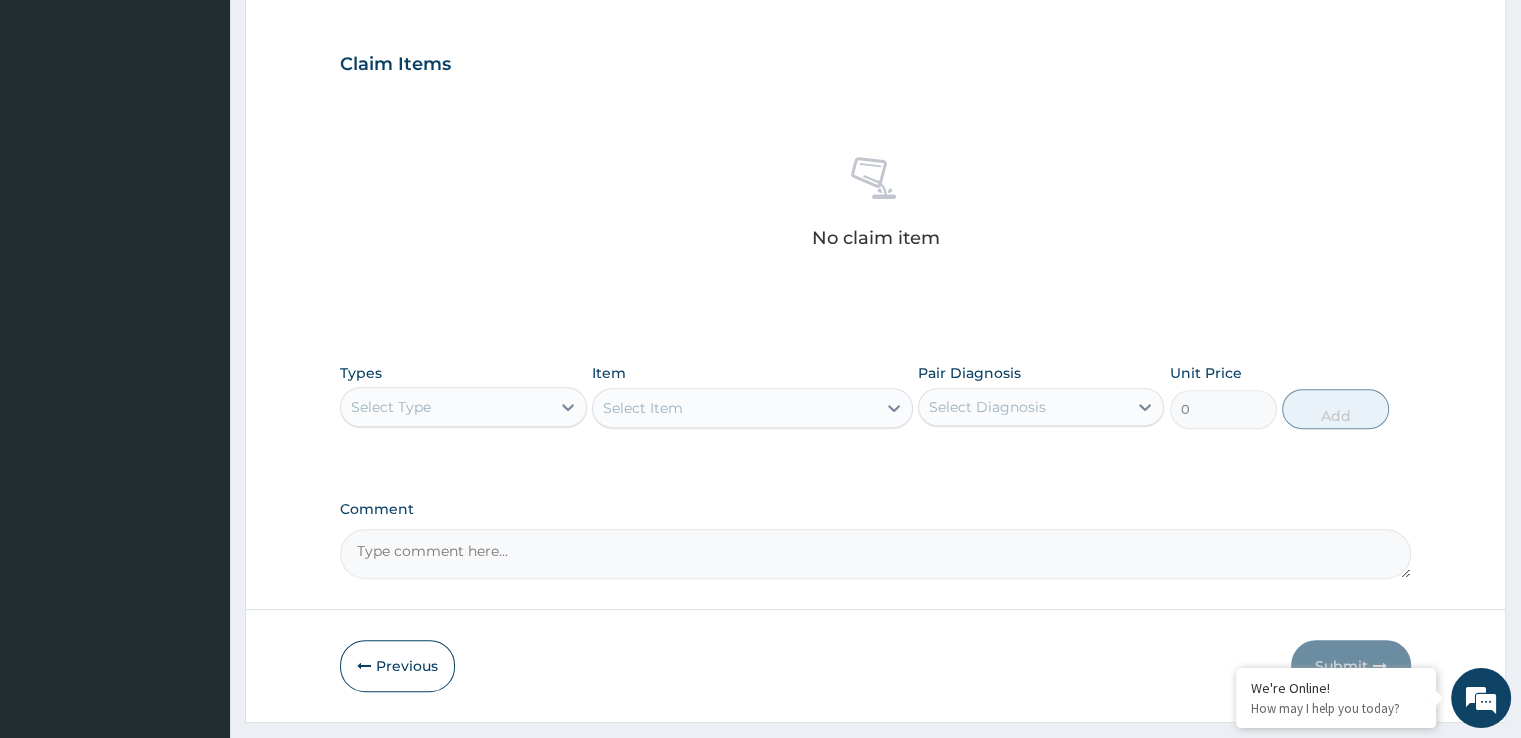 scroll, scrollTop: 700, scrollLeft: 0, axis: vertical 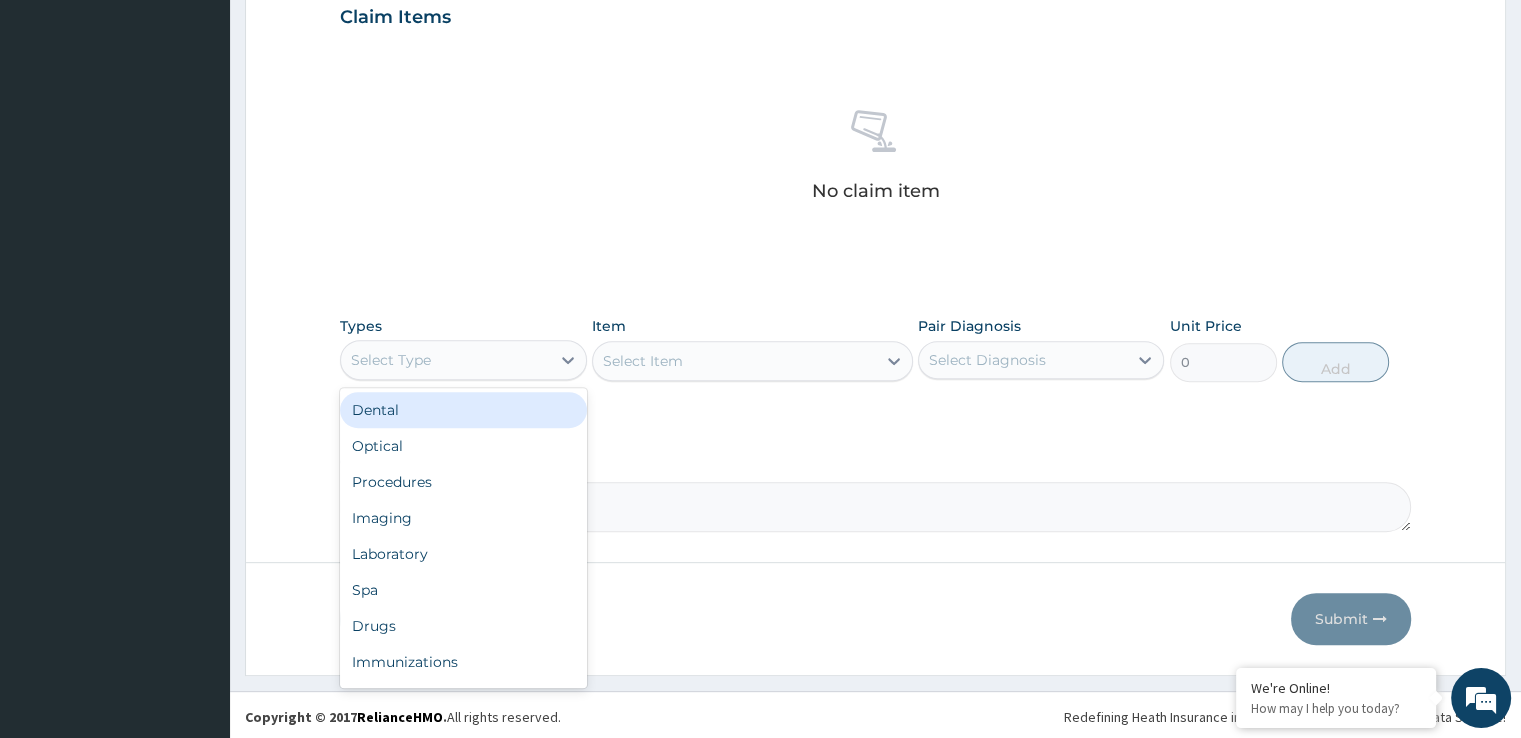 click on "Select Type" at bounding box center (391, 360) 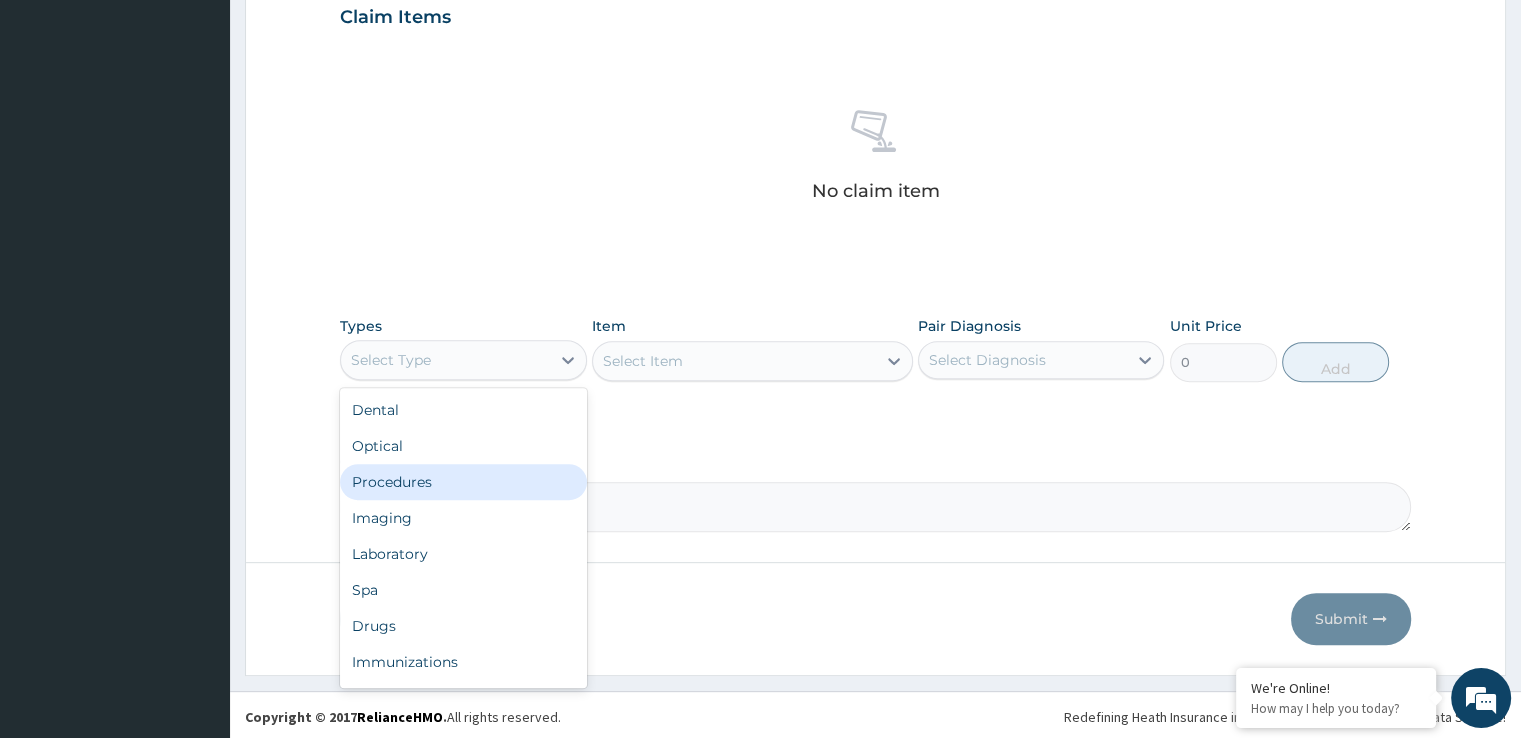 click on "Procedures" at bounding box center [463, 482] 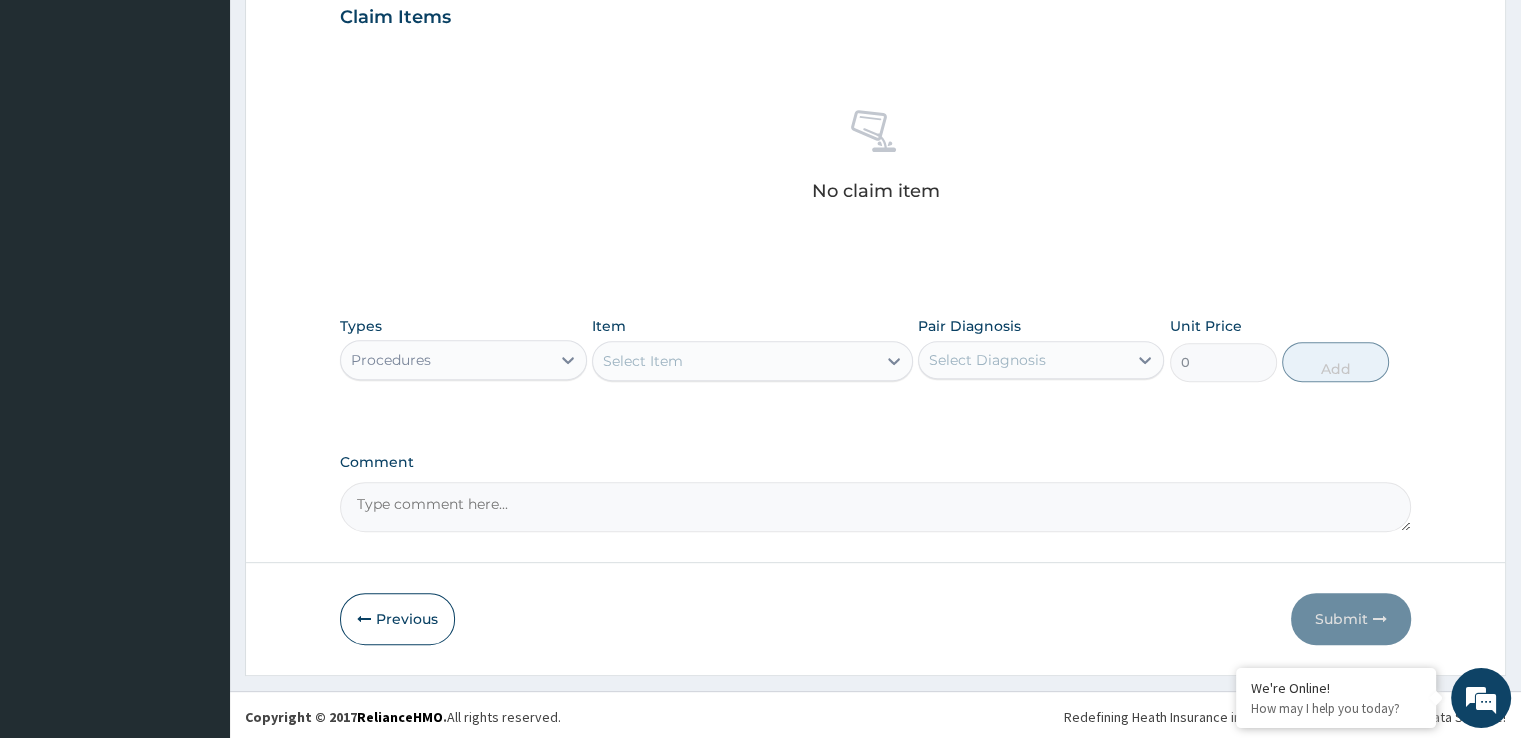 click on "Select Item" at bounding box center (734, 361) 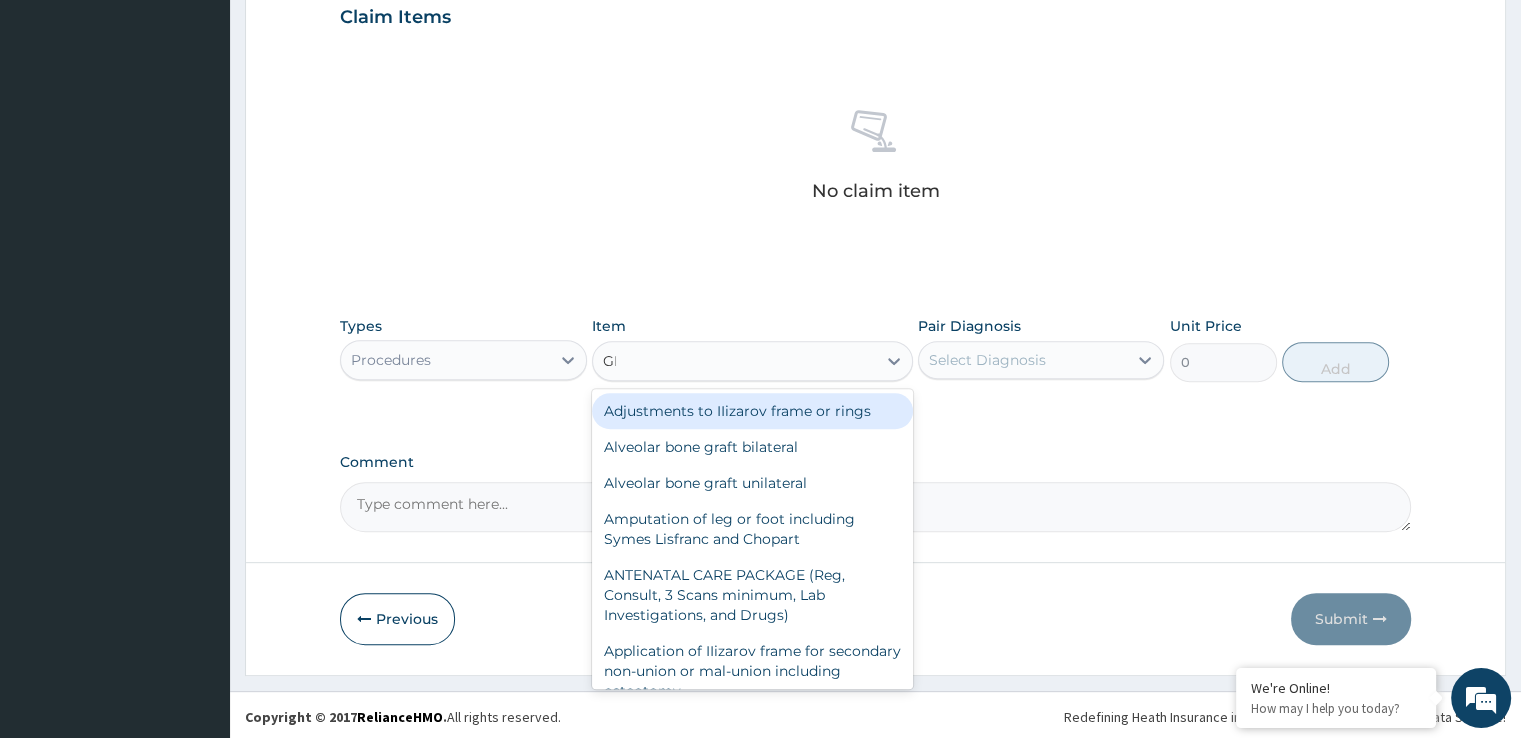 type on "GENE" 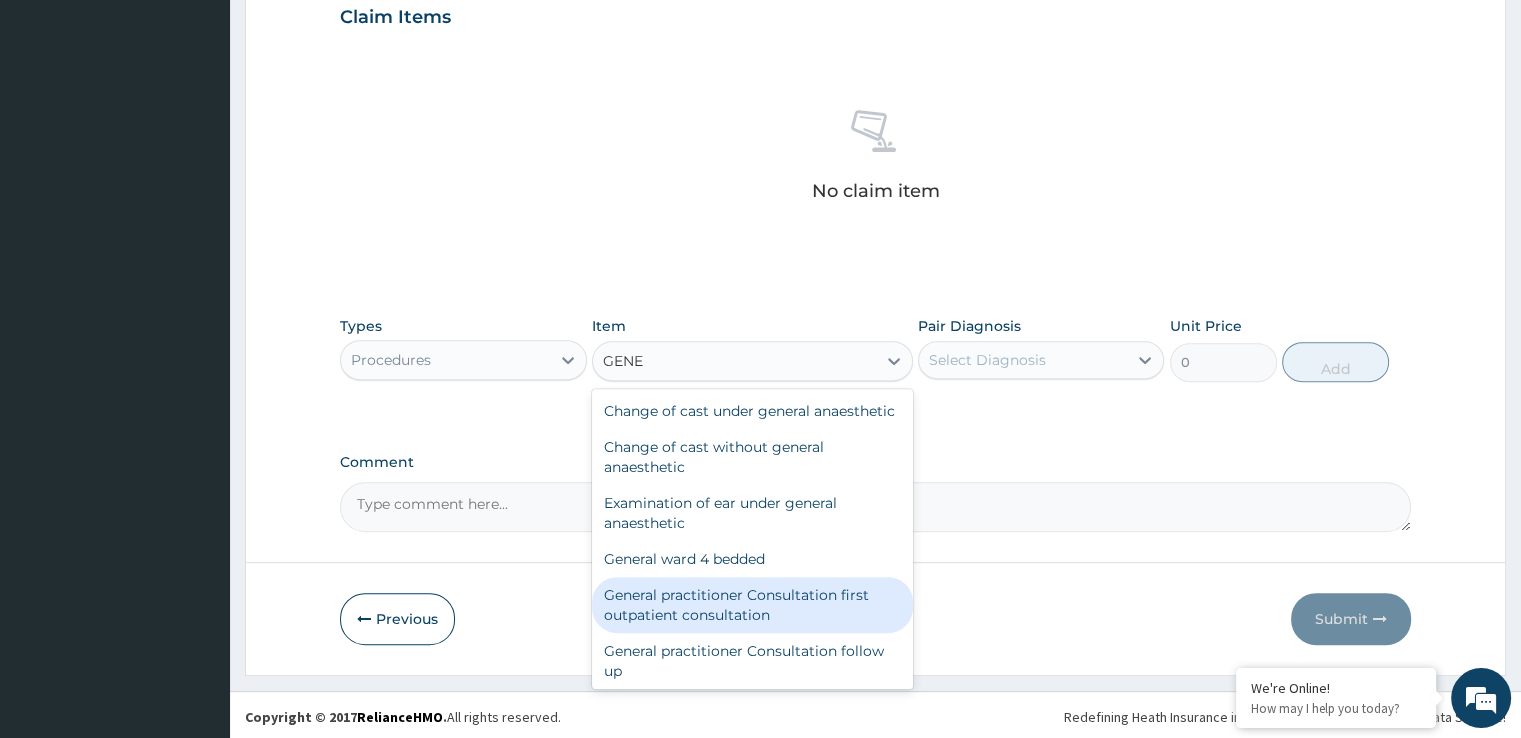 click on "General practitioner Consultation first outpatient consultation" at bounding box center (752, 605) 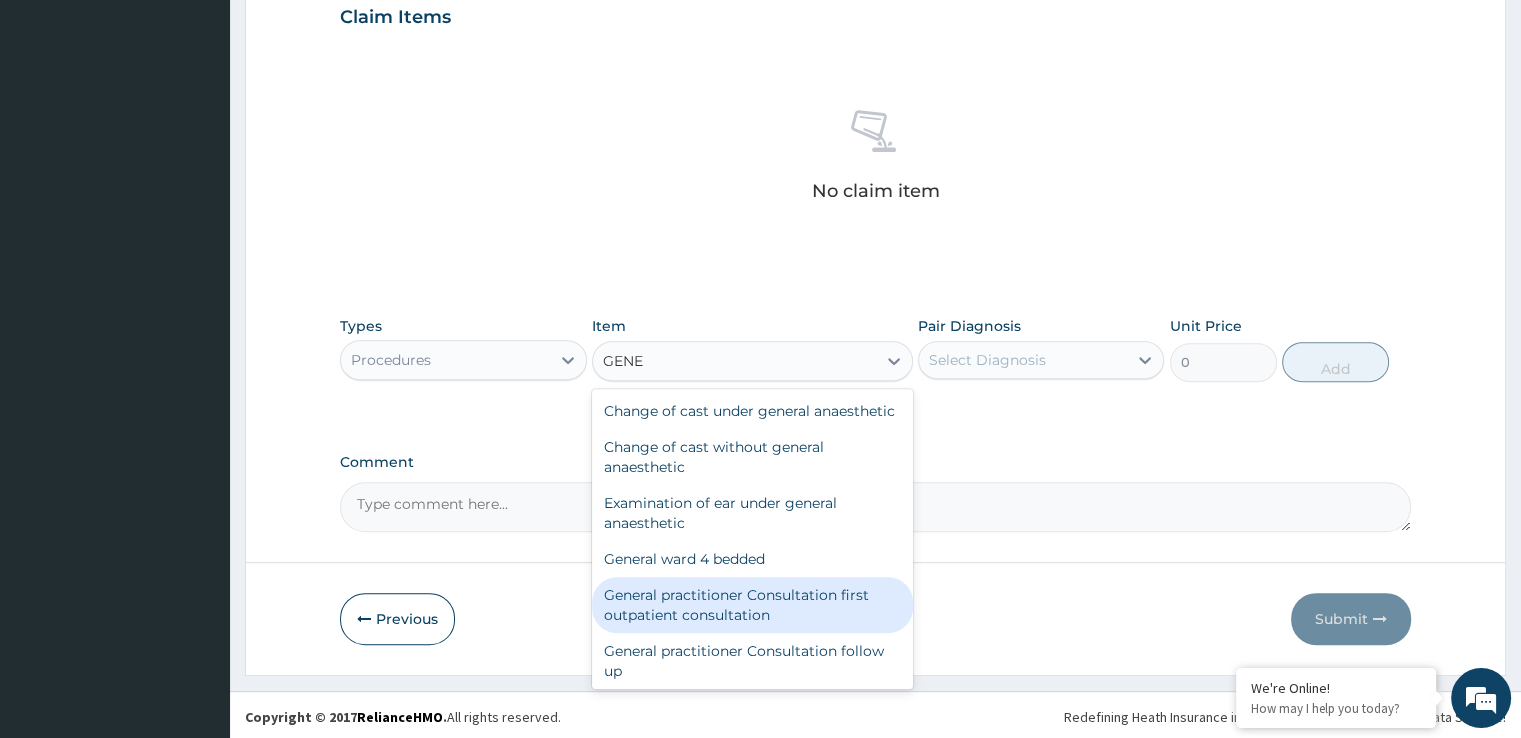 type on "3547.5" 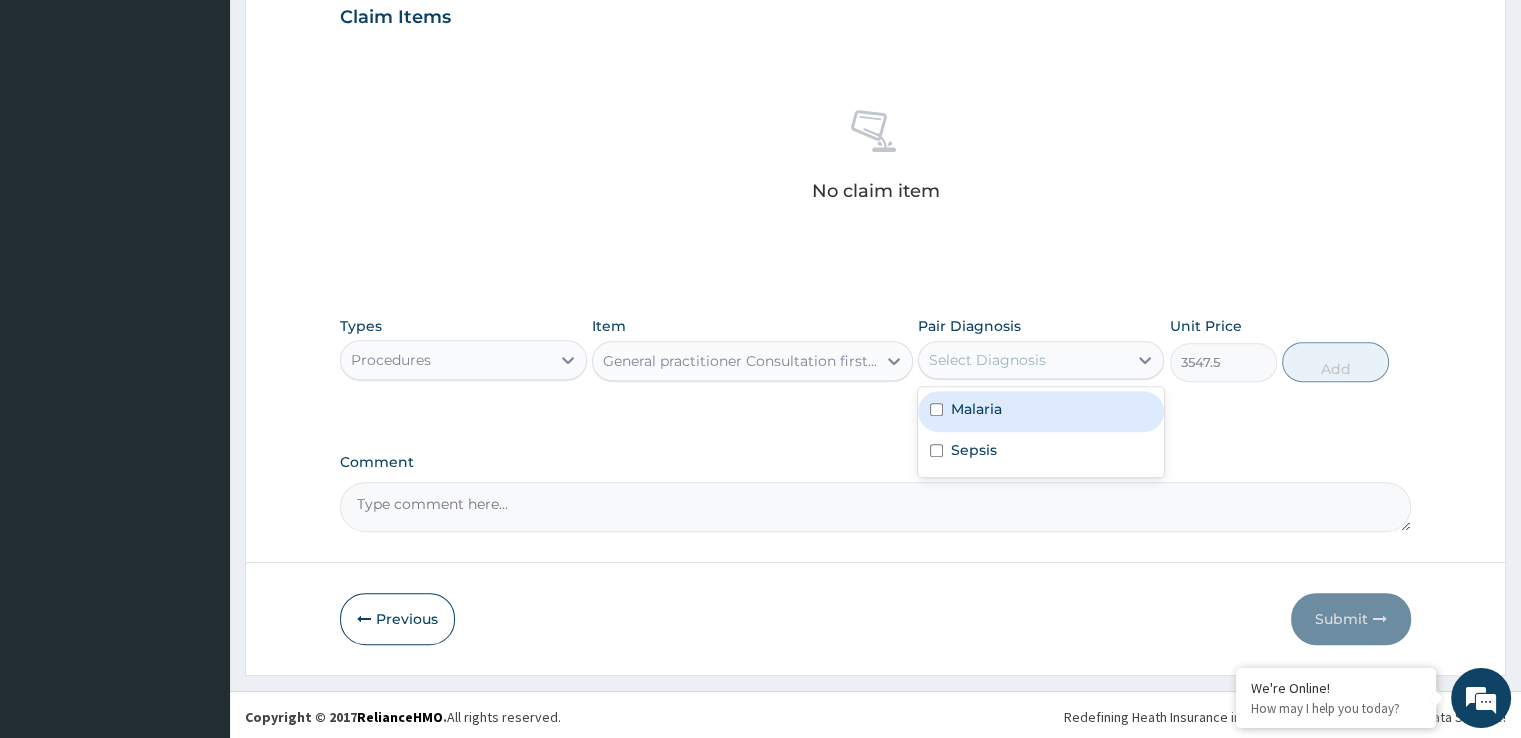 click on "Select Diagnosis" at bounding box center [1023, 360] 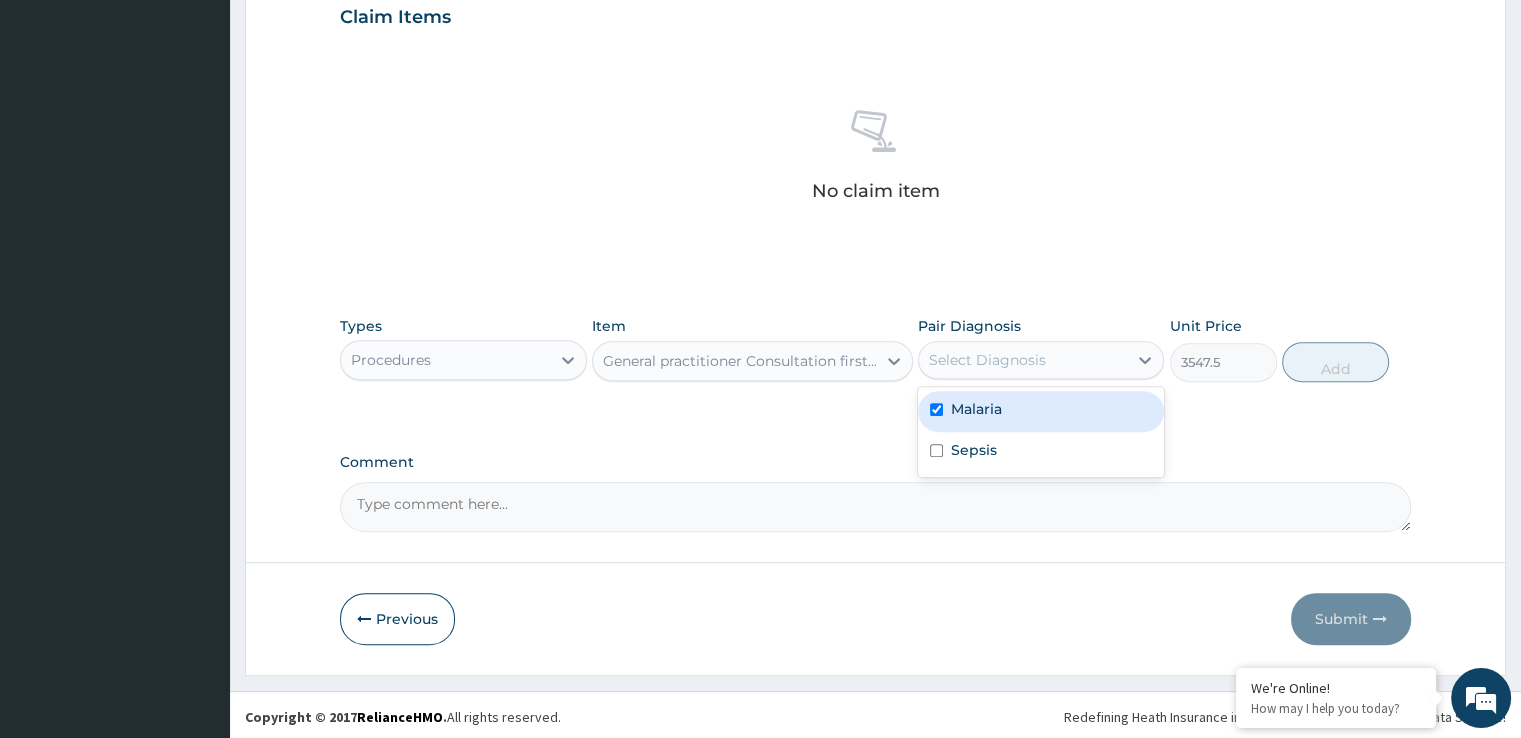 checkbox on "true" 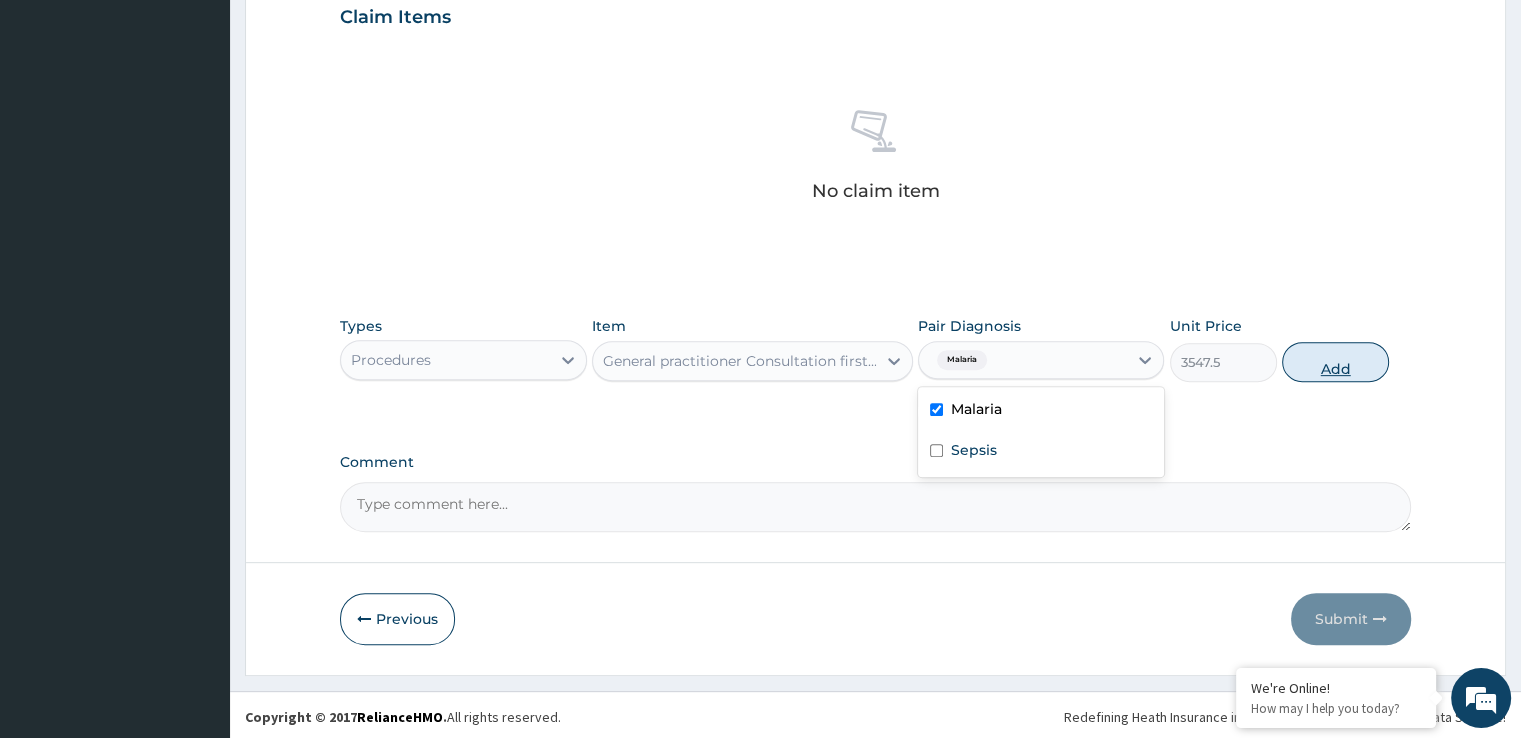 click on "Add" at bounding box center (1335, 362) 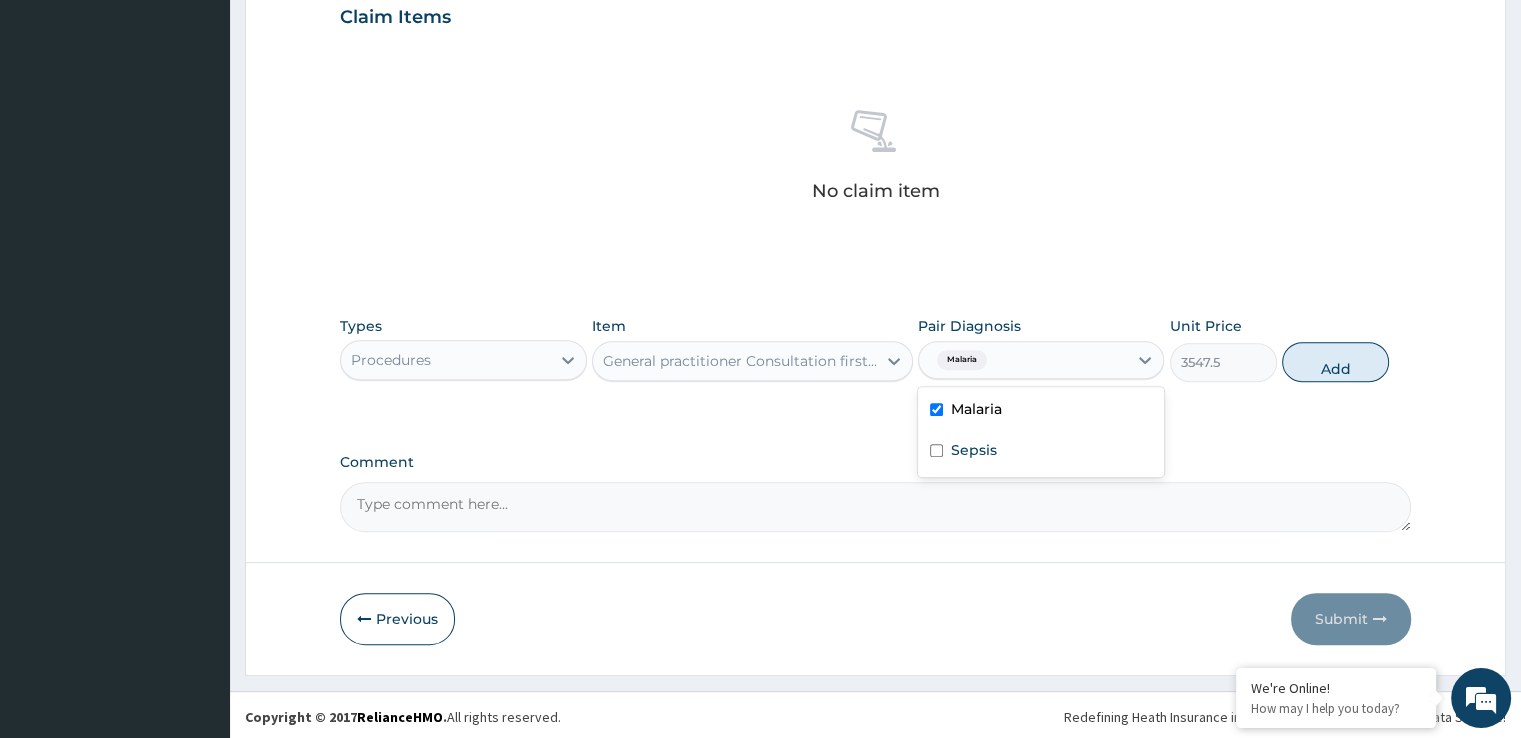 type on "0" 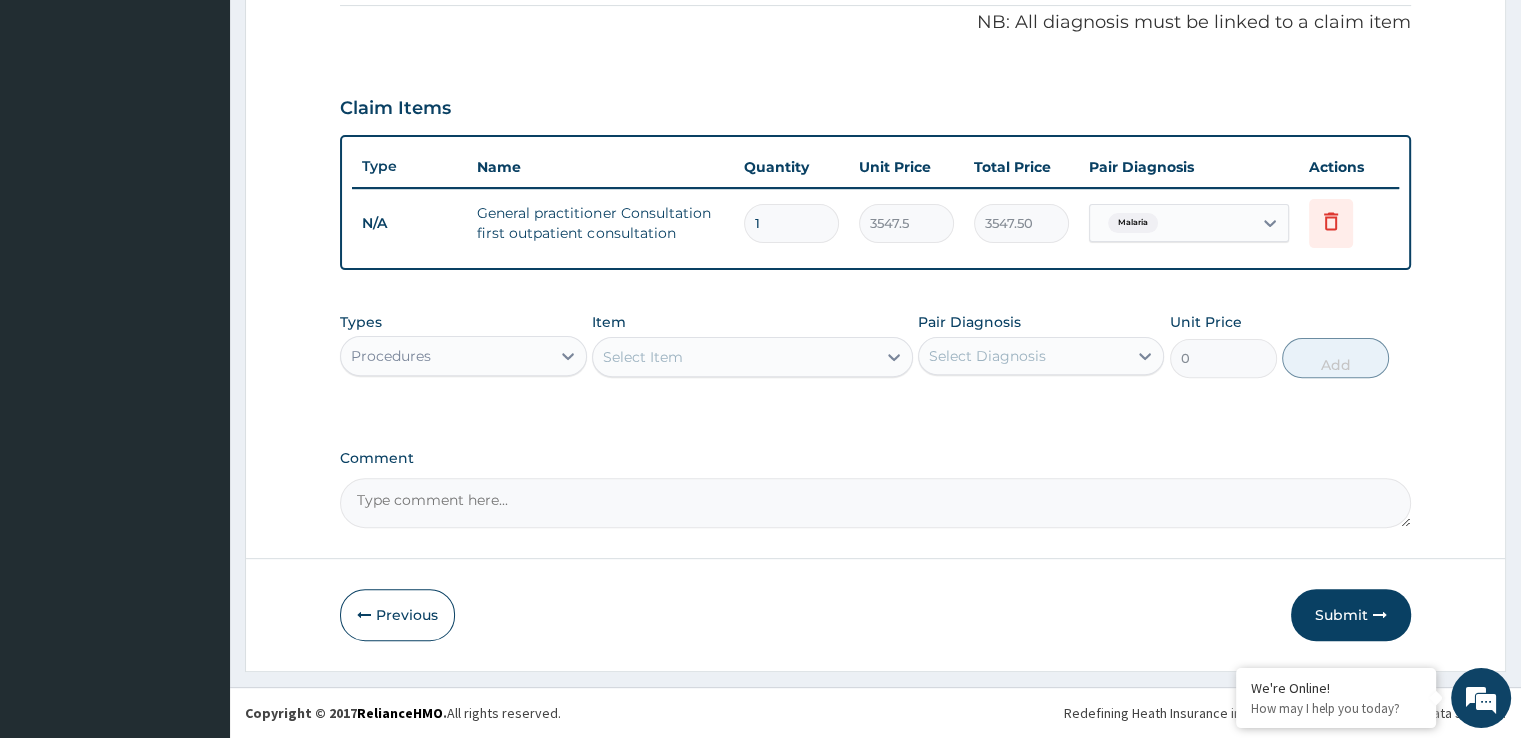 scroll, scrollTop: 606, scrollLeft: 0, axis: vertical 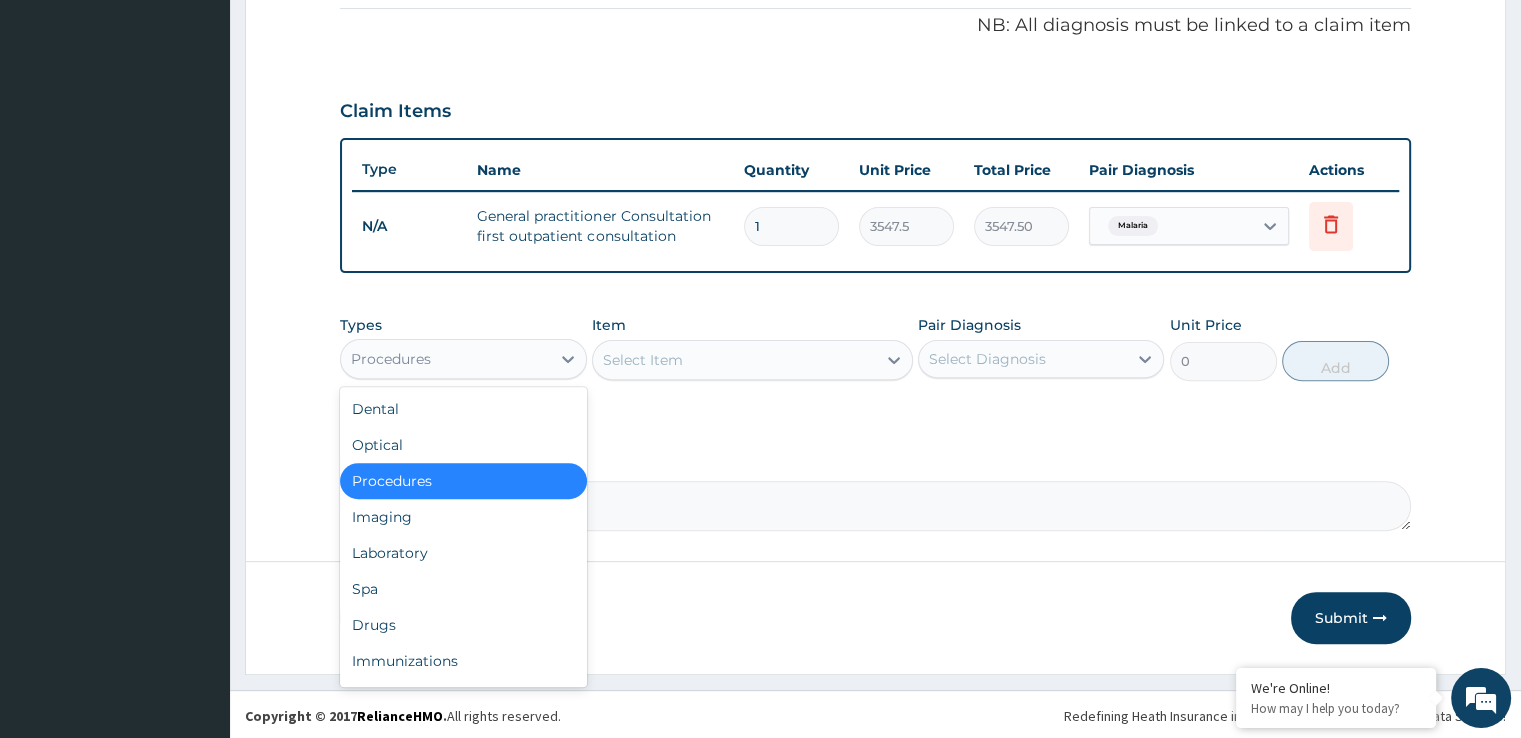 click on "Procedures" at bounding box center (445, 359) 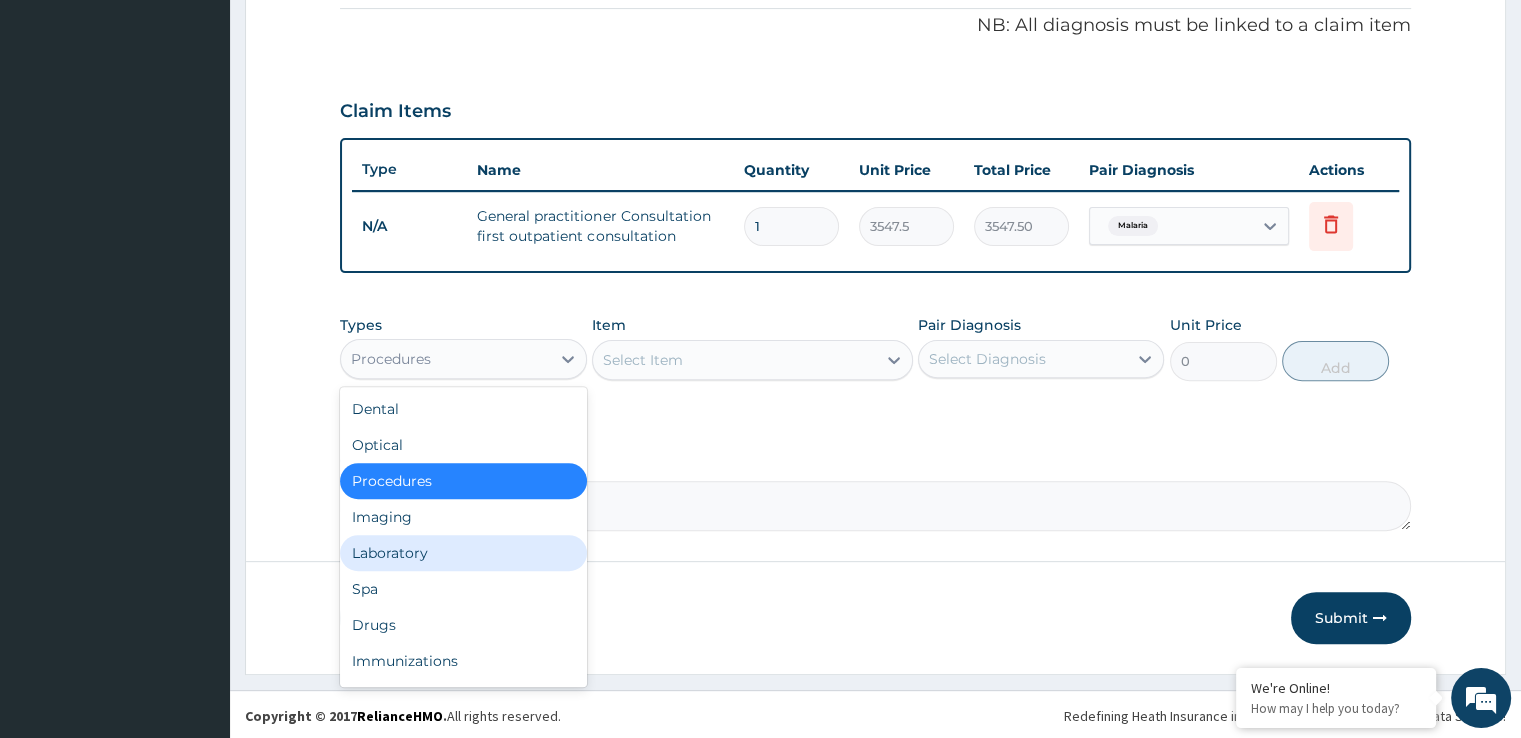 click on "Laboratory" at bounding box center (463, 553) 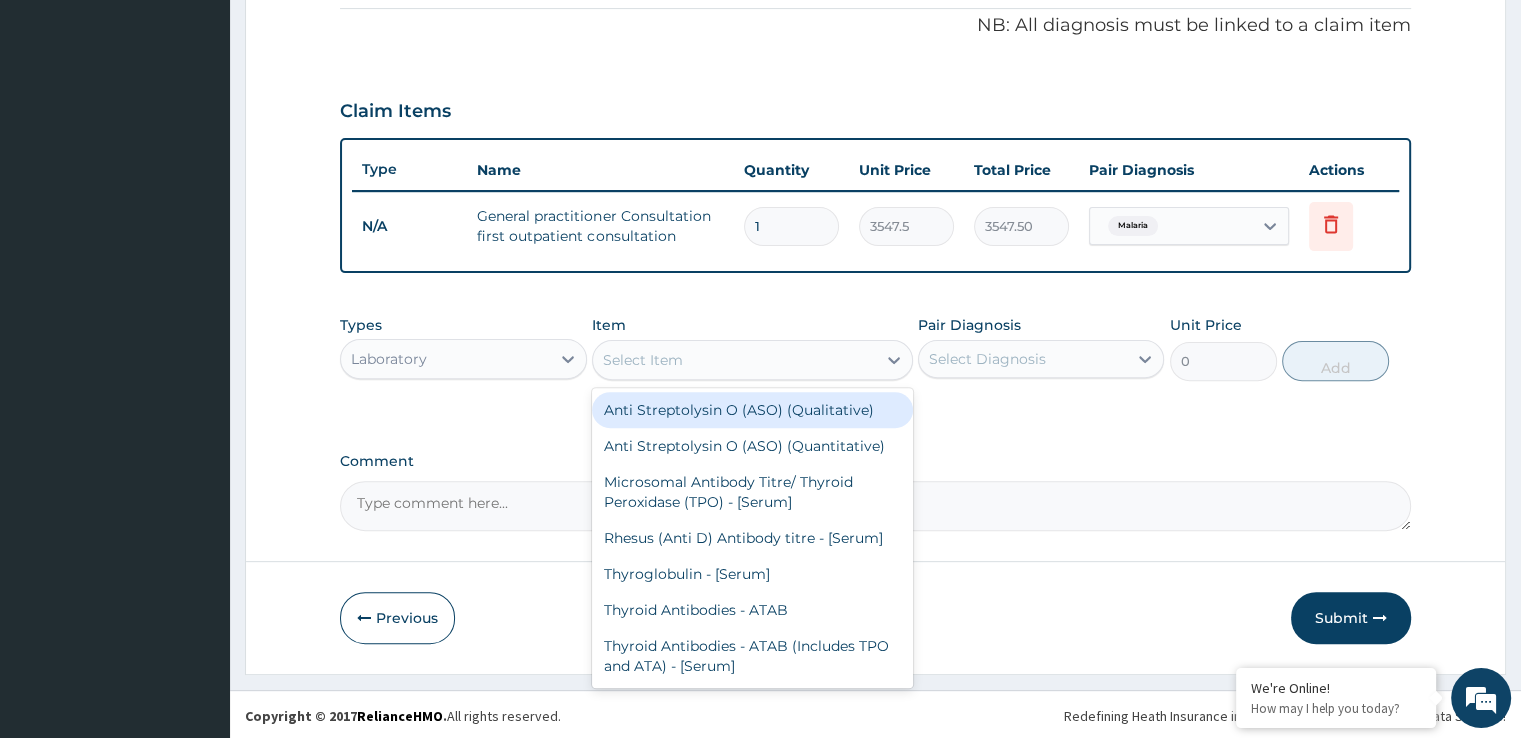 click on "Select Item" at bounding box center (734, 360) 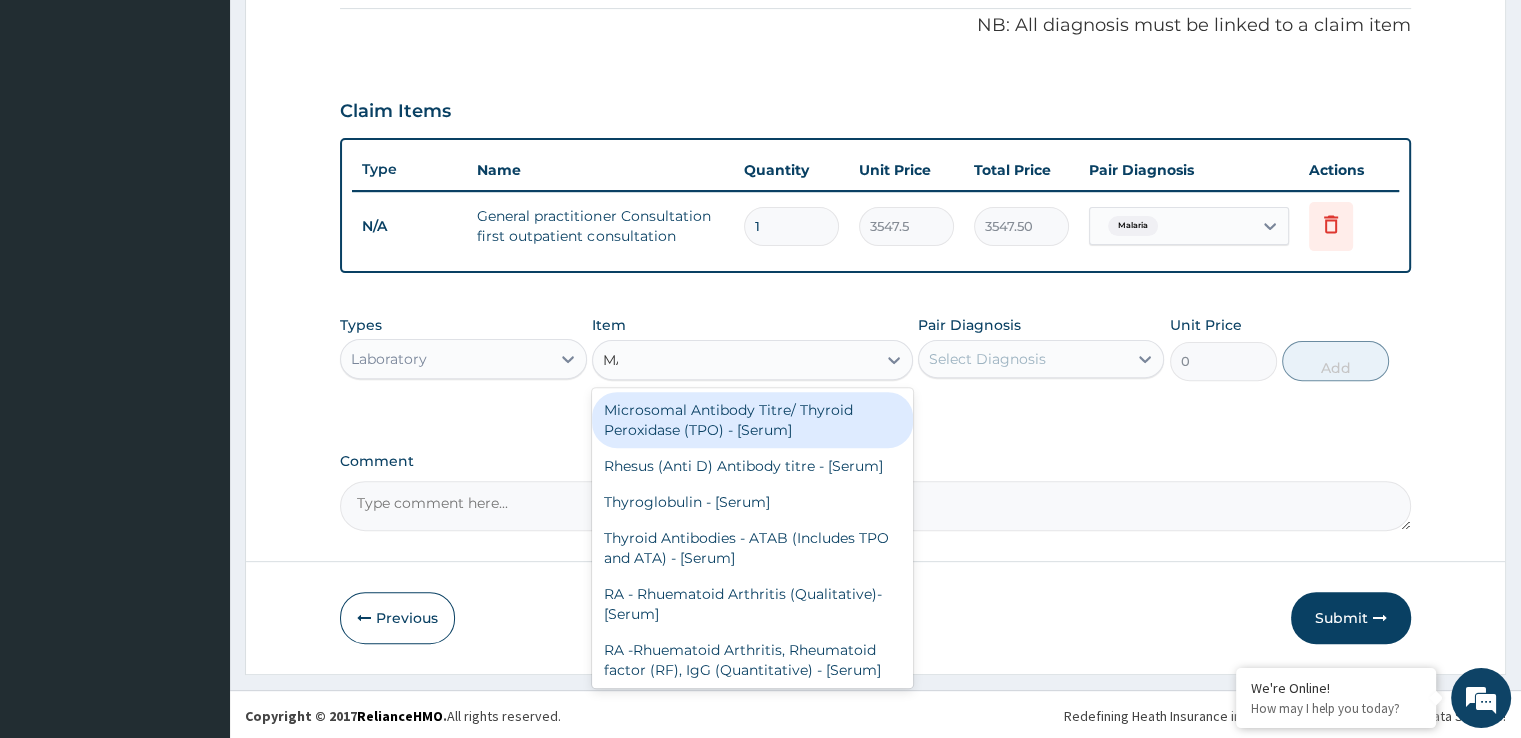 type on "MALA" 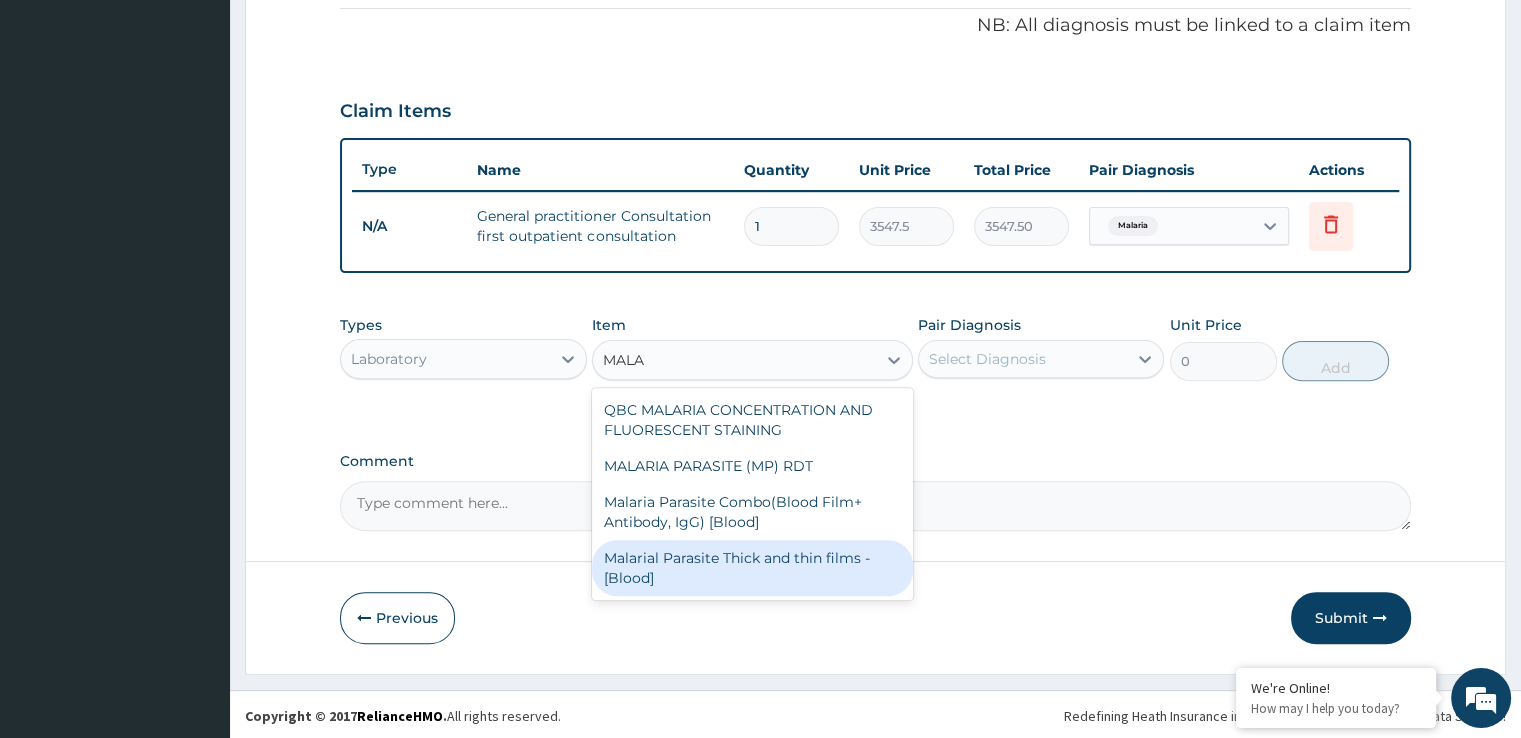 click on "Malarial Parasite Thick and thin films - [Blood]" at bounding box center [752, 568] 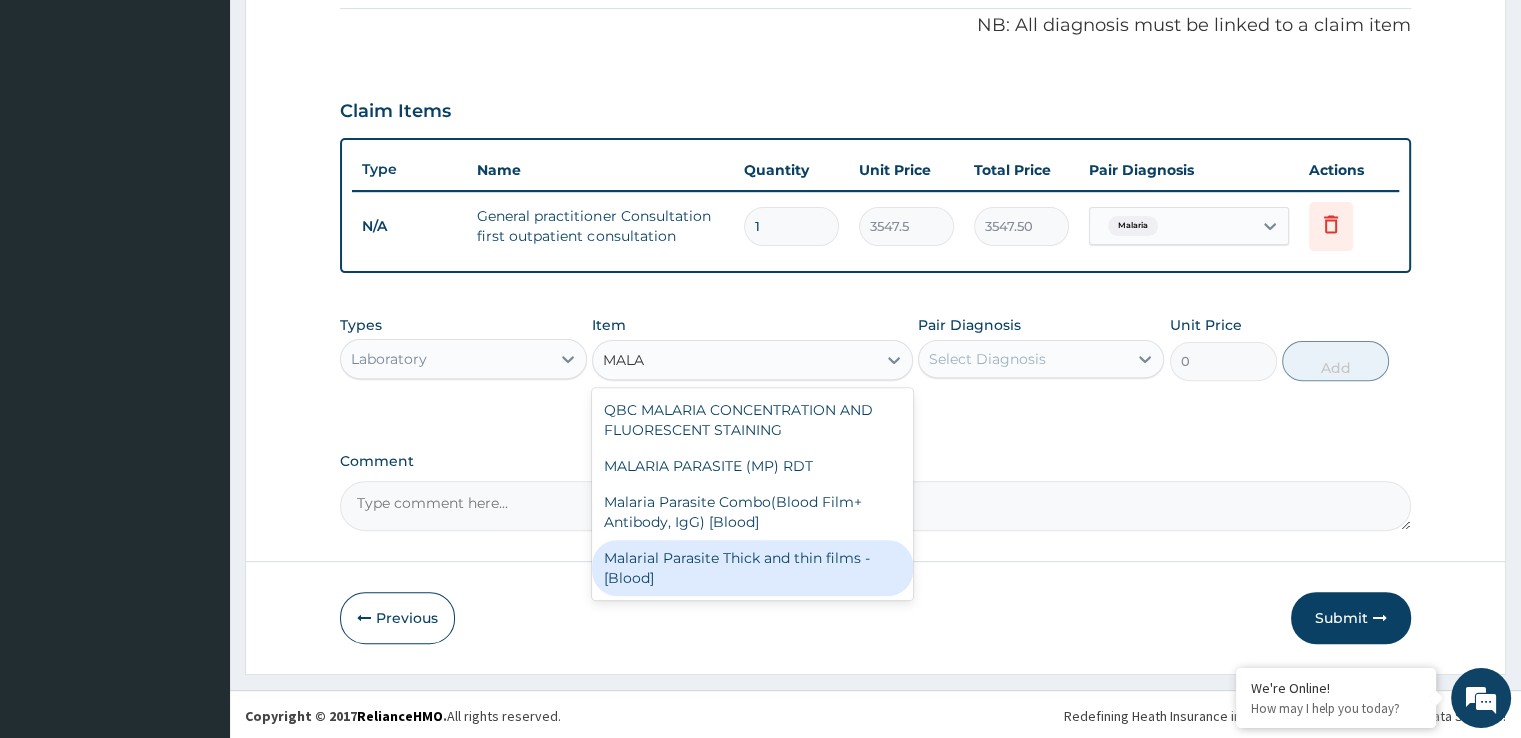 type 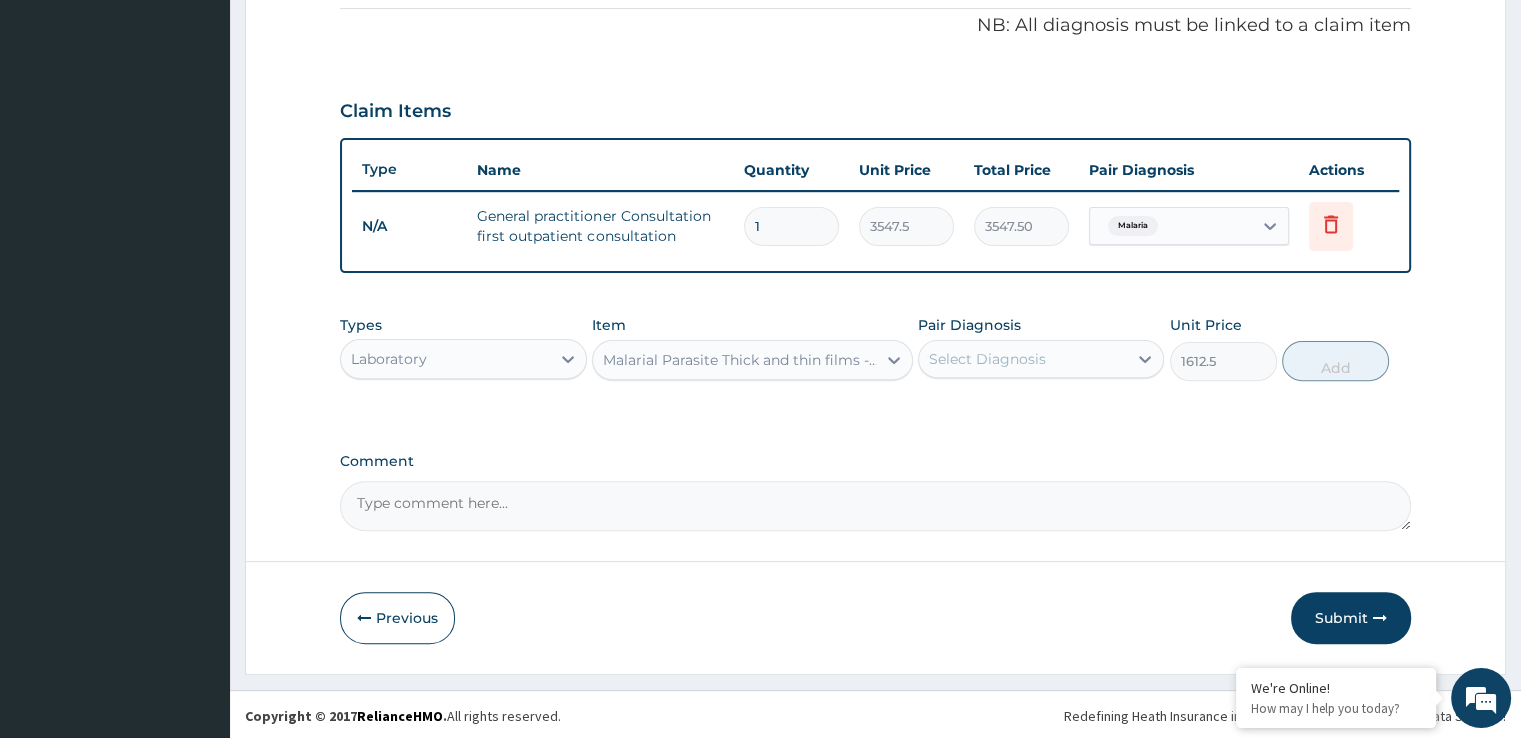 click on "Select Diagnosis" at bounding box center [987, 359] 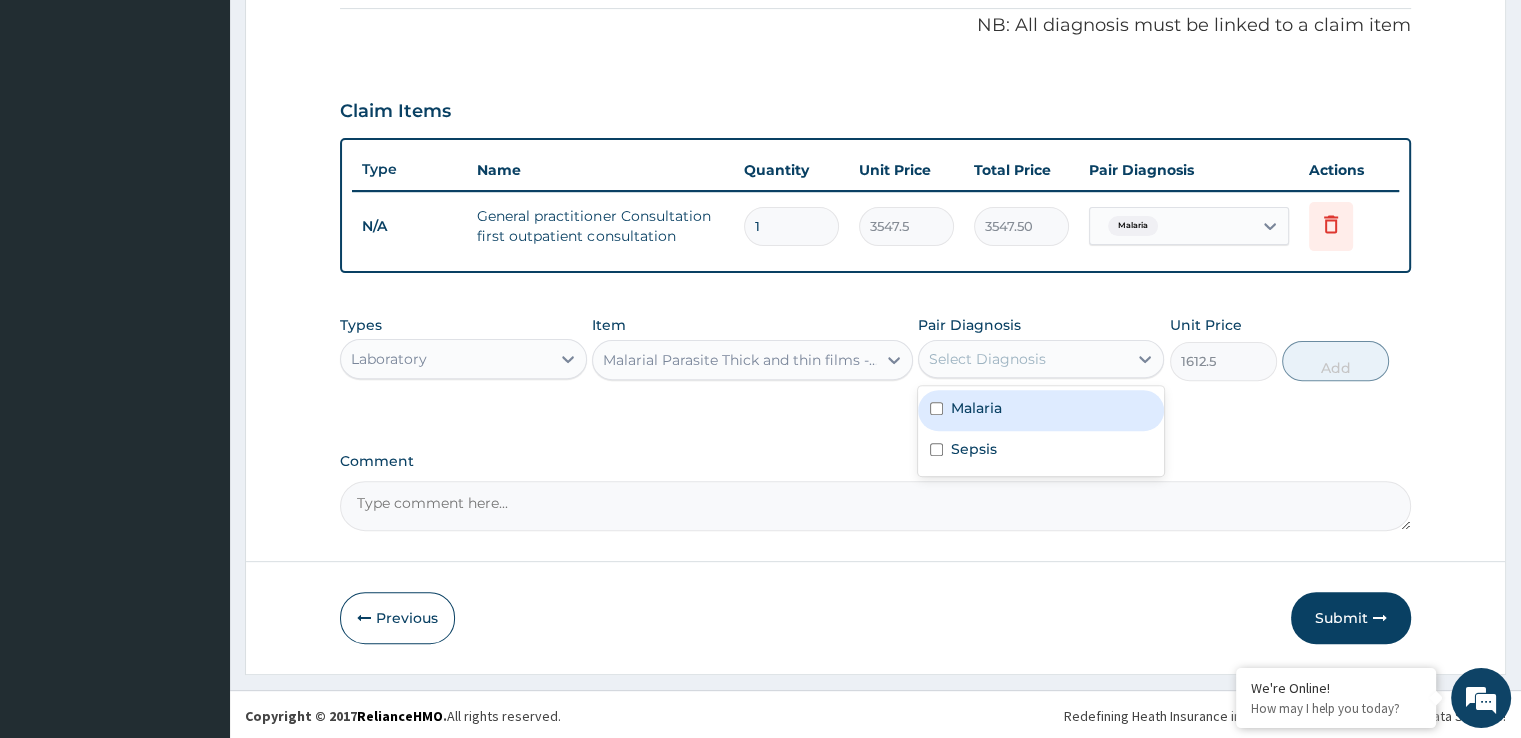 click on "Malaria" at bounding box center (1041, 410) 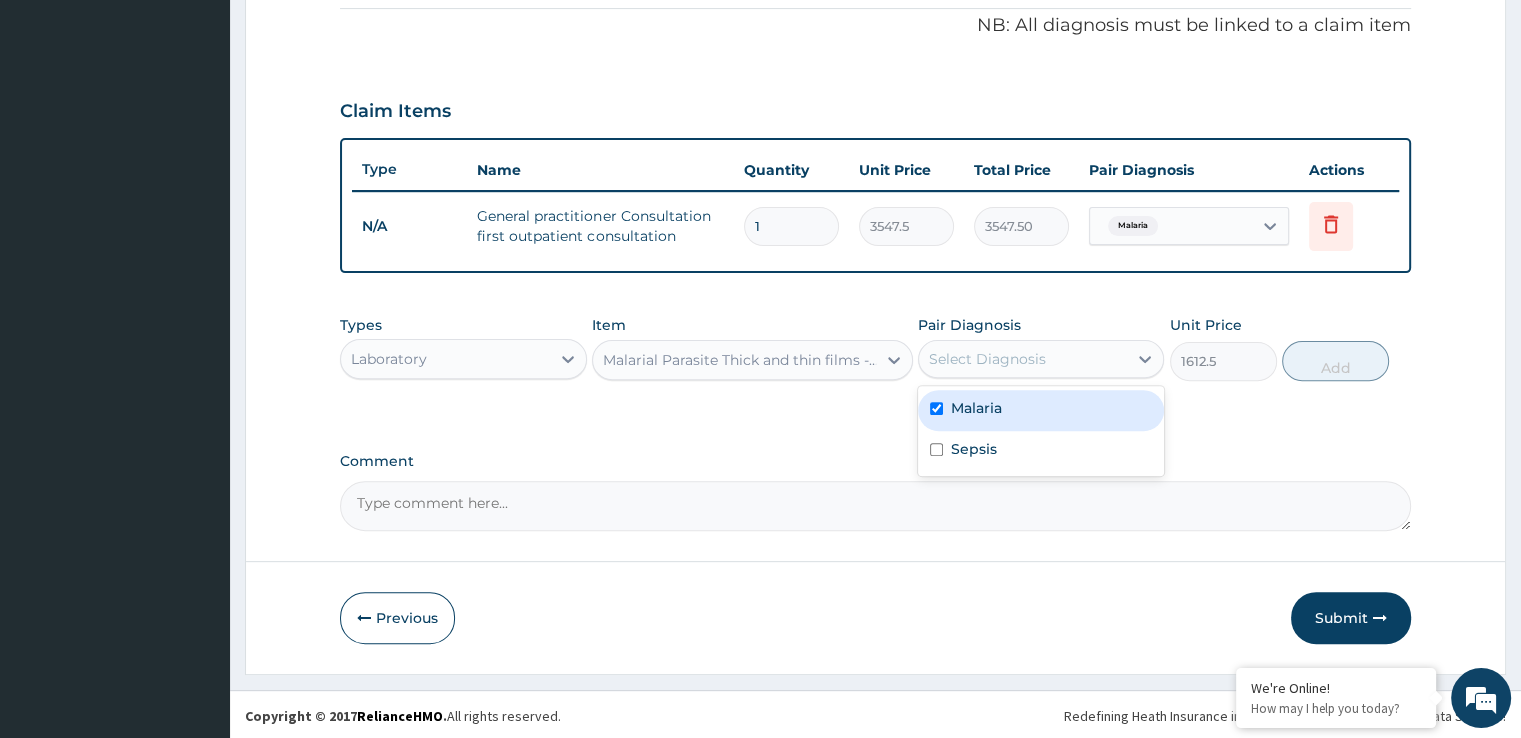 checkbox on "true" 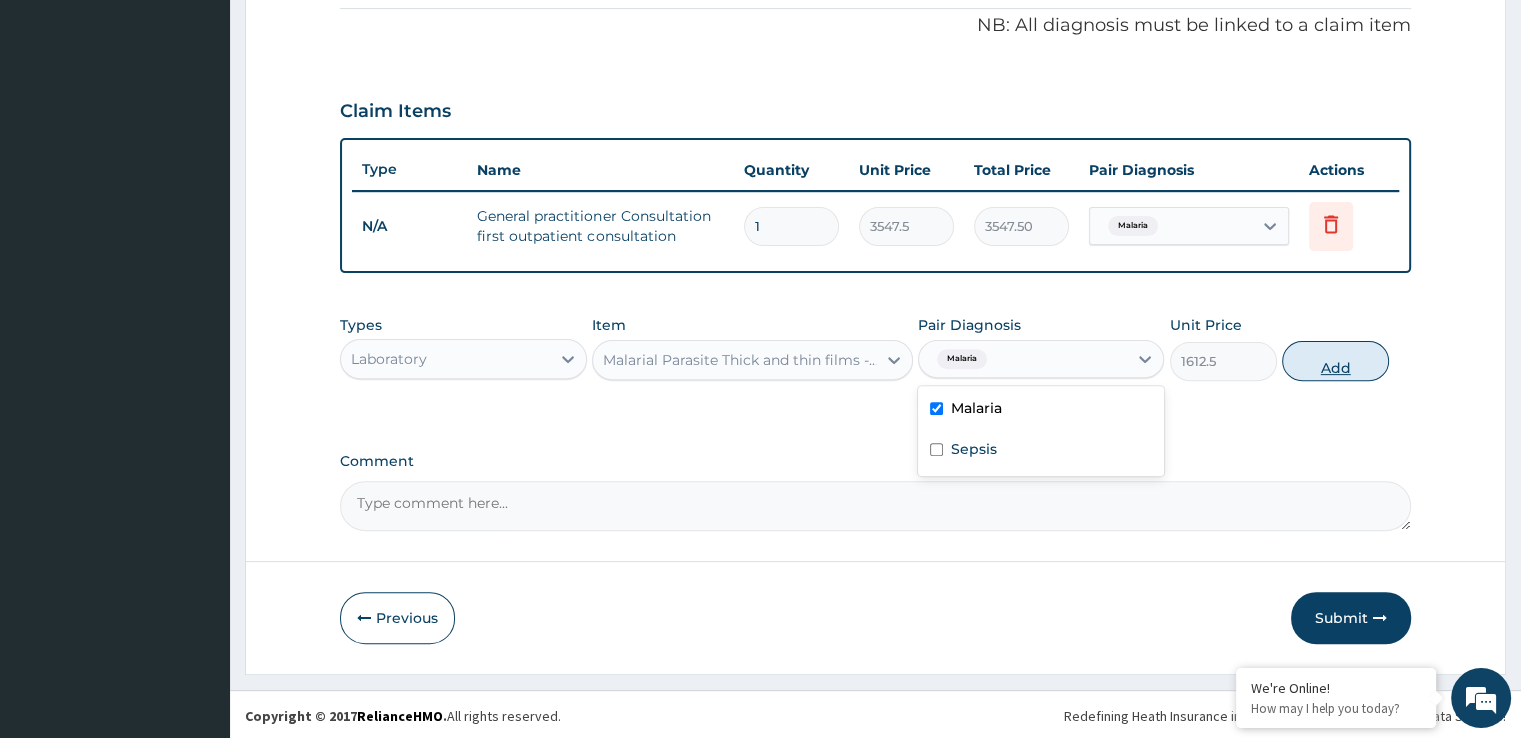 click on "Add" at bounding box center [1335, 361] 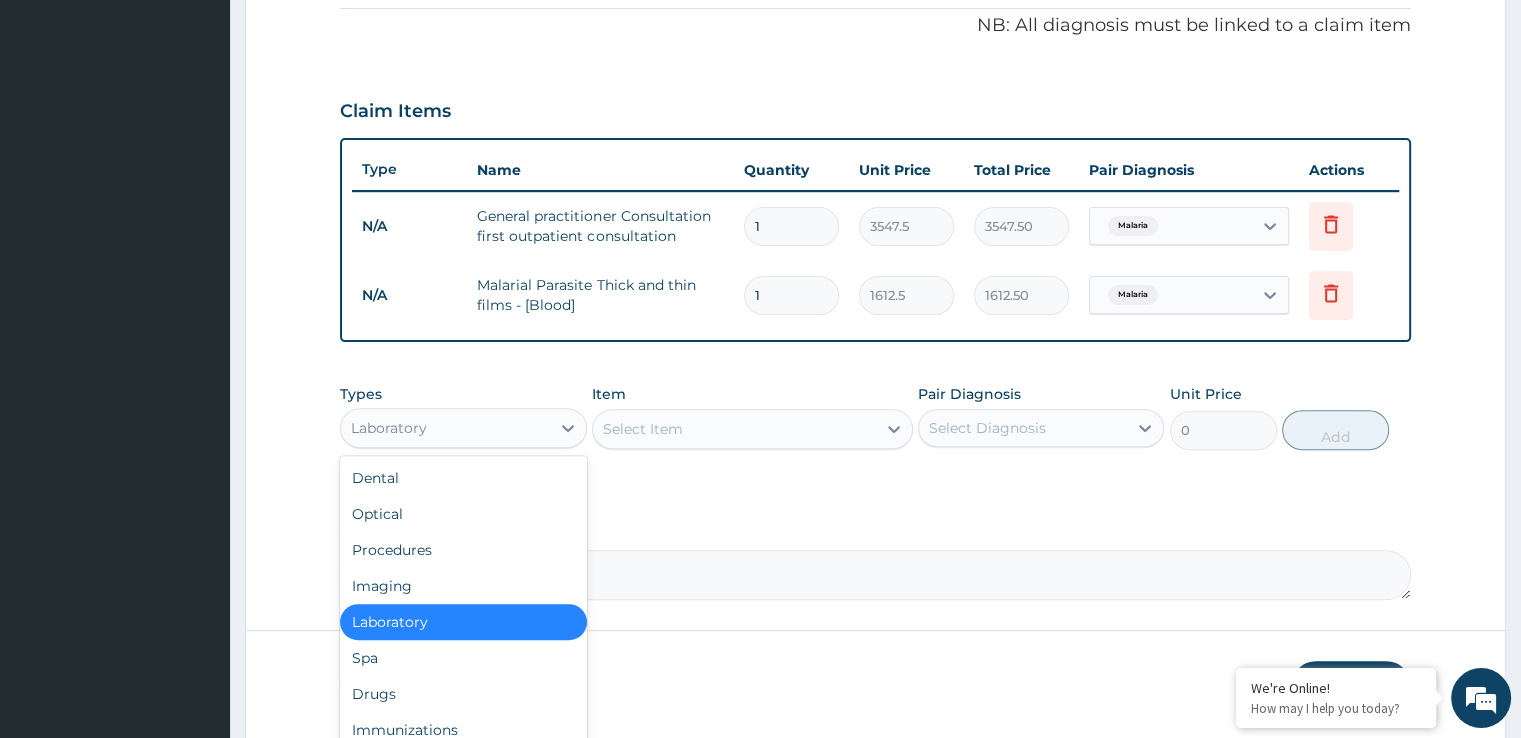 click on "Laboratory" at bounding box center (389, 428) 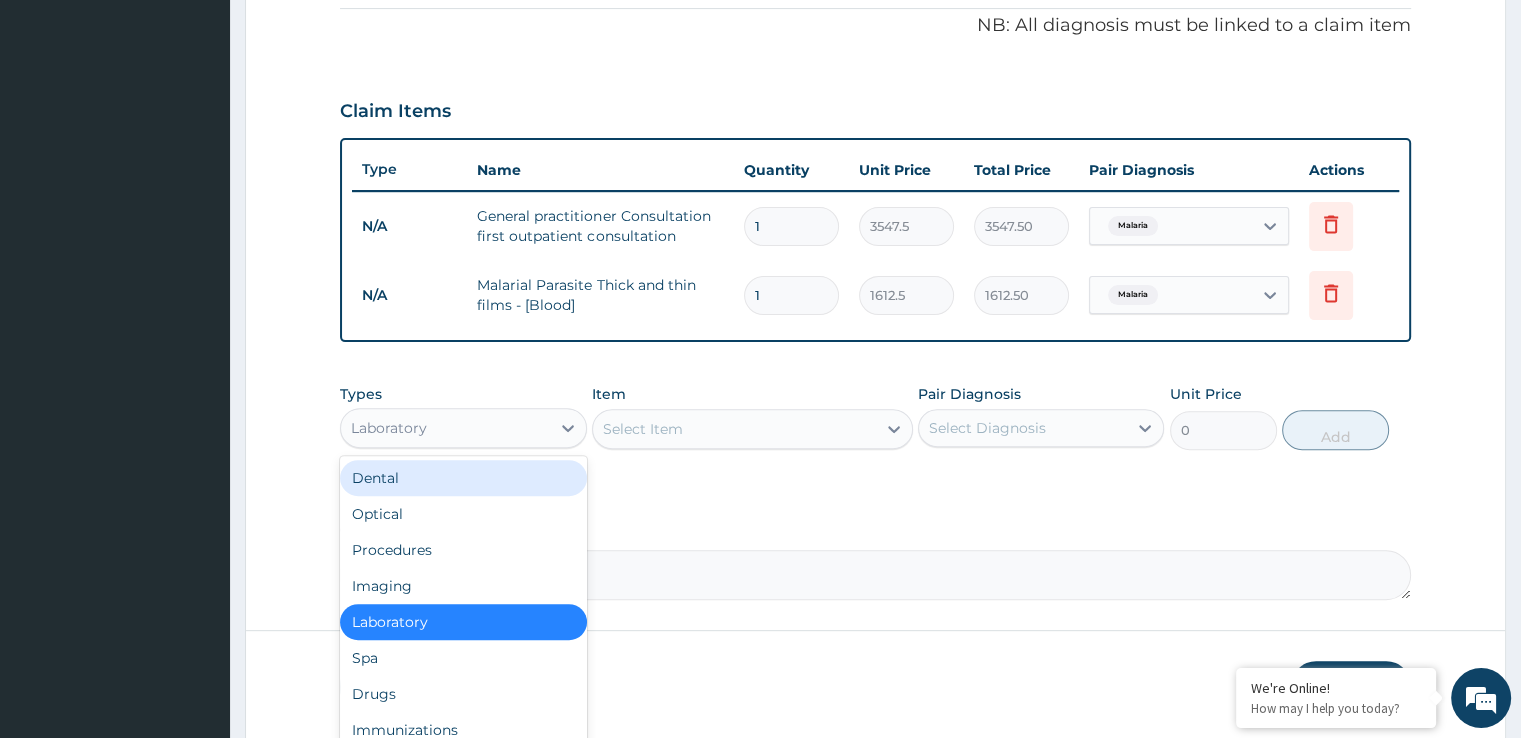click on "Select Item" at bounding box center (734, 429) 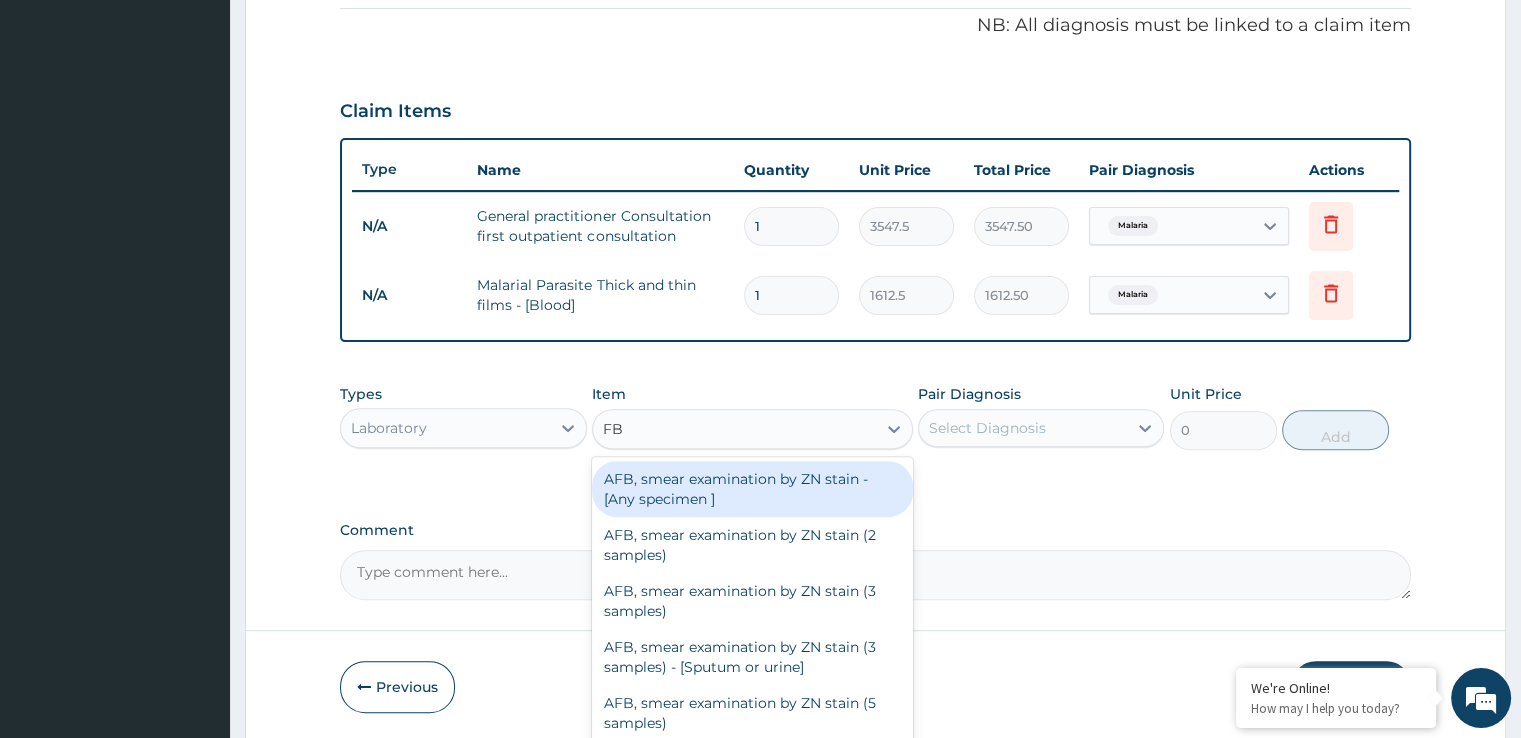 type on "FBC" 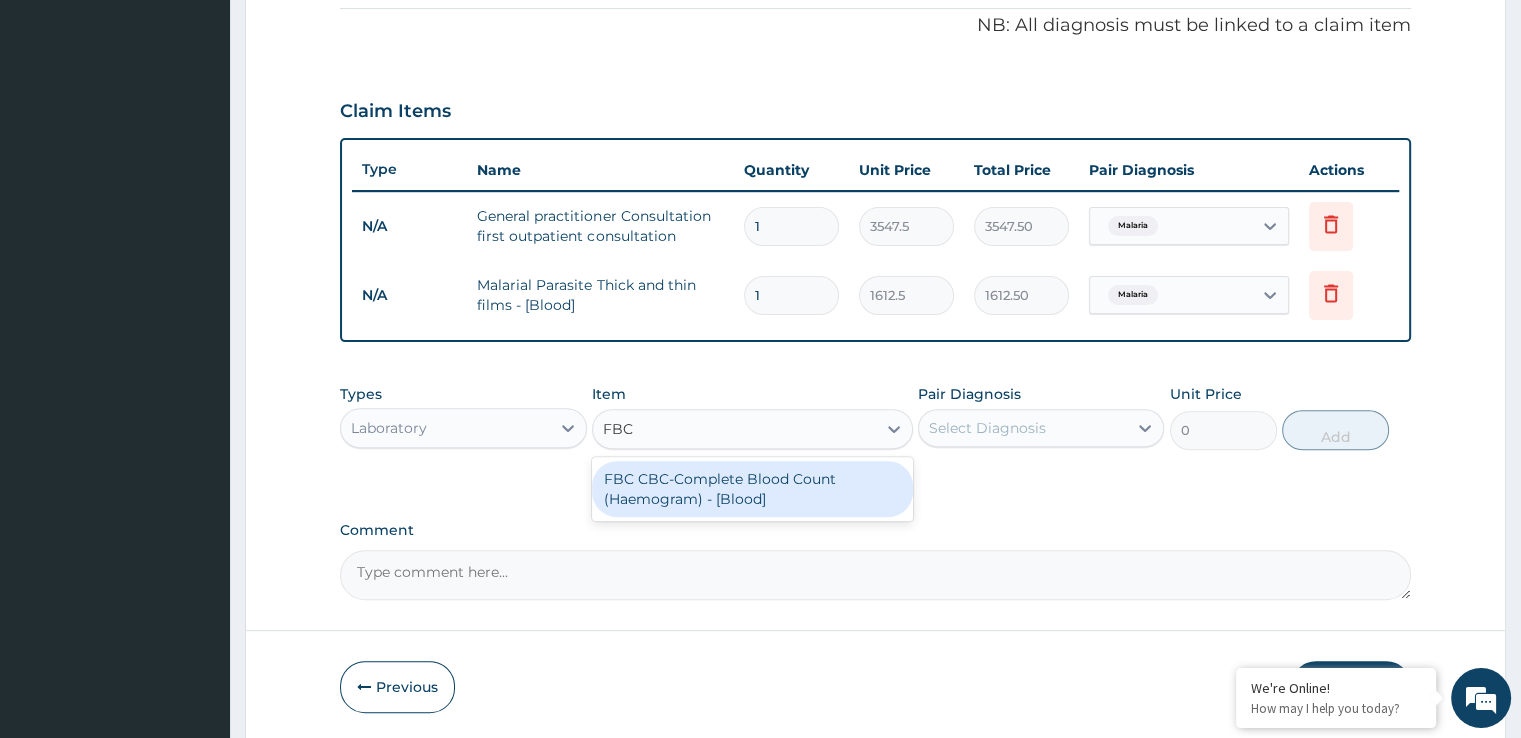 click on "FBC CBC-Complete Blood Count (Haemogram) - [Blood]" at bounding box center [752, 489] 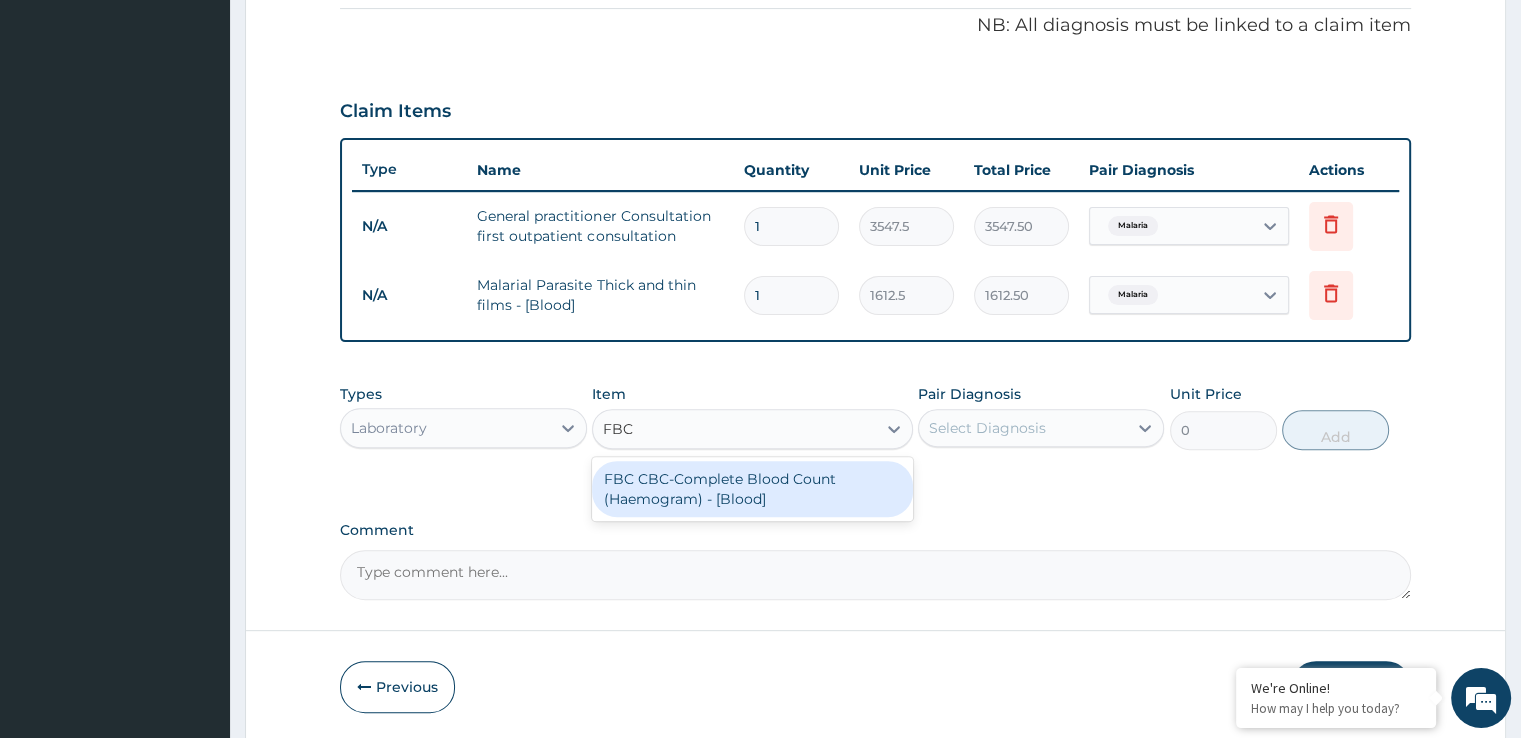 type 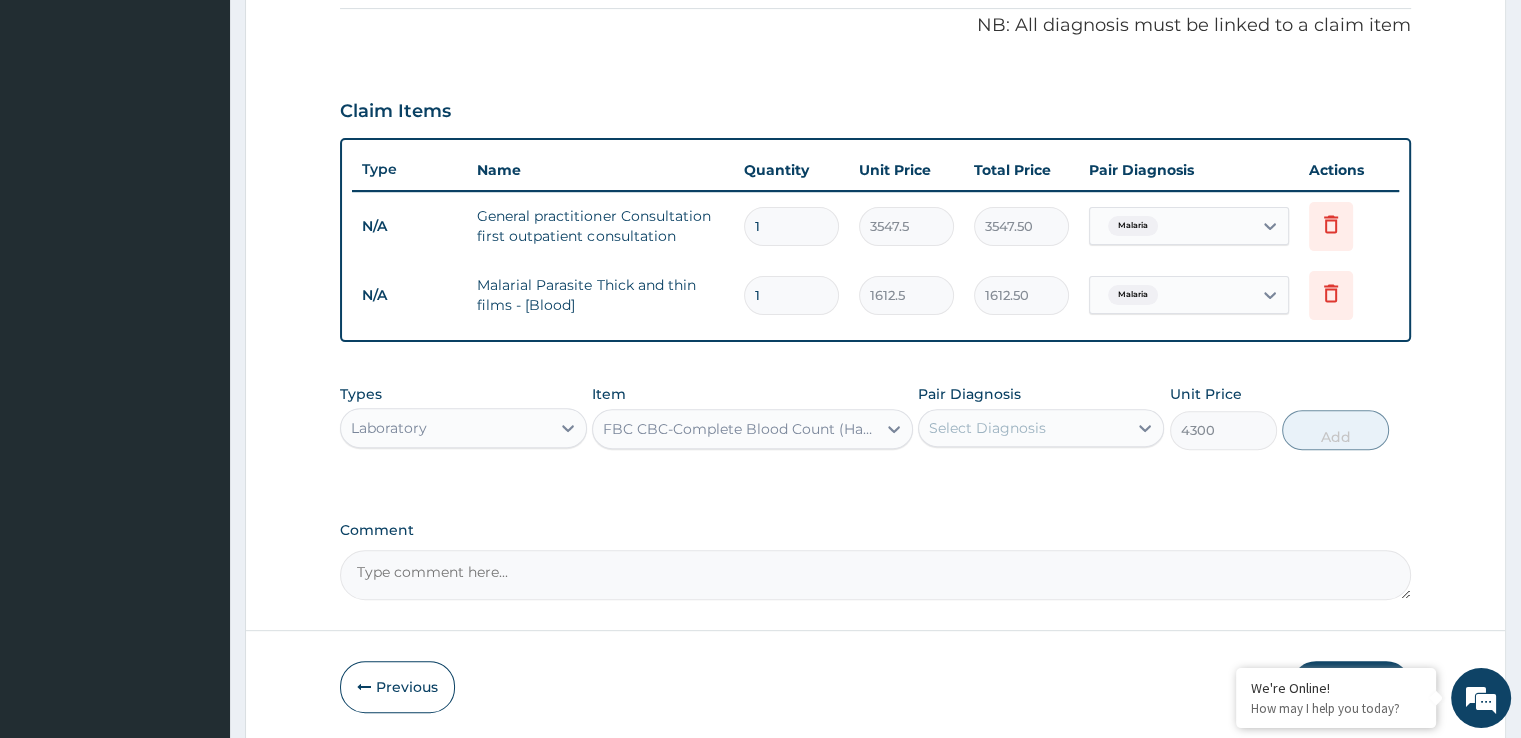 click on "Pair Diagnosis Select Diagnosis" at bounding box center [1041, 417] 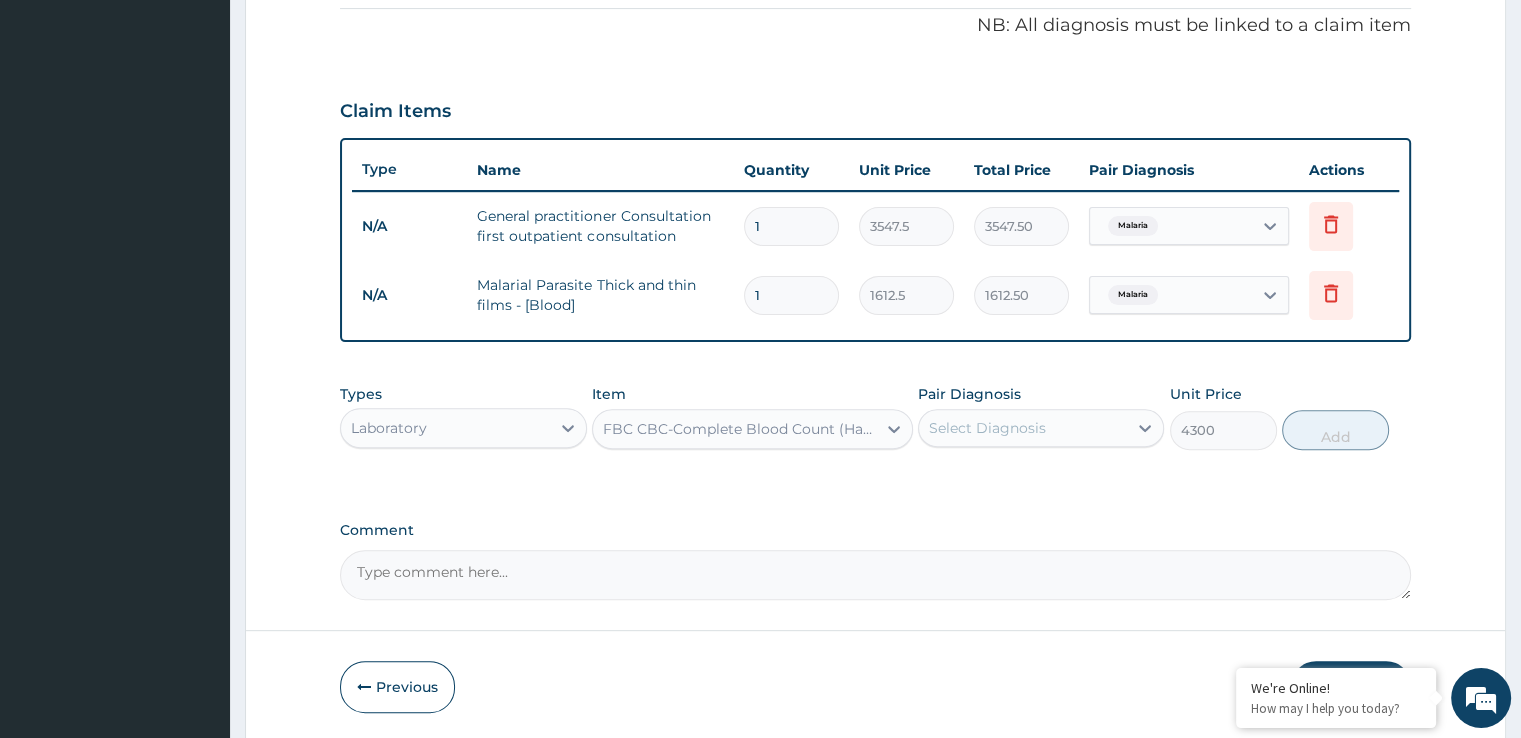 click on "Select Diagnosis" at bounding box center (987, 428) 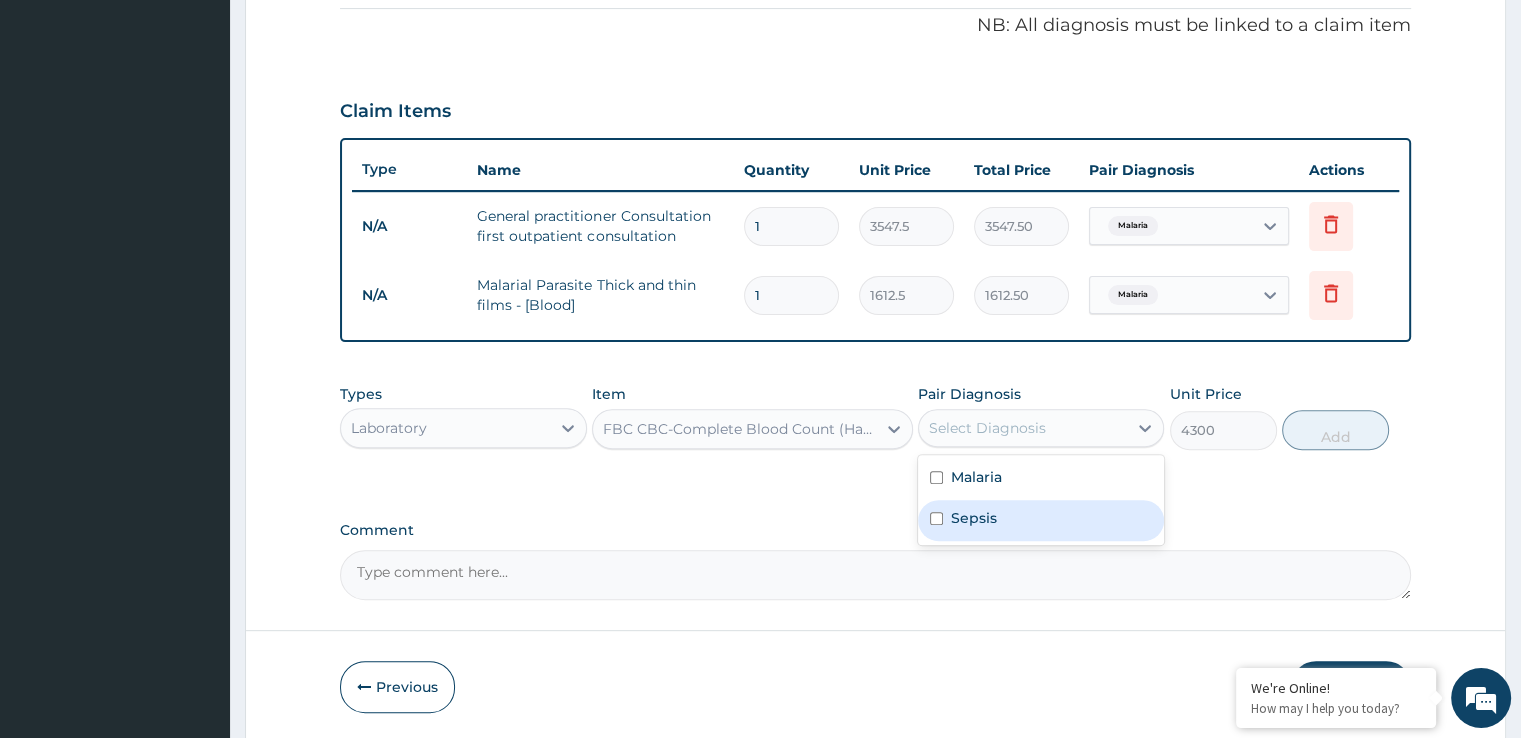 click on "Sepsis" at bounding box center (1041, 520) 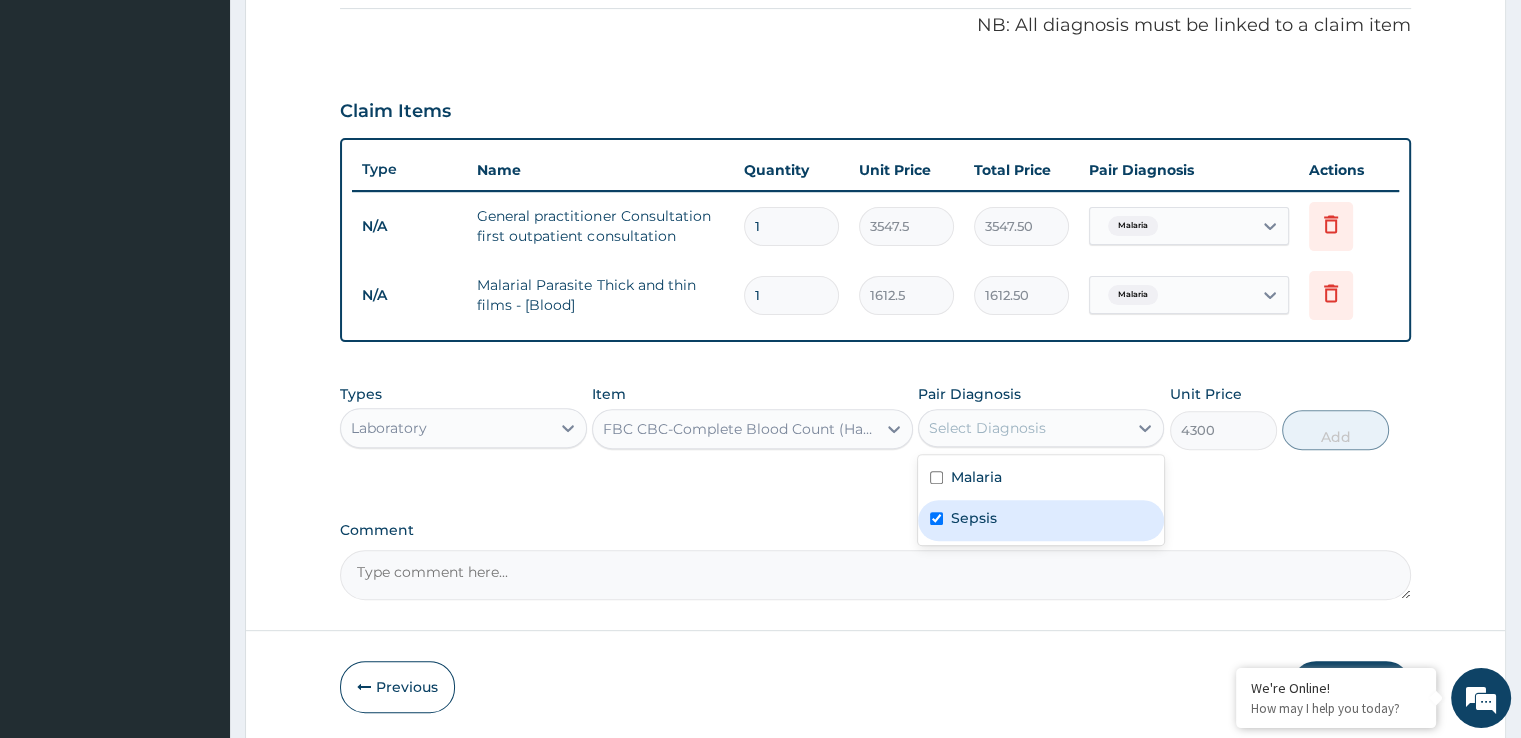 checkbox on "true" 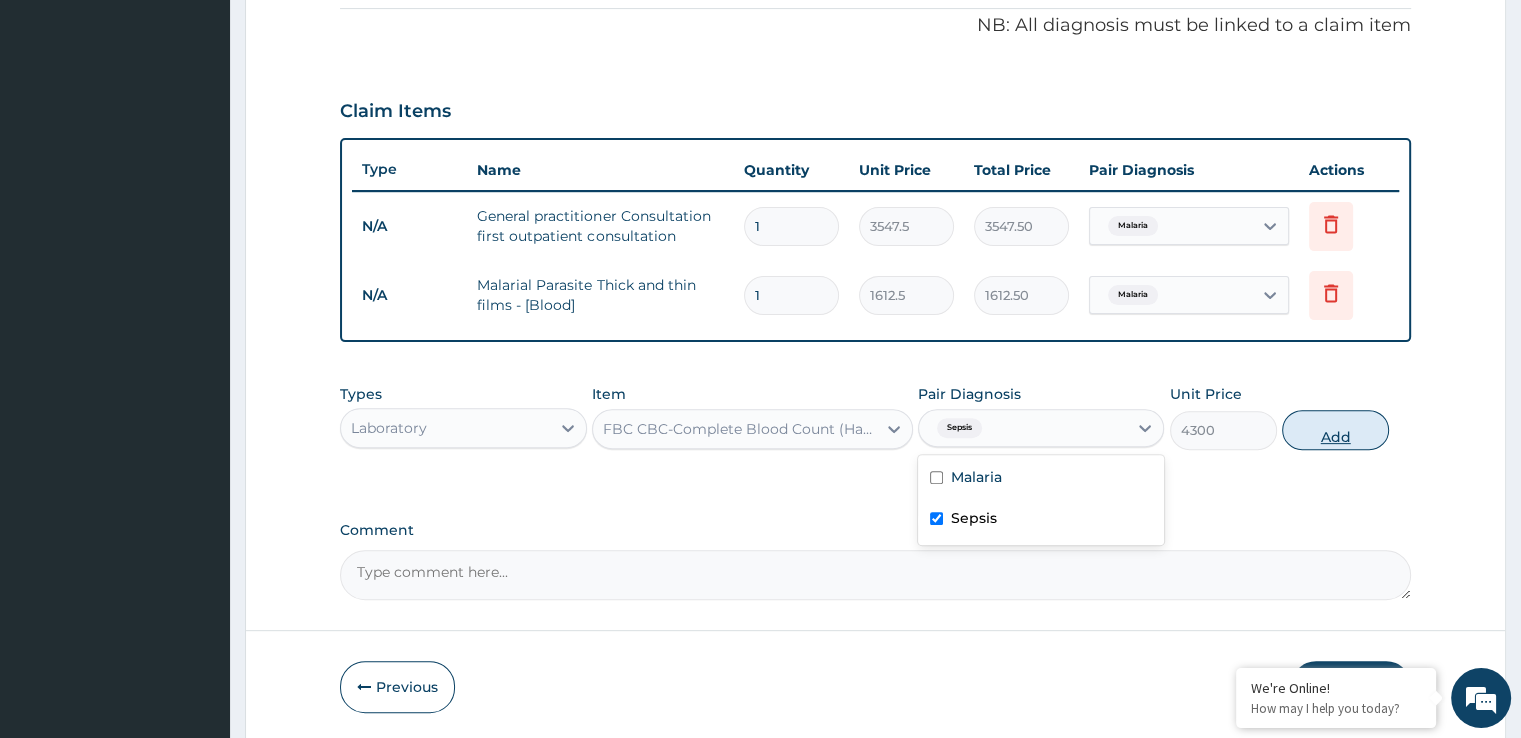 click on "Add" at bounding box center (1335, 430) 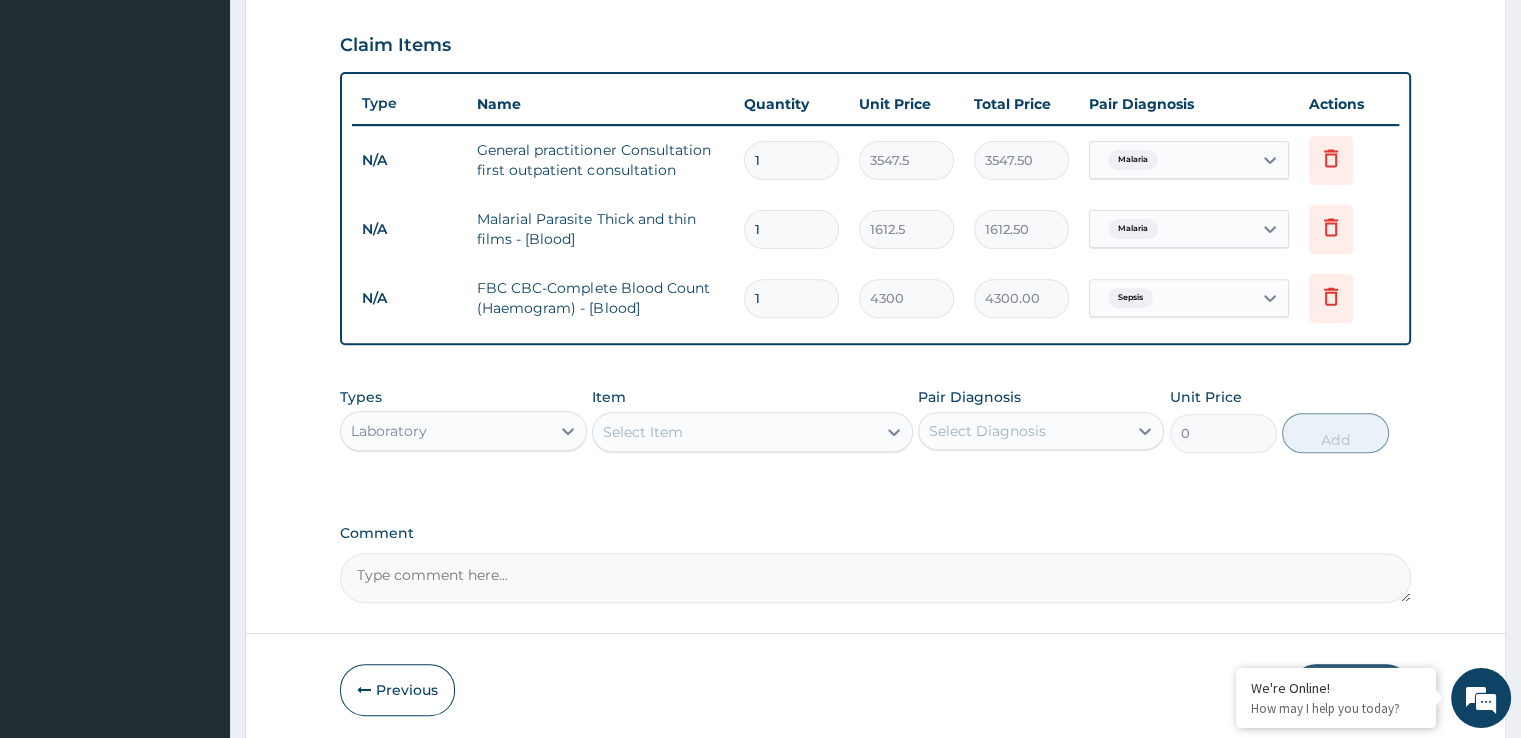 scroll, scrollTop: 706, scrollLeft: 0, axis: vertical 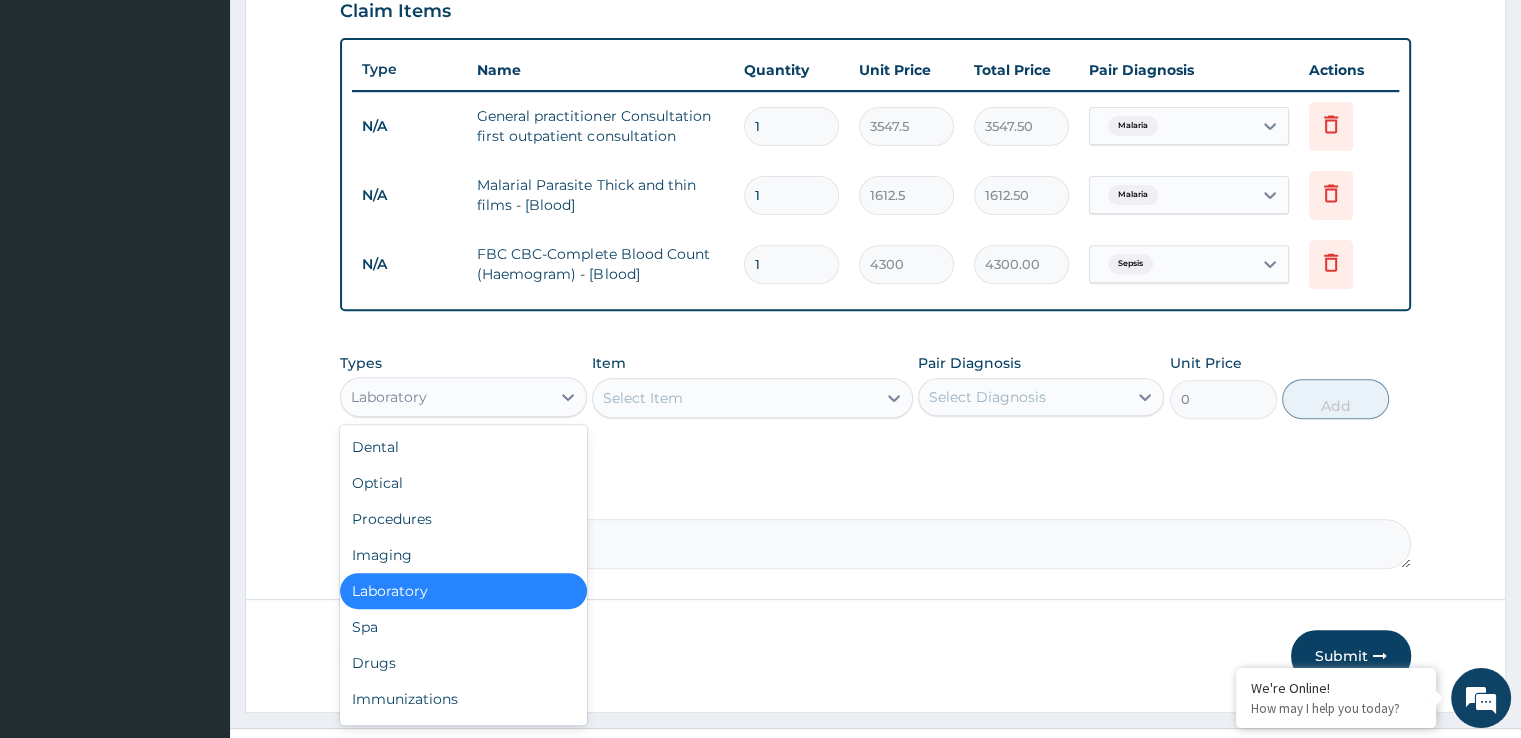 click on "Laboratory" at bounding box center [389, 397] 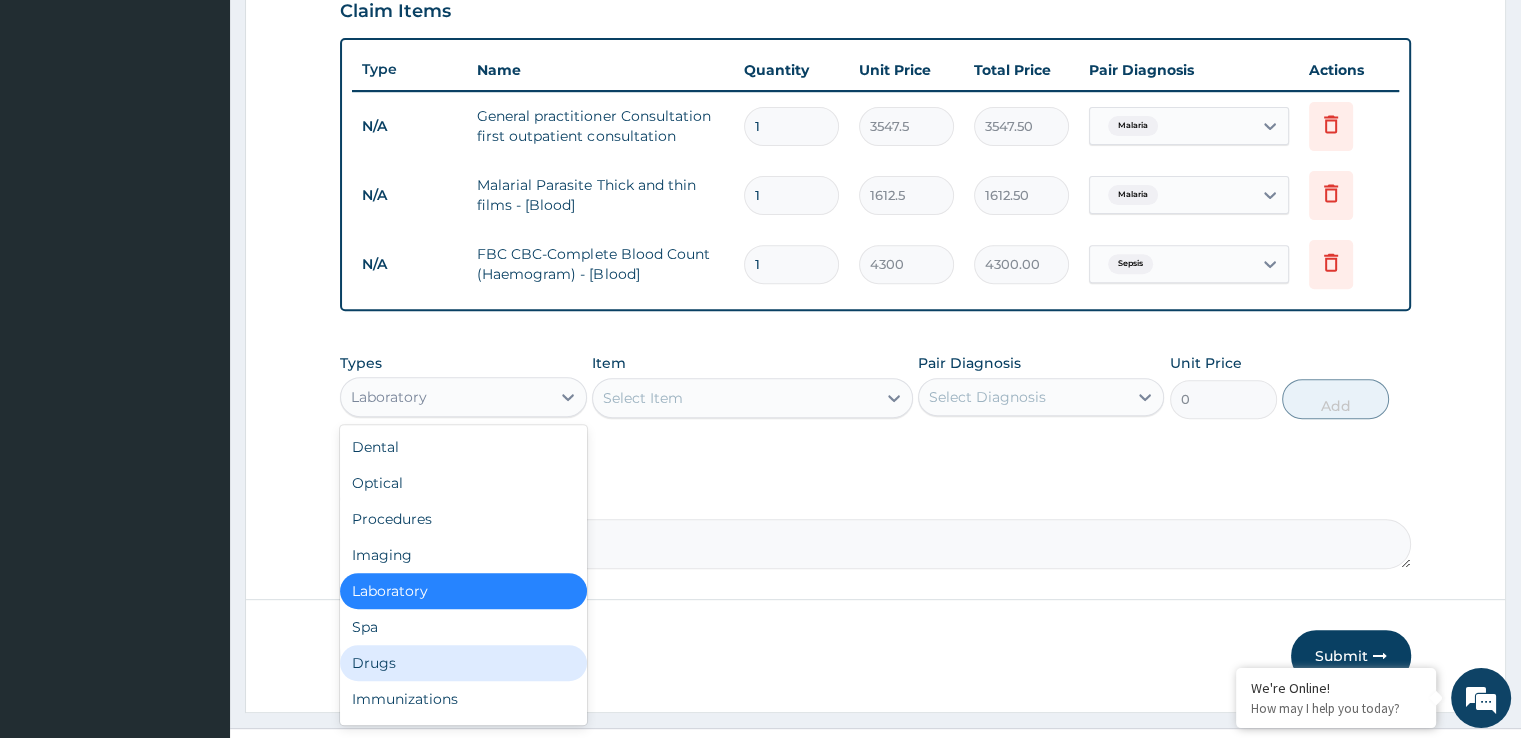 click on "Drugs" at bounding box center (463, 663) 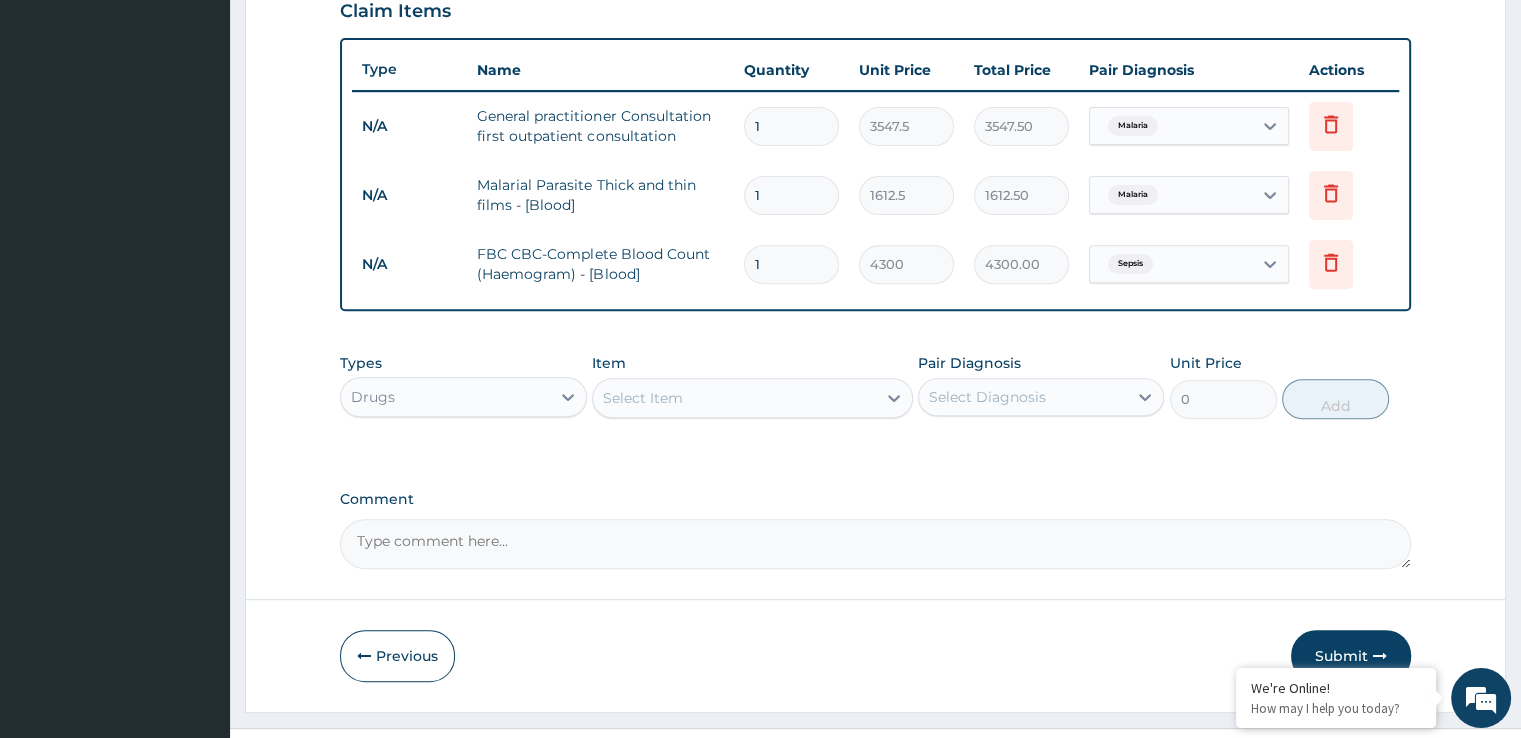 drag, startPoint x: 716, startPoint y: 397, endPoint x: 728, endPoint y: 411, distance: 18.439089 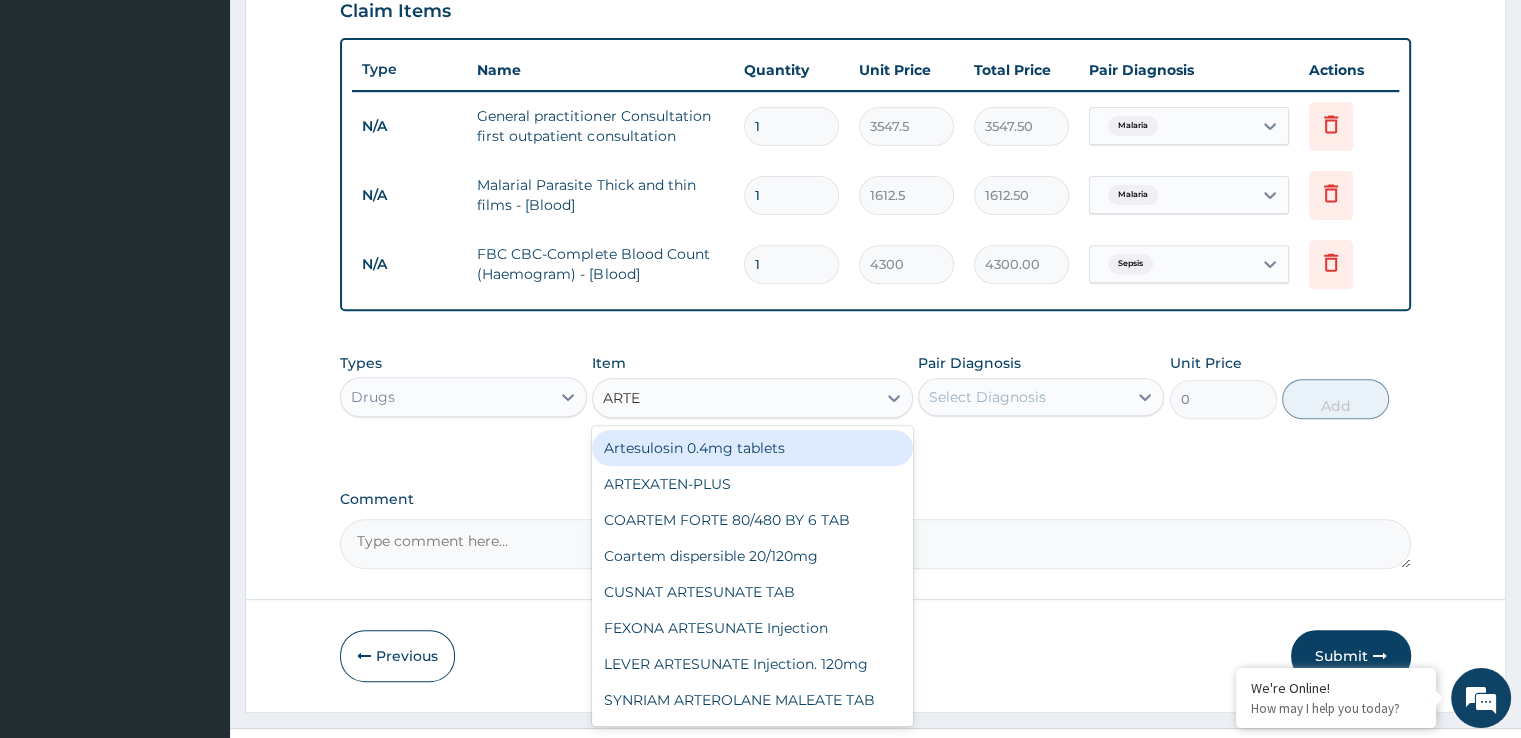 type on "ARTEM" 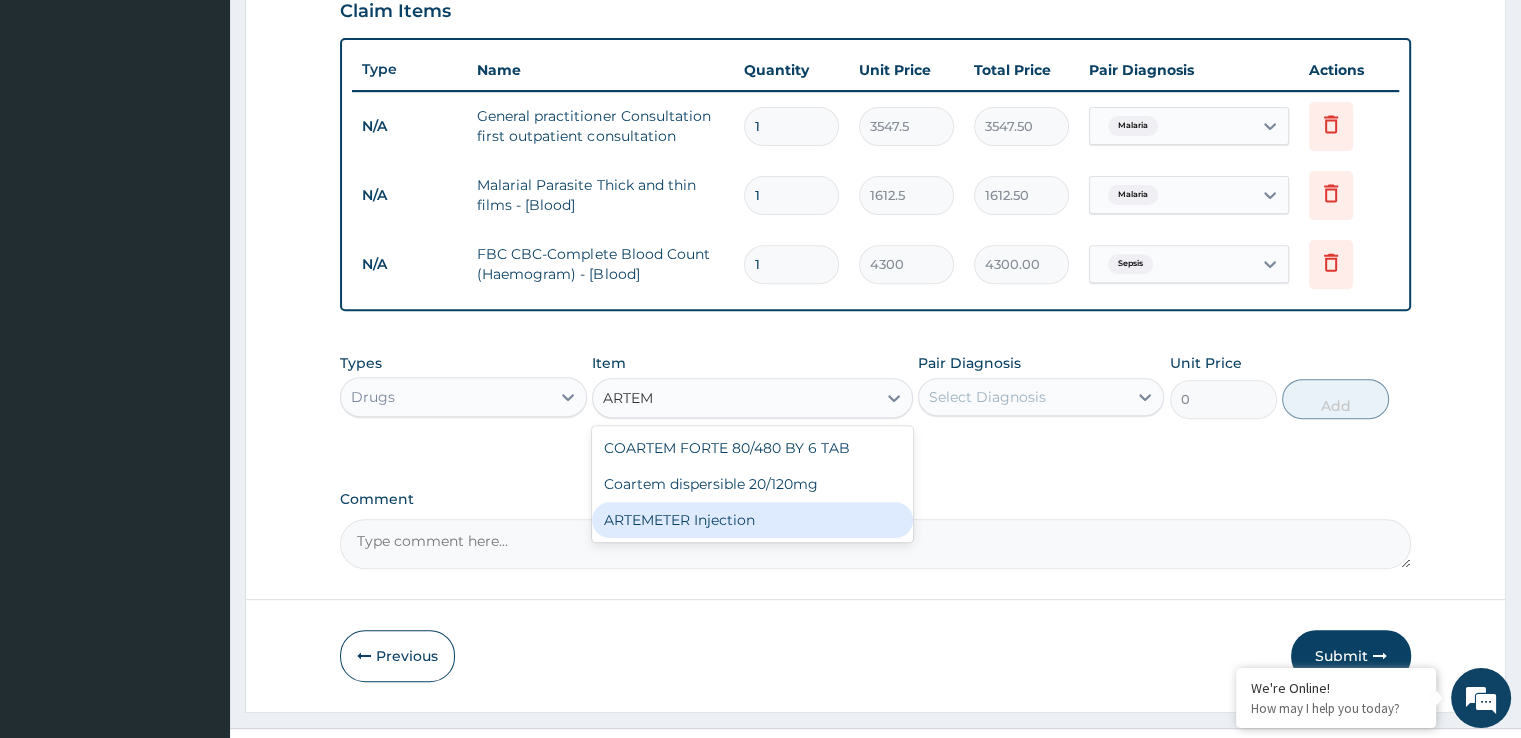 click on "ARTEMETER Injection" at bounding box center [752, 520] 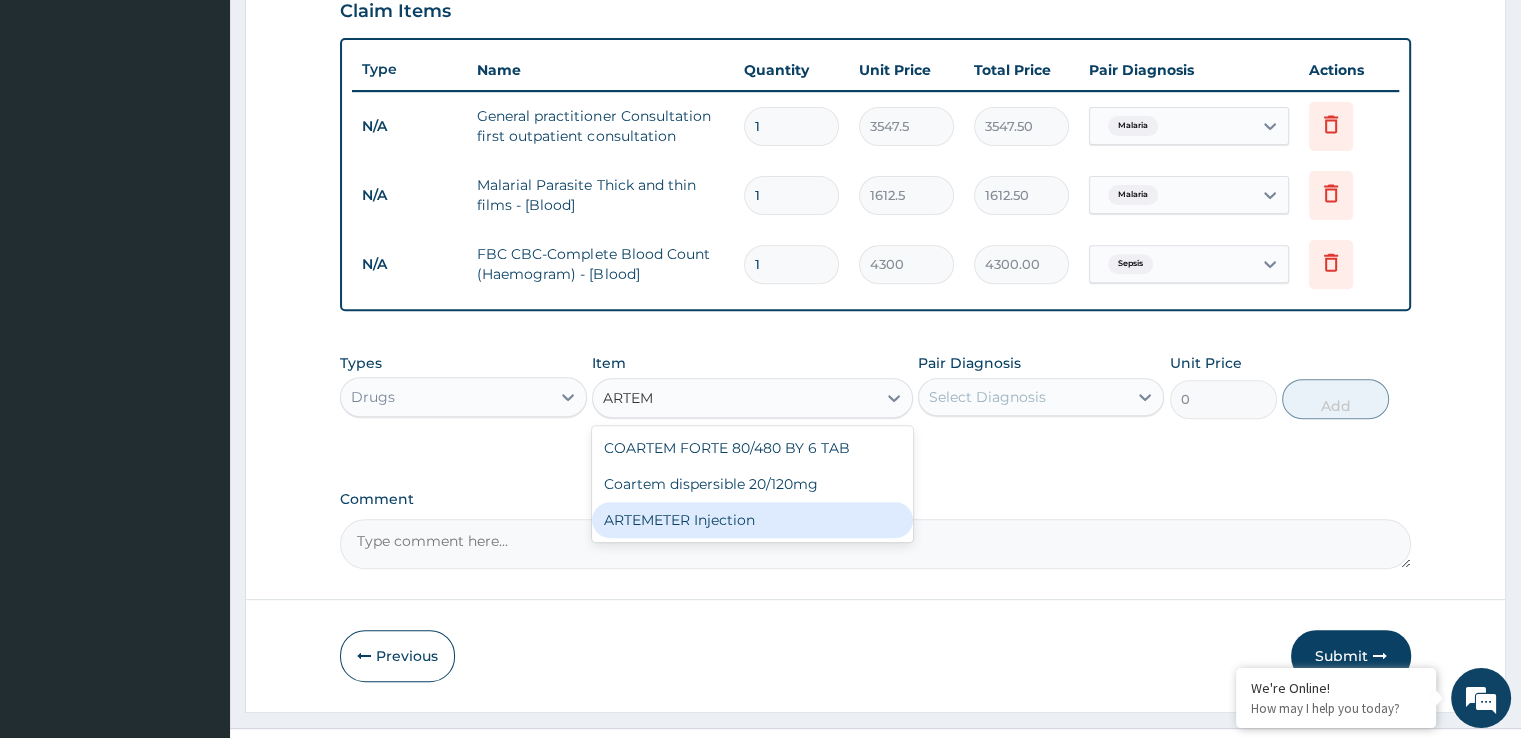 type 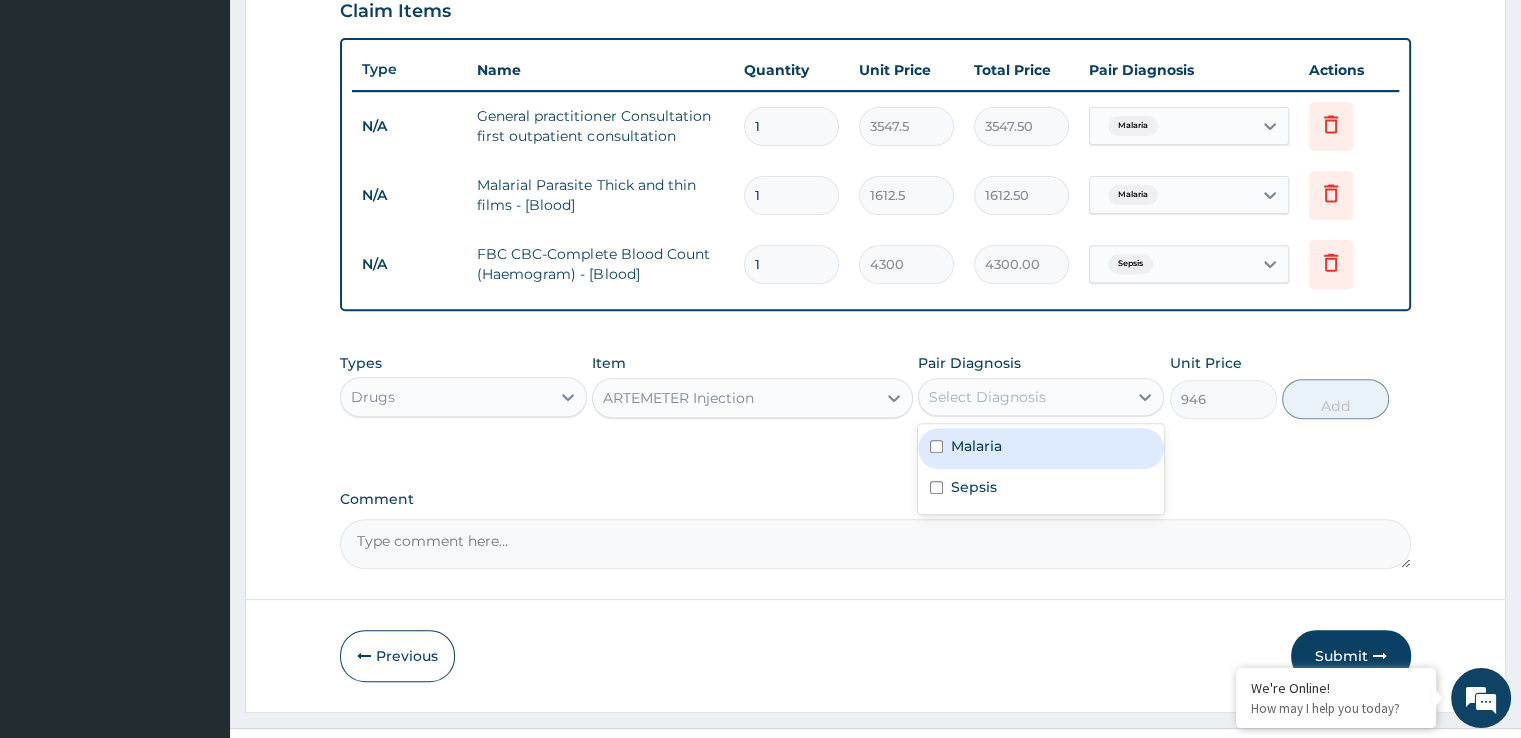 click on "Select Diagnosis" at bounding box center (987, 397) 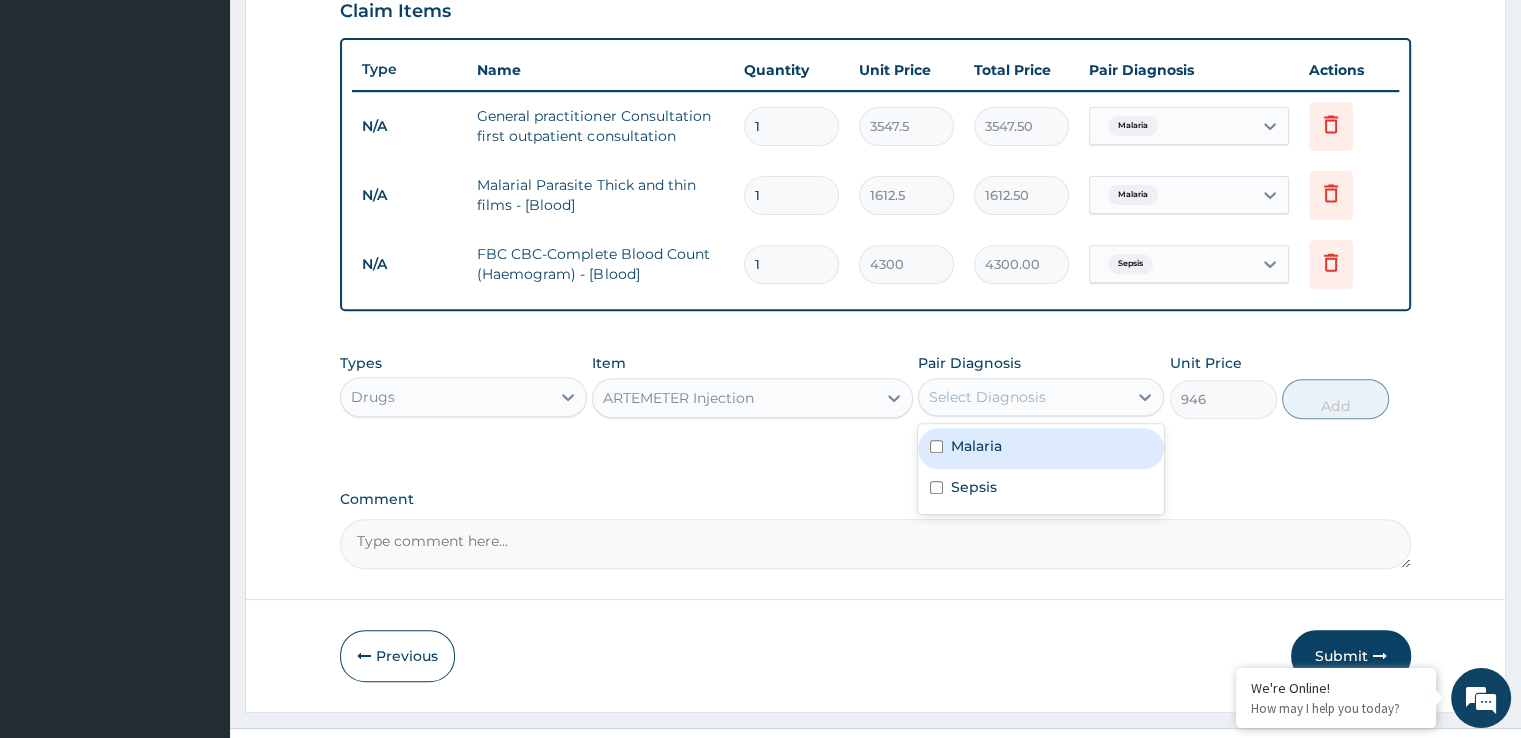 click on "Malaria" at bounding box center (1041, 448) 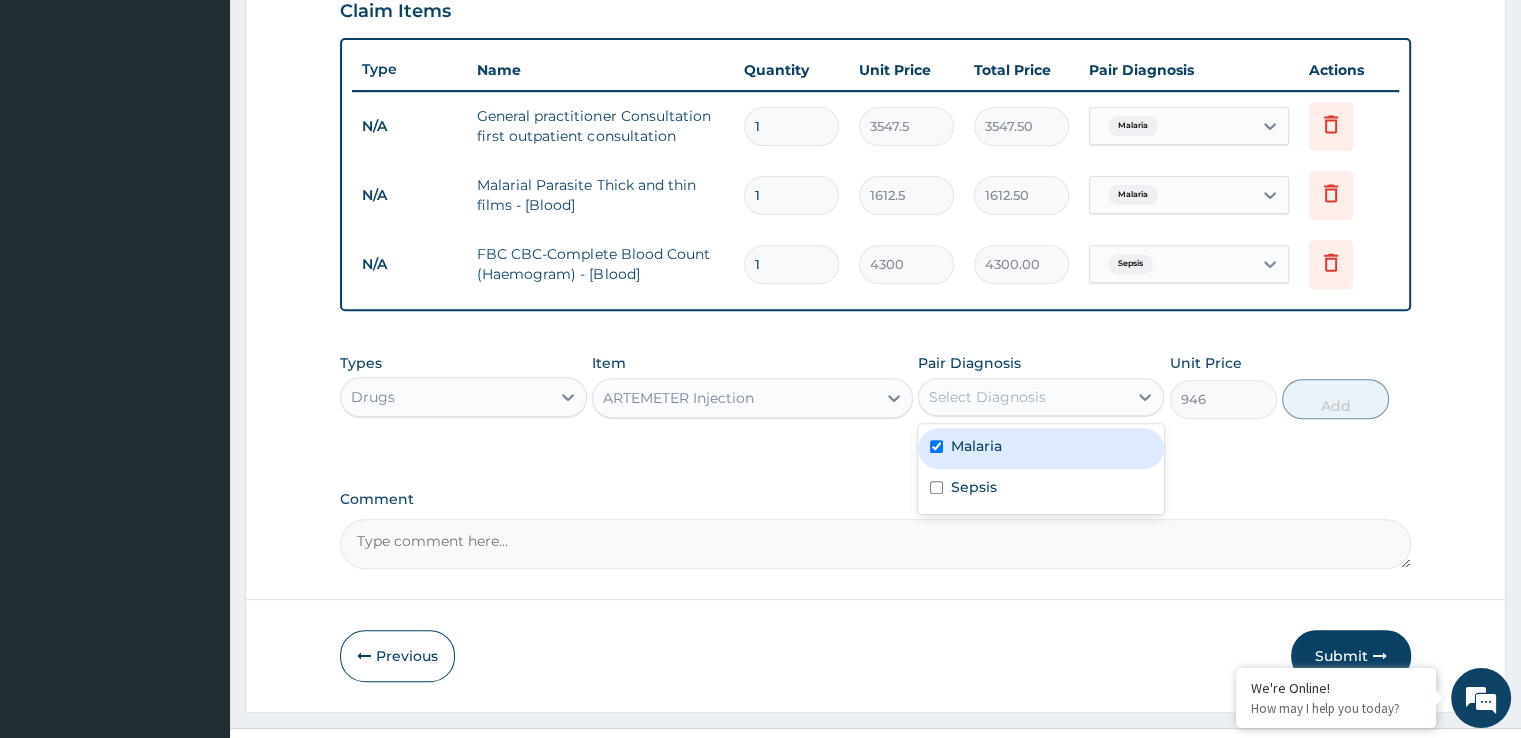 checkbox on "true" 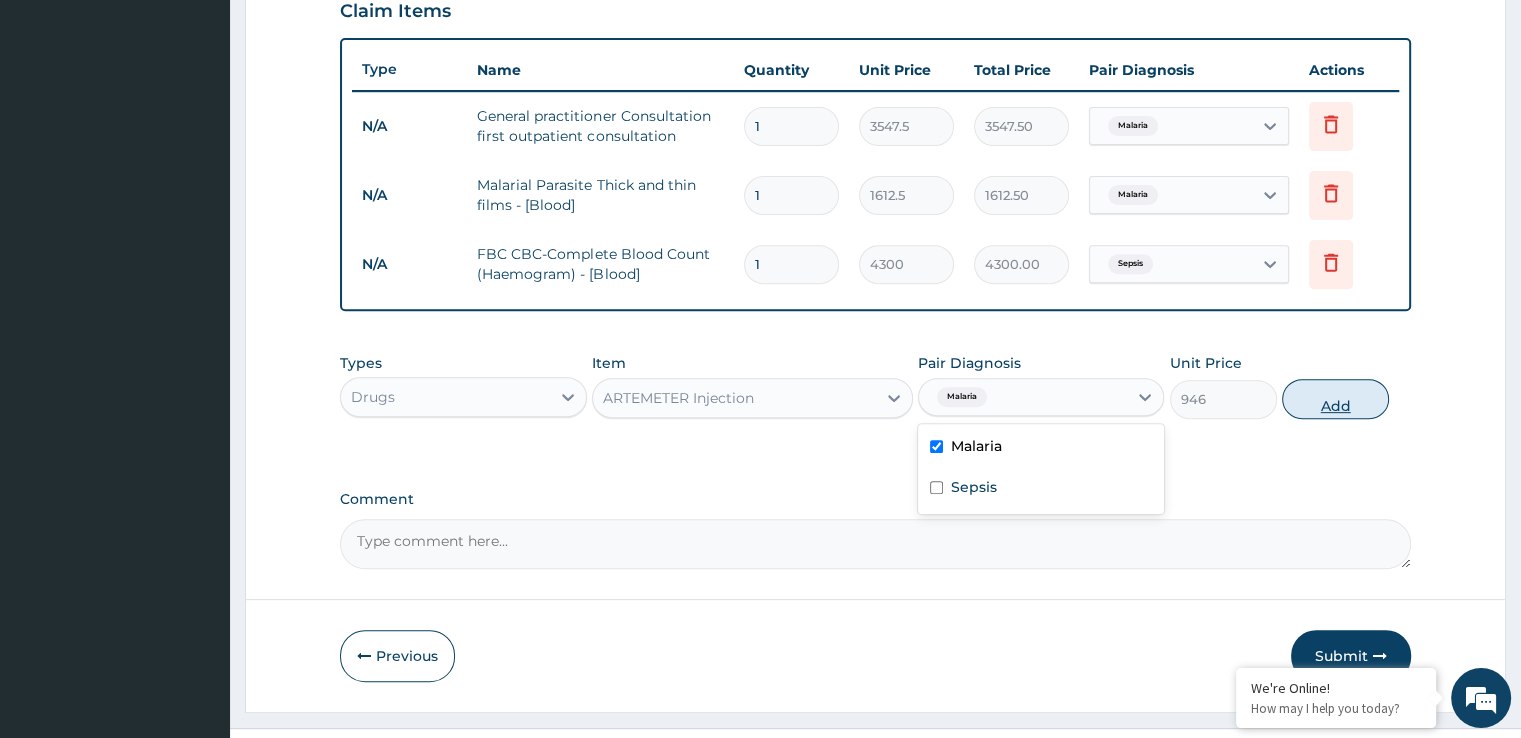 click on "Add" at bounding box center (1335, 399) 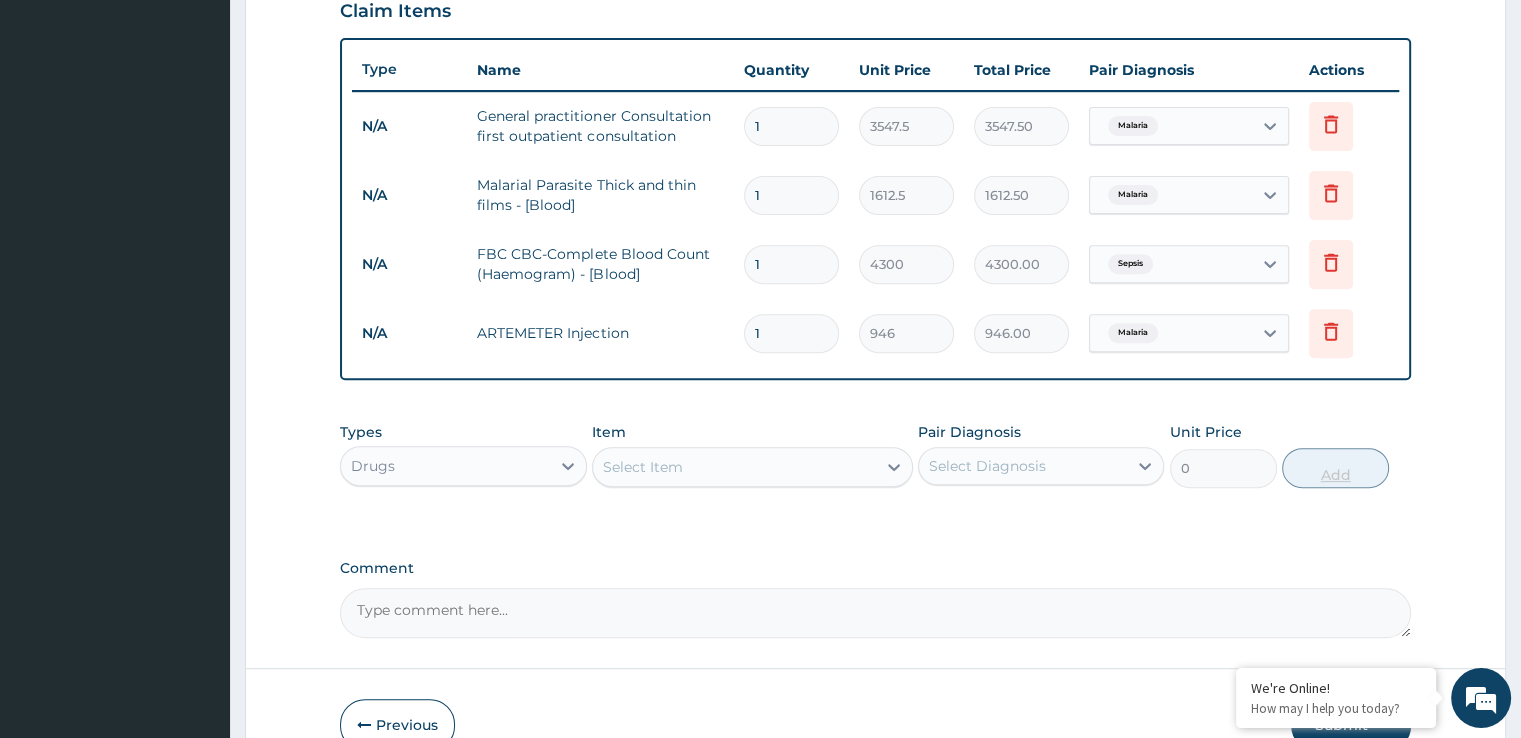 type 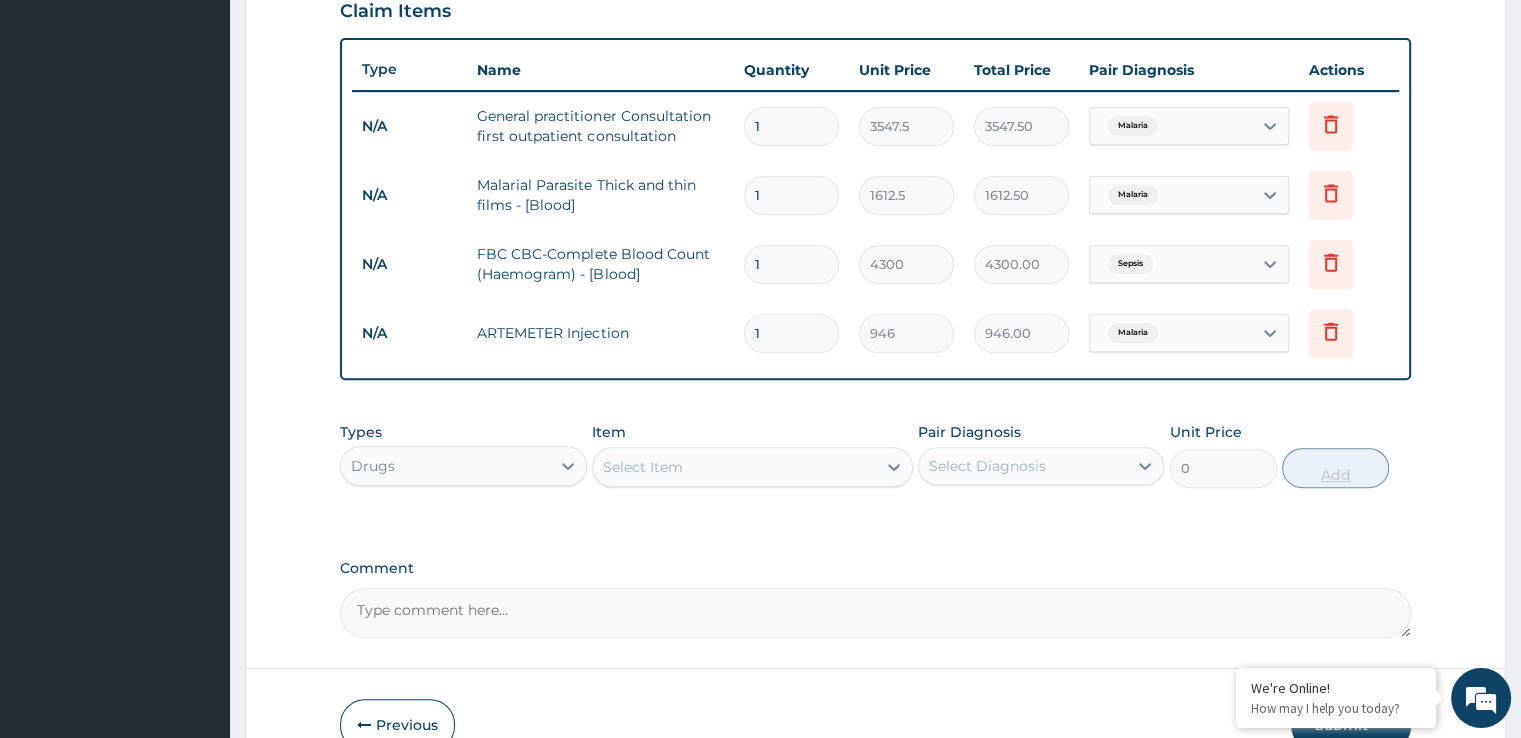 type on "0.00" 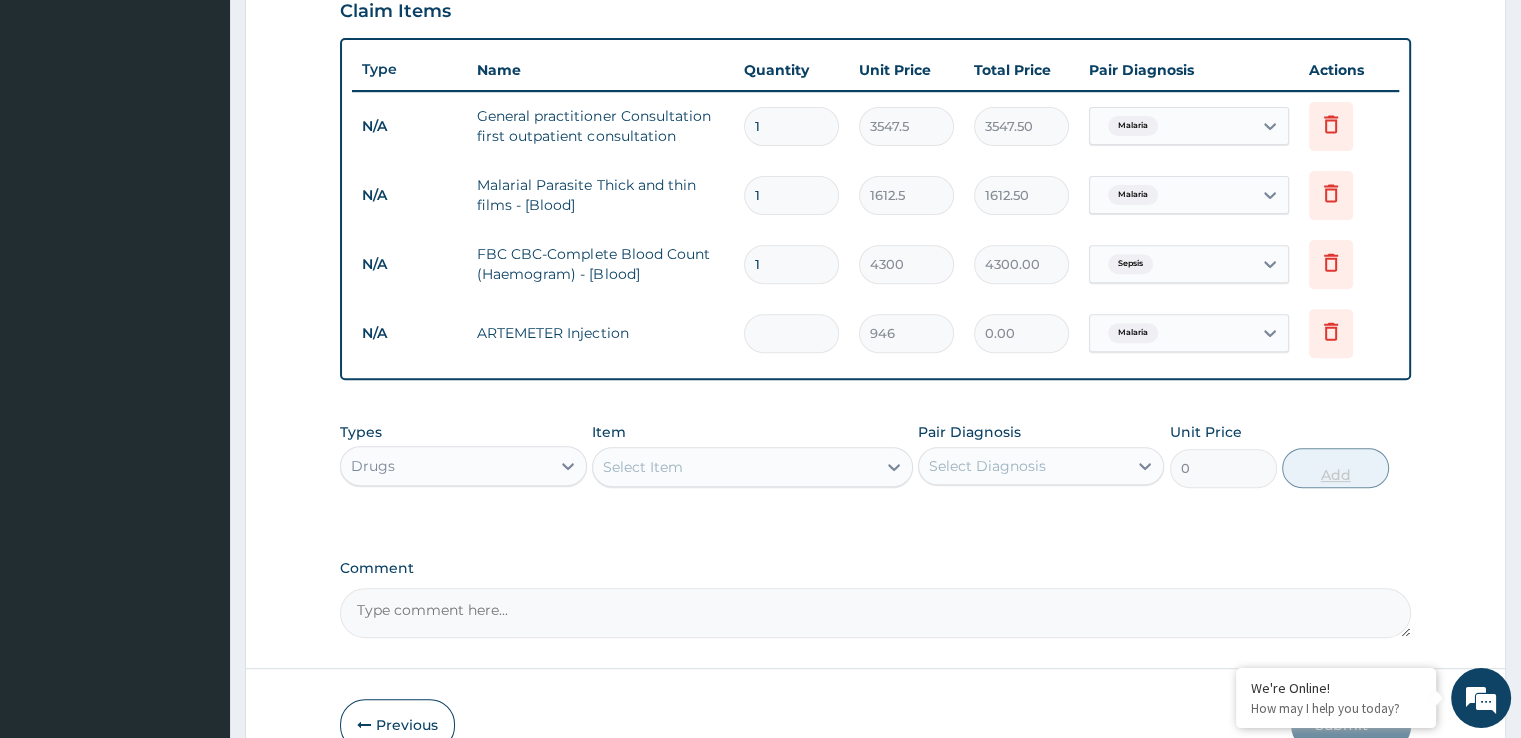 type on "6" 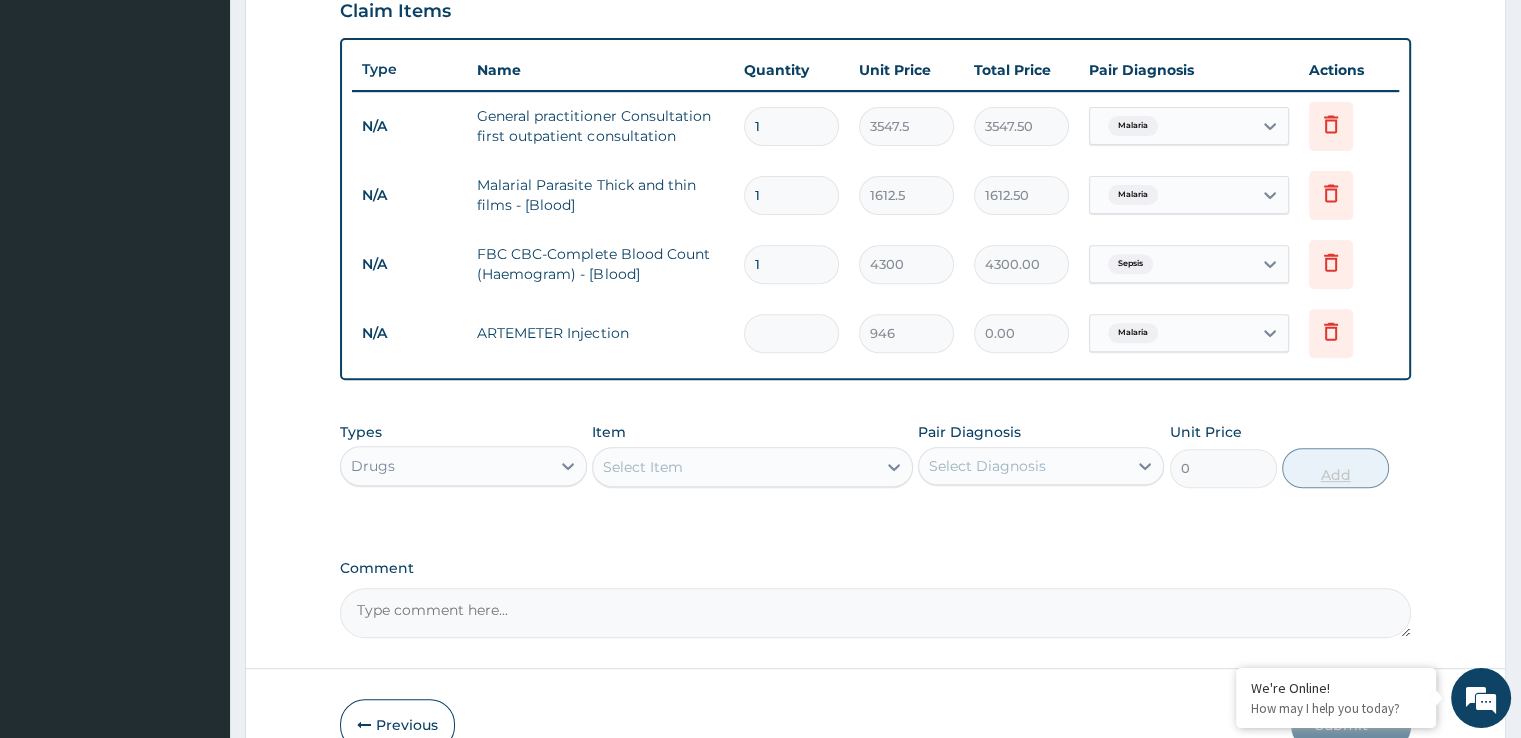 type on "5676.00" 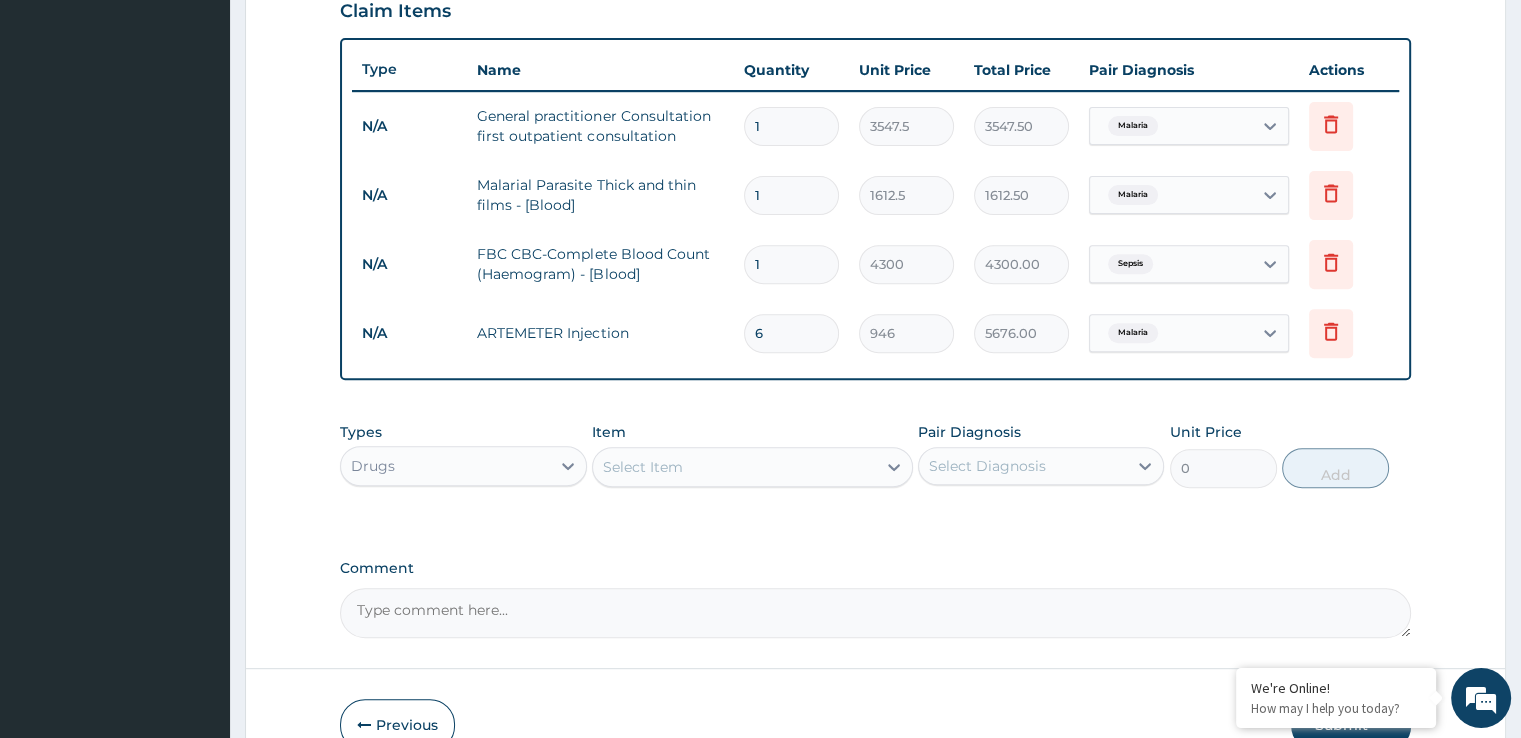 type on "6" 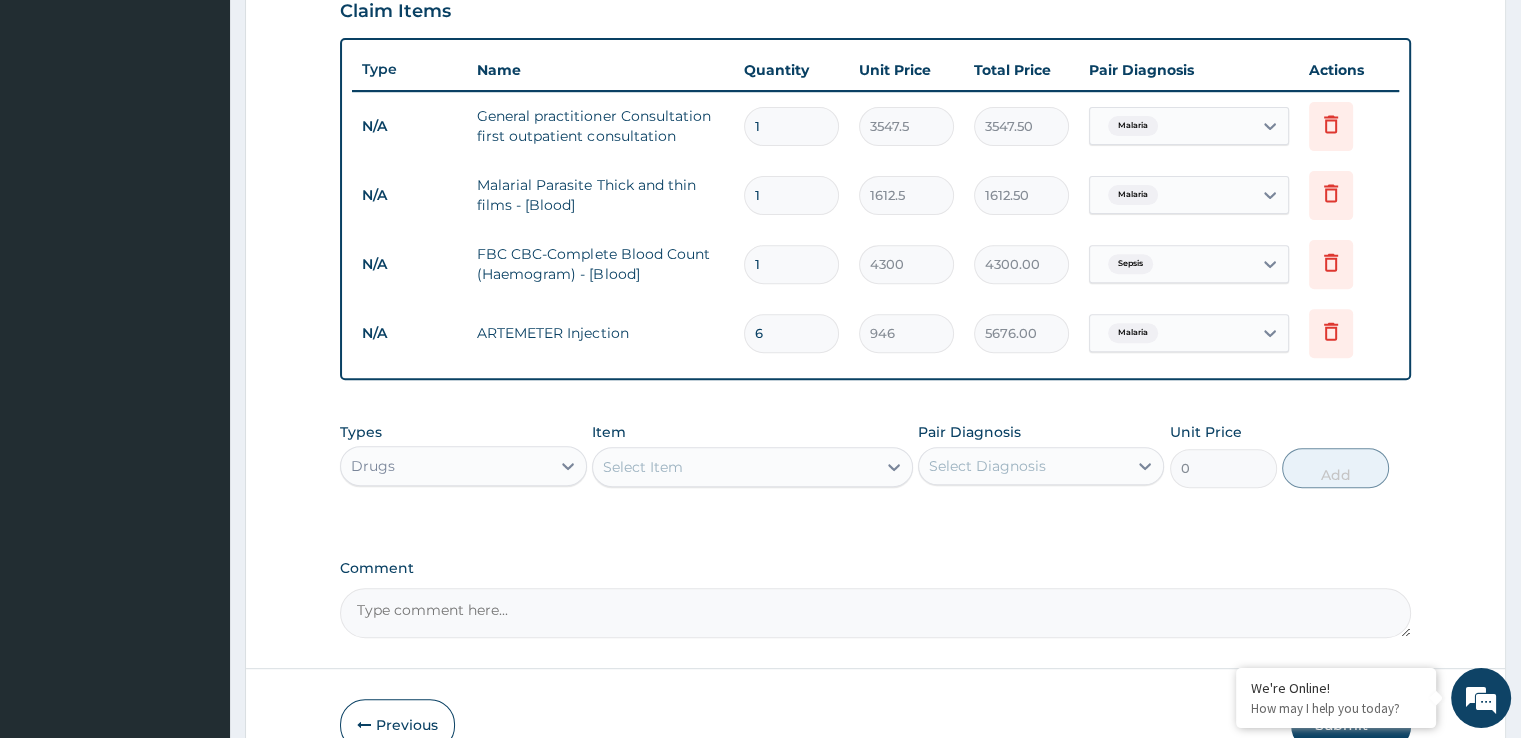 click on "Select Item" at bounding box center [734, 467] 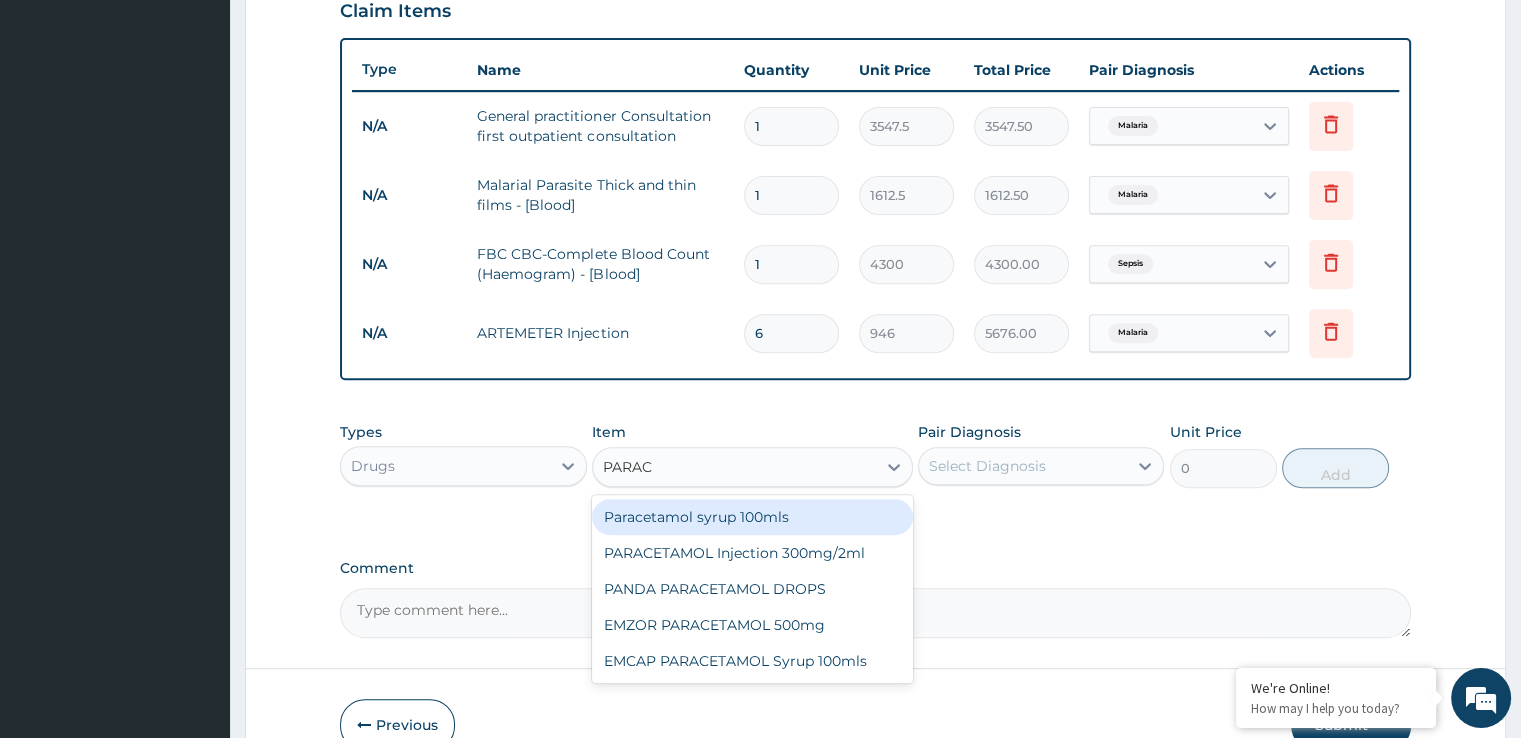 type on "PARACE" 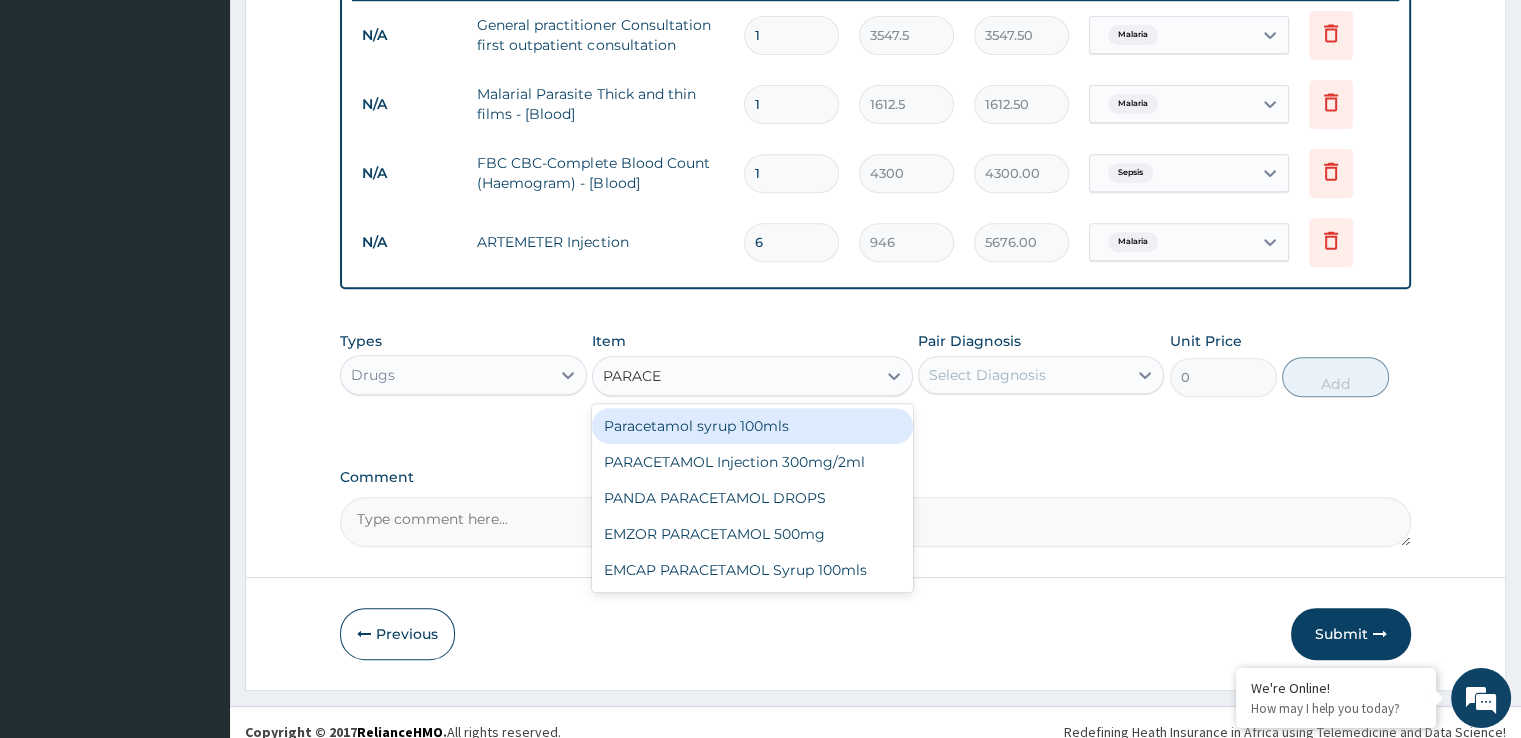scroll, scrollTop: 812, scrollLeft: 0, axis: vertical 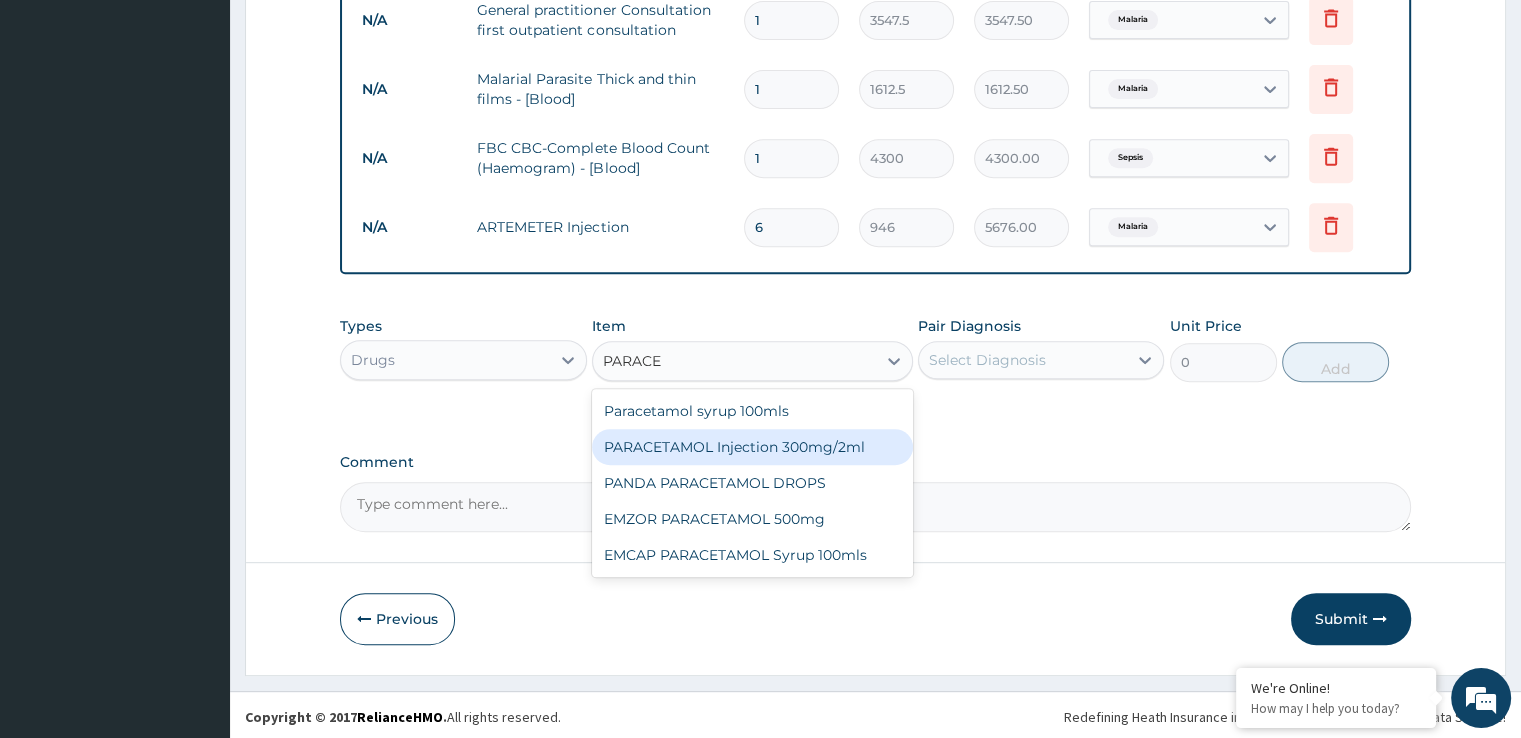click on "PARACETAMOL Injection 300mg/2ml" at bounding box center (752, 447) 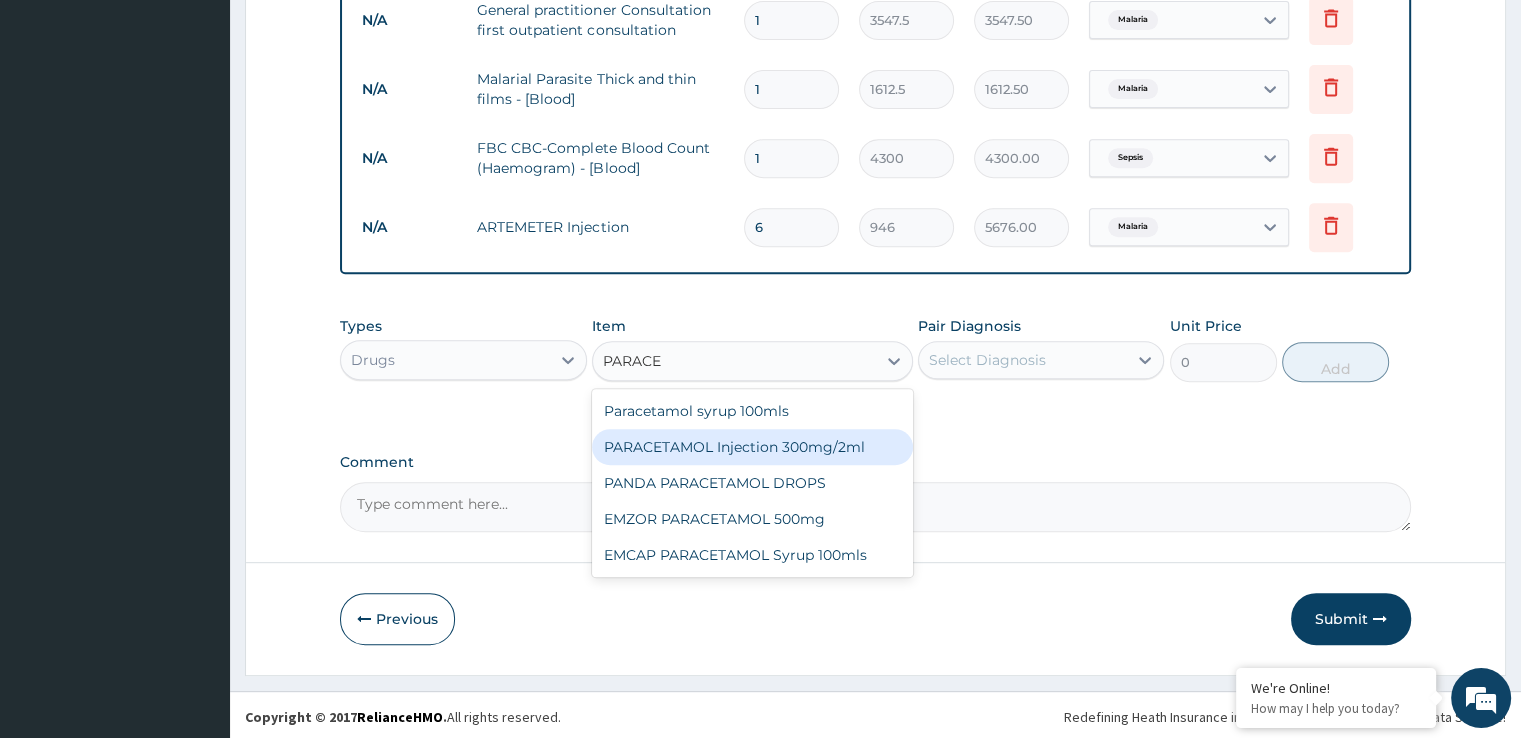 type 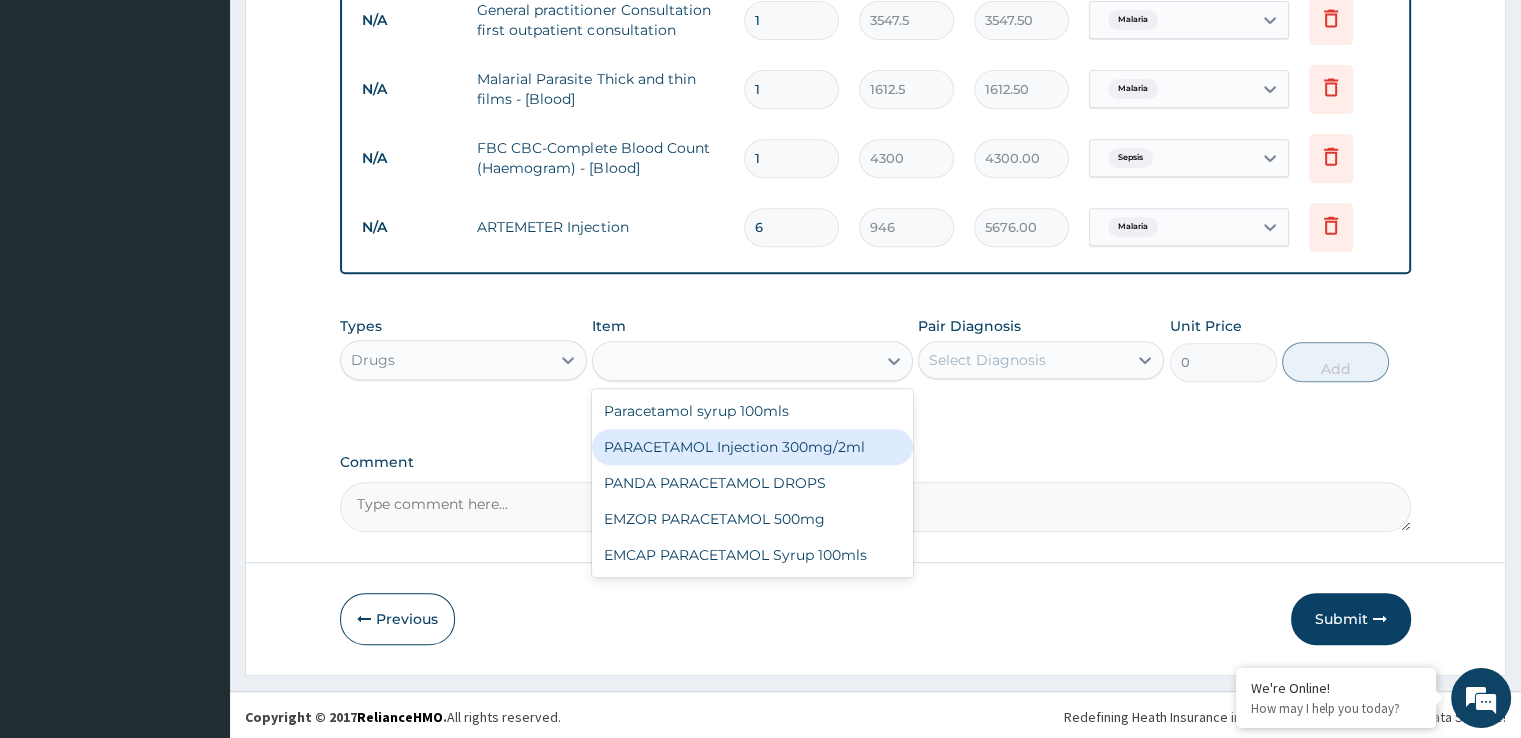 type on "260.15" 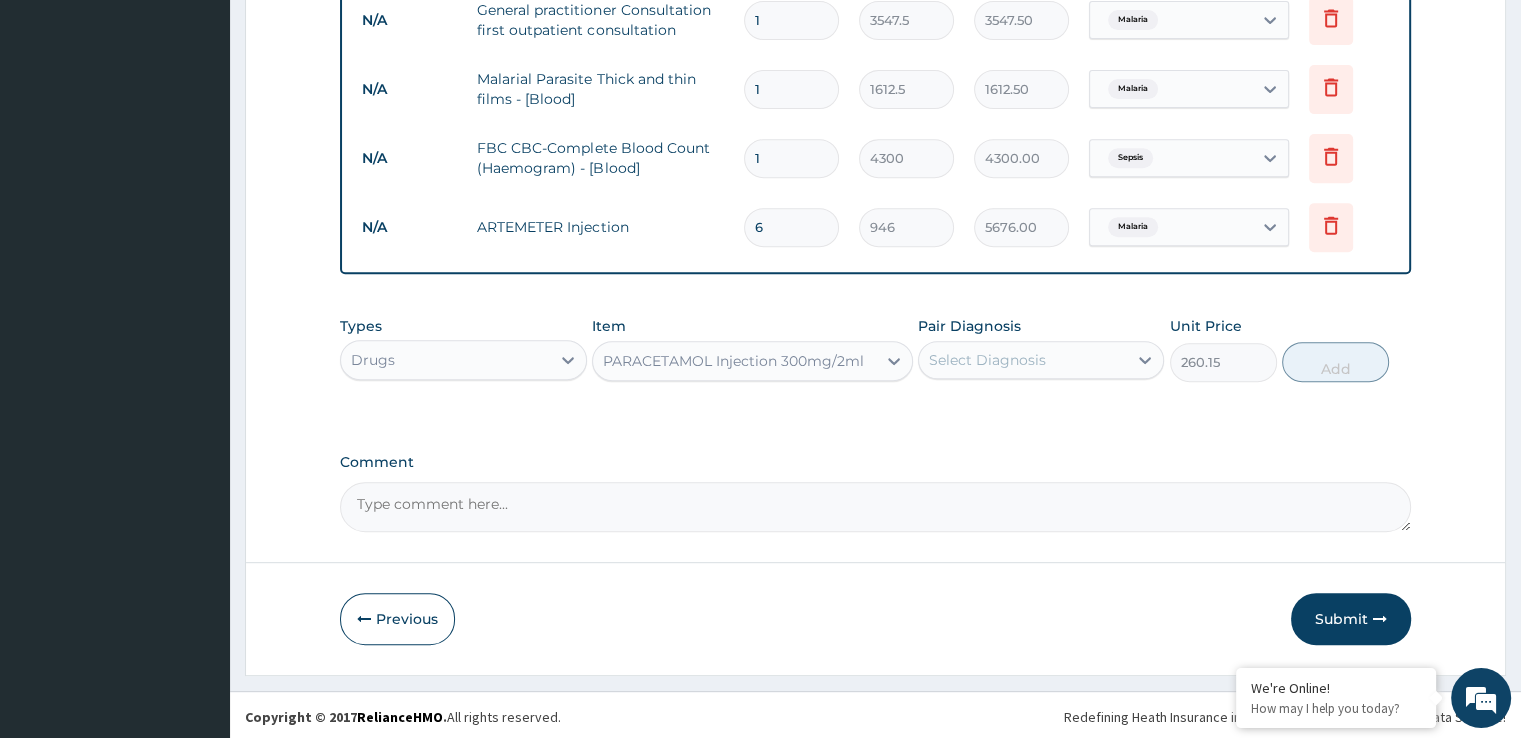 click on "Select Diagnosis" at bounding box center (987, 360) 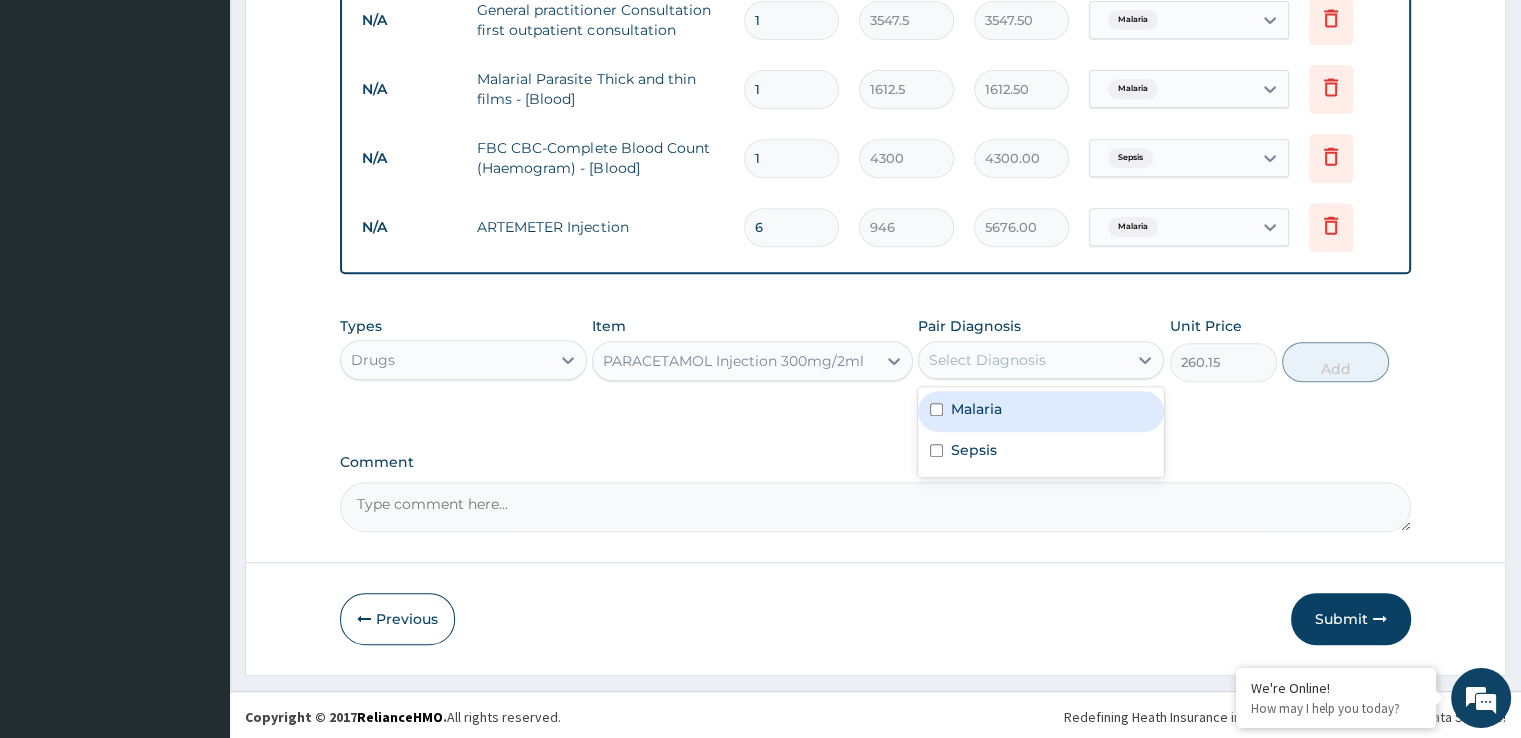 click on "Malaria" at bounding box center (1041, 411) 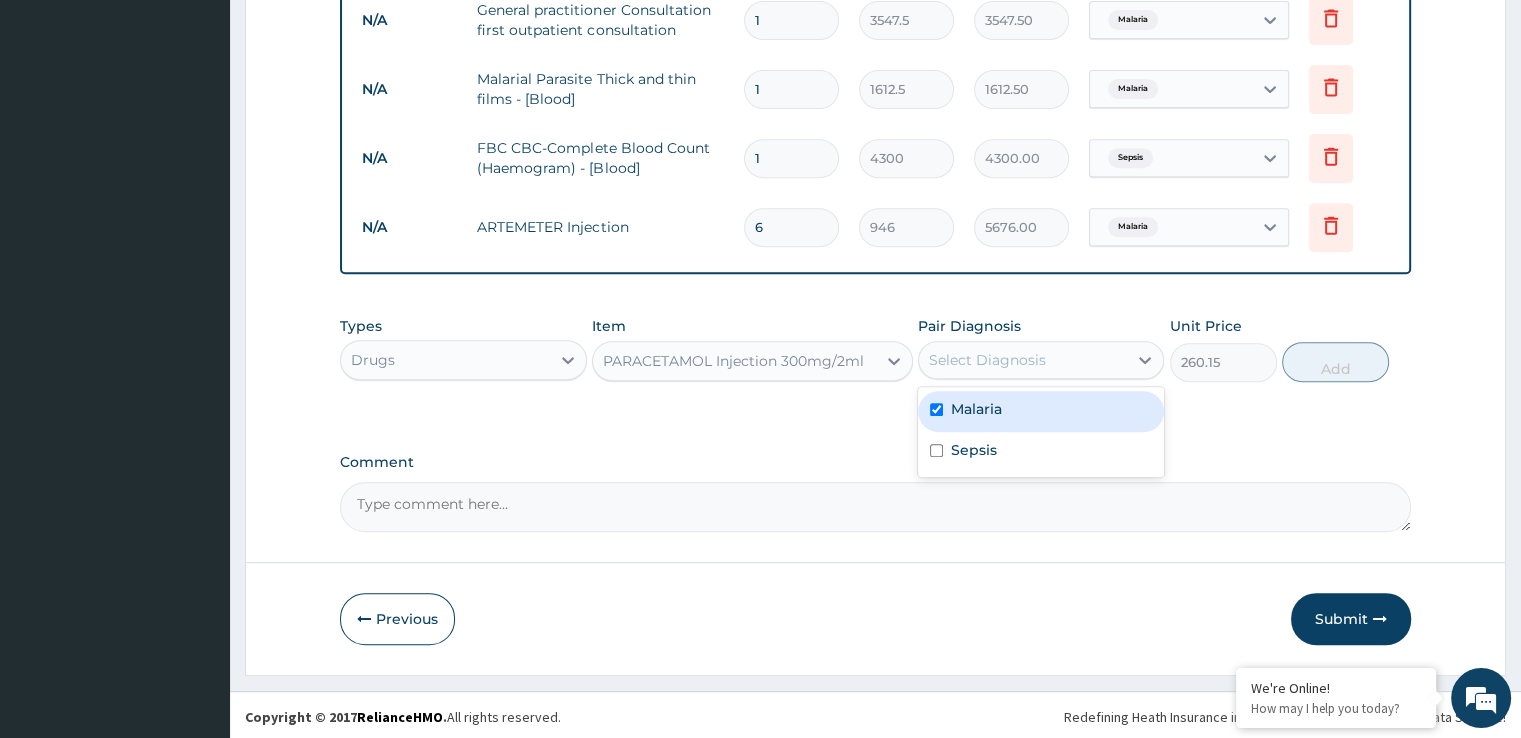 checkbox on "true" 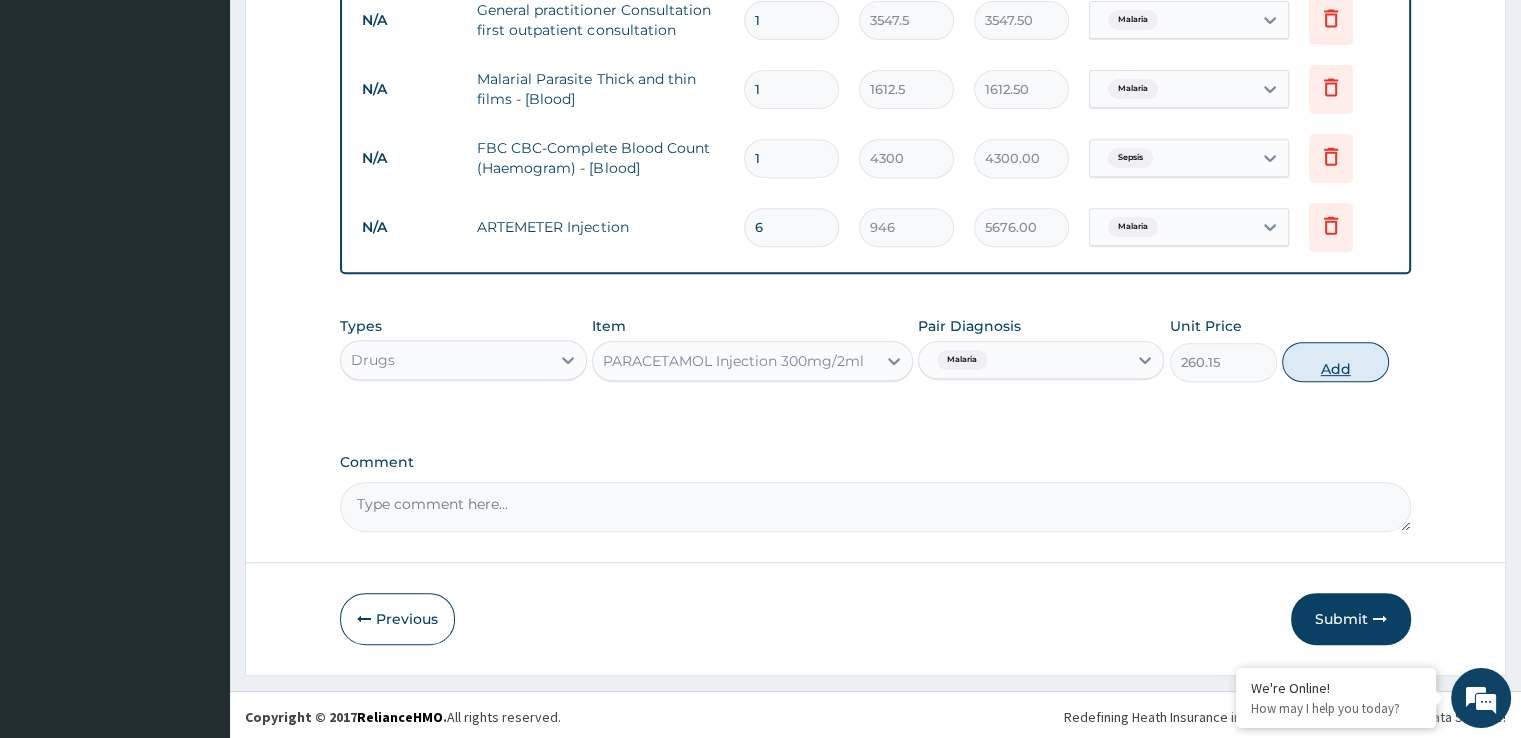 click on "Add" at bounding box center [1335, 362] 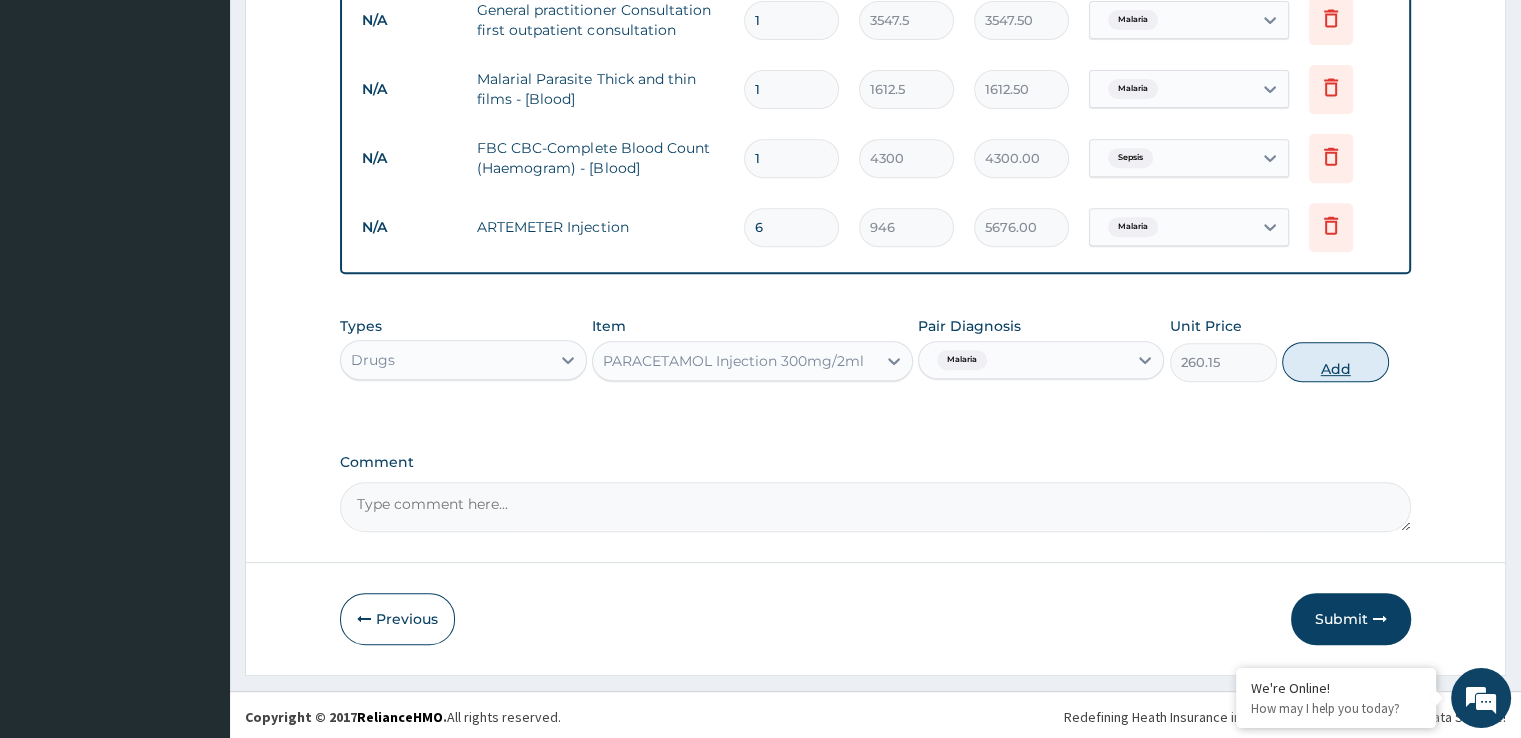 type on "0" 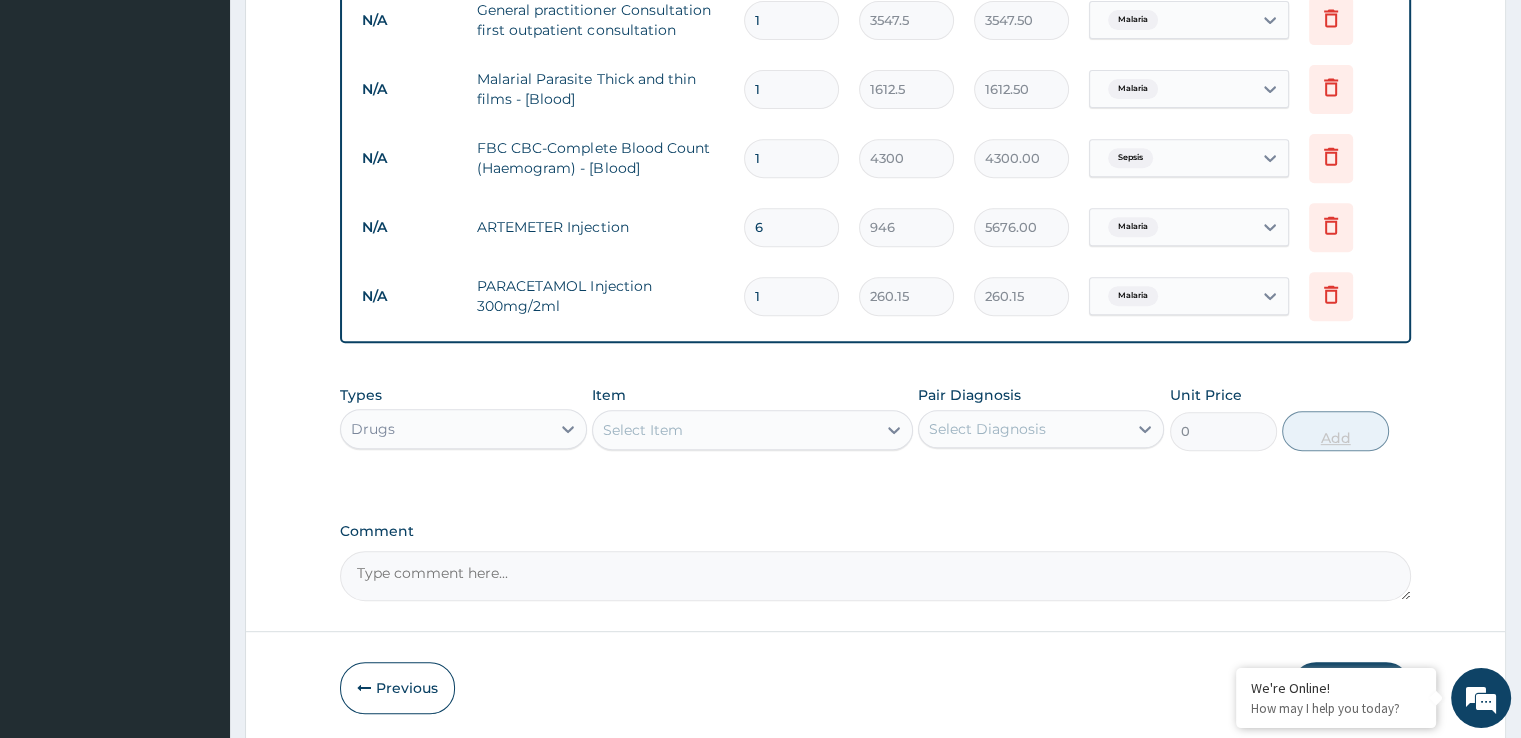 type 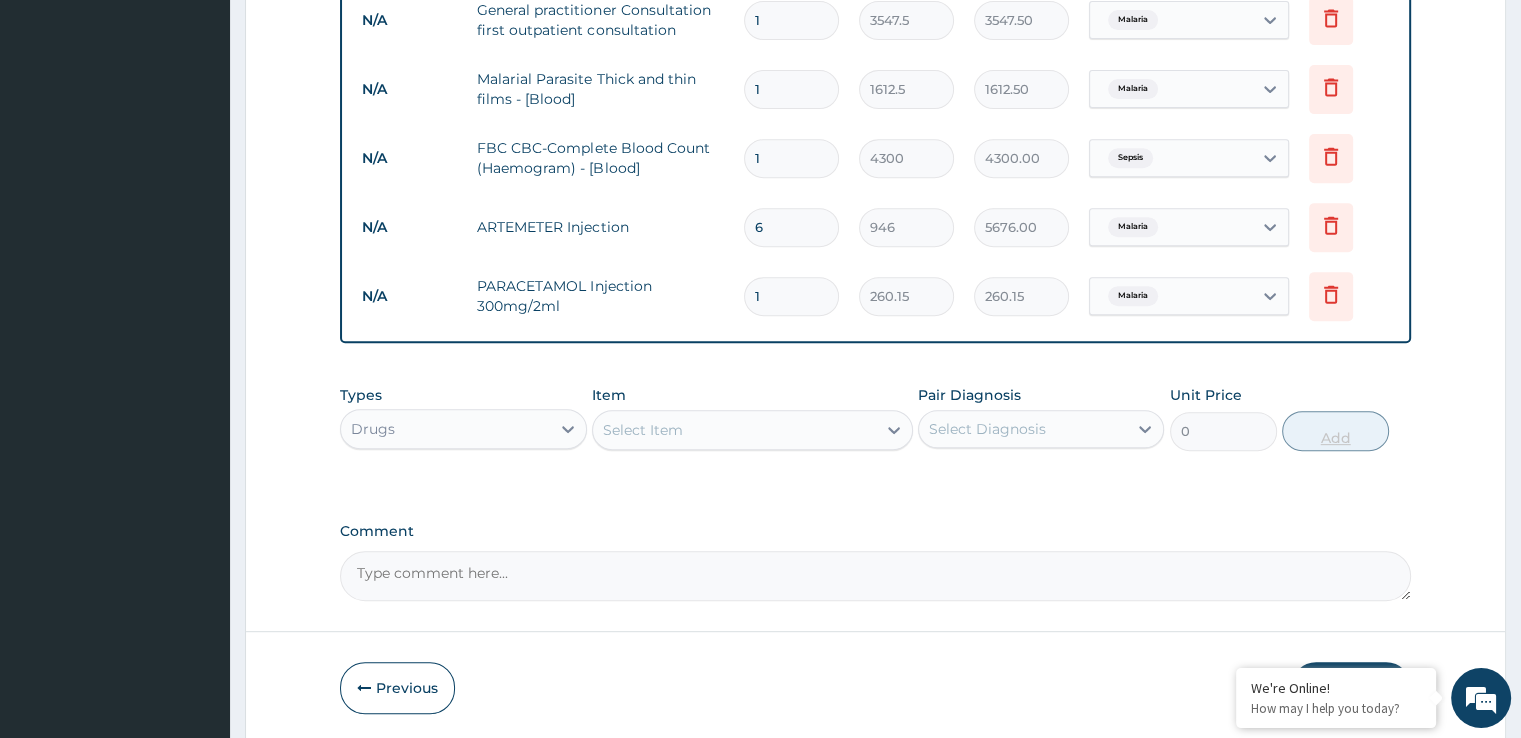 type on "0.00" 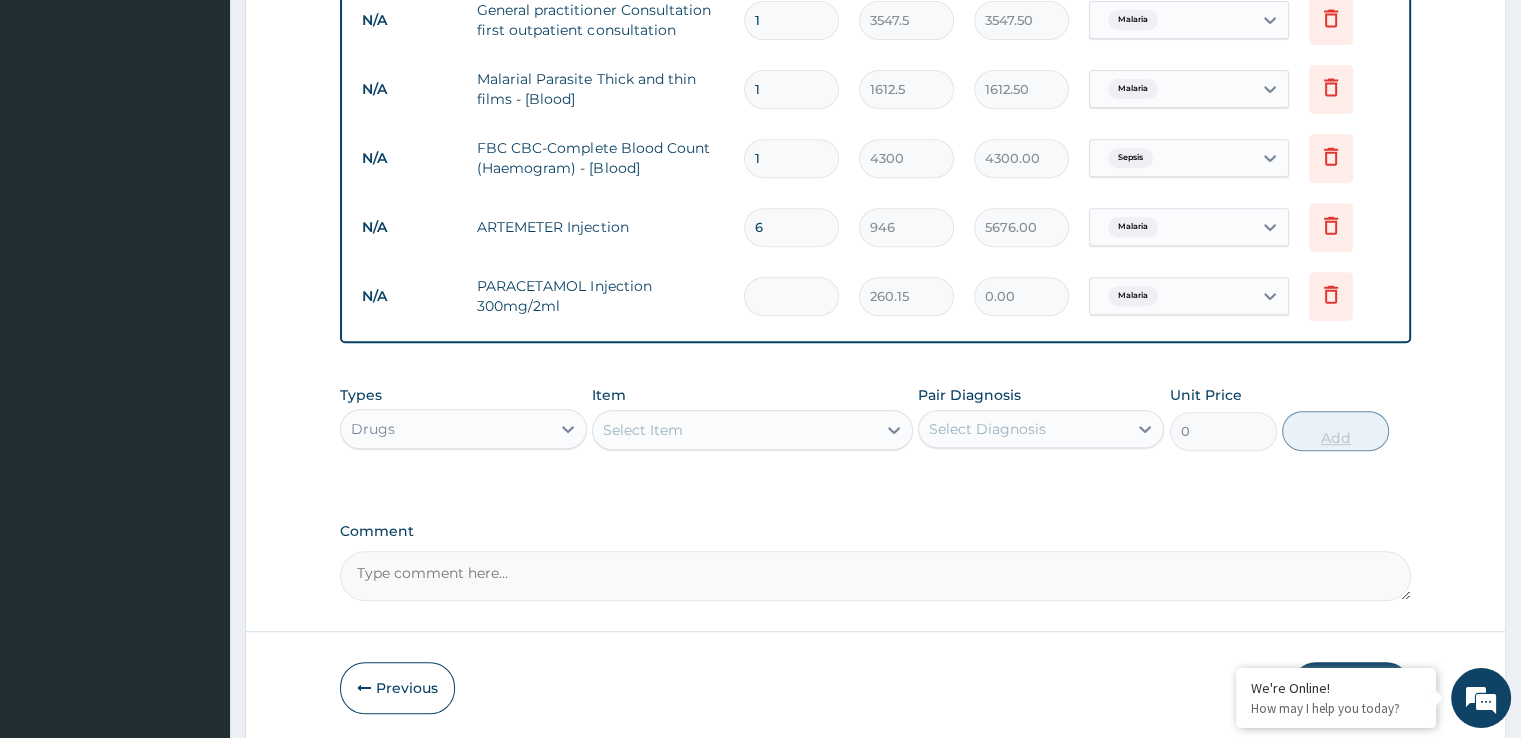 type on "3" 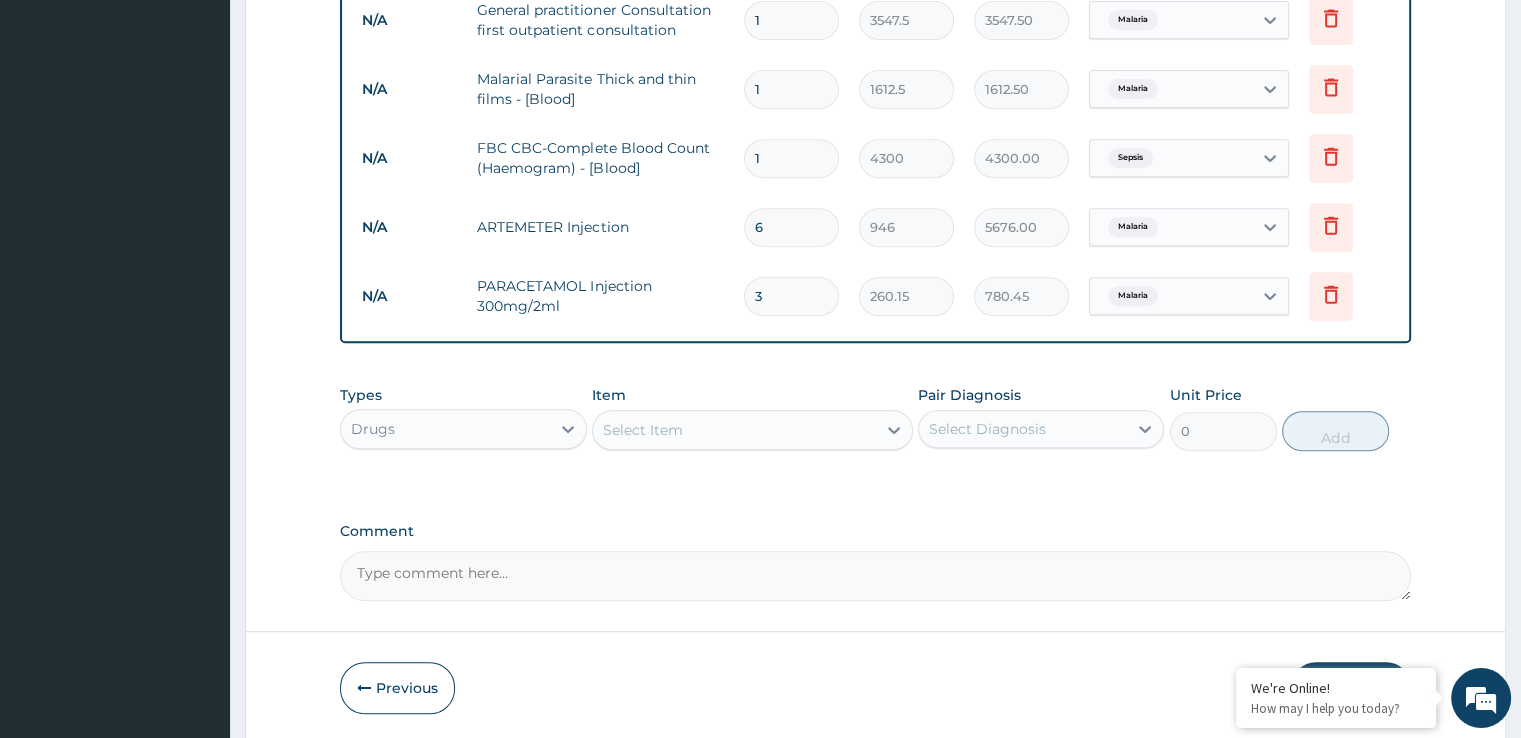 type on "3" 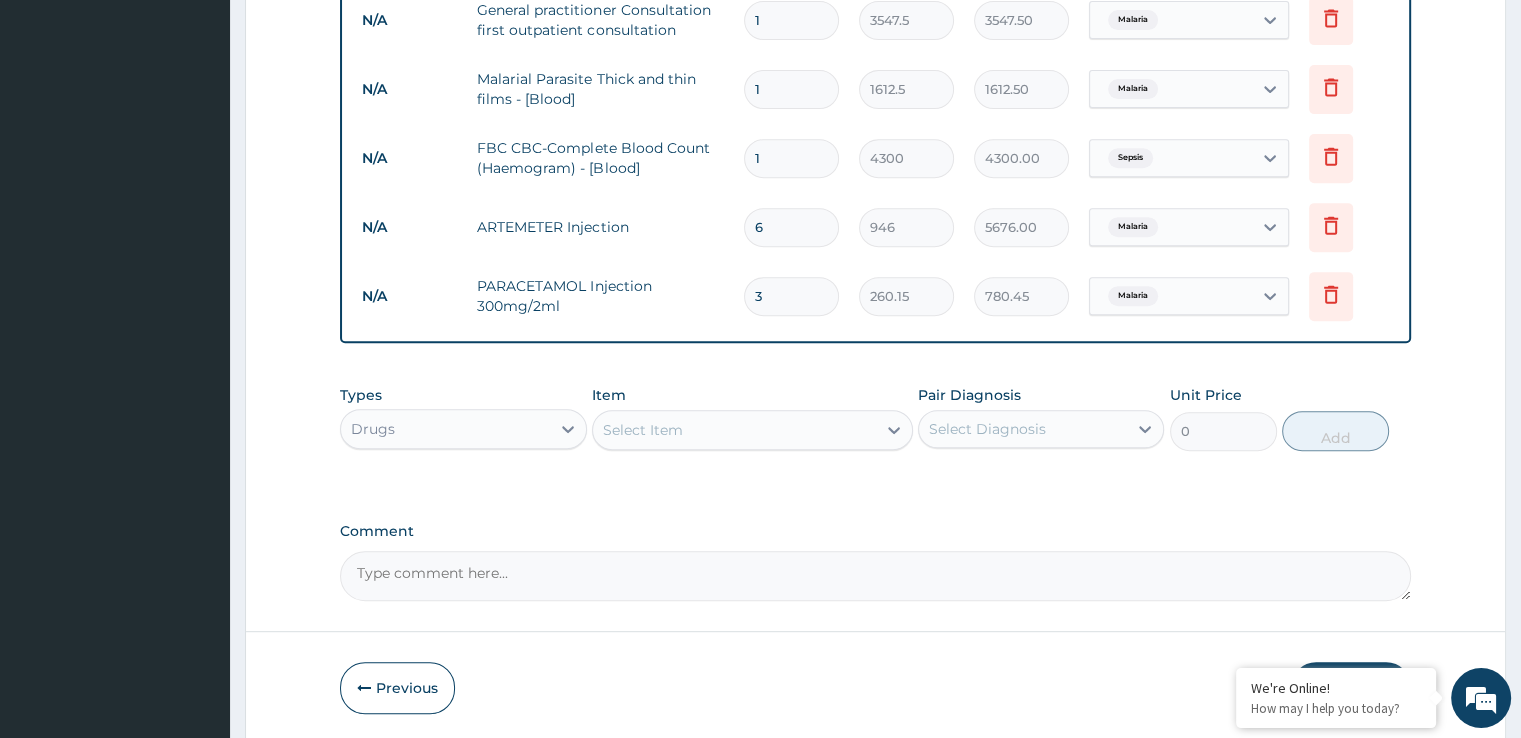 click on "Select Item" at bounding box center [643, 430] 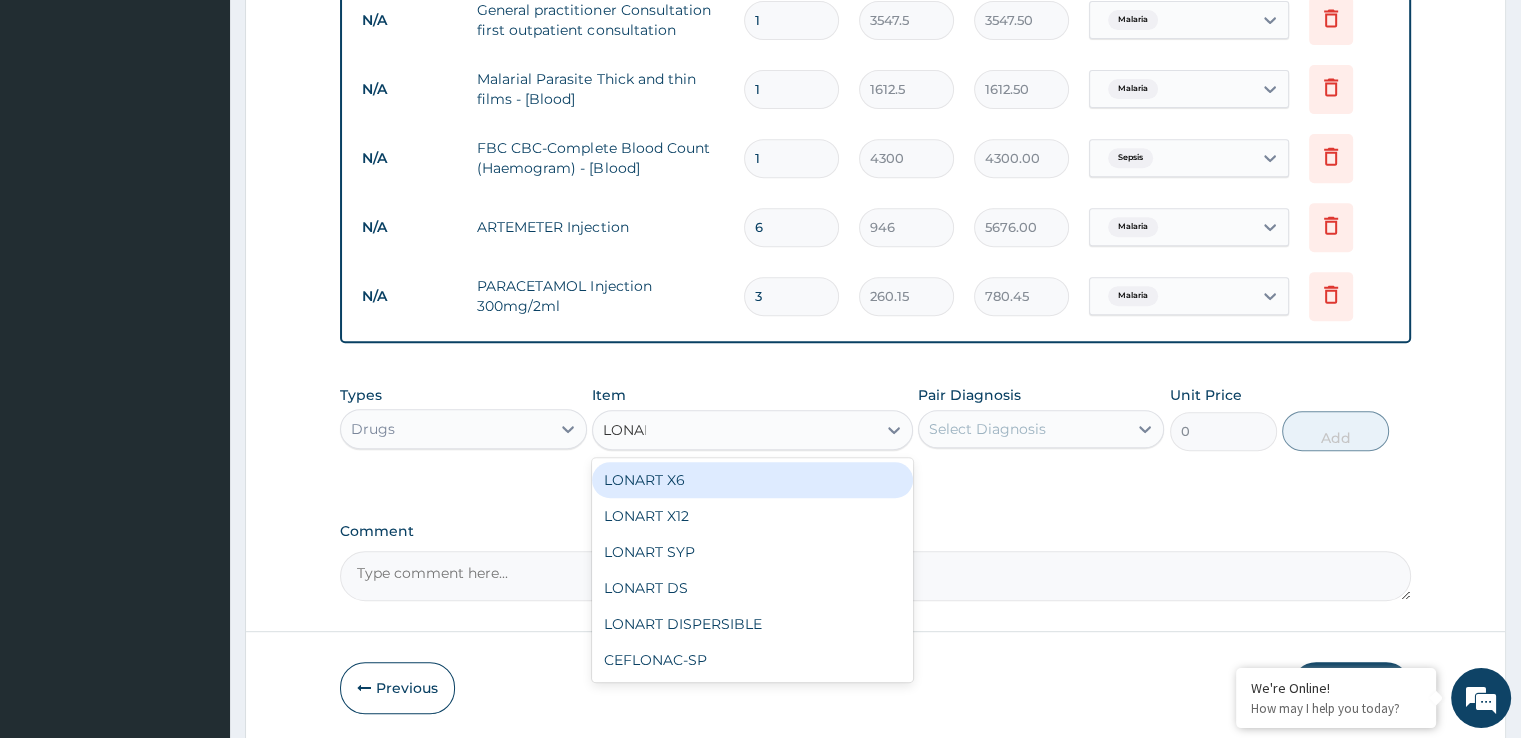 type on "LONART" 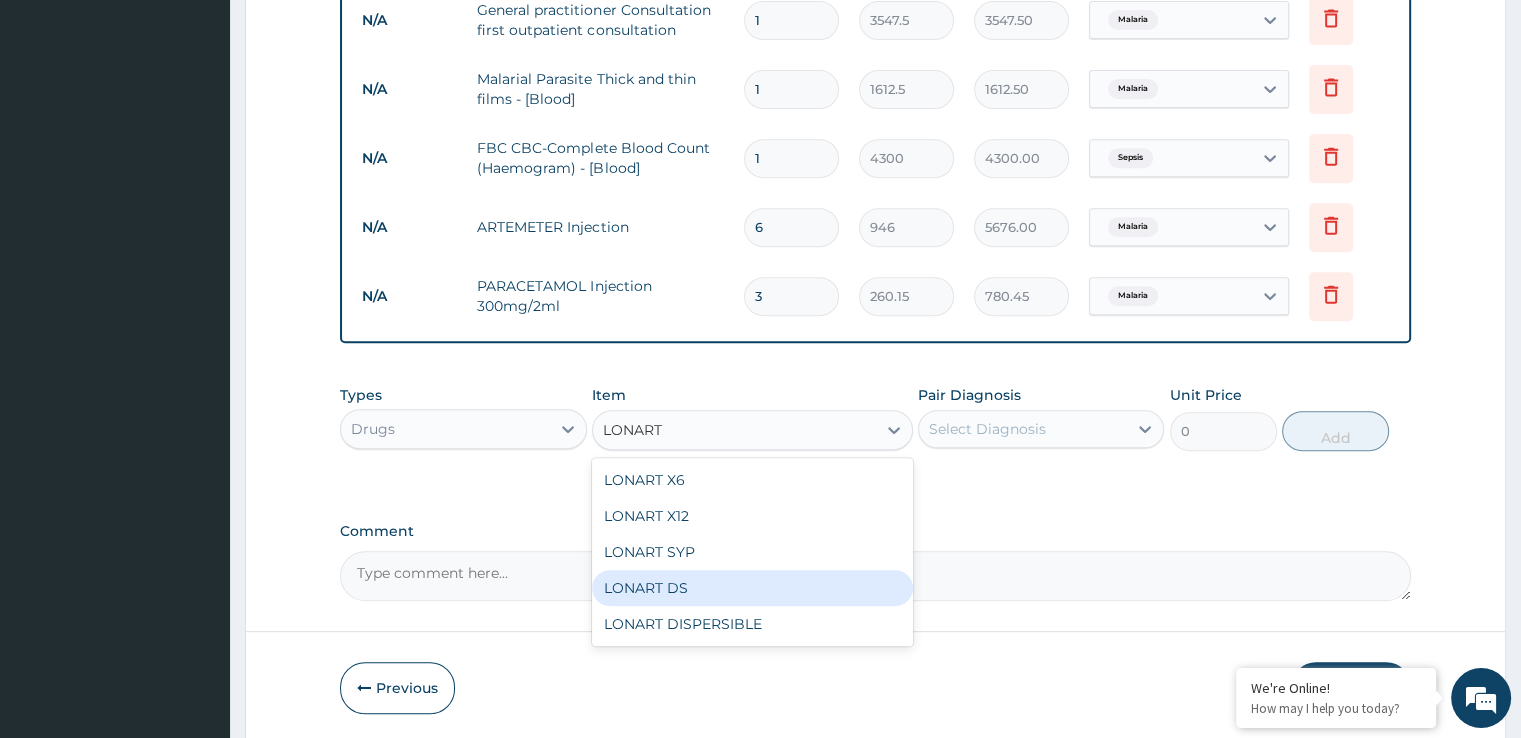 click on "LONART DS" at bounding box center [752, 588] 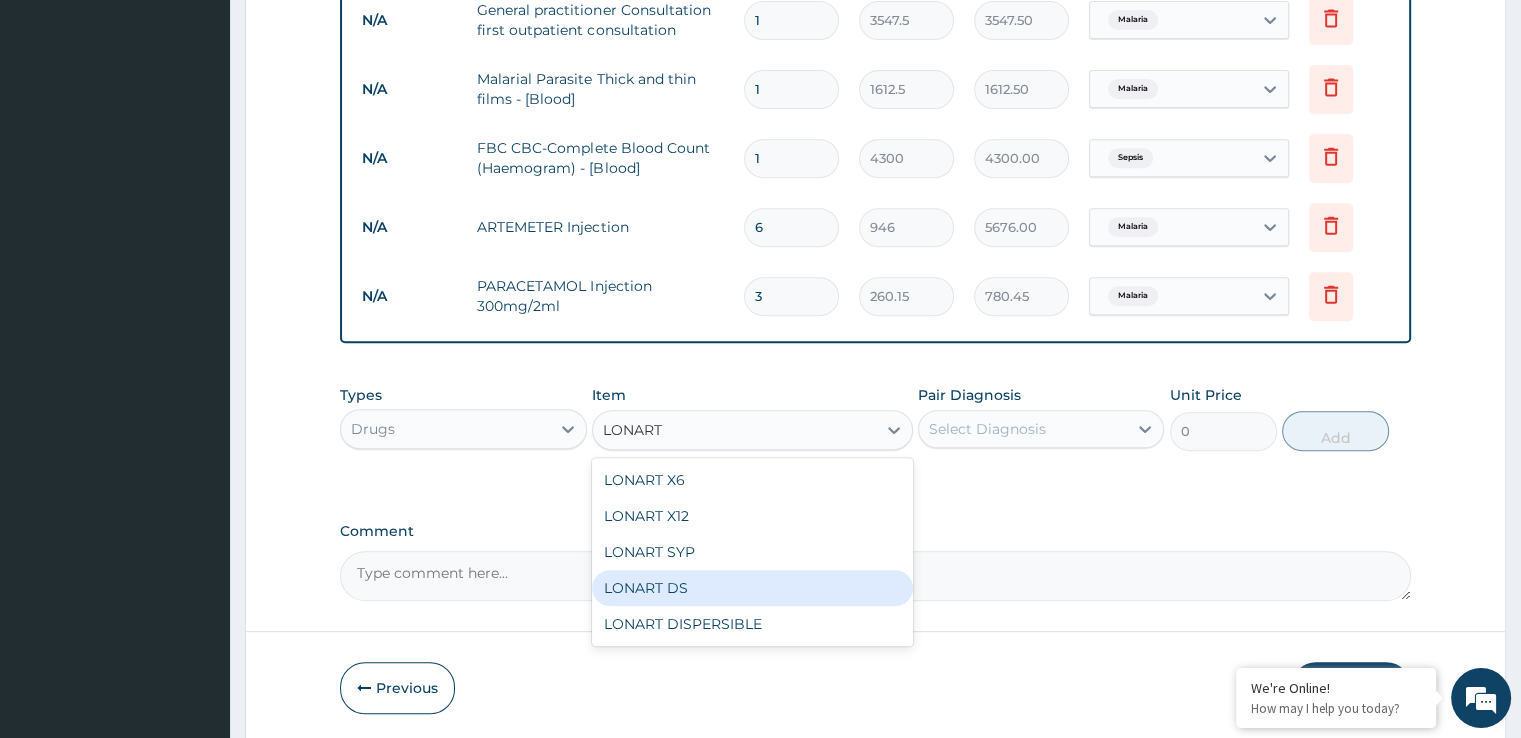 type 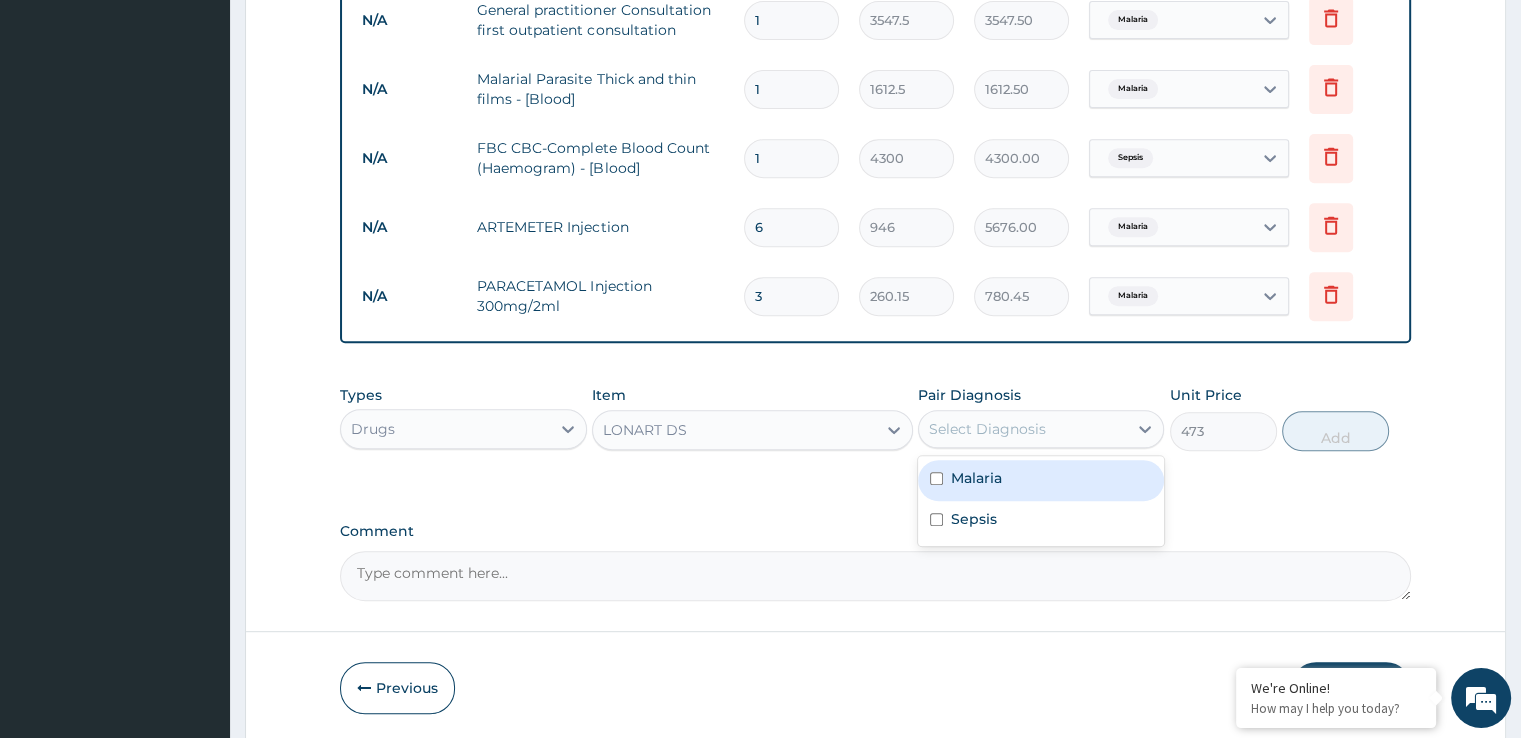 click on "Select Diagnosis" at bounding box center [1023, 429] 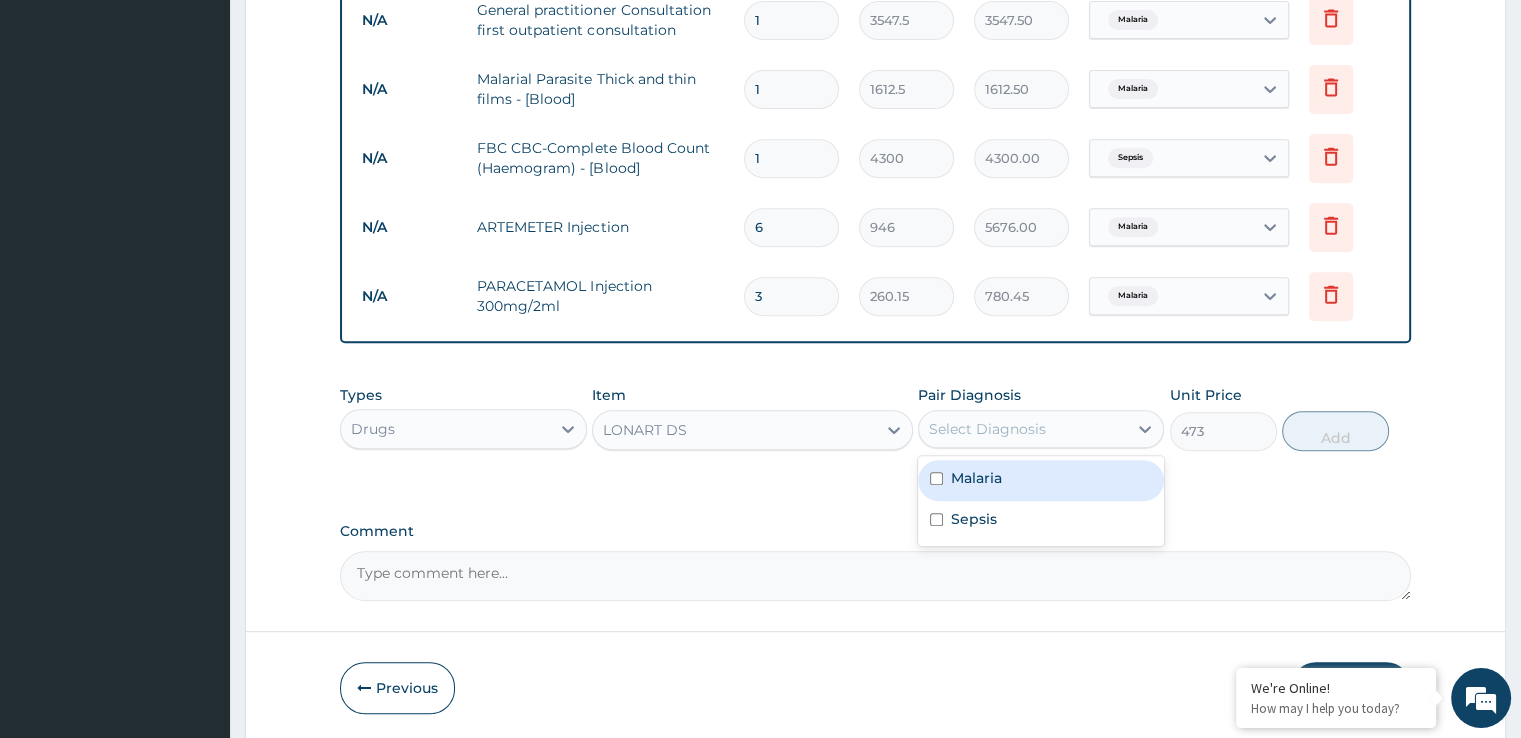 click on "Malaria" at bounding box center [1041, 480] 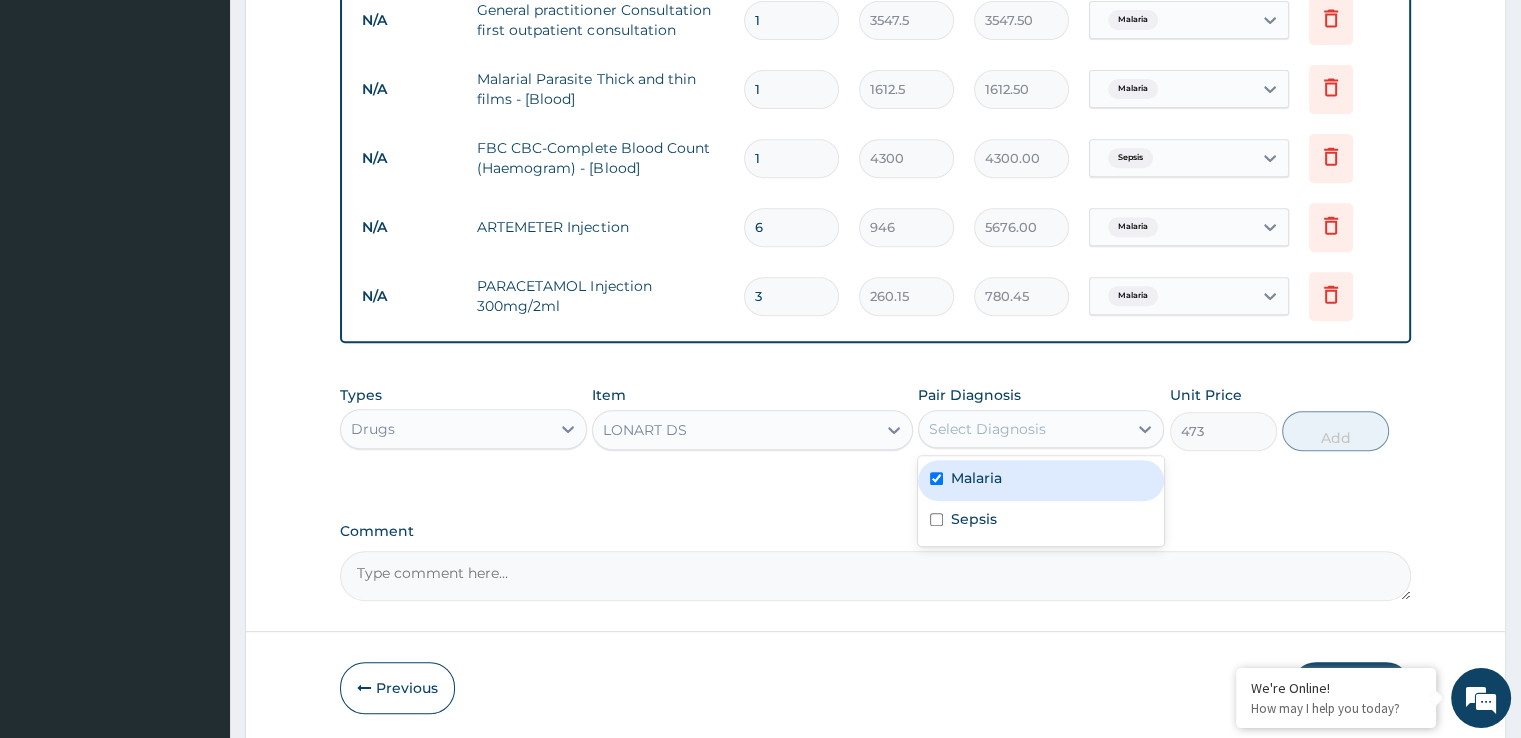 checkbox on "true" 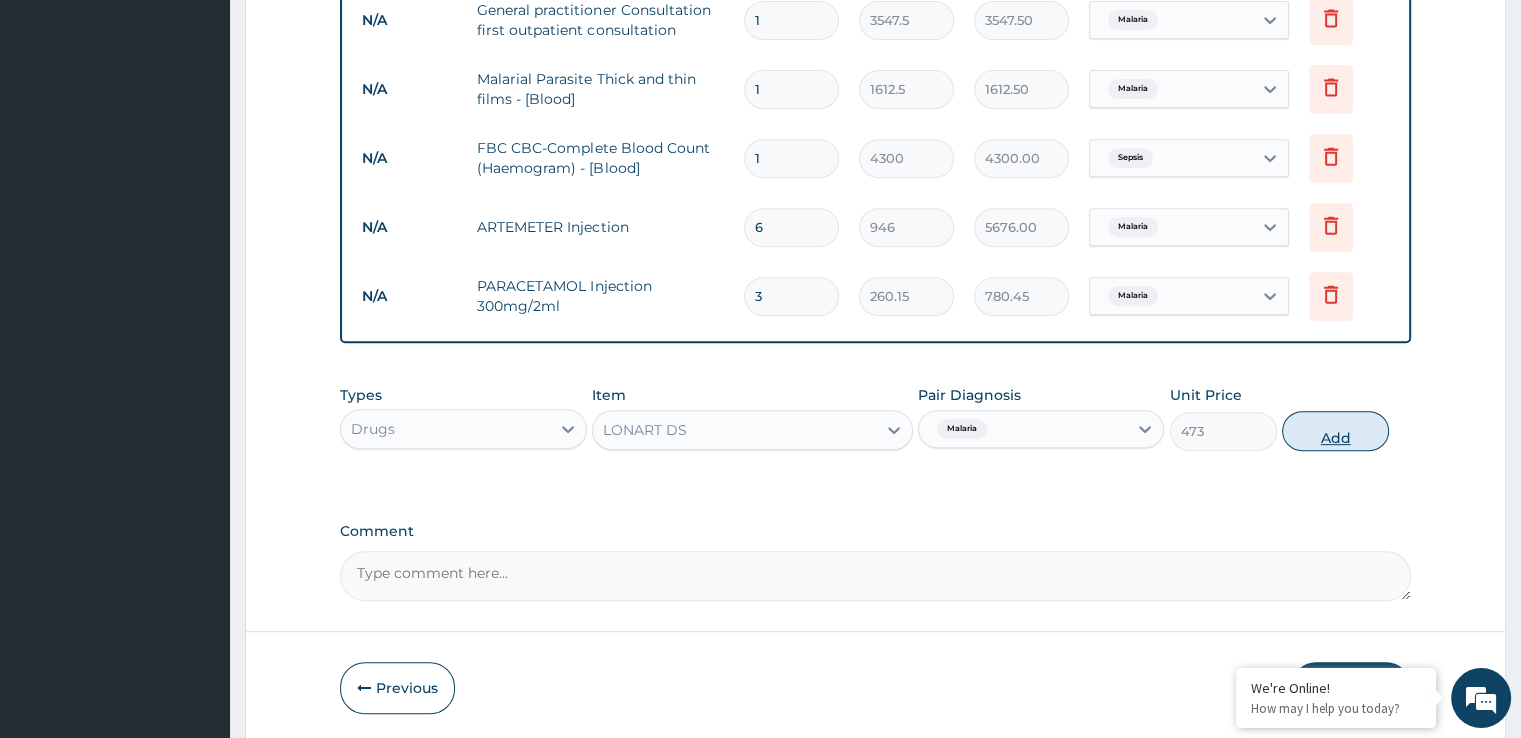 click on "Add" at bounding box center [1335, 431] 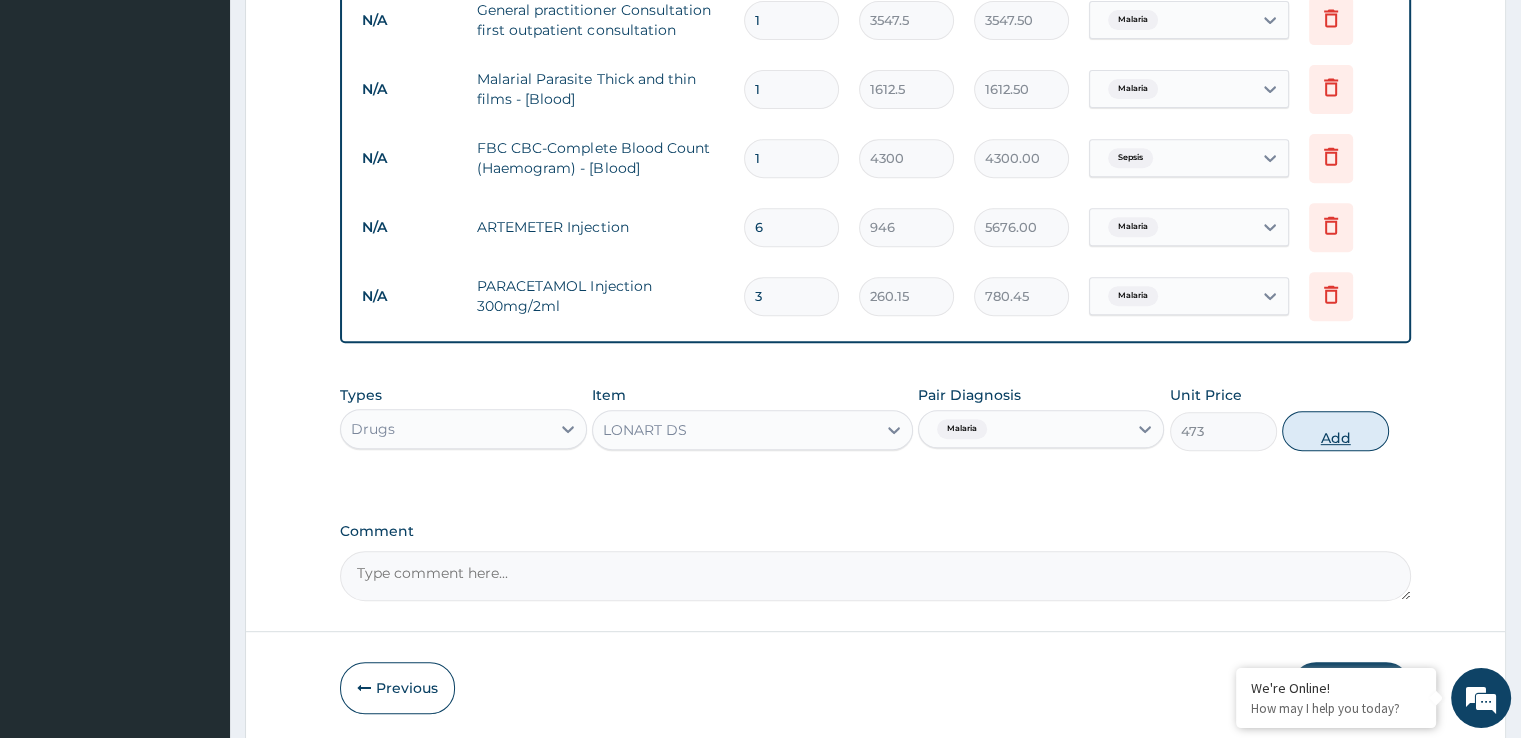 type on "0" 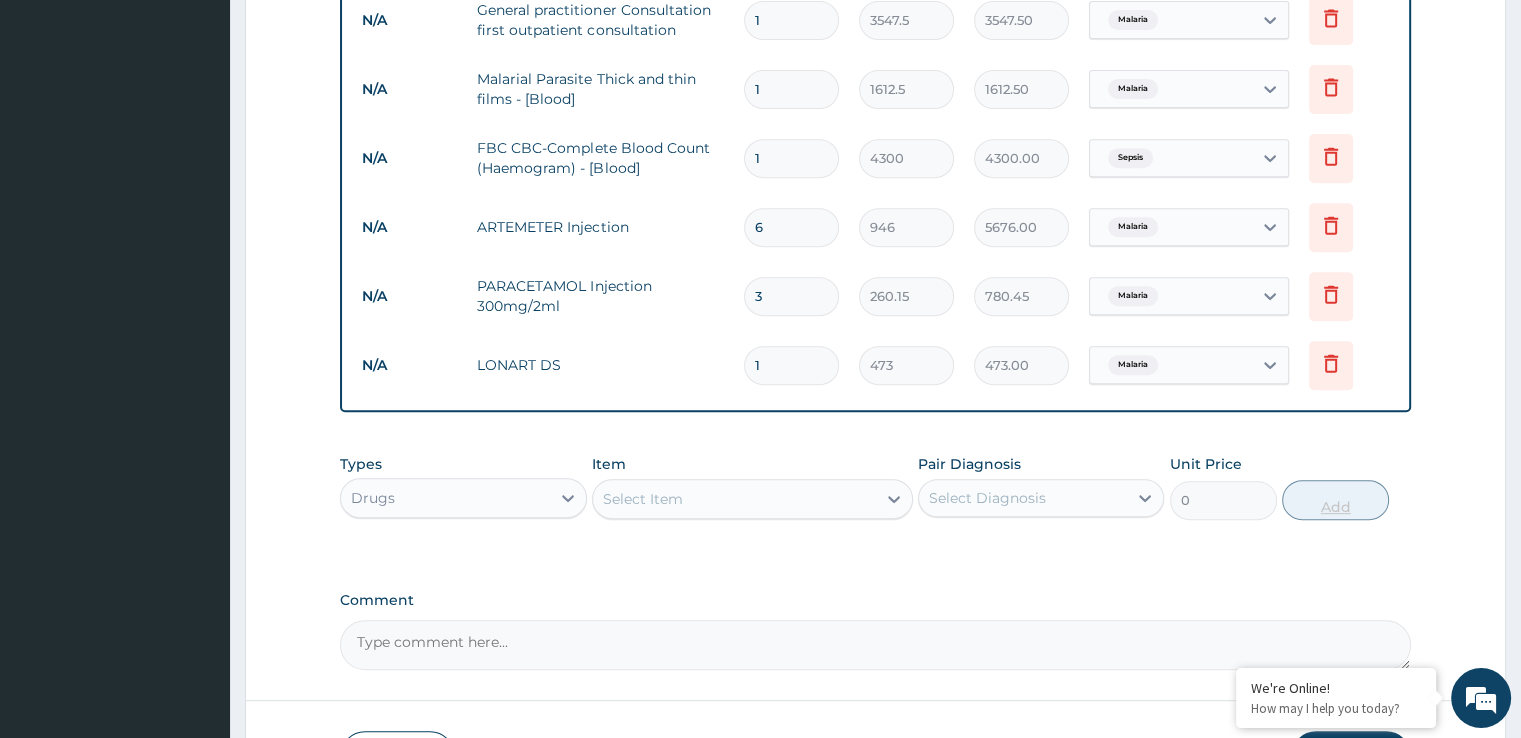 type 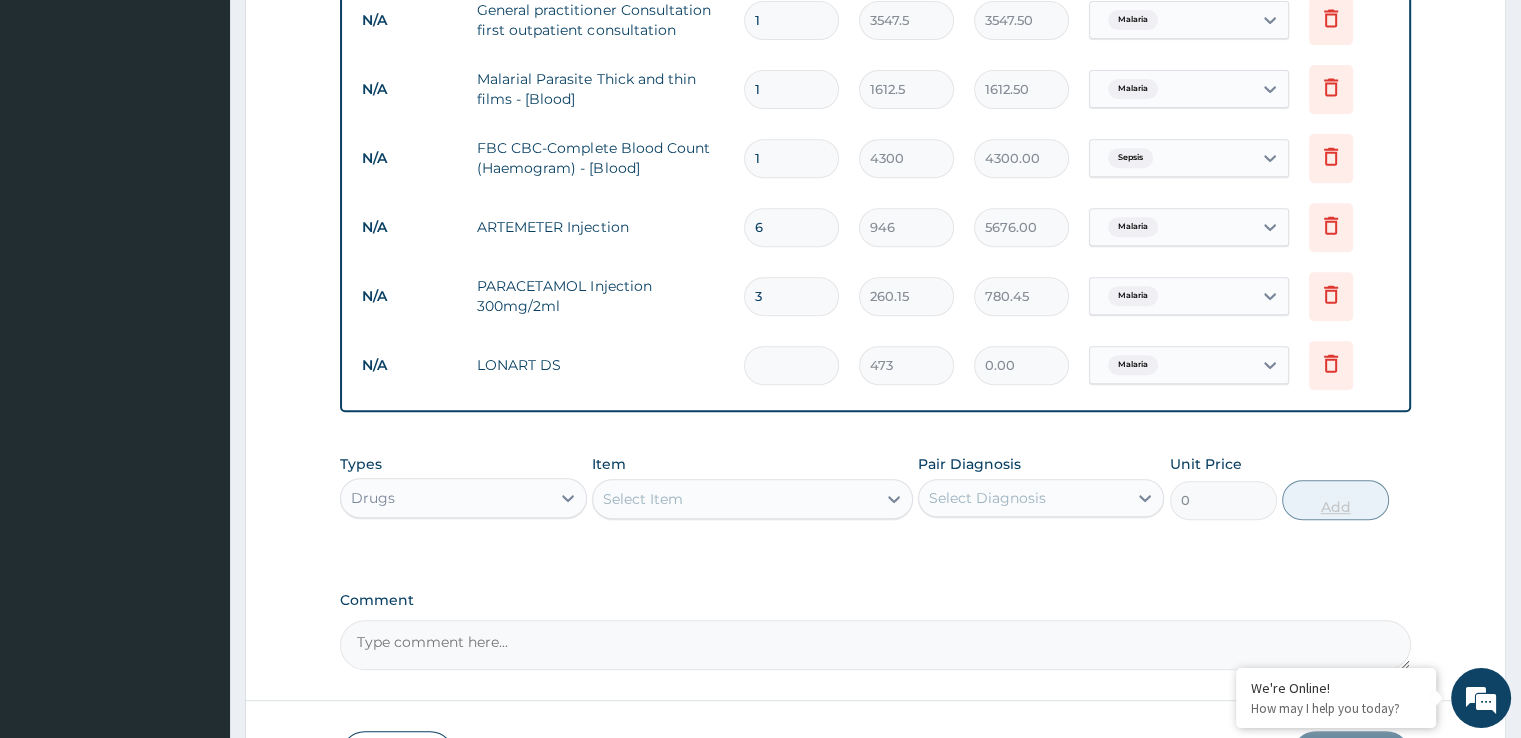 type on "6" 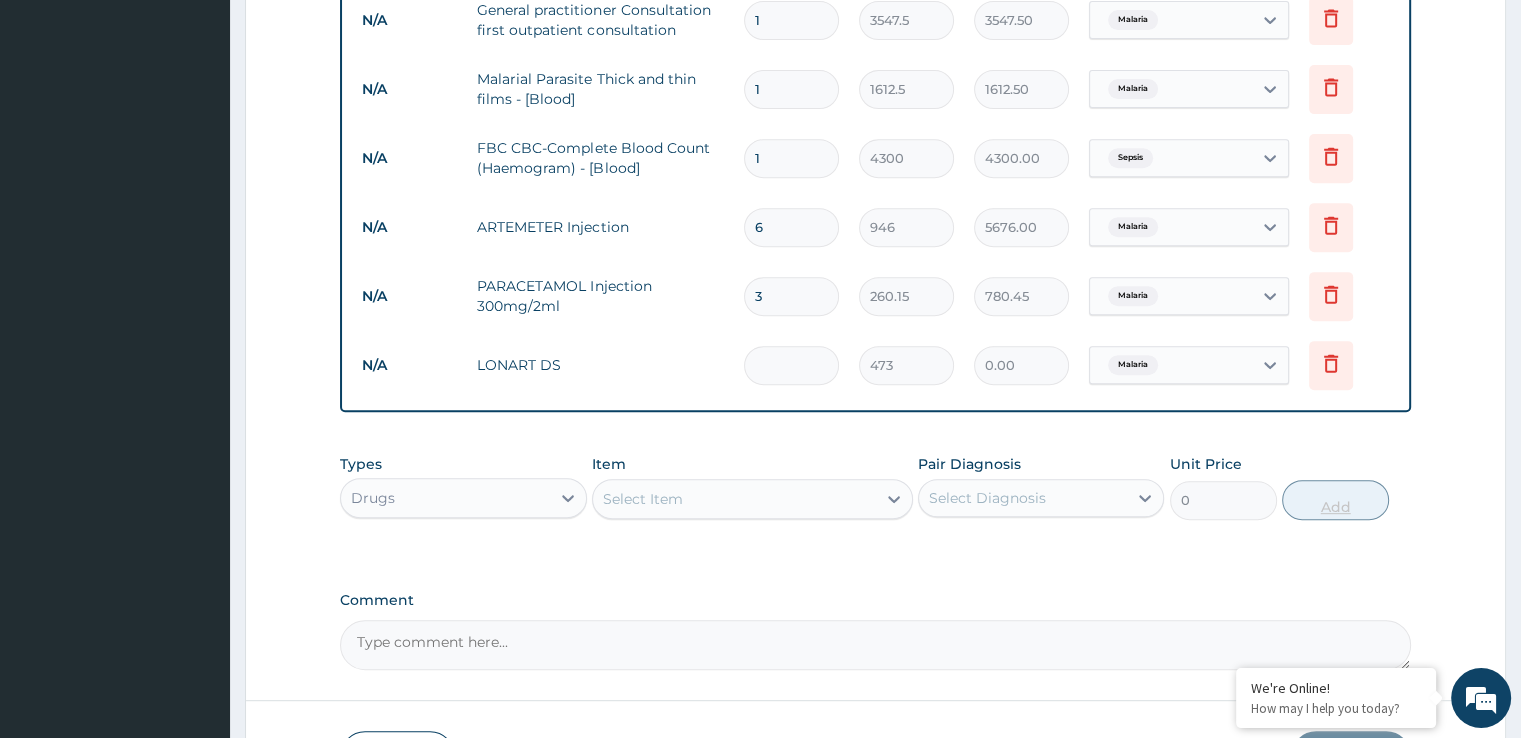 type on "2838.00" 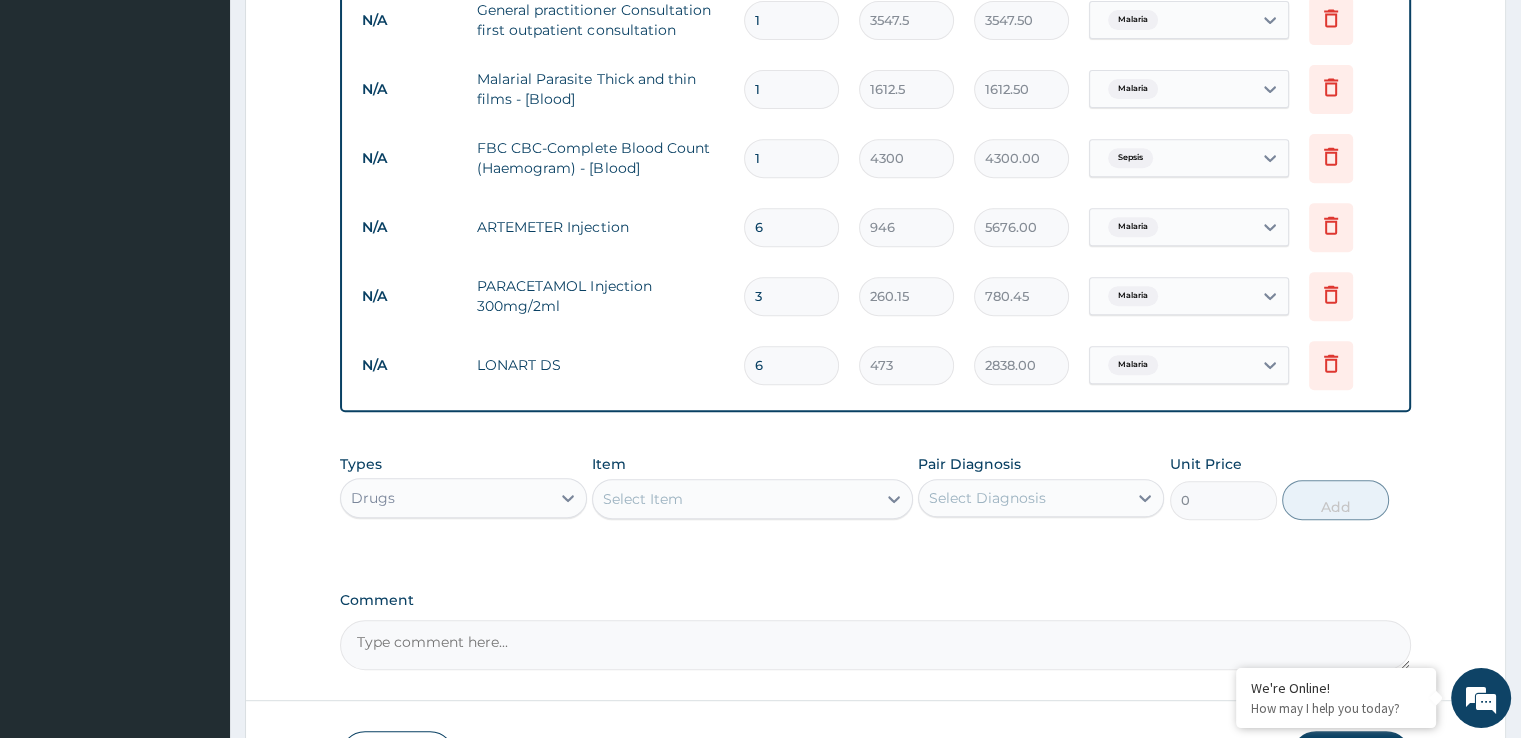 type on "6" 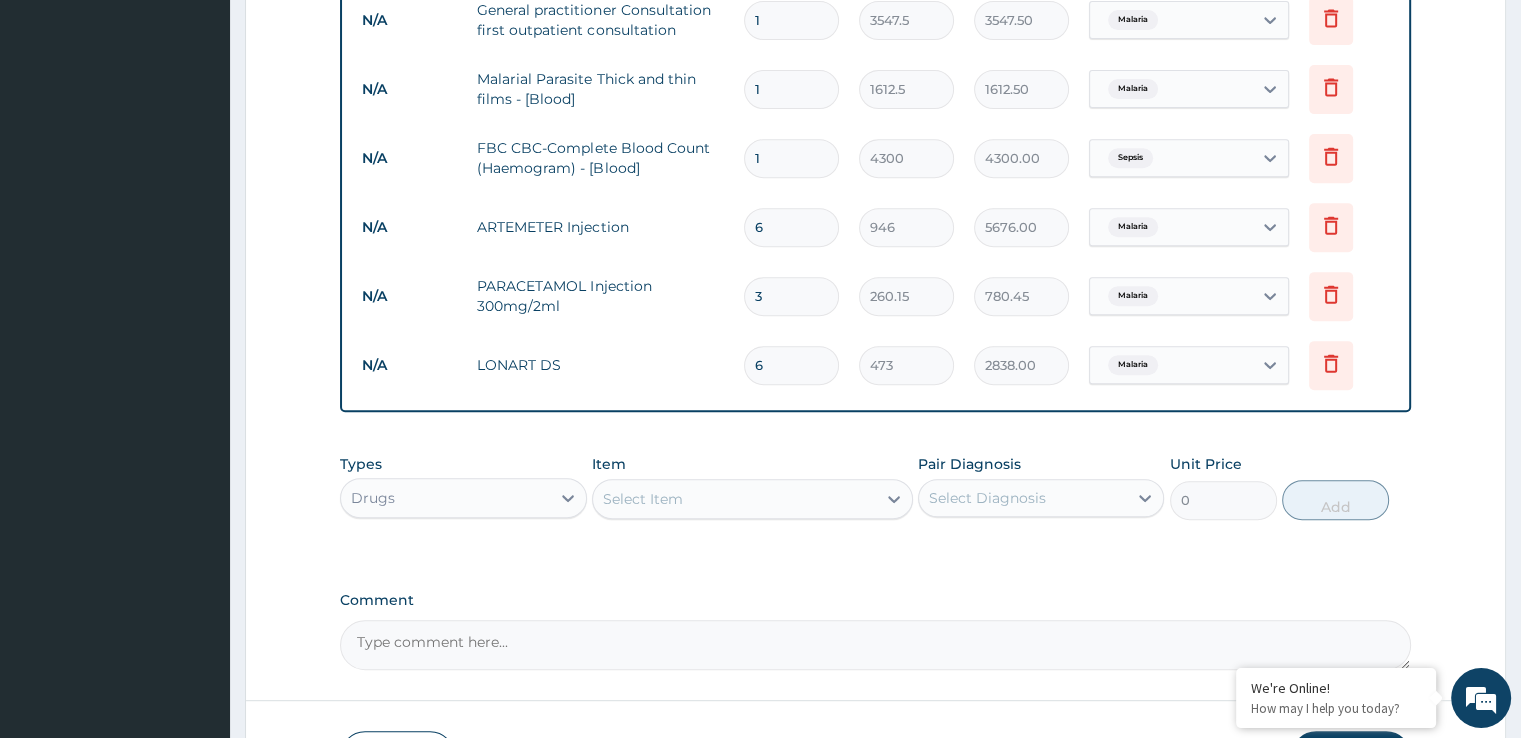 click on "Select Item" at bounding box center [643, 499] 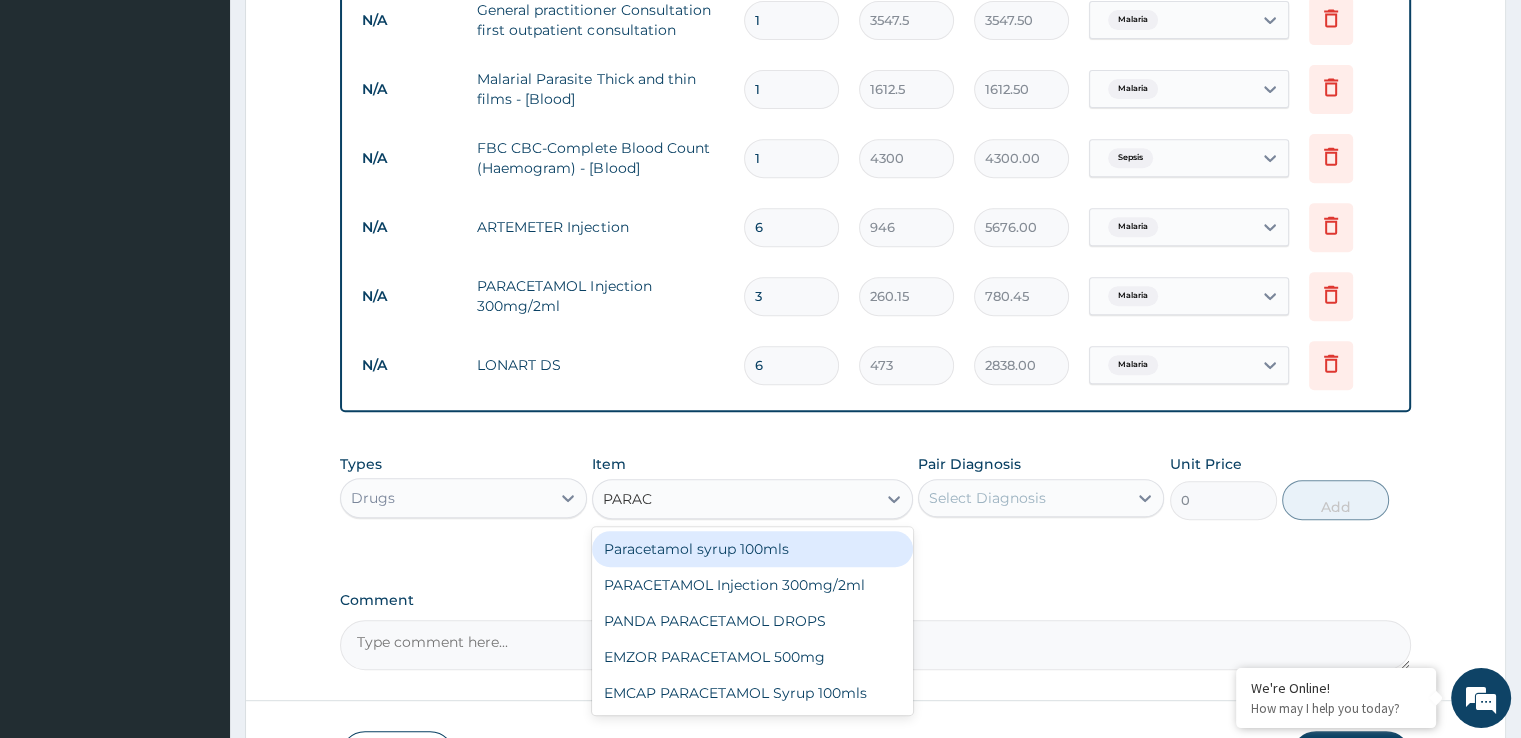type on "PARACE" 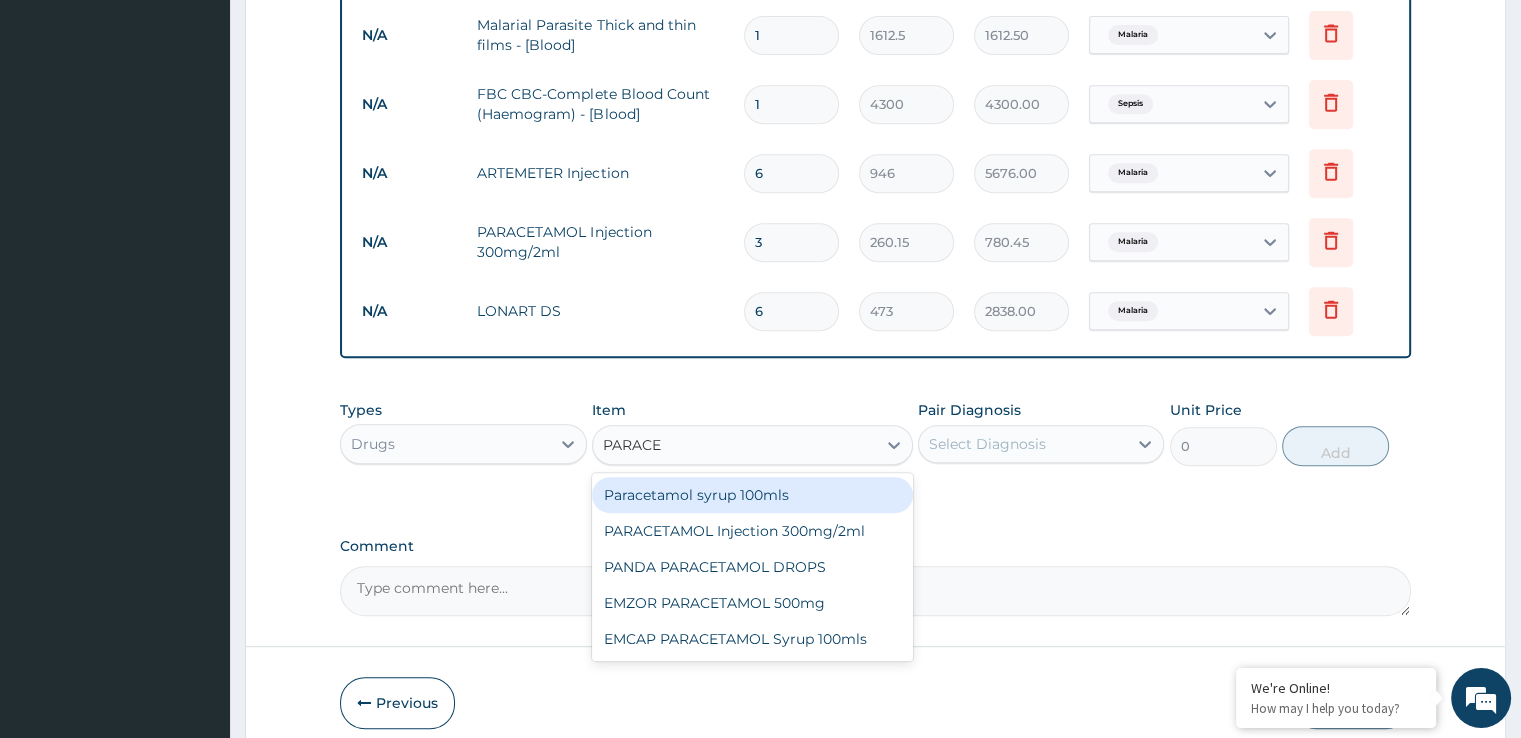 scroll, scrollTop: 912, scrollLeft: 0, axis: vertical 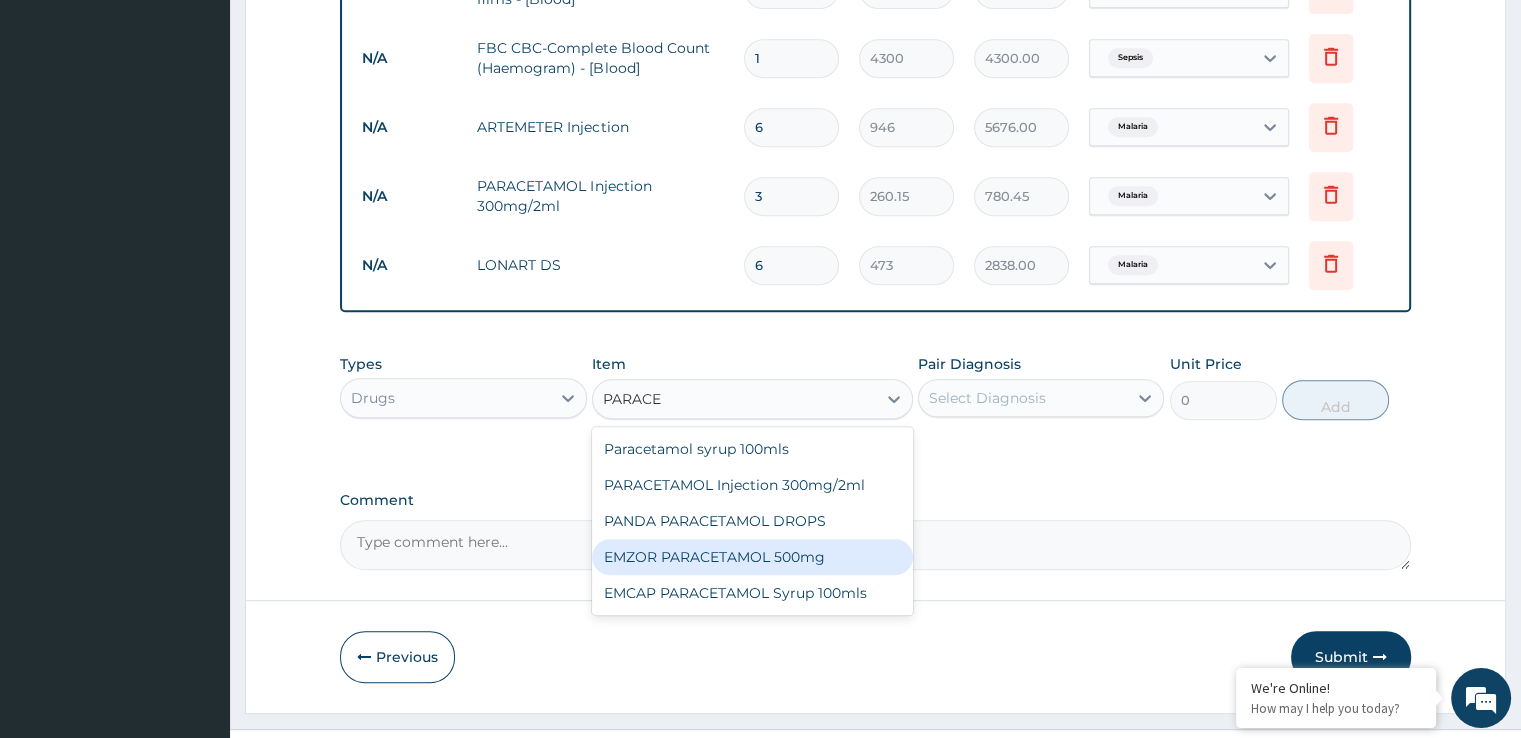 click on "EMZOR PARACETAMOL 500mg" at bounding box center (752, 557) 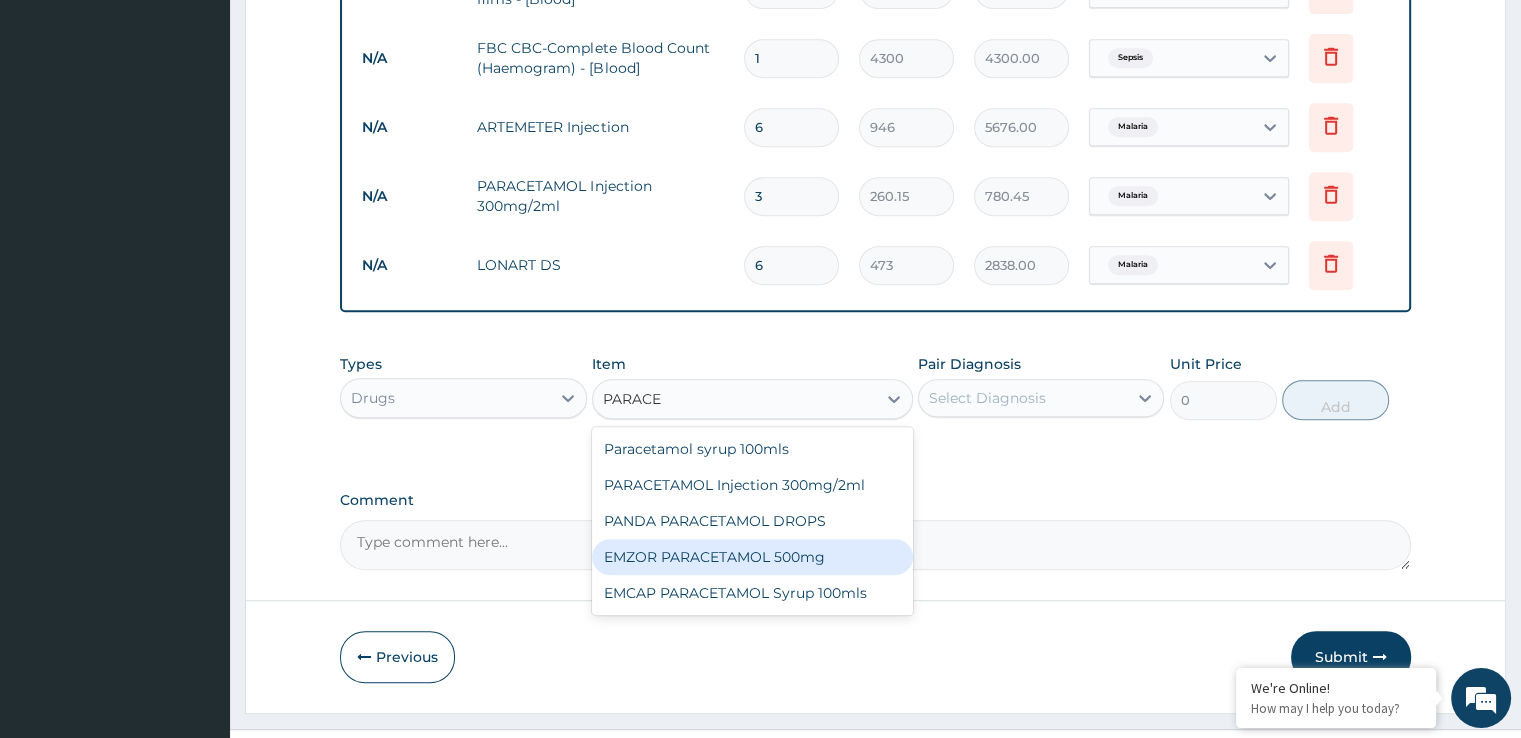 type 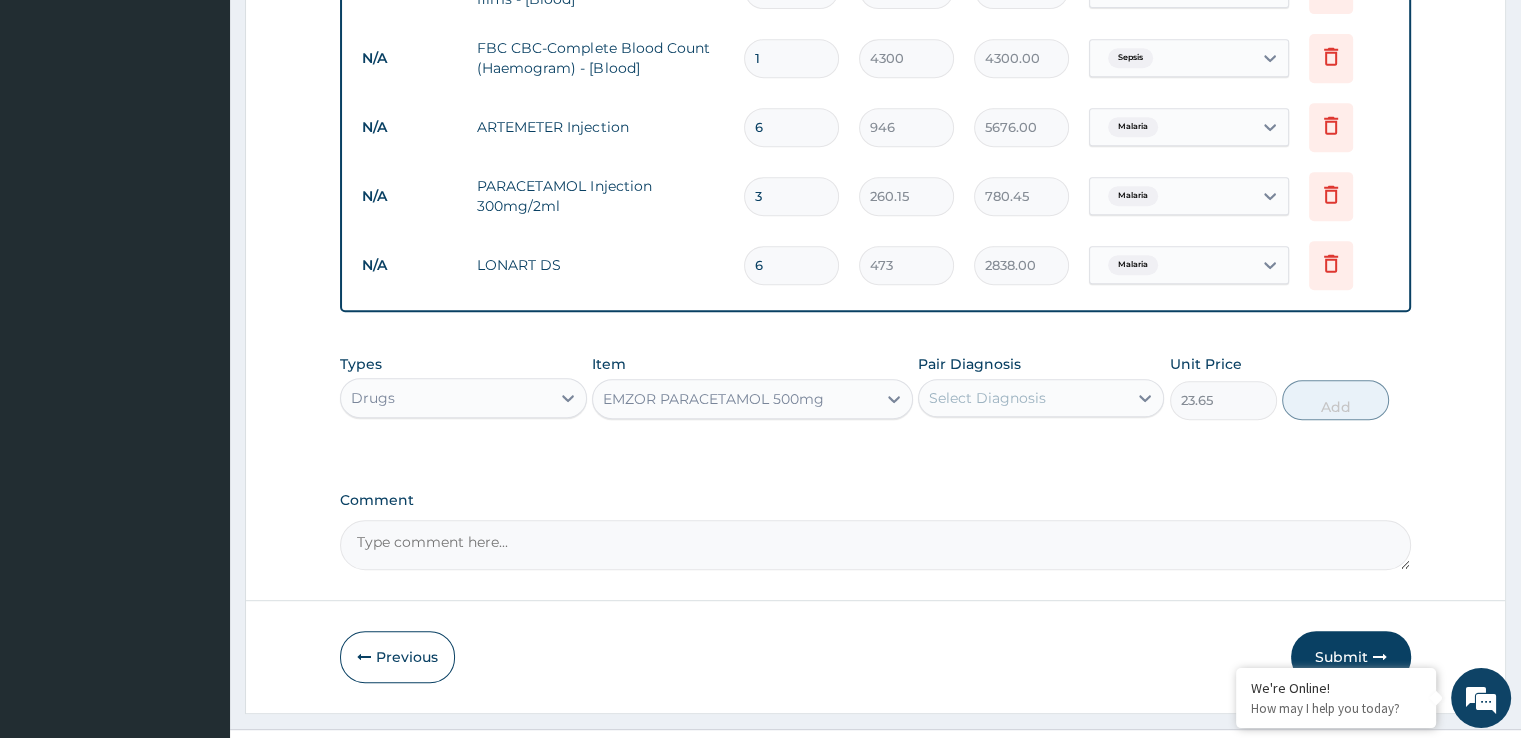 click on "Select Diagnosis" at bounding box center [1023, 398] 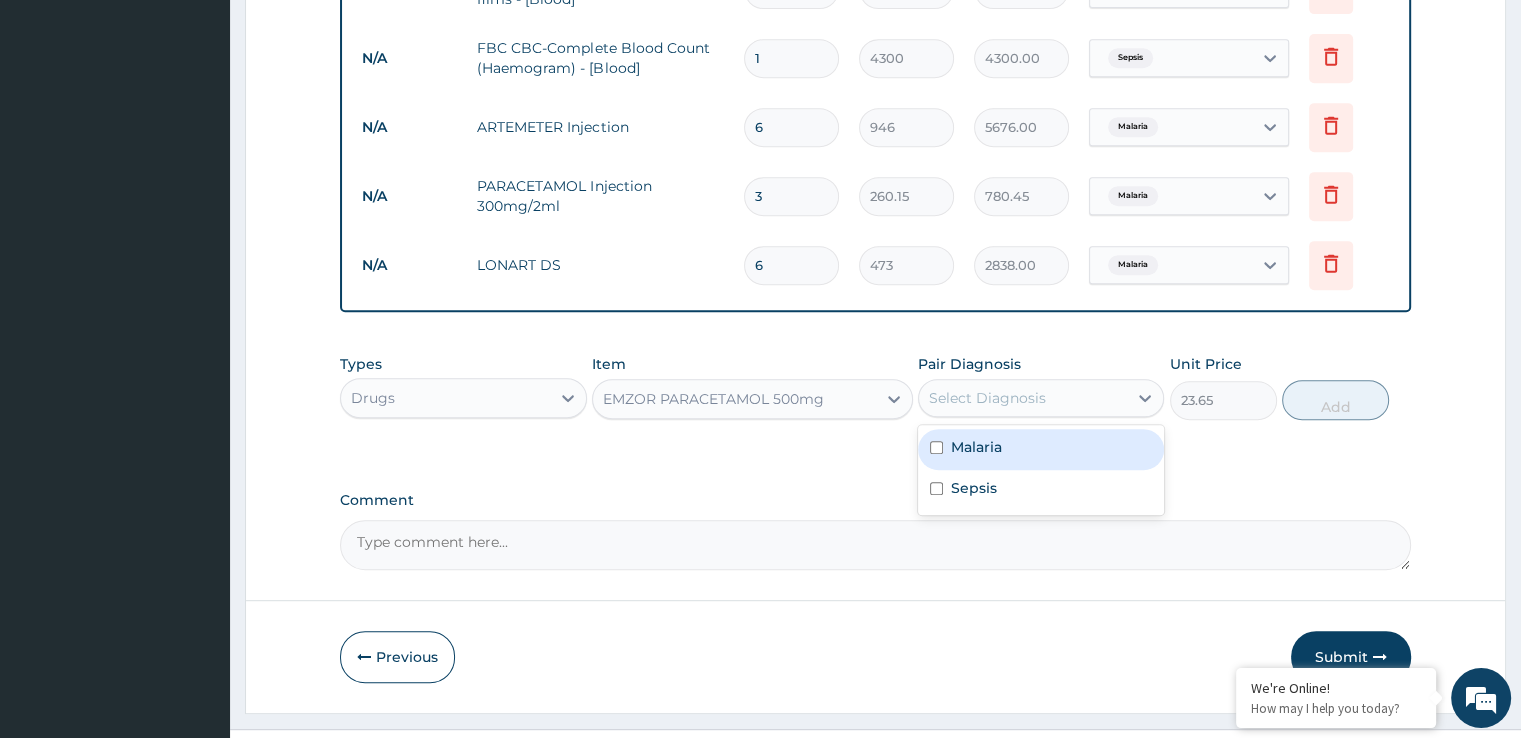 click on "Malaria" at bounding box center (1041, 449) 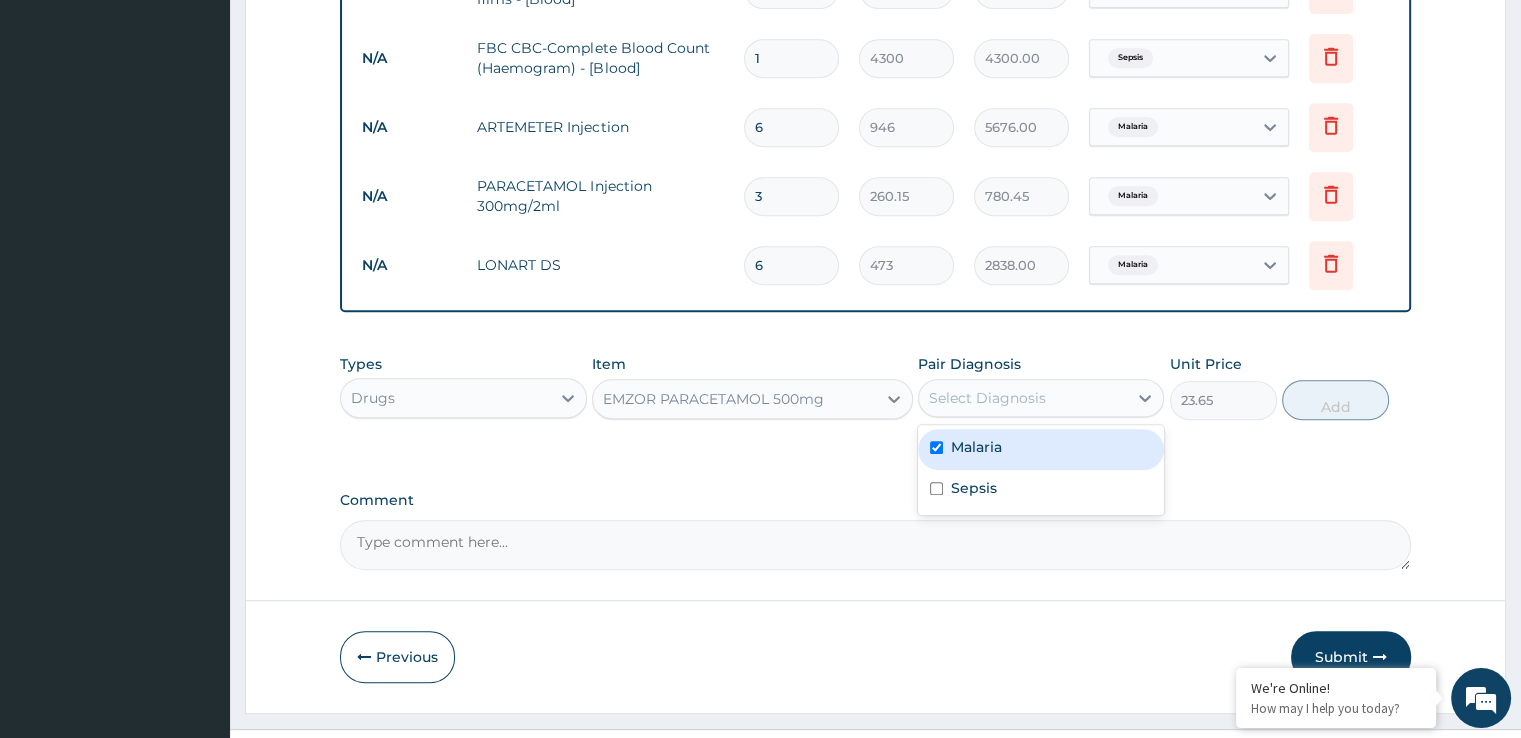 checkbox on "true" 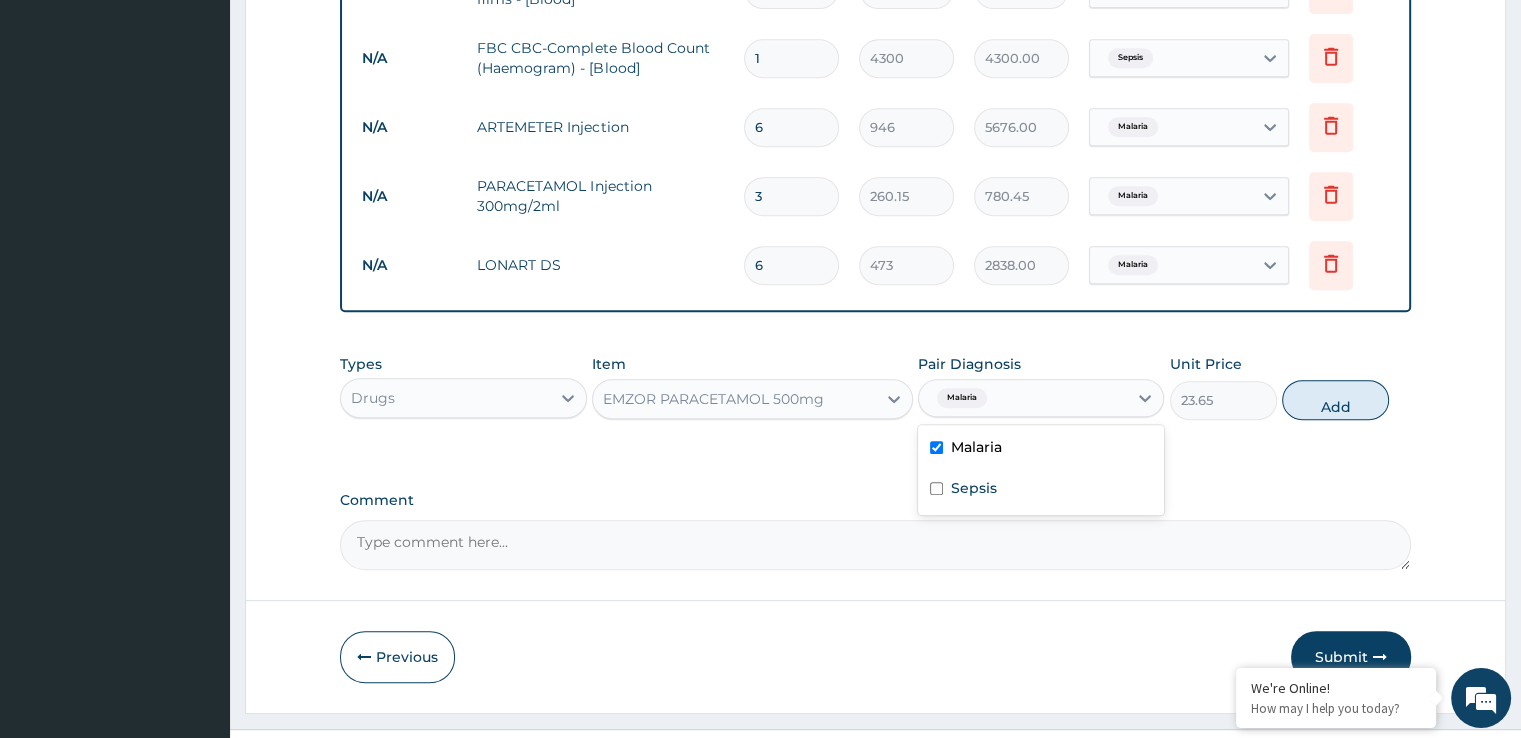 click on "Add" at bounding box center (1335, 400) 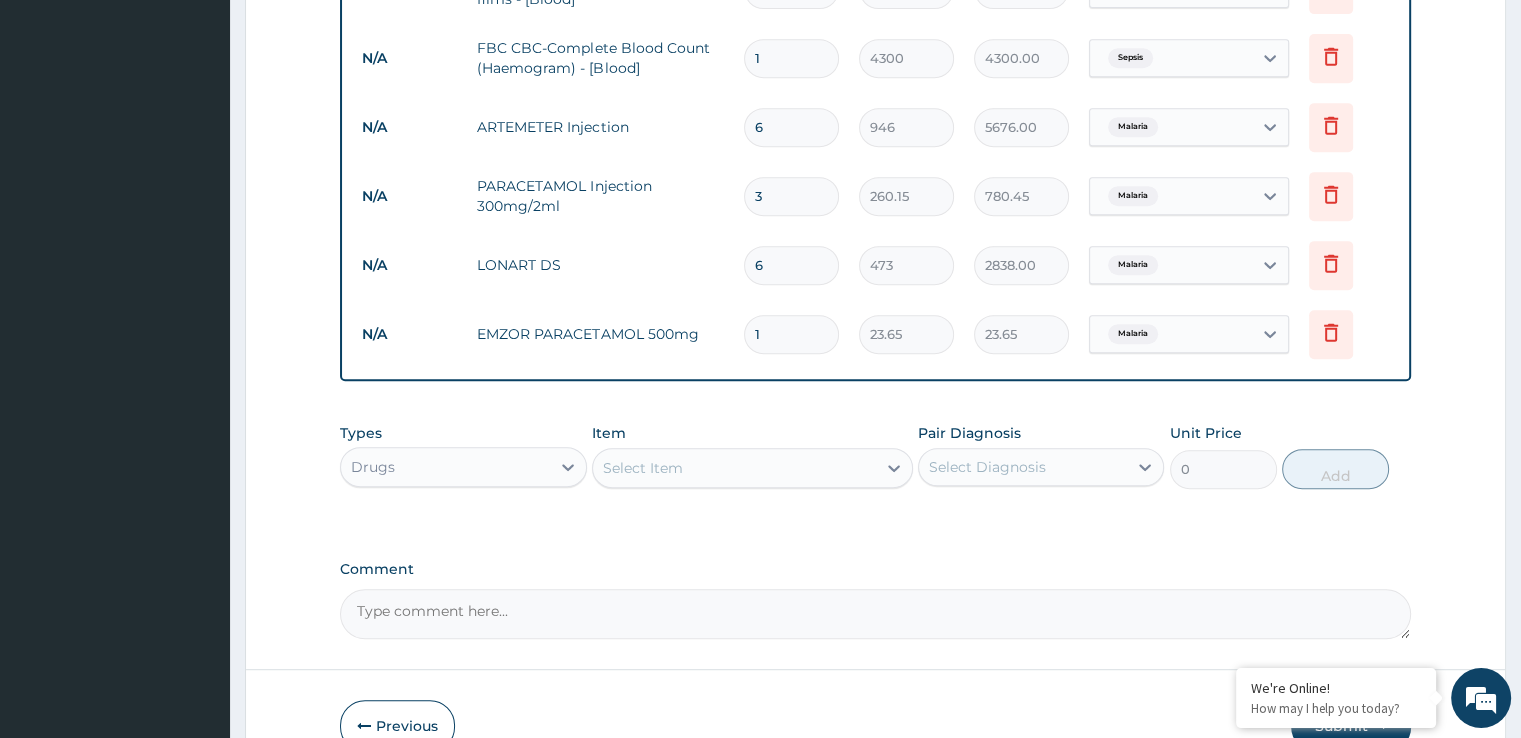 type on "18" 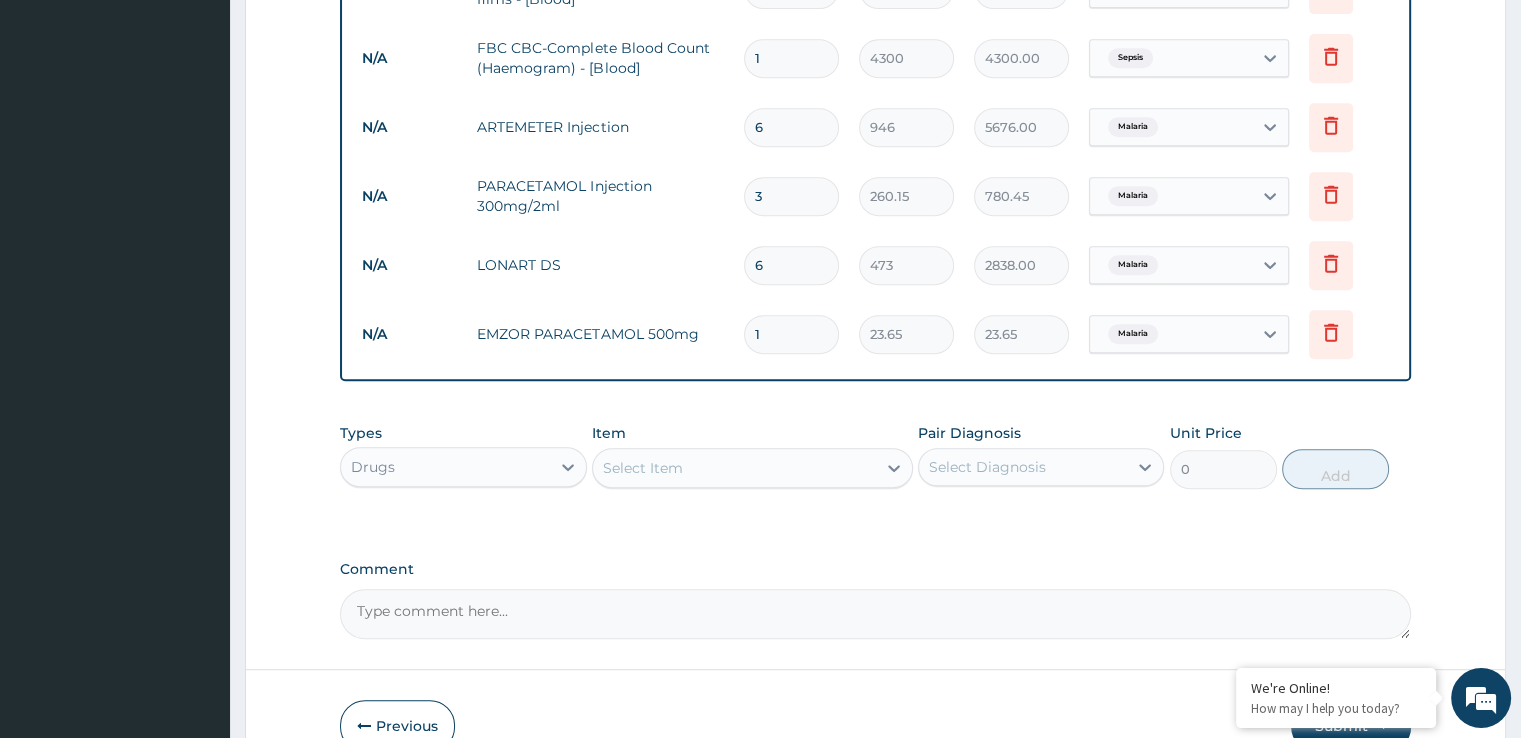 type on "425.70" 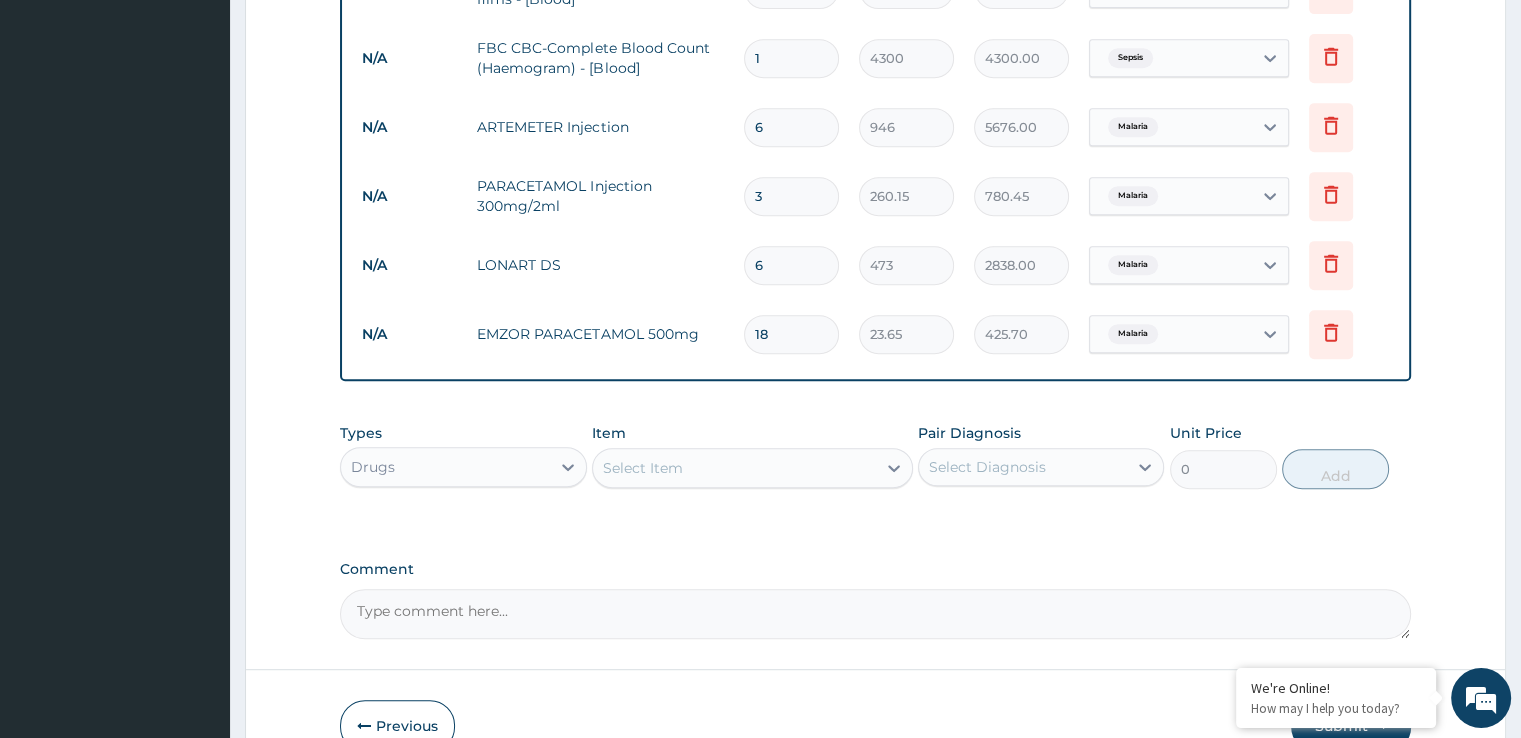 type on "18" 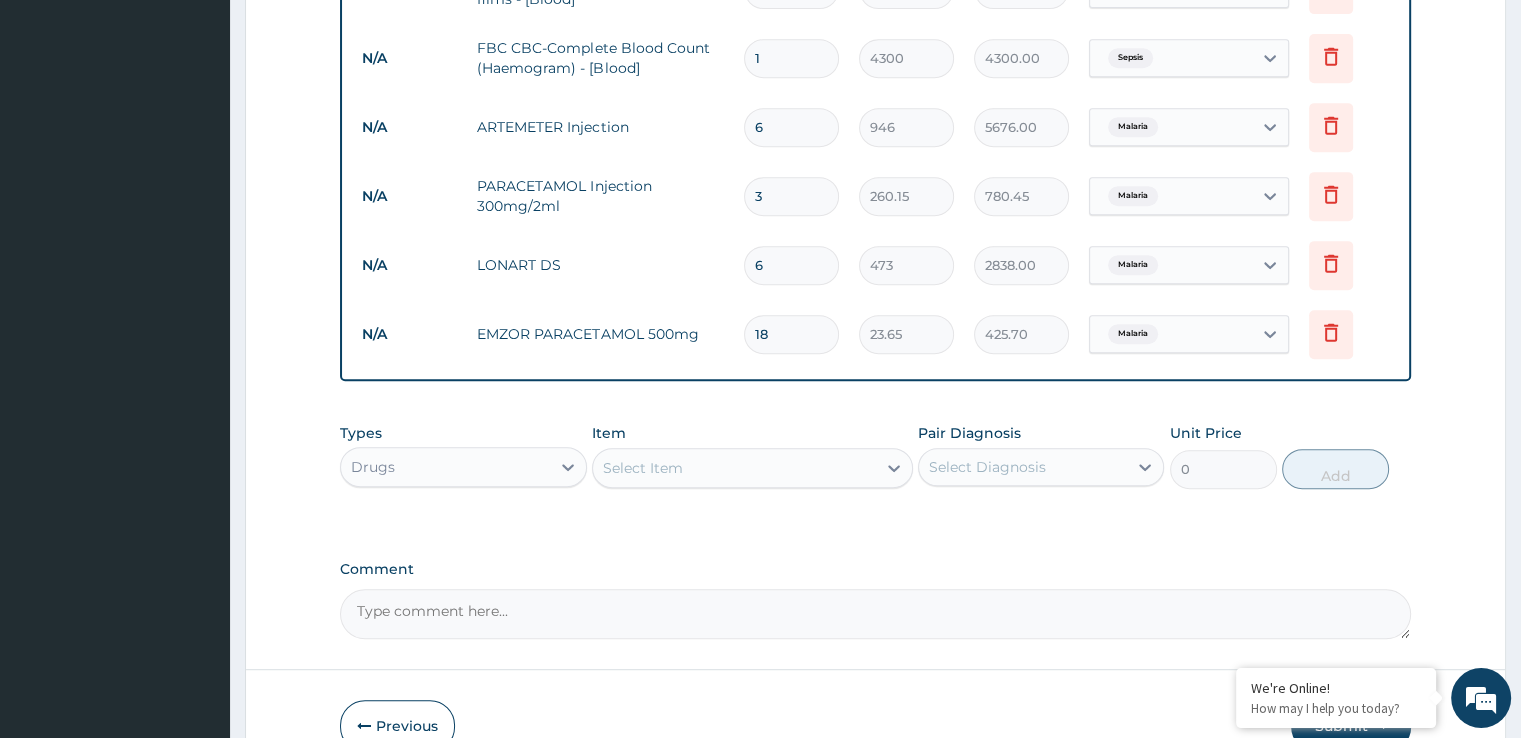 click on "Select Item" at bounding box center (734, 468) 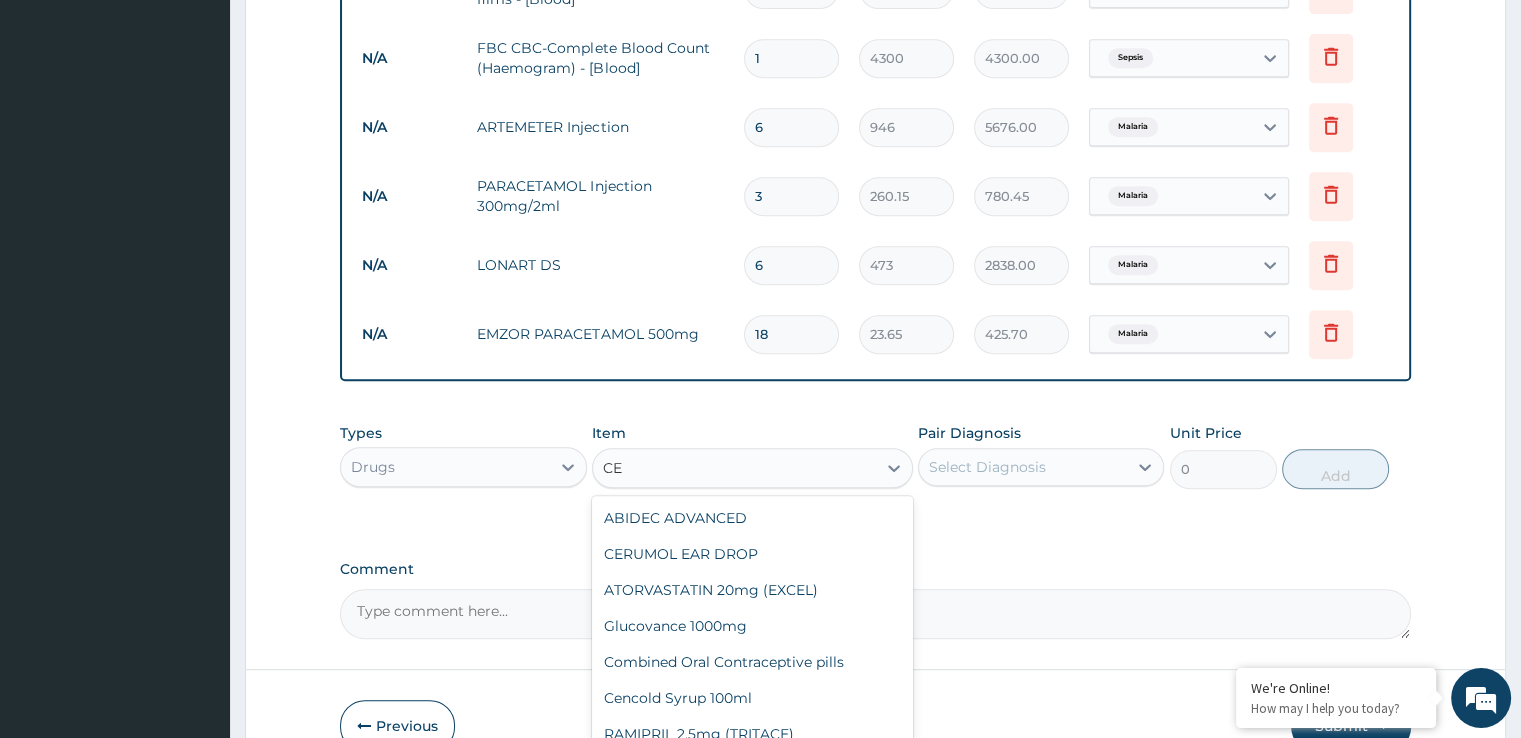 type on "C" 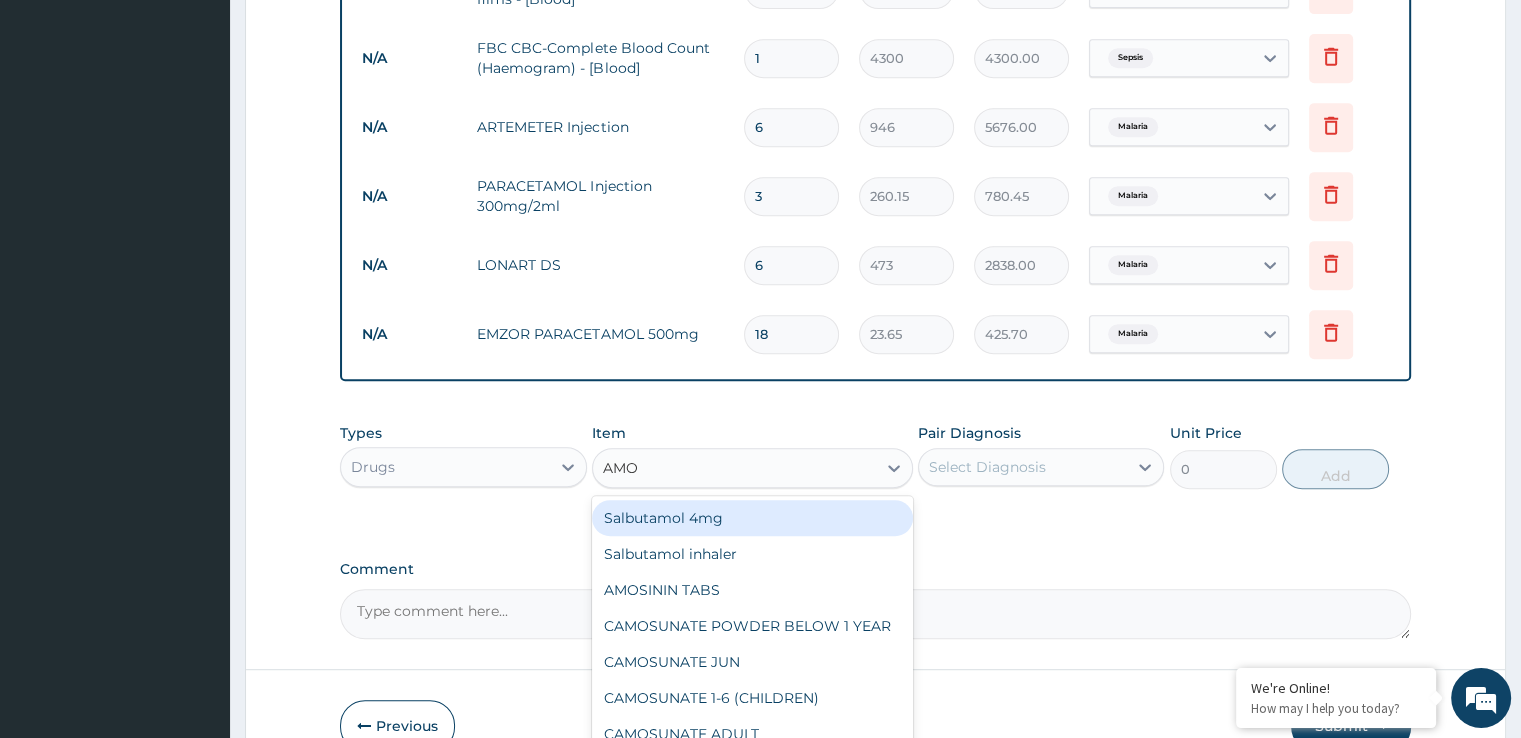 type on "AMOX" 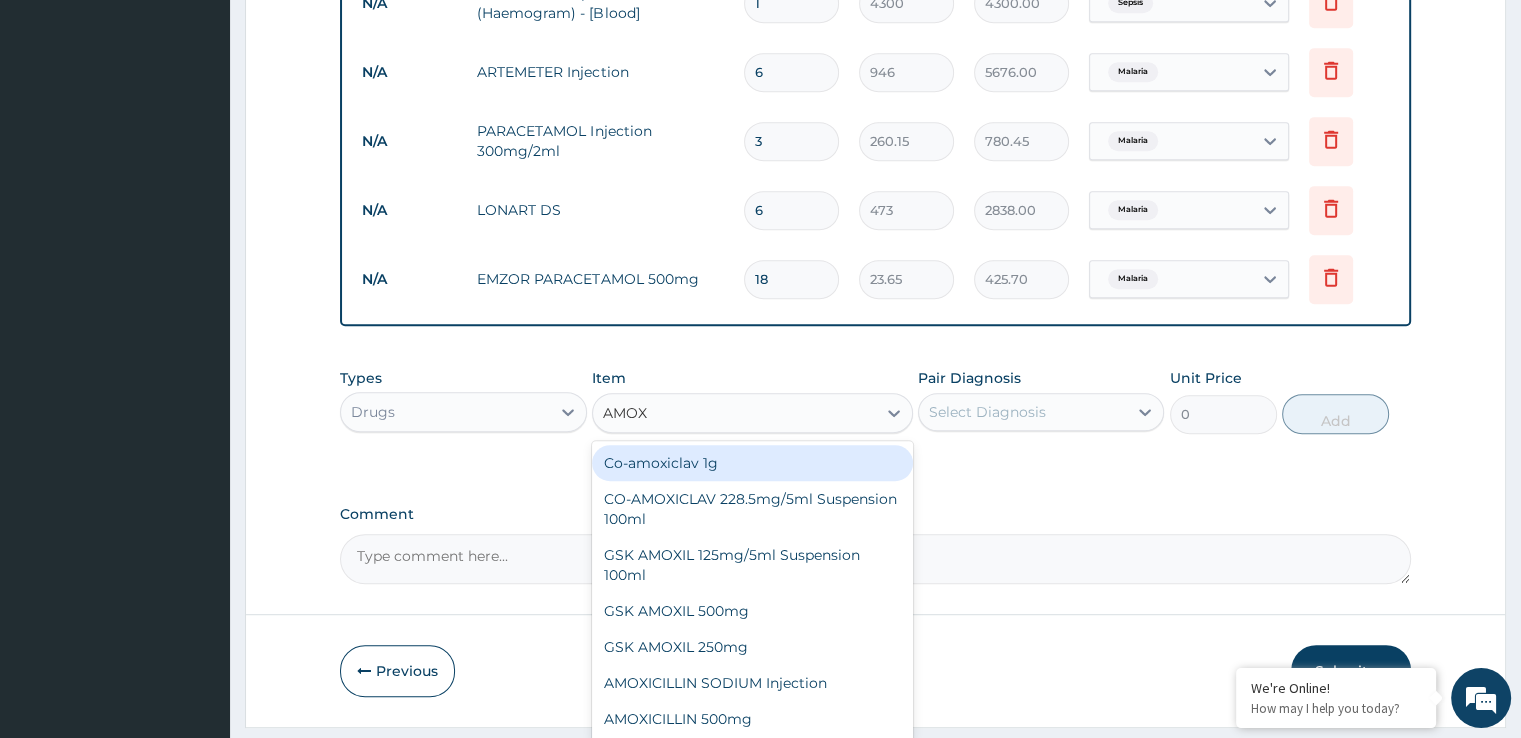 scroll, scrollTop: 1019, scrollLeft: 0, axis: vertical 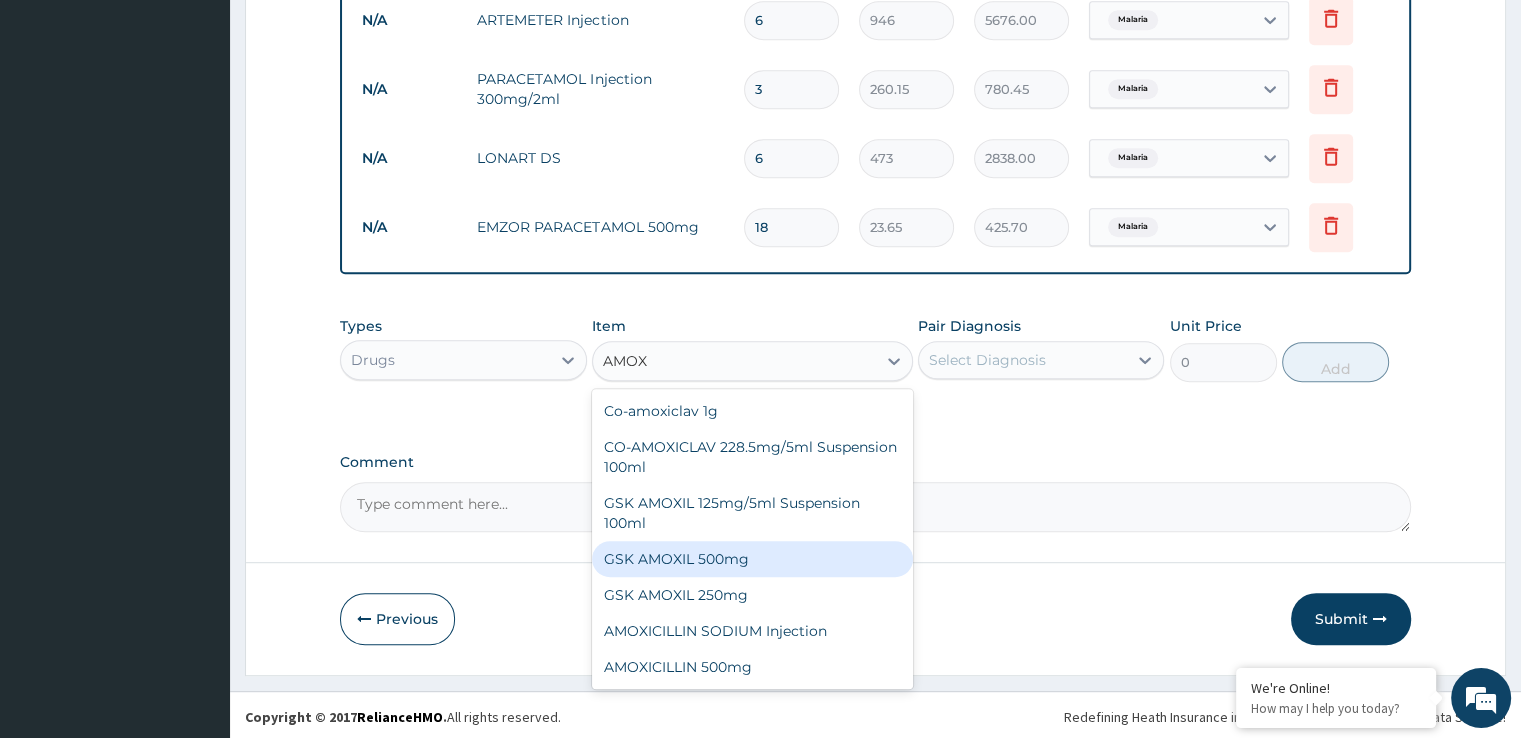 click on "GSK AMOXIL 500mg" at bounding box center [752, 559] 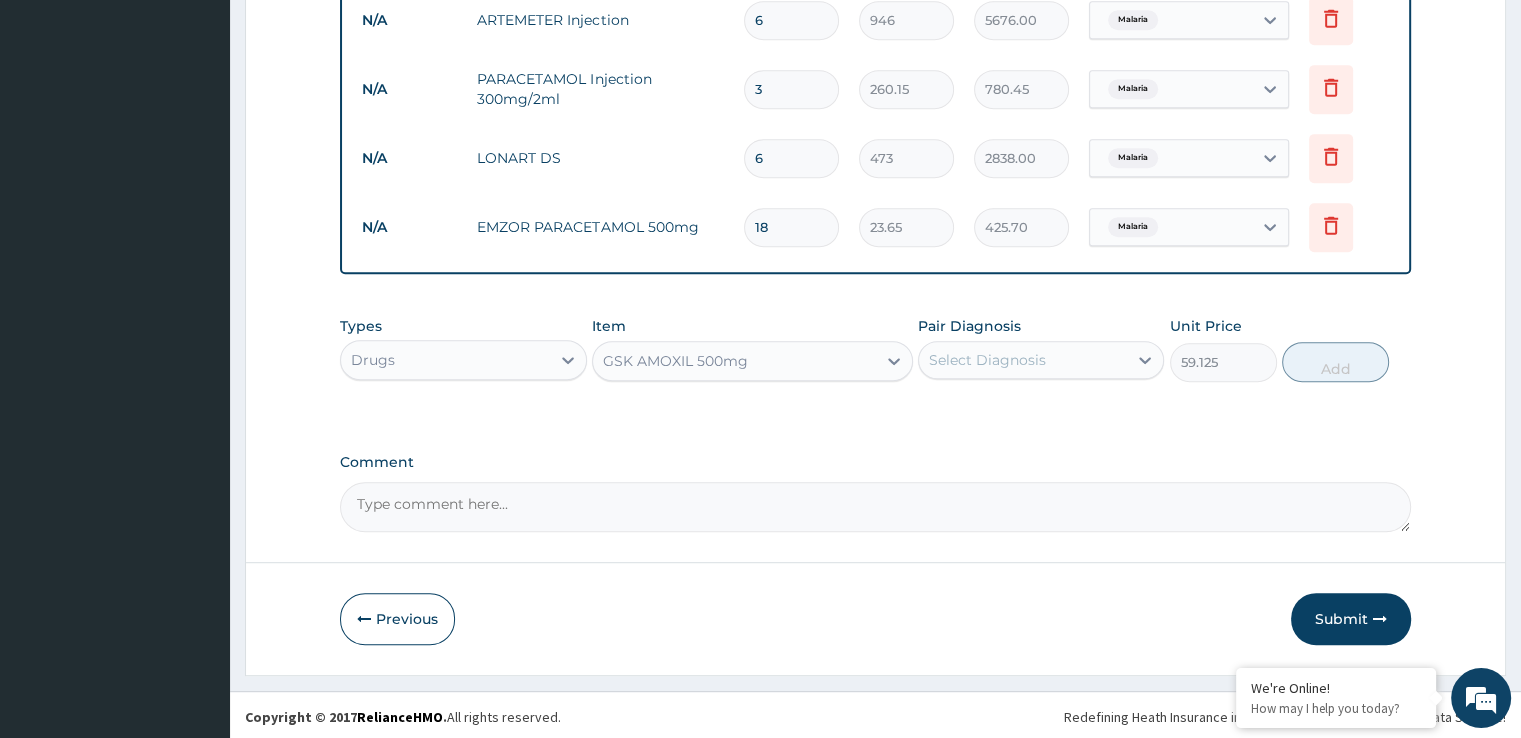 click on "Select Diagnosis" at bounding box center [1023, 360] 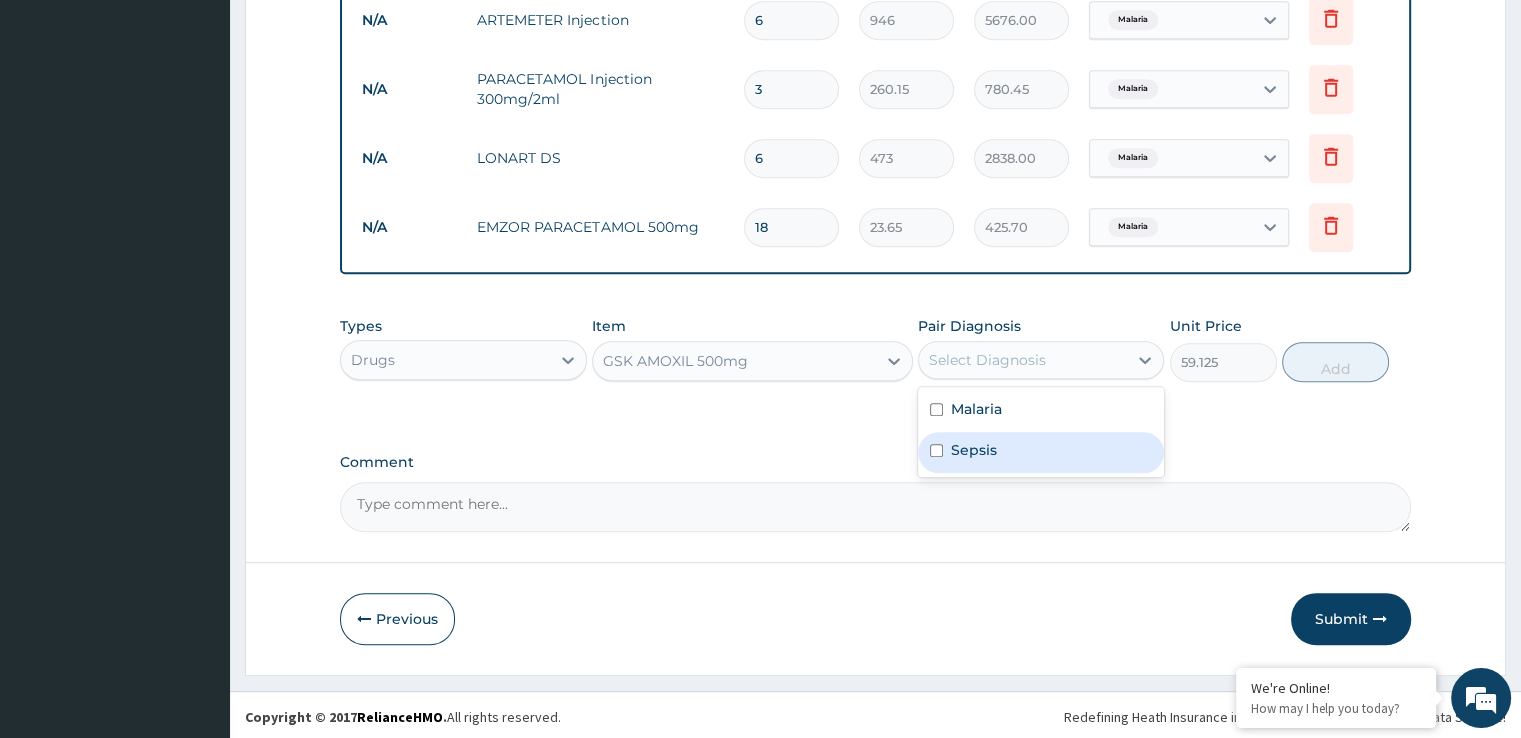 click on "Sepsis" at bounding box center [974, 450] 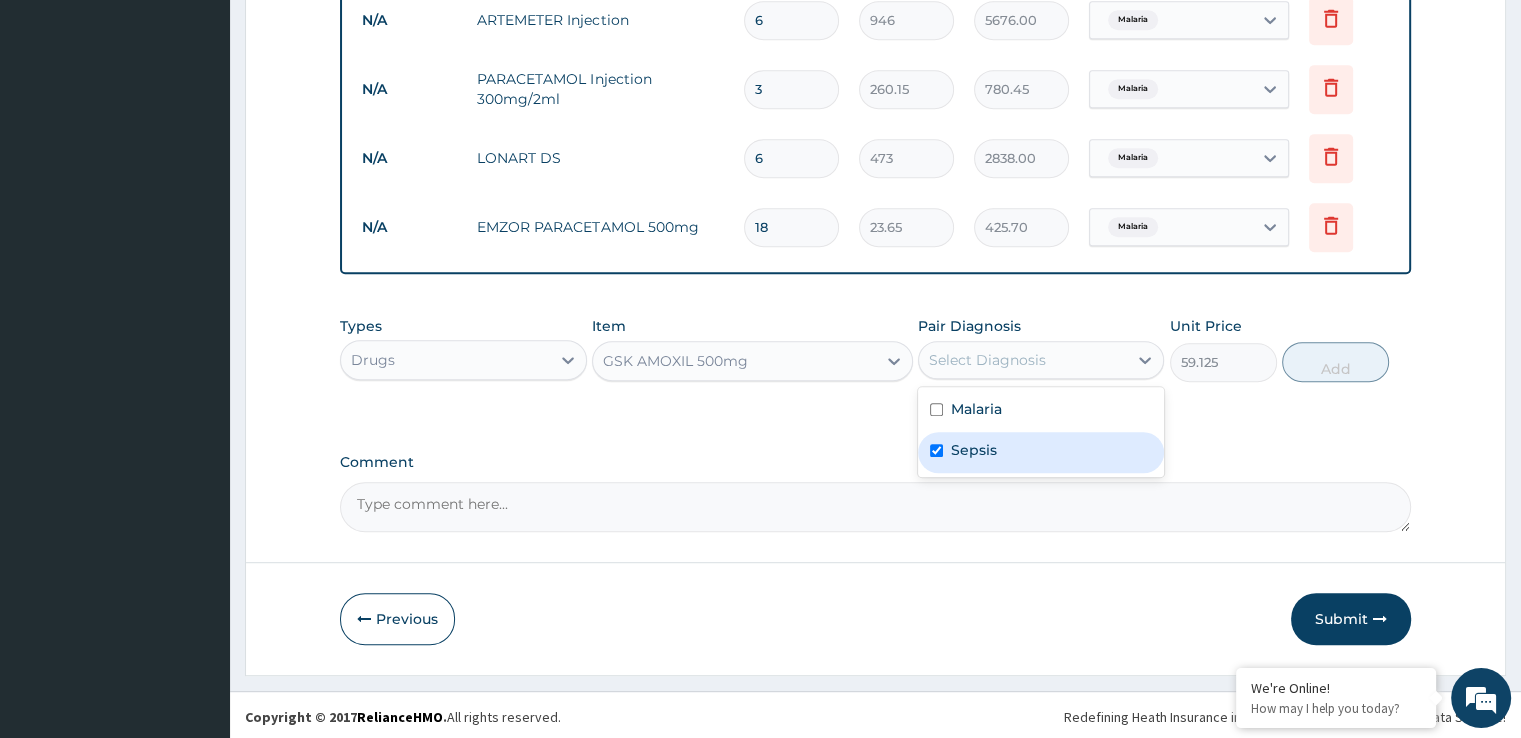 checkbox on "true" 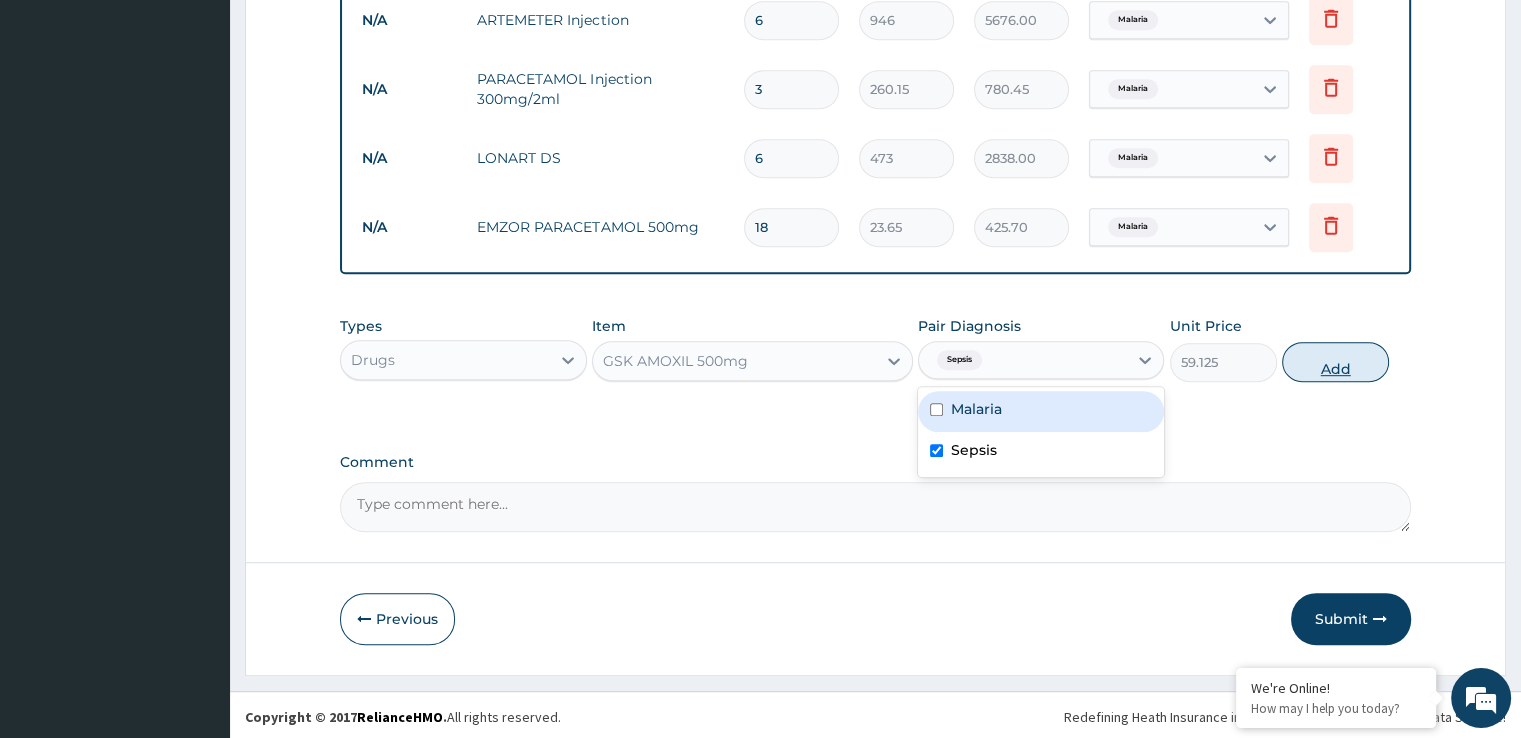 click on "Add" at bounding box center (1335, 362) 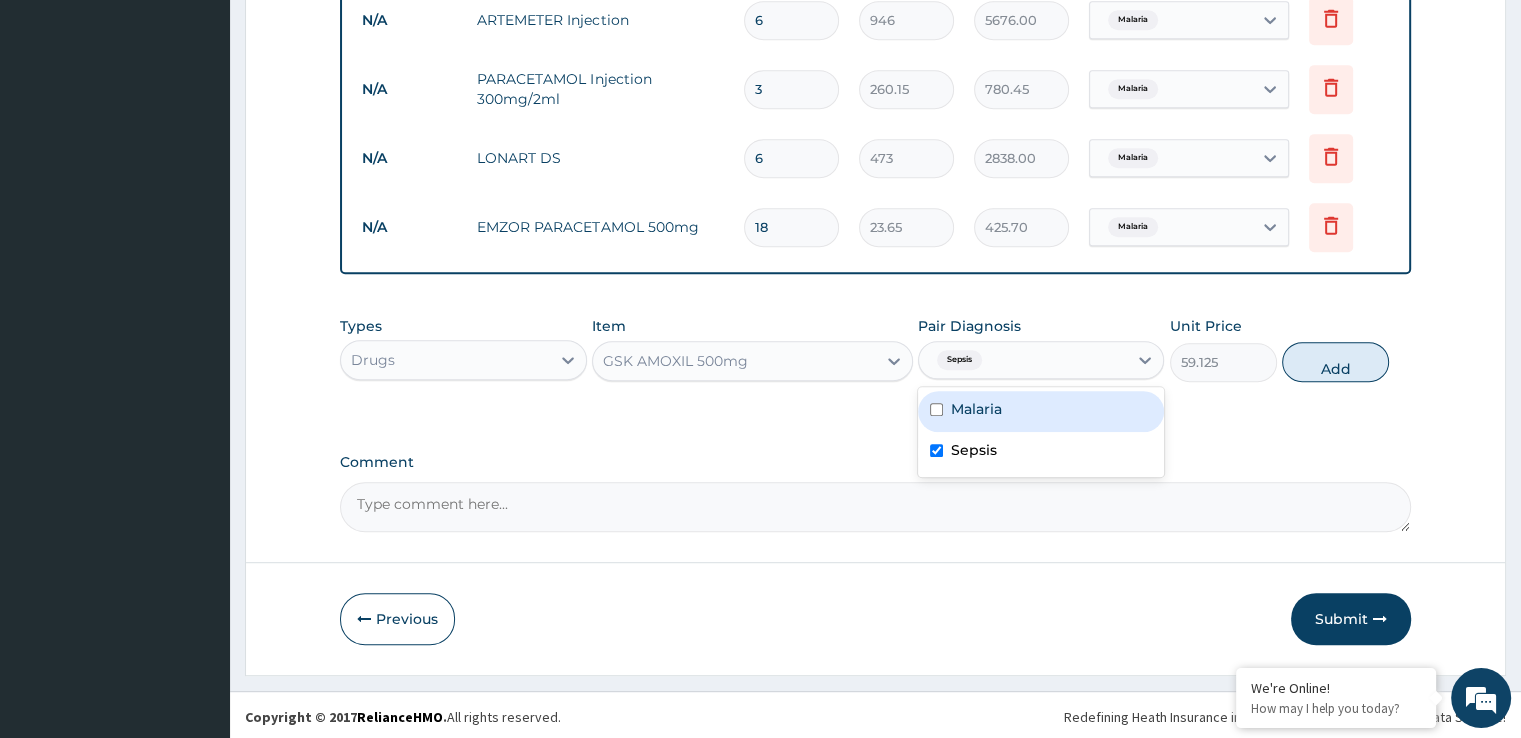 type on "0" 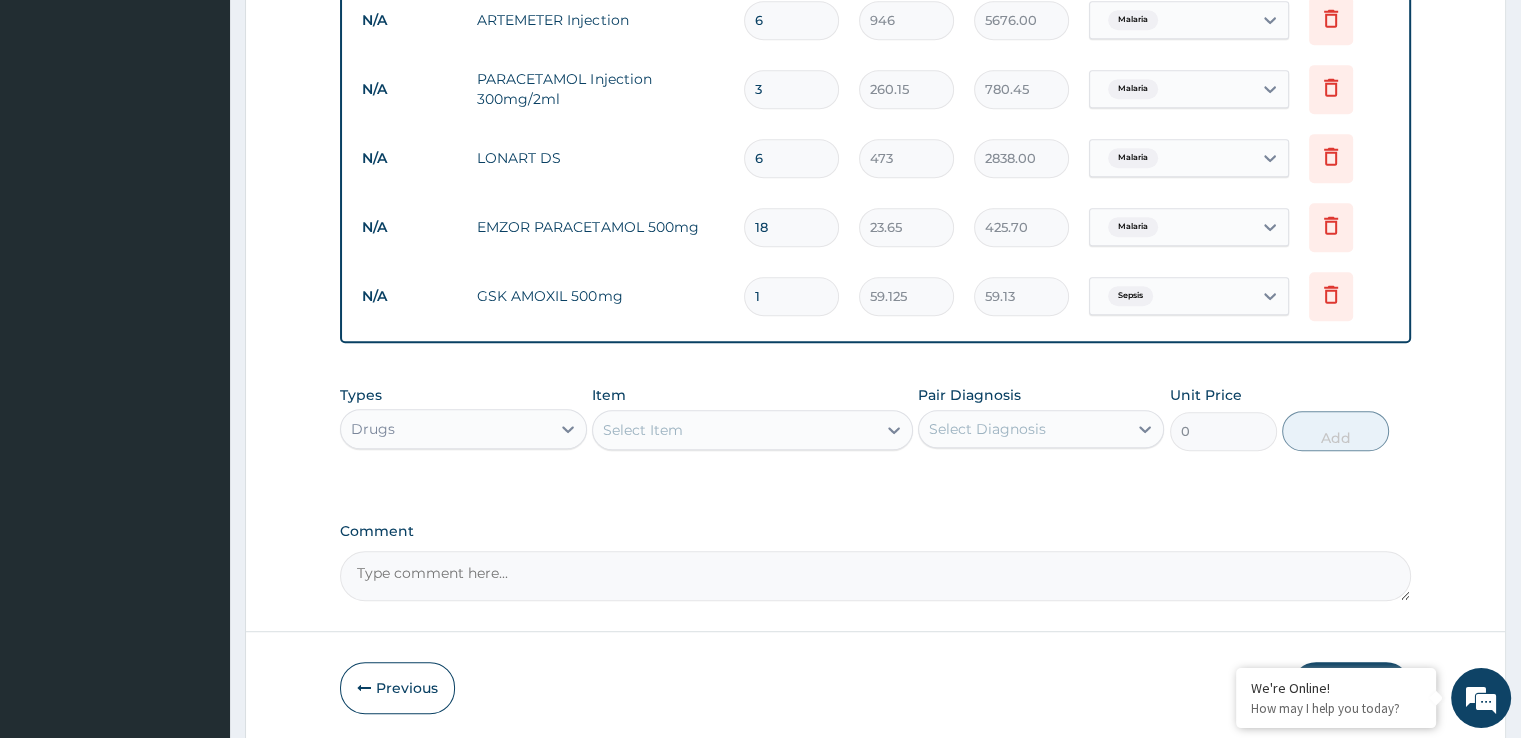 type on "15" 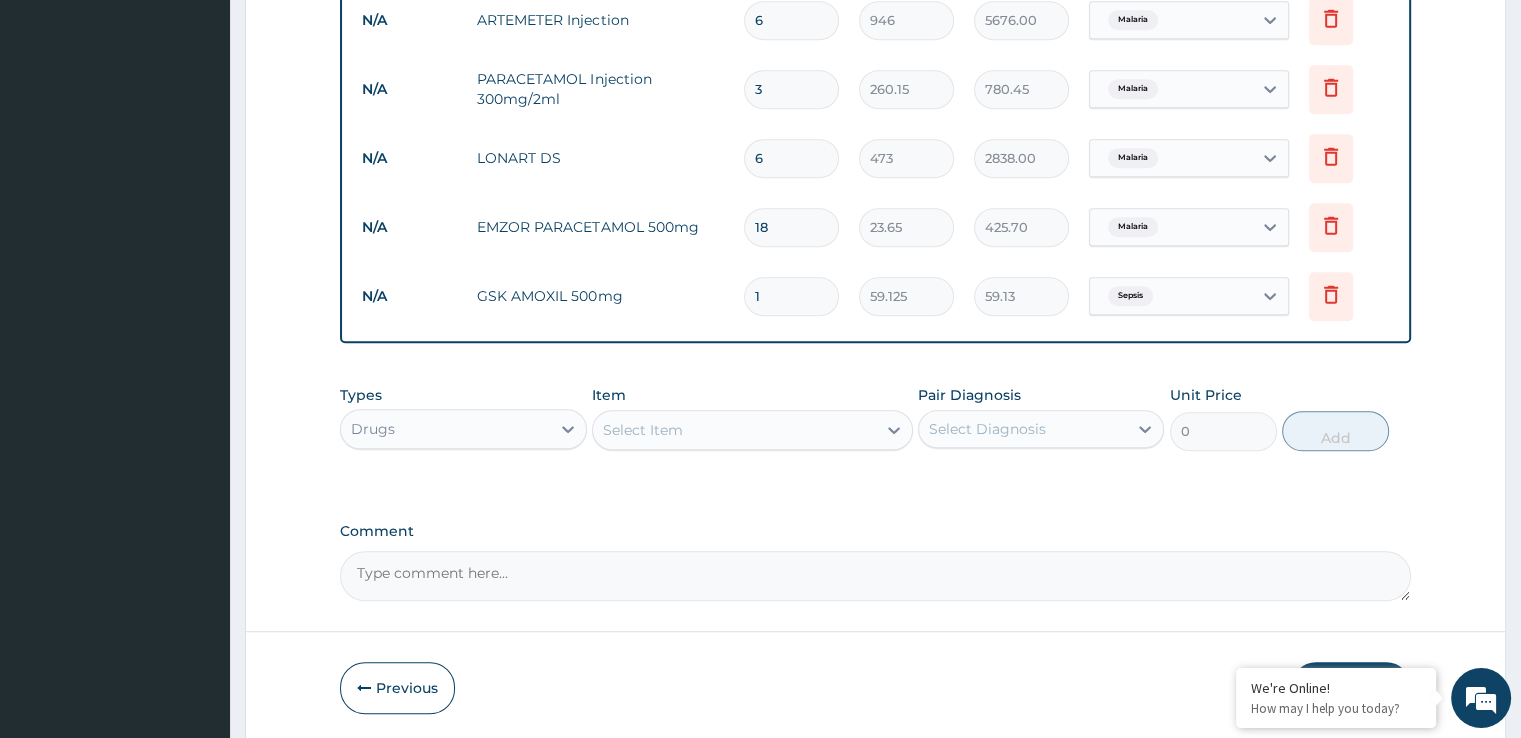 type on "886.88" 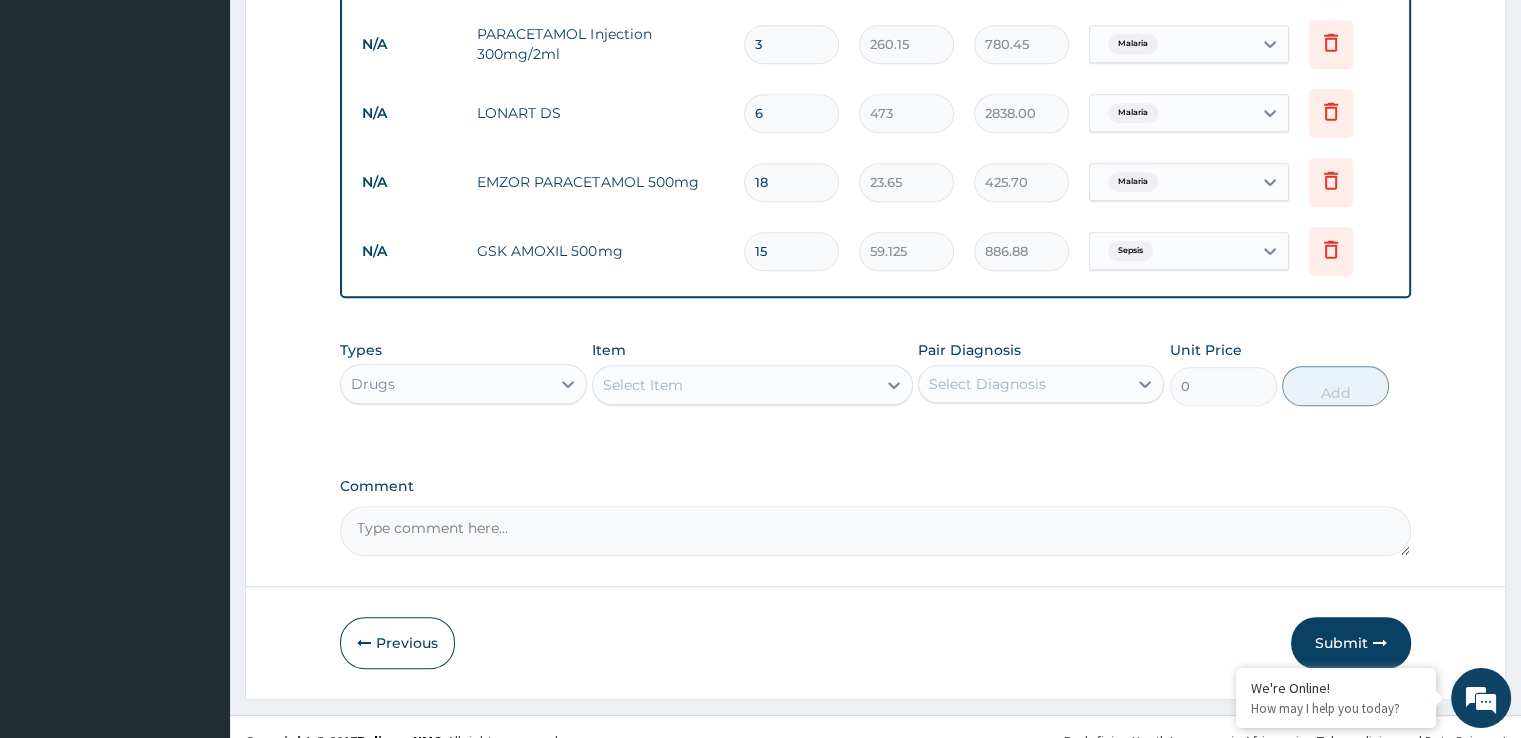 scroll, scrollTop: 1088, scrollLeft: 0, axis: vertical 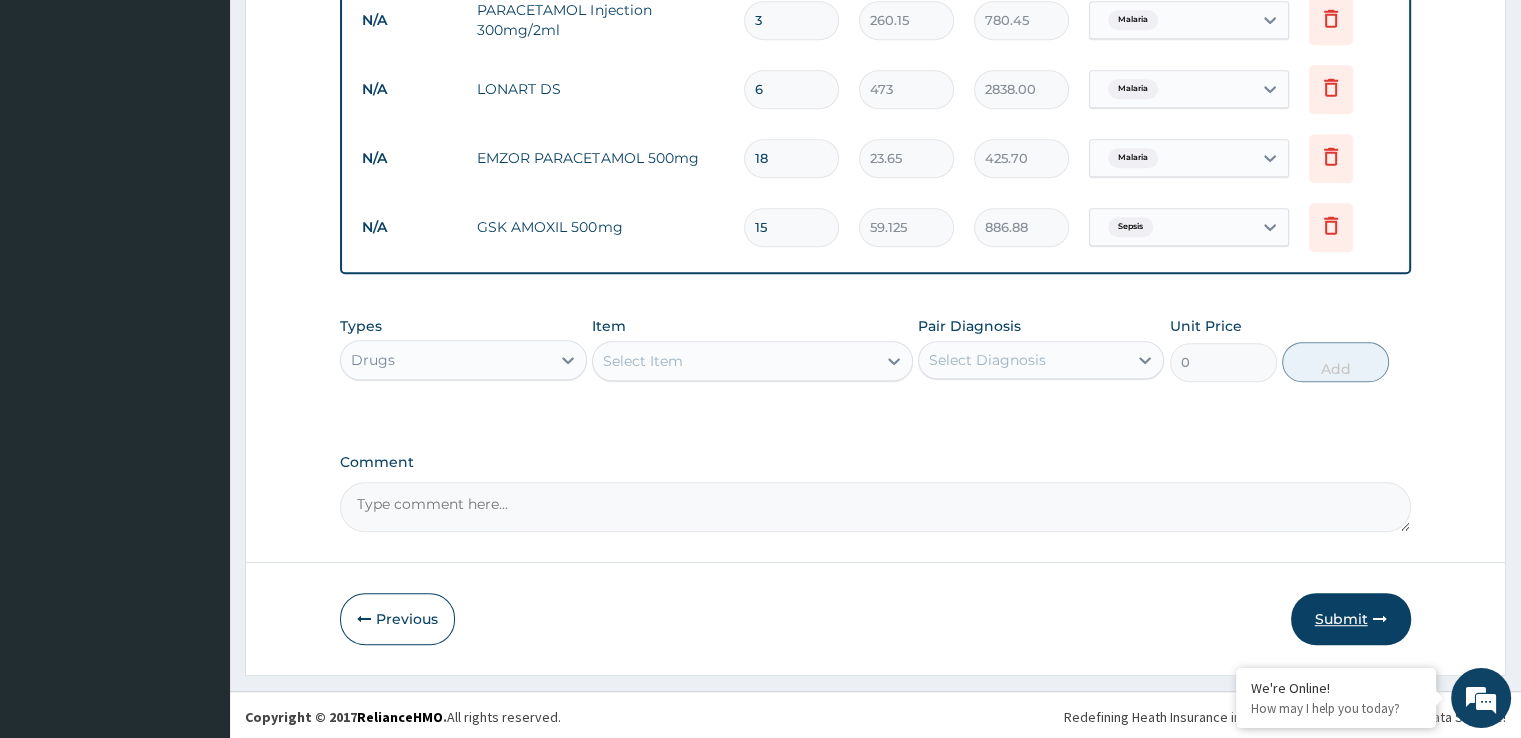 type on "15" 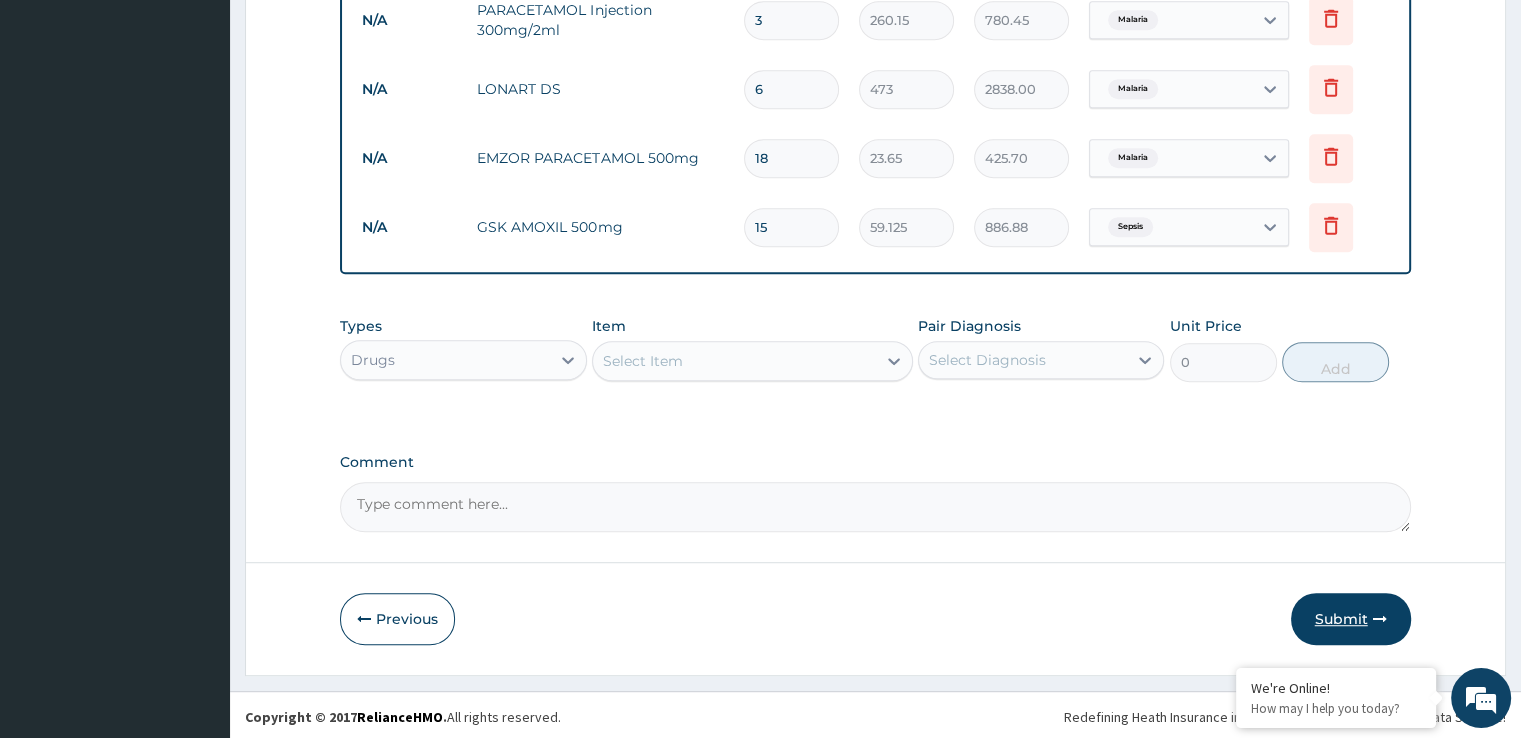 click on "Submit" at bounding box center (1351, 619) 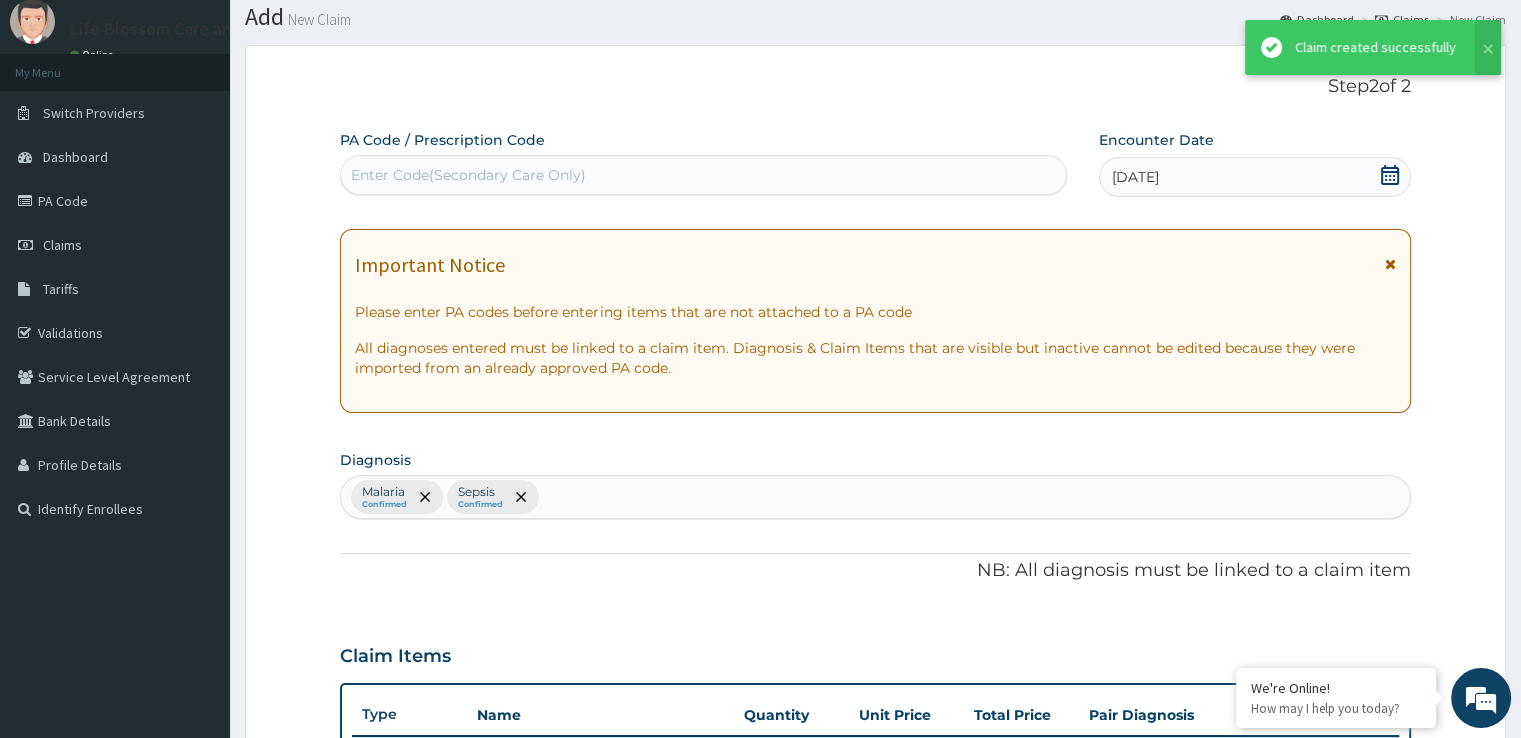 scroll, scrollTop: 1088, scrollLeft: 0, axis: vertical 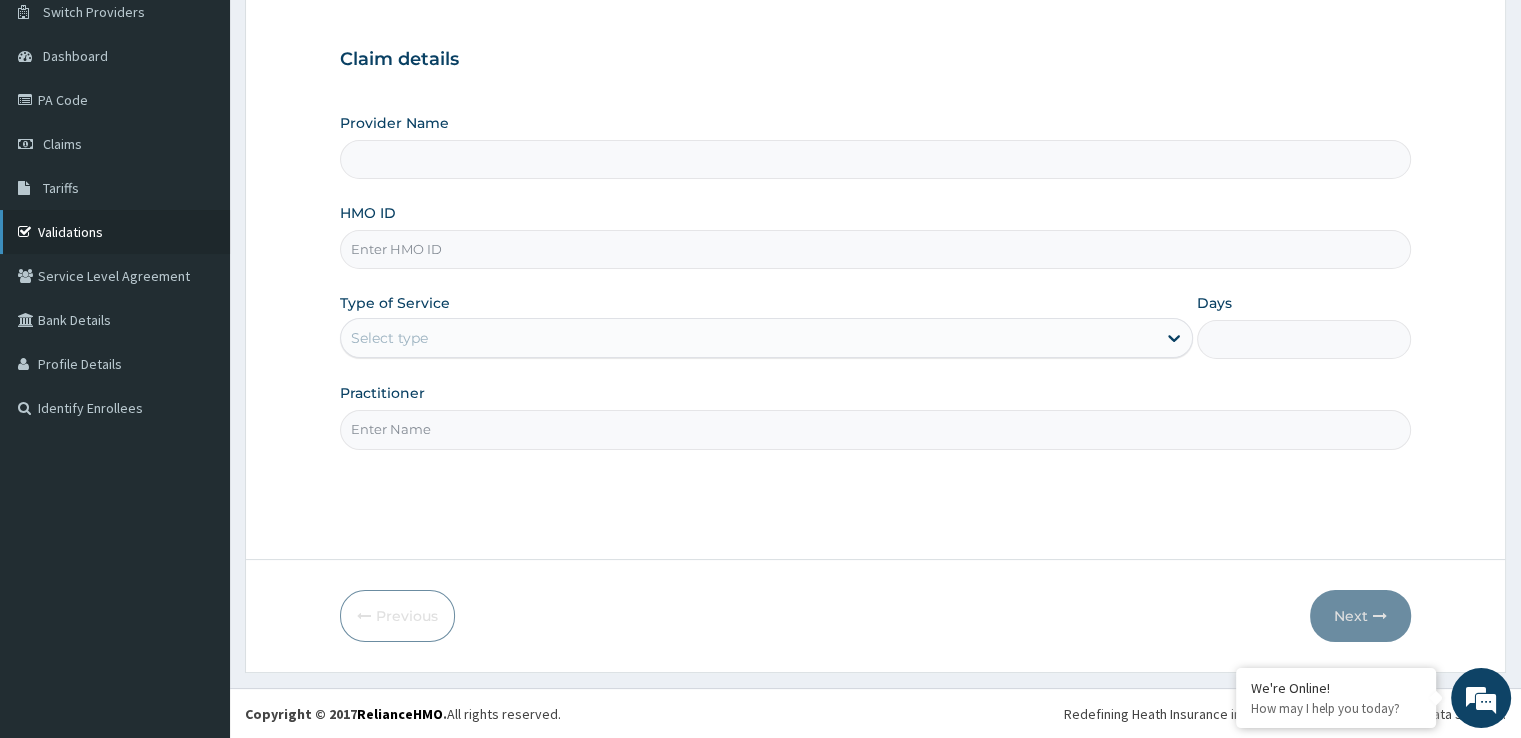 click on "Validations" at bounding box center (115, 232) 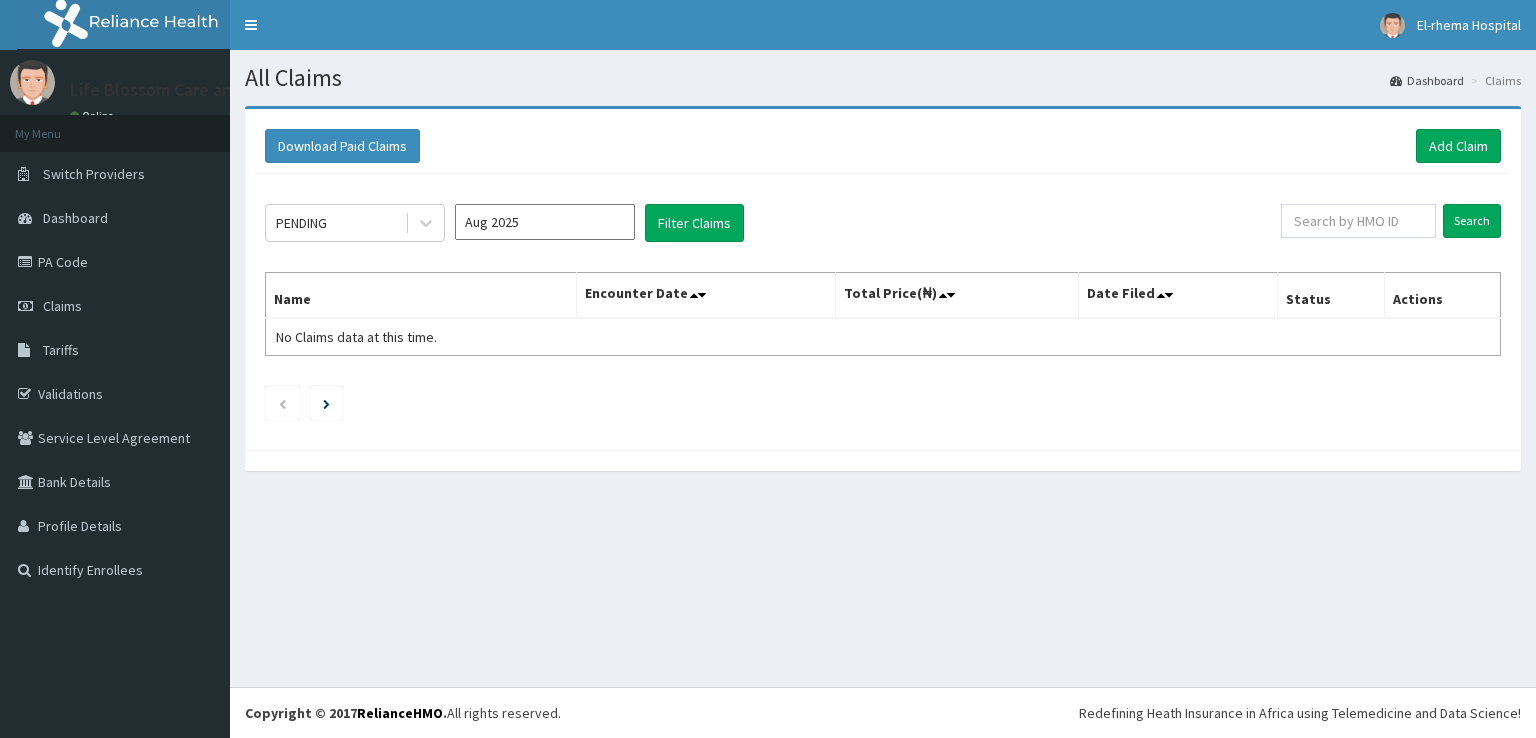 scroll, scrollTop: 0, scrollLeft: 0, axis: both 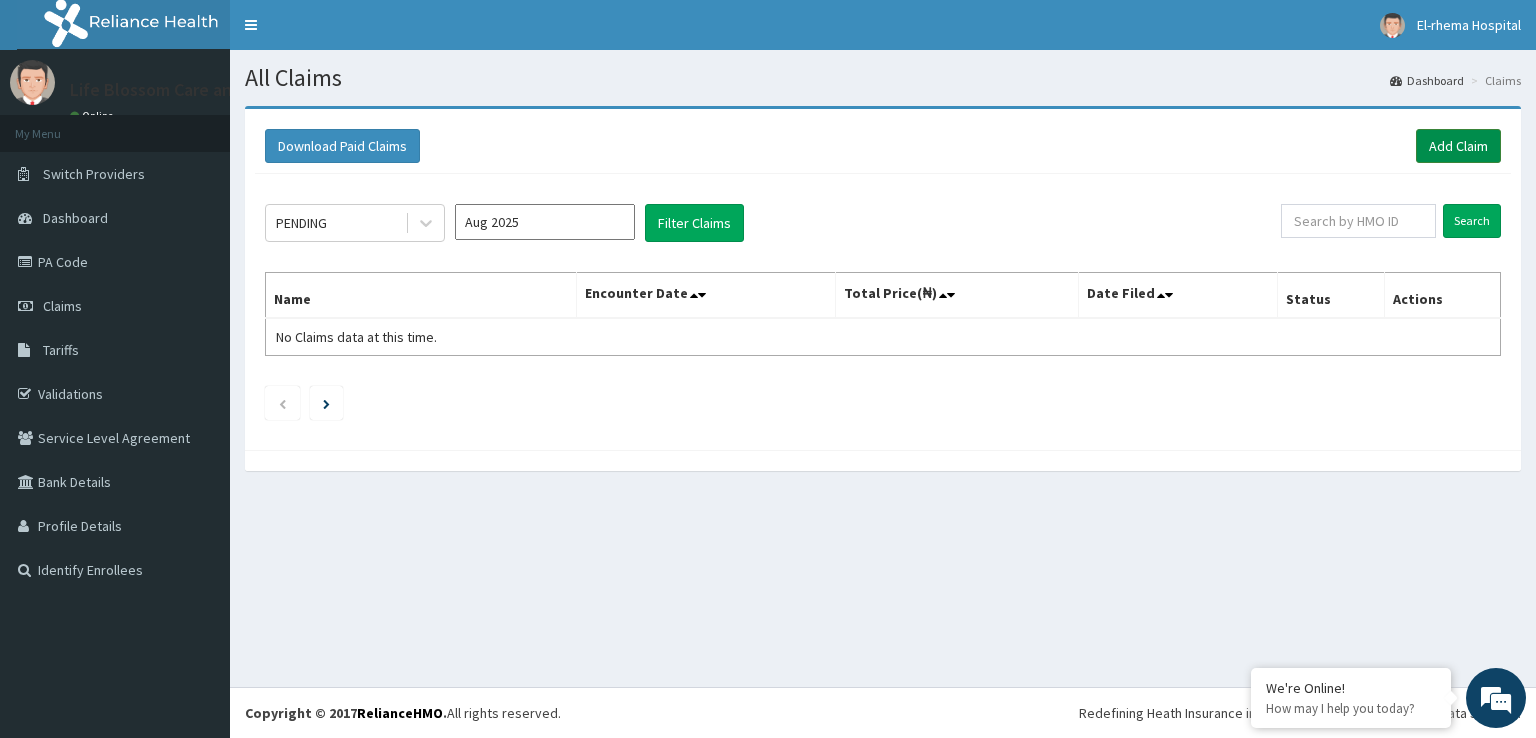 click on "Add Claim" at bounding box center [1458, 146] 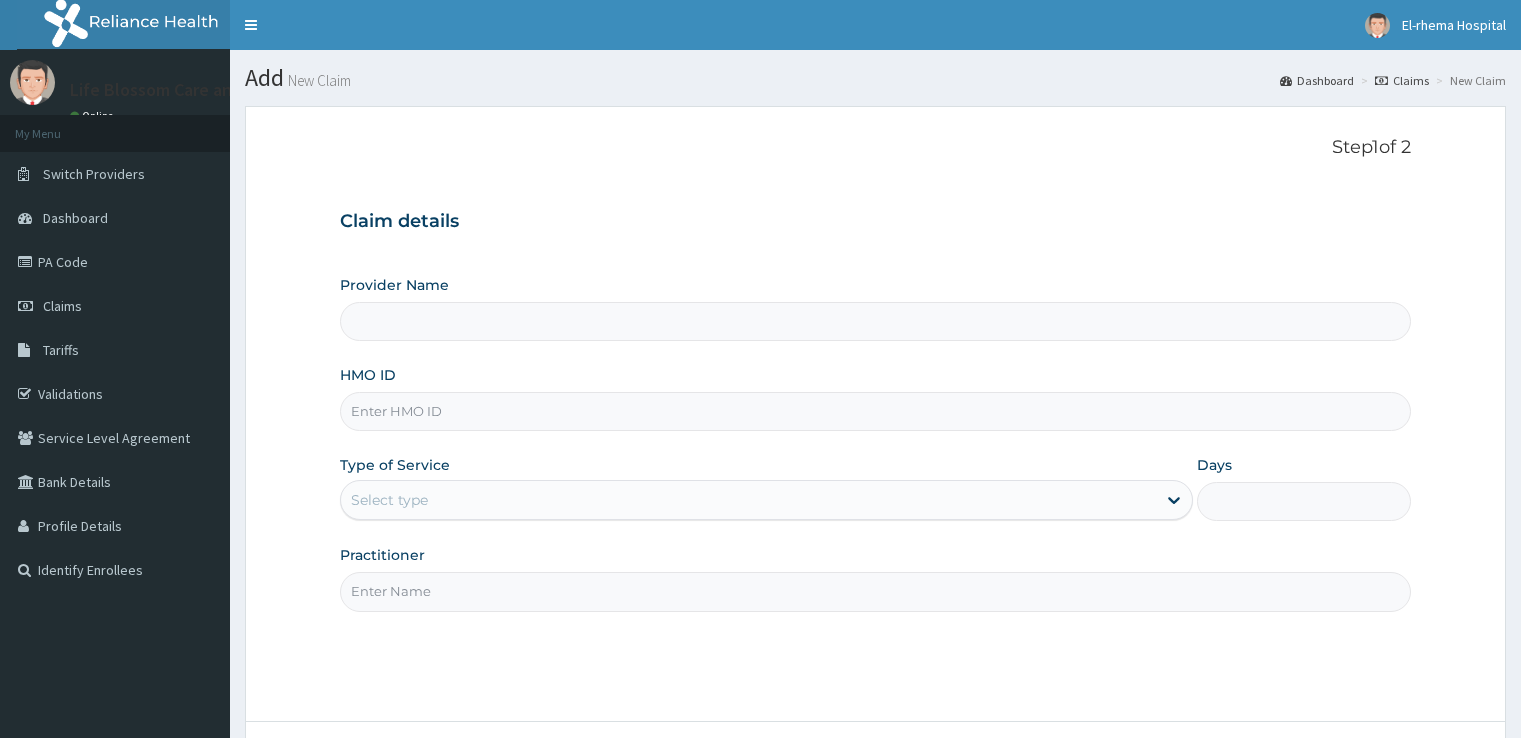 scroll, scrollTop: 0, scrollLeft: 0, axis: both 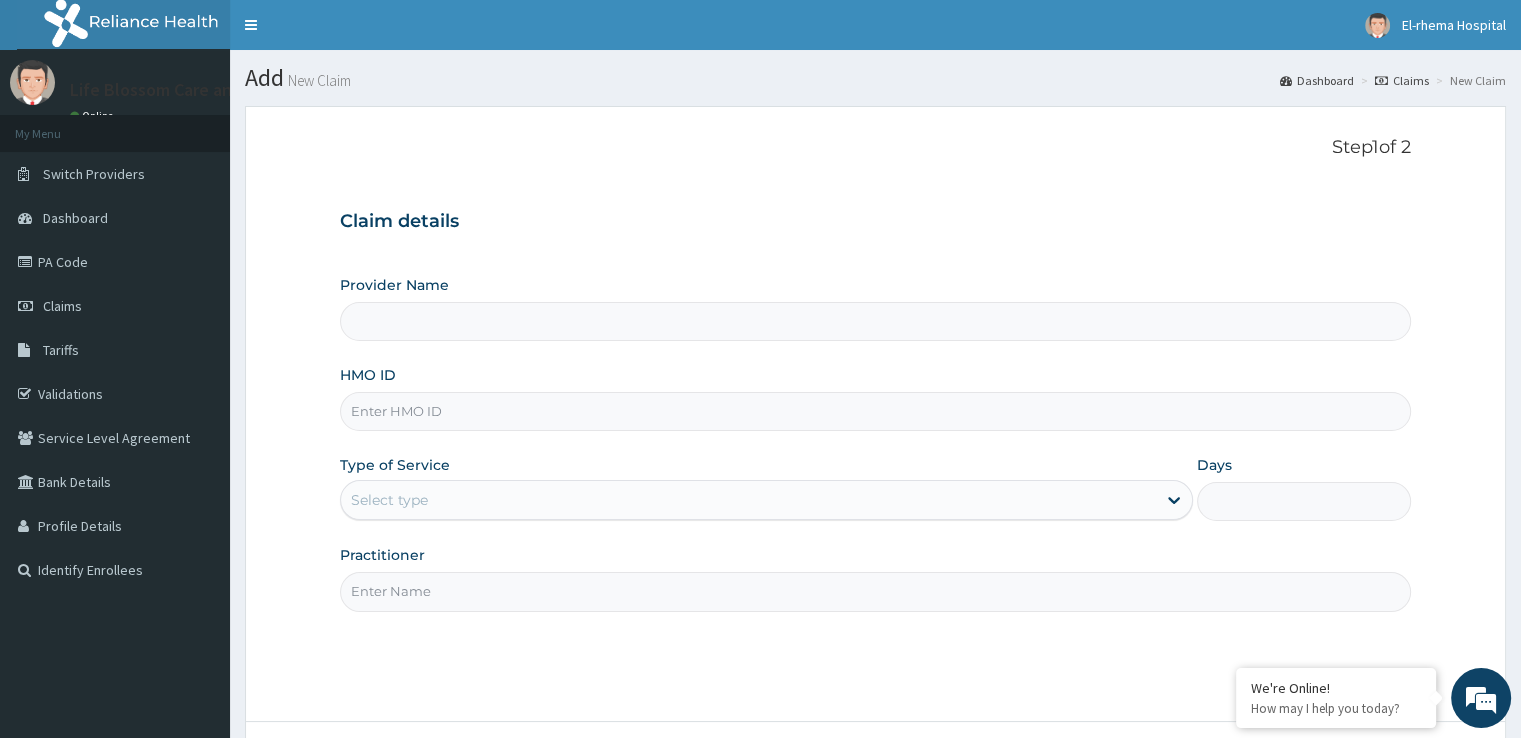 type on "Life Blossom Care and Cure Hospital" 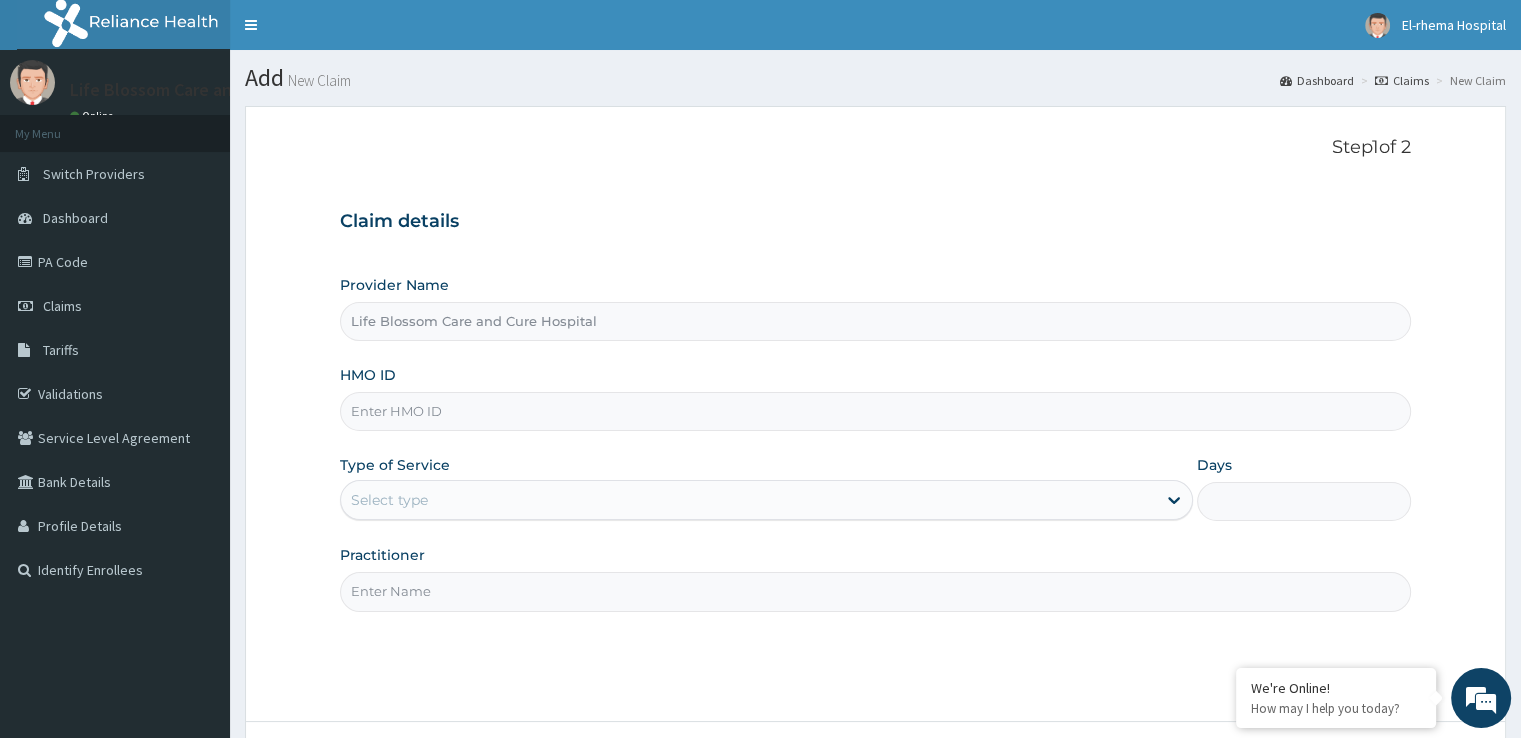 click on "HMO ID" at bounding box center [875, 411] 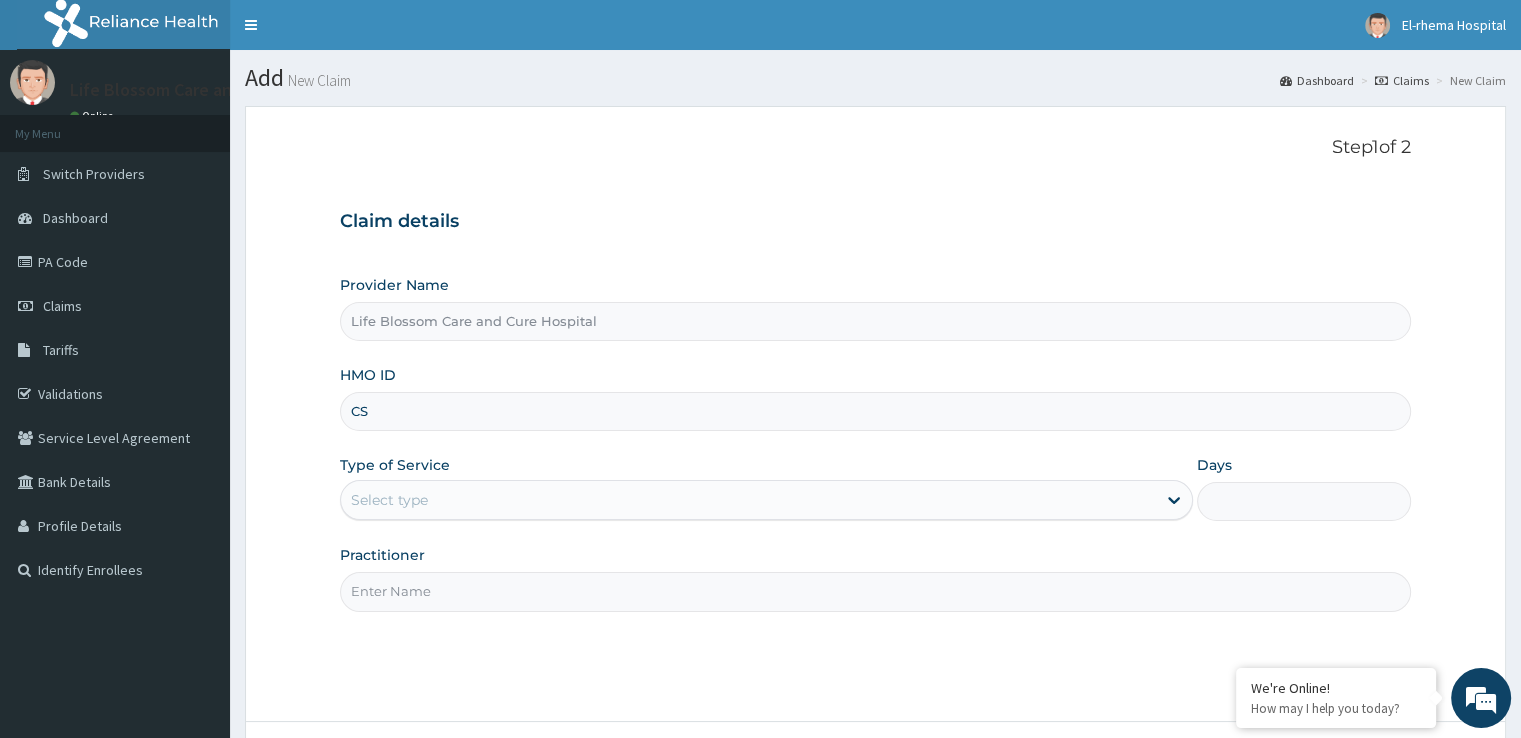 scroll, scrollTop: 0, scrollLeft: 0, axis: both 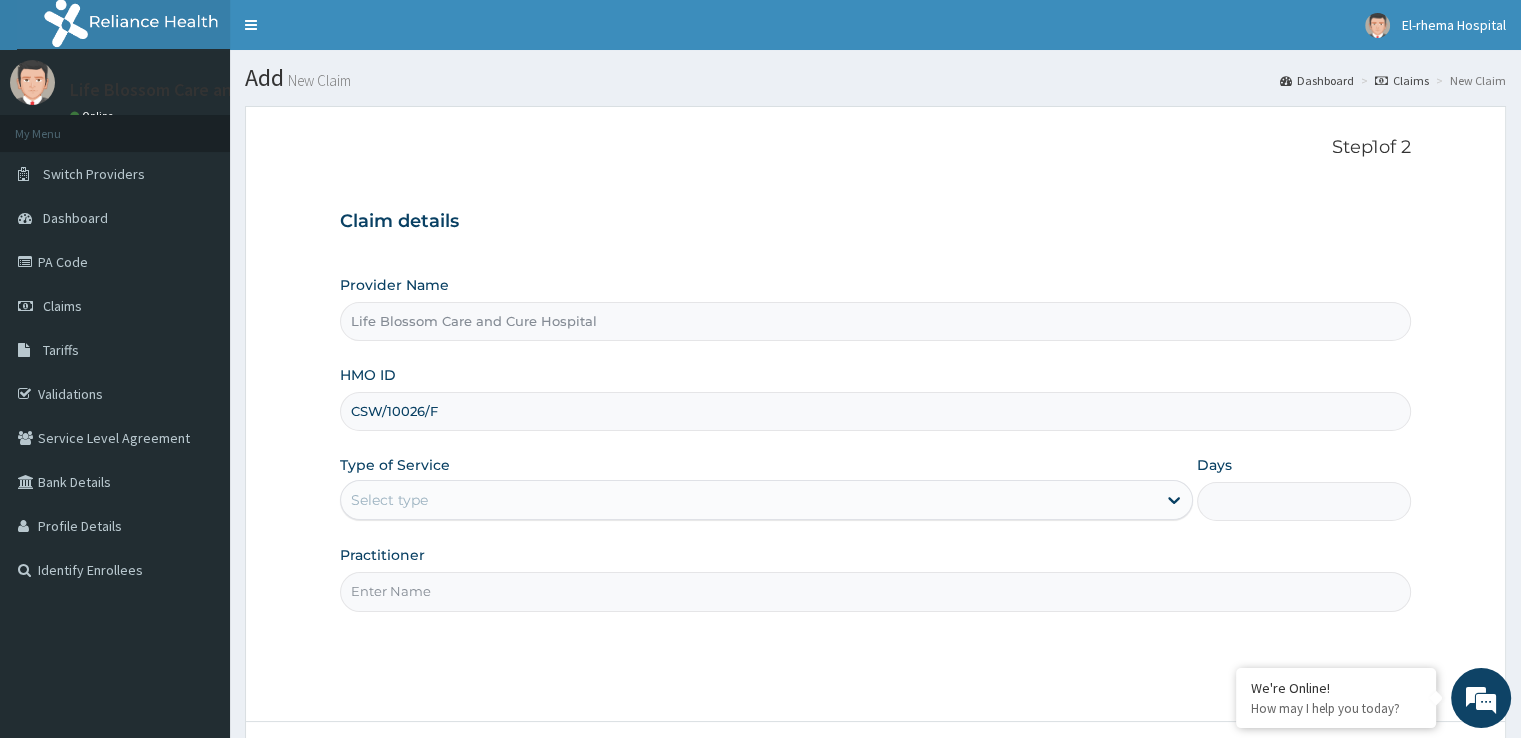 drag, startPoint x: 452, startPoint y: 405, endPoint x: 326, endPoint y: 416, distance: 126.47925 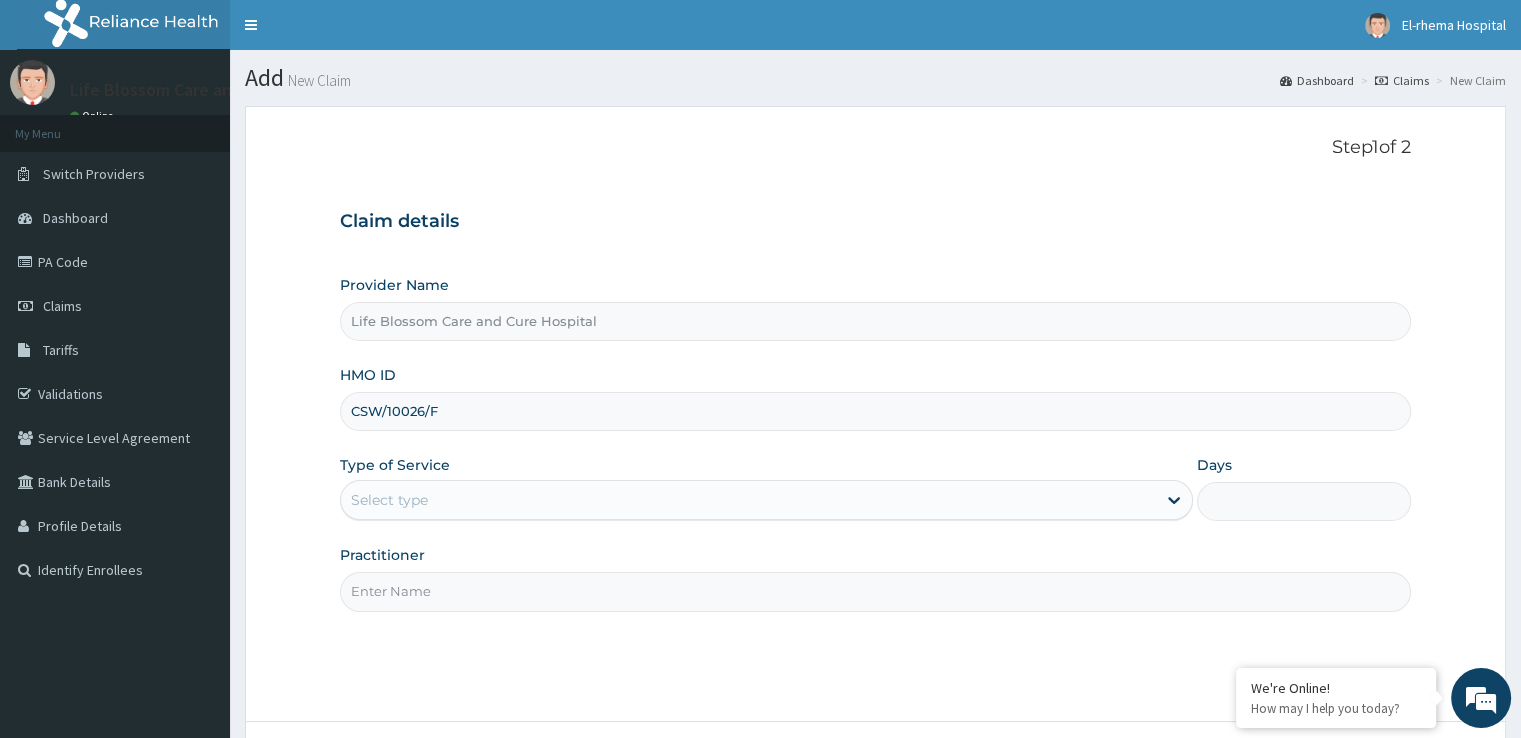 type on "CSW/10026/F" 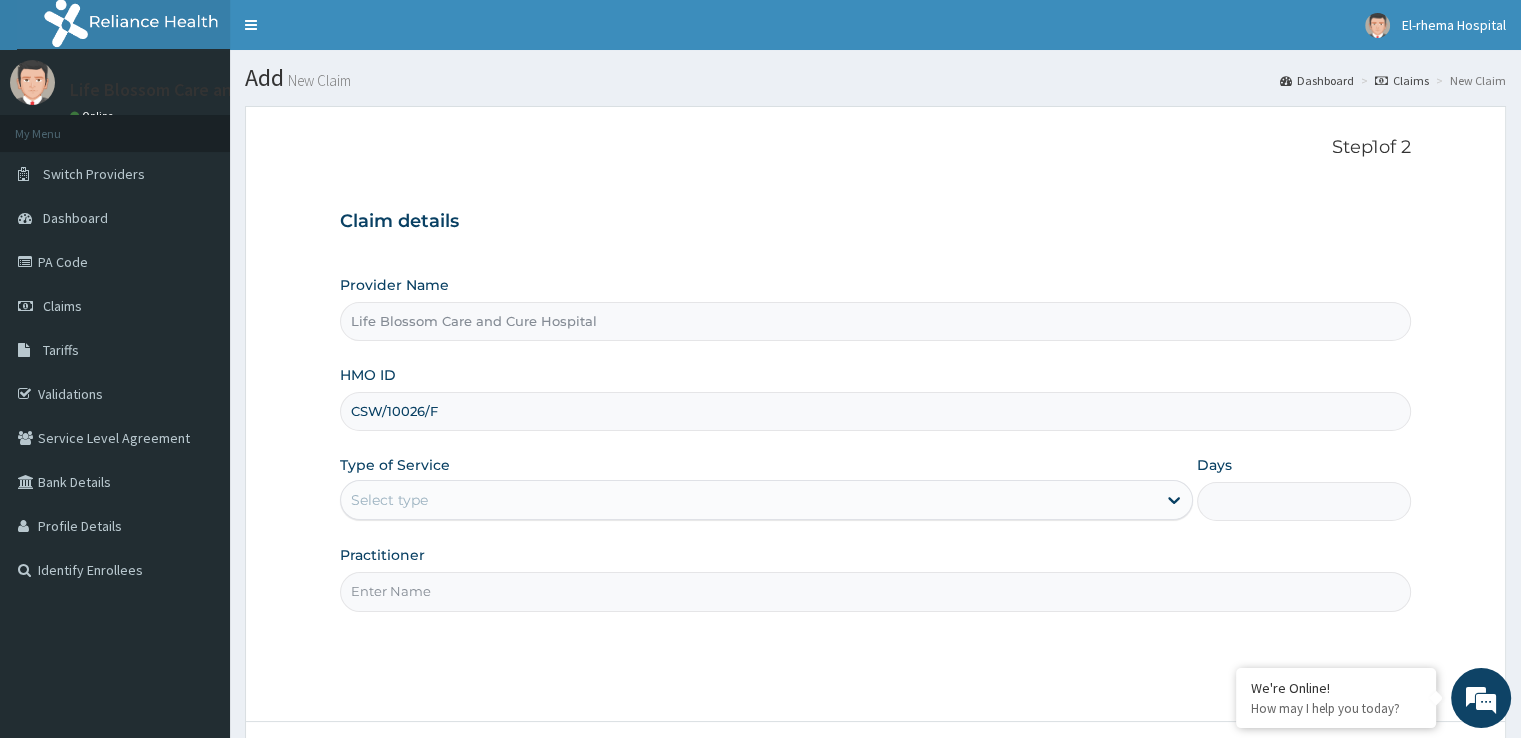 click on "Step 1 of 2 Claim details Provider Name Life Blossom Care and Cure Hospital HMO ID [HMO_ID] Type of Service Select type Days Practitioner Previous Next" at bounding box center [875, 470] 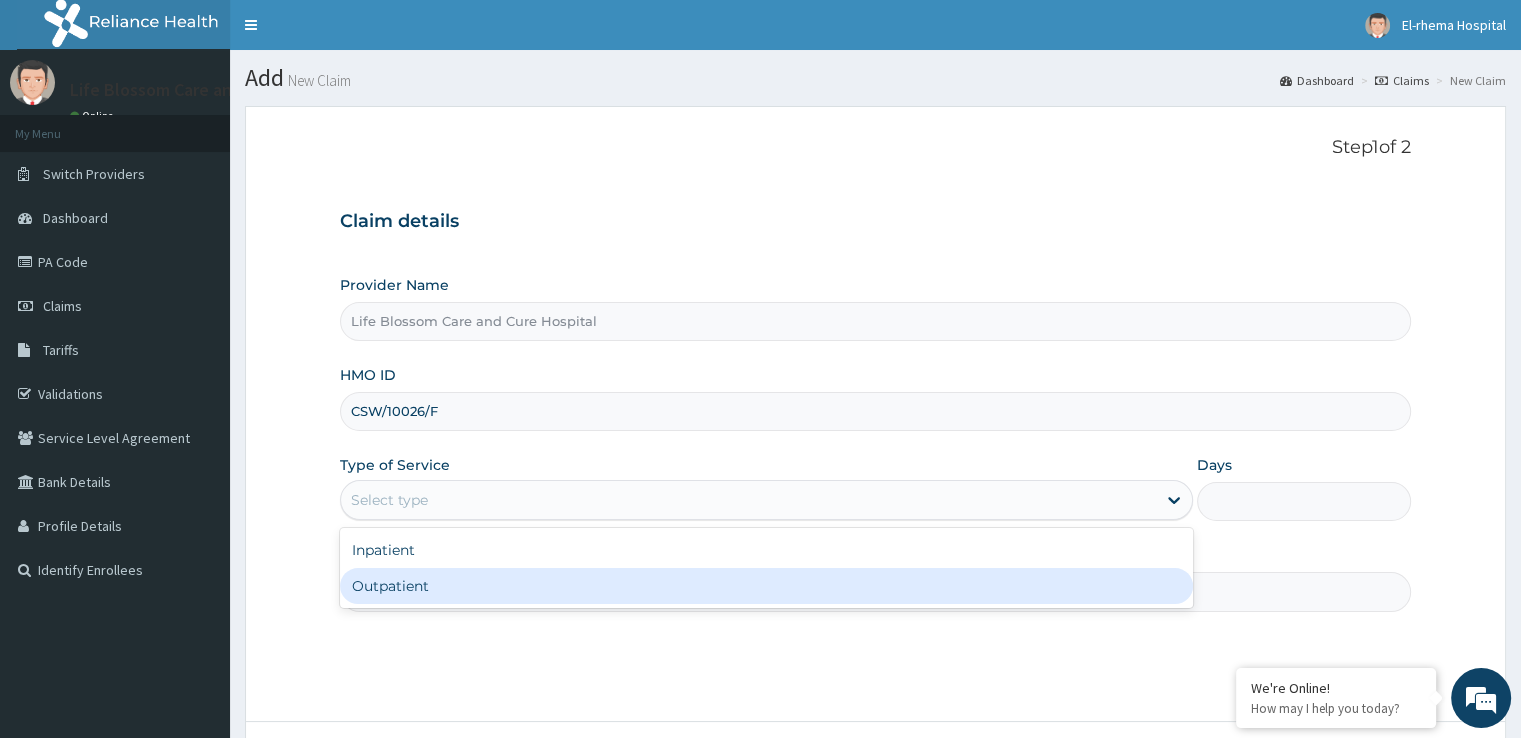 click on "Outpatient" at bounding box center (766, 586) 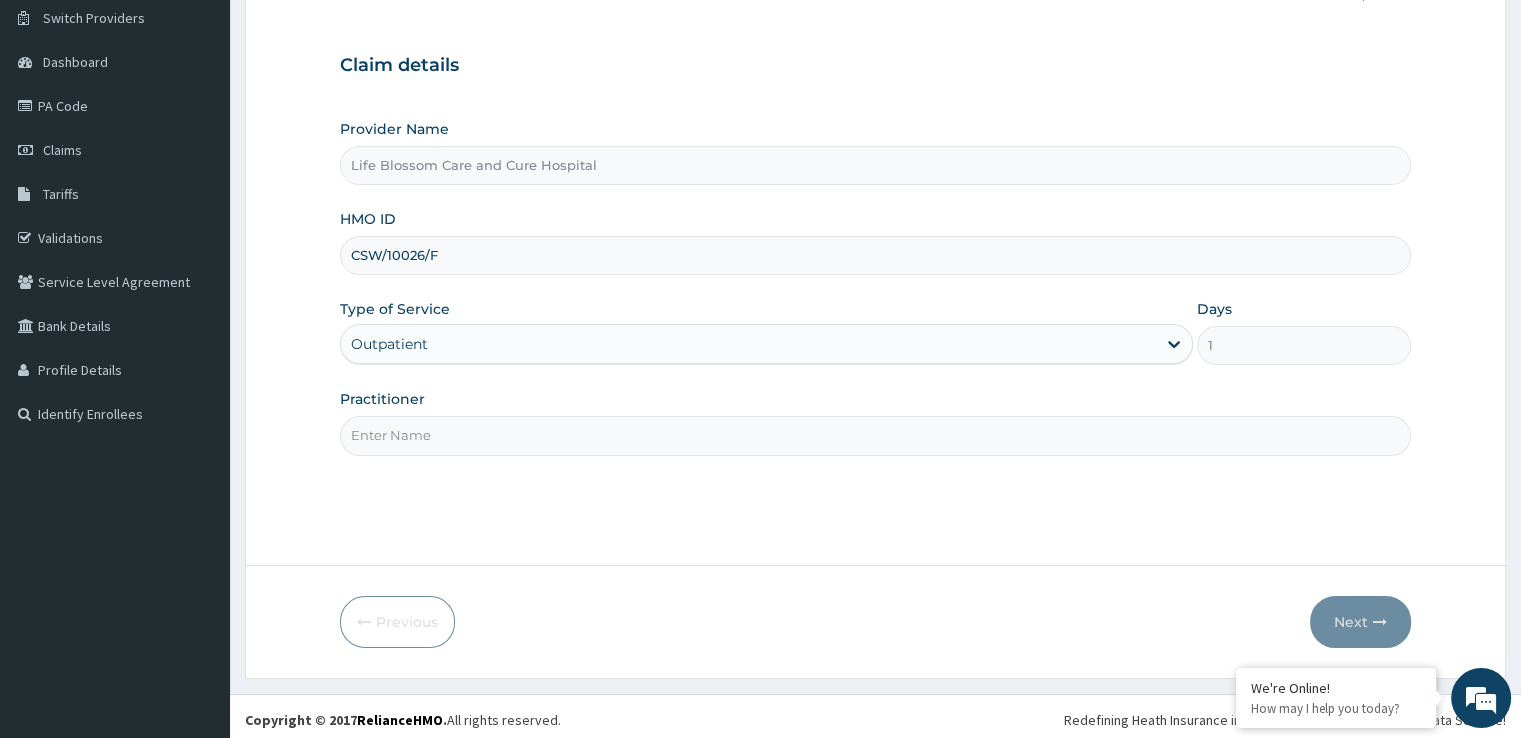 scroll, scrollTop: 162, scrollLeft: 0, axis: vertical 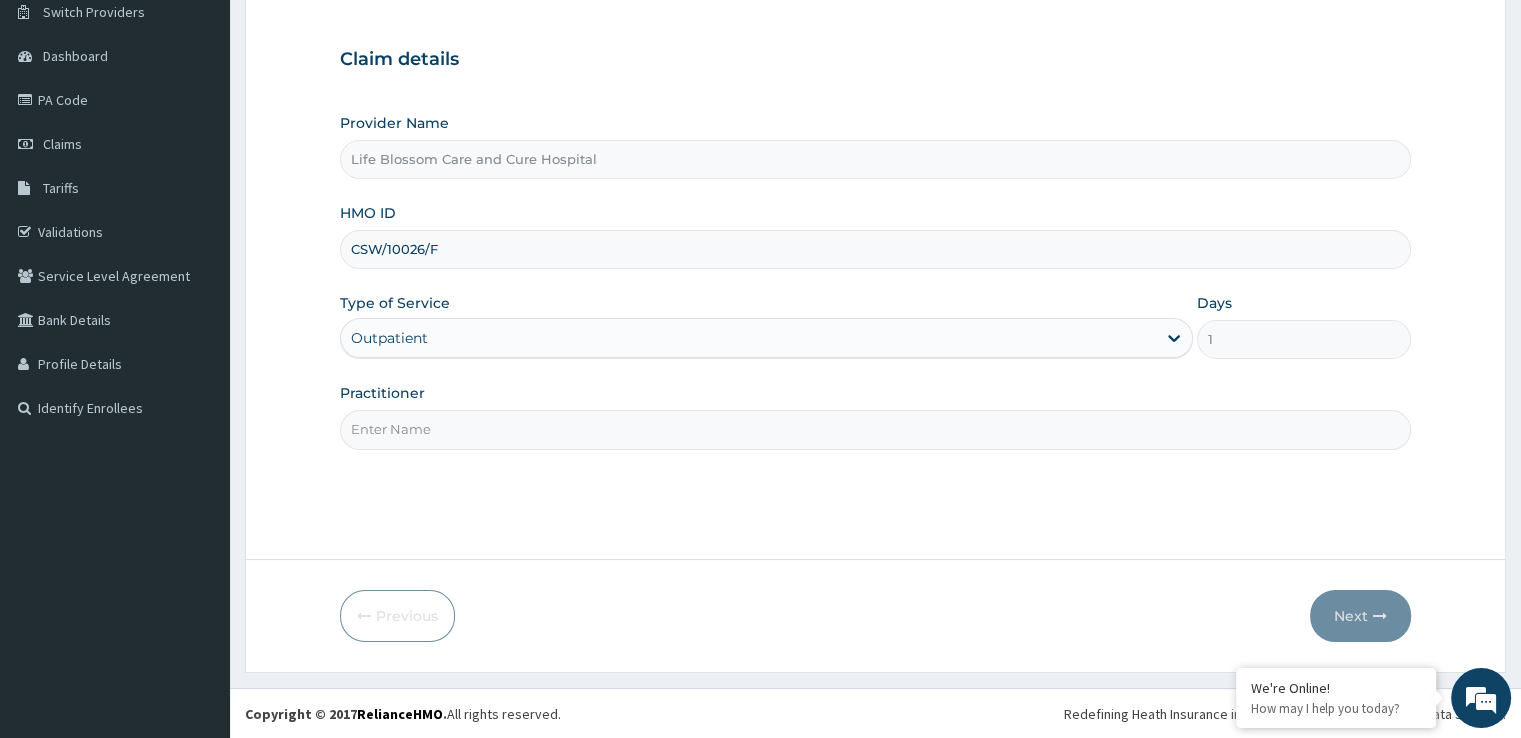 click on "Practitioner" at bounding box center [875, 429] 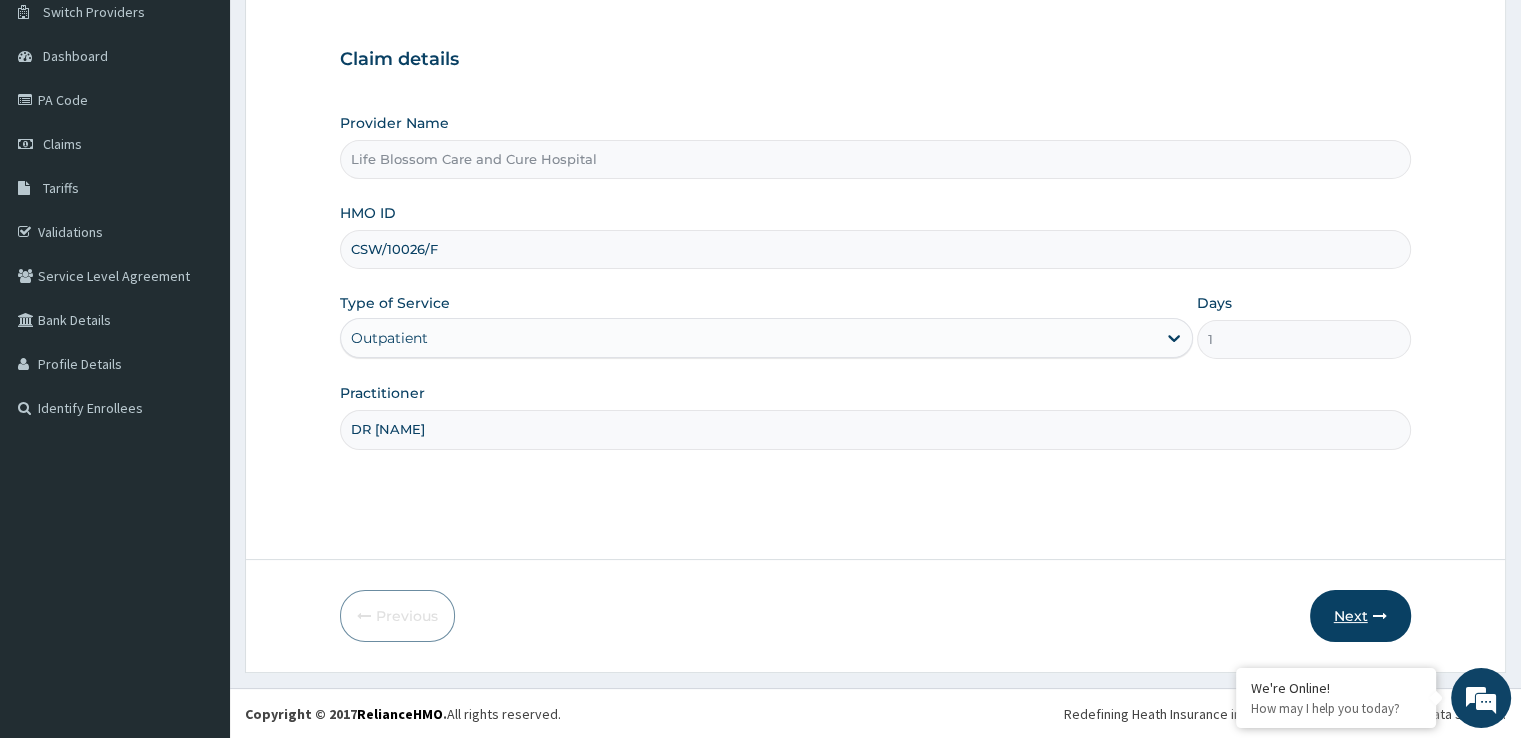 type on "DR [NAME]" 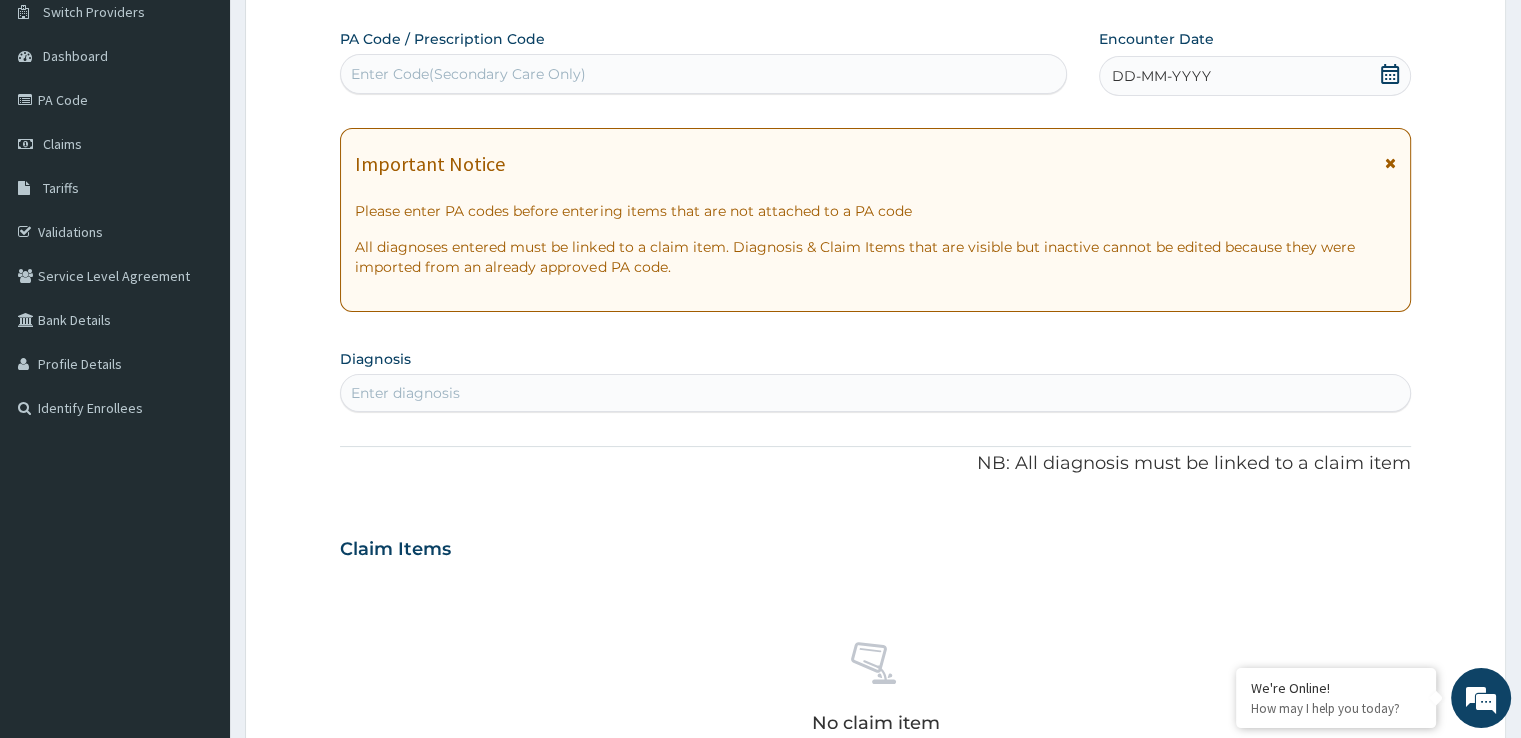 click 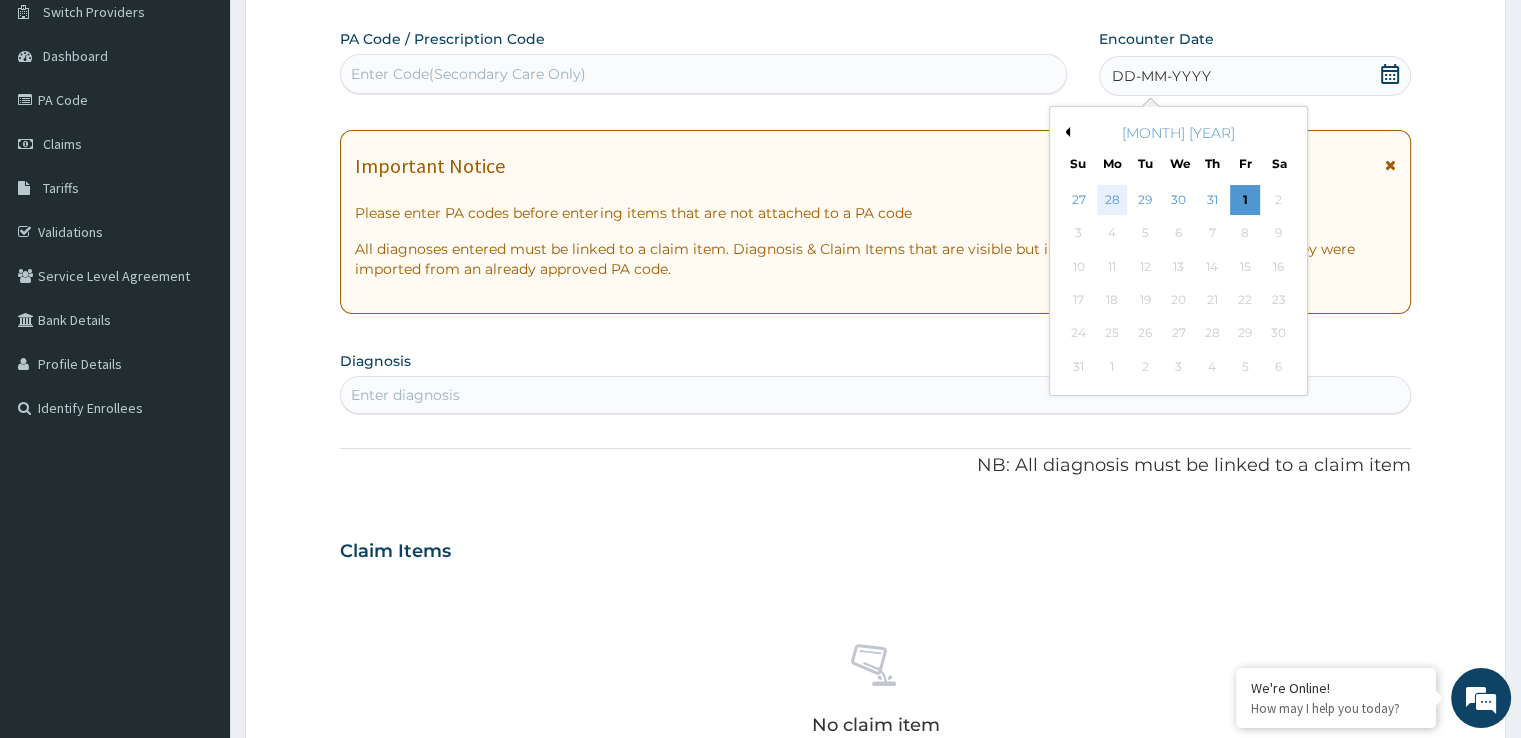 click on "28" at bounding box center [1112, 200] 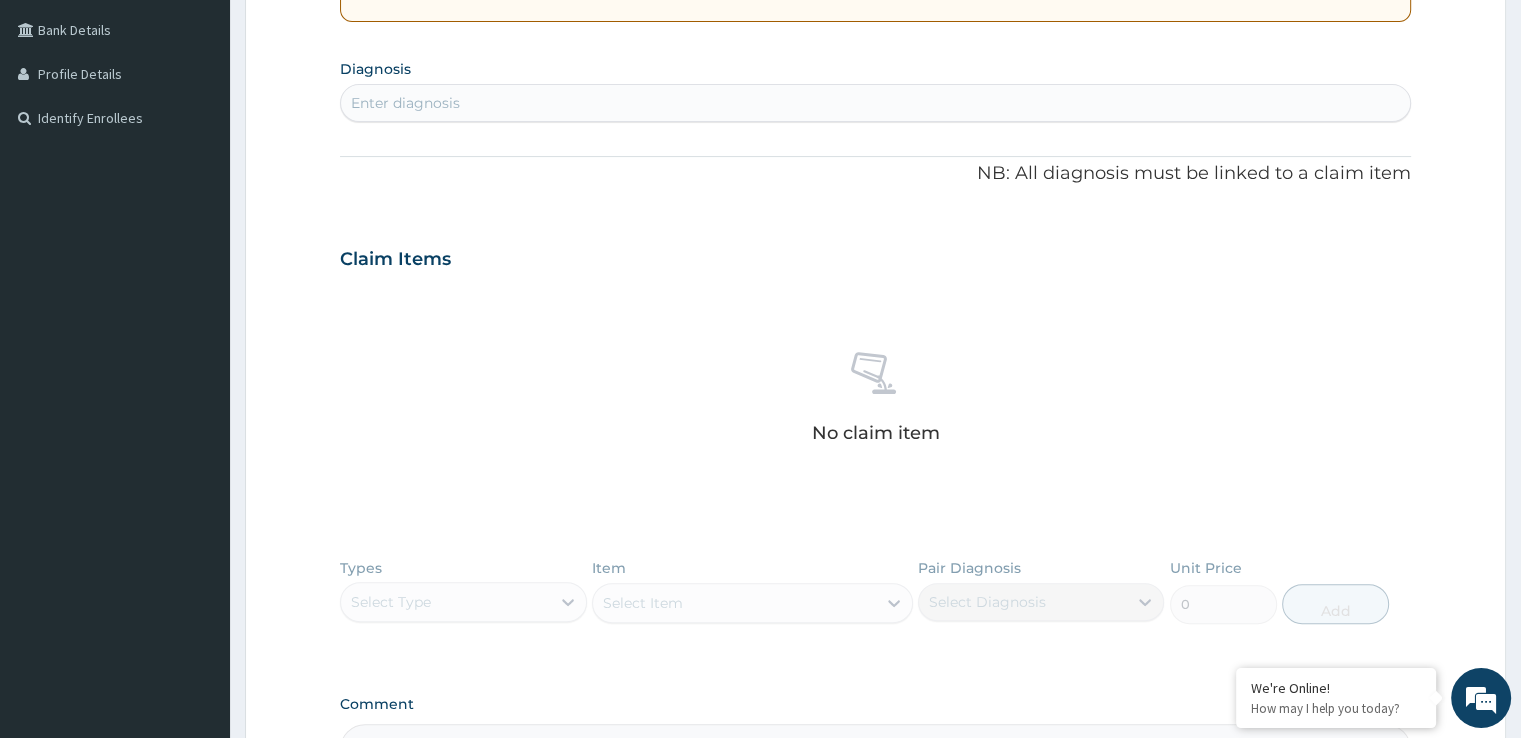 scroll, scrollTop: 462, scrollLeft: 0, axis: vertical 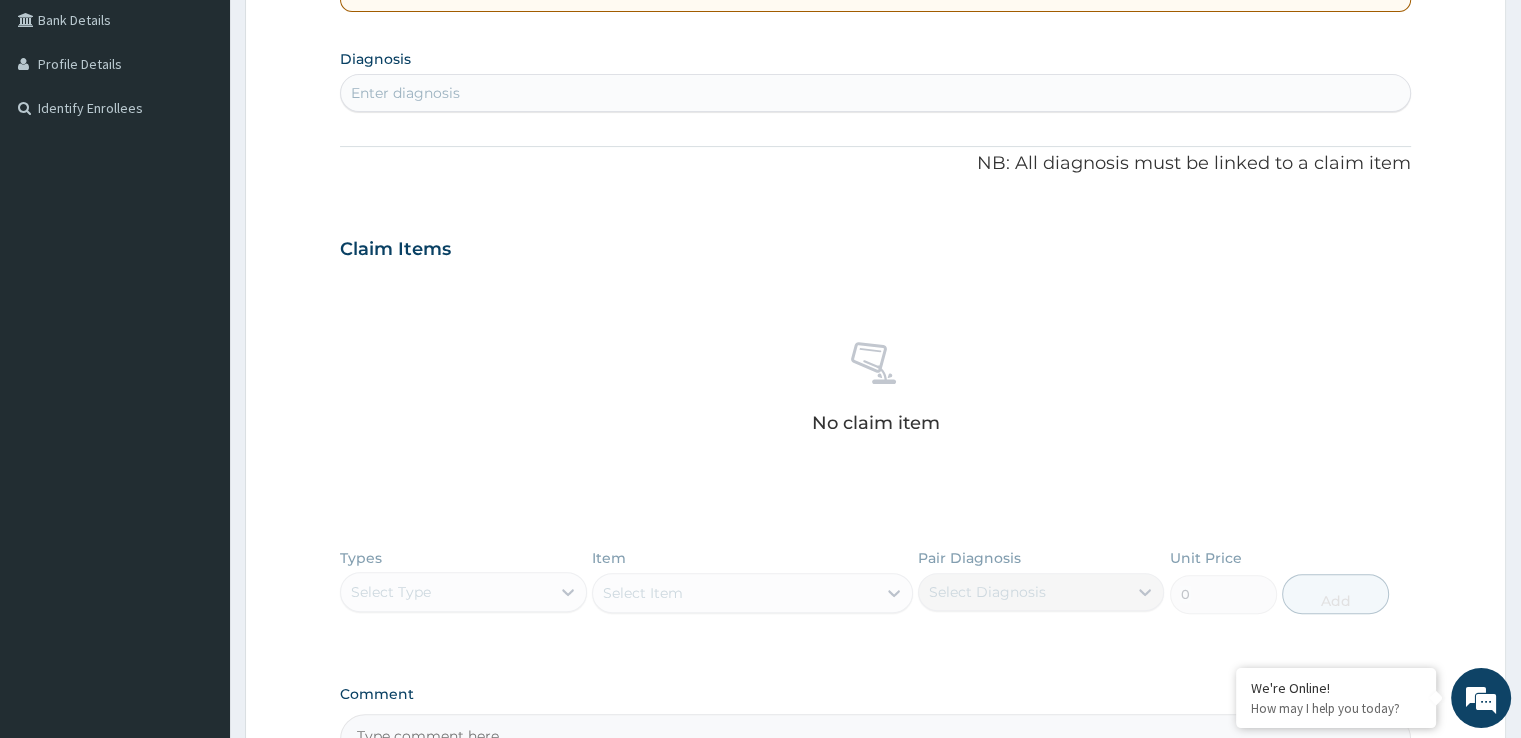 click on "Enter diagnosis" at bounding box center [875, 93] 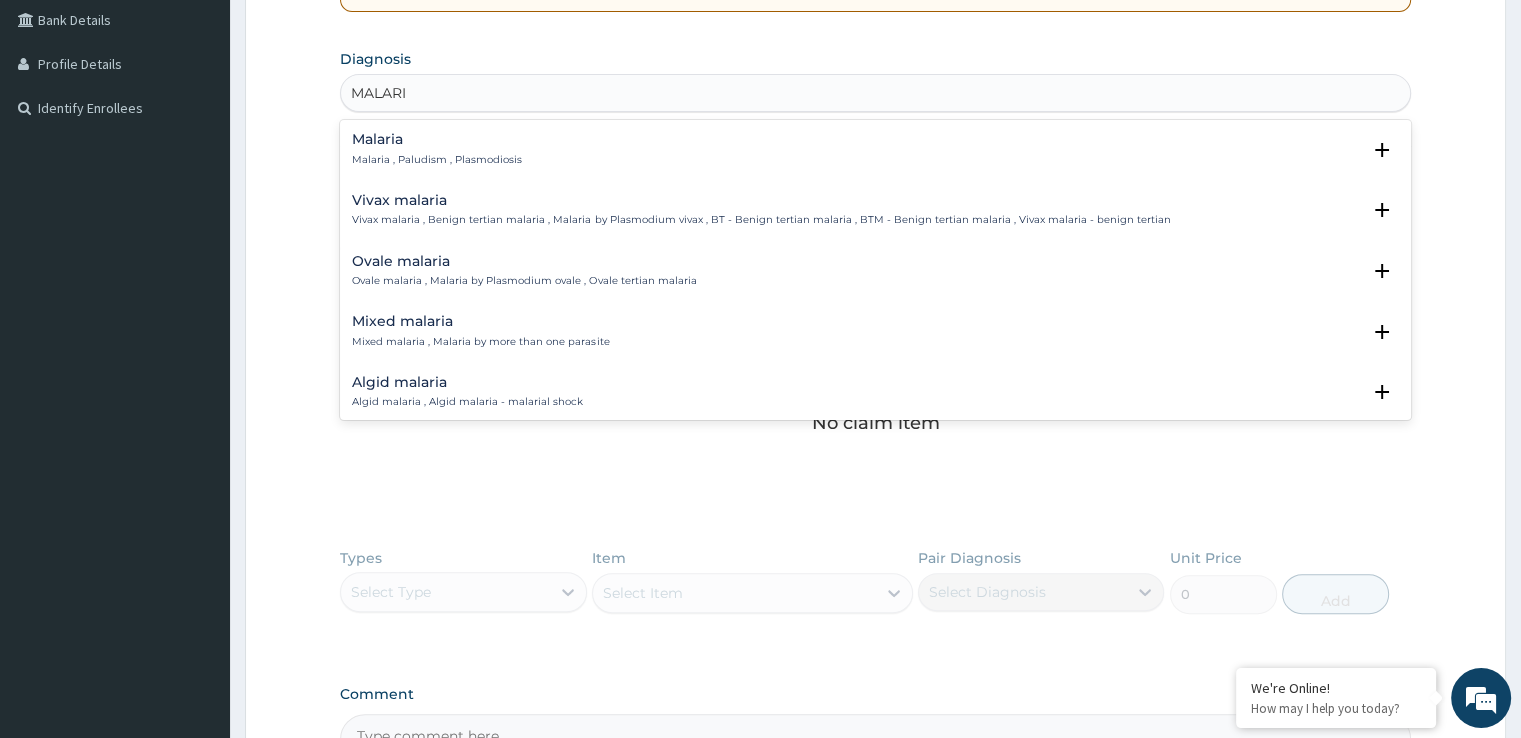 type on "MALARIA" 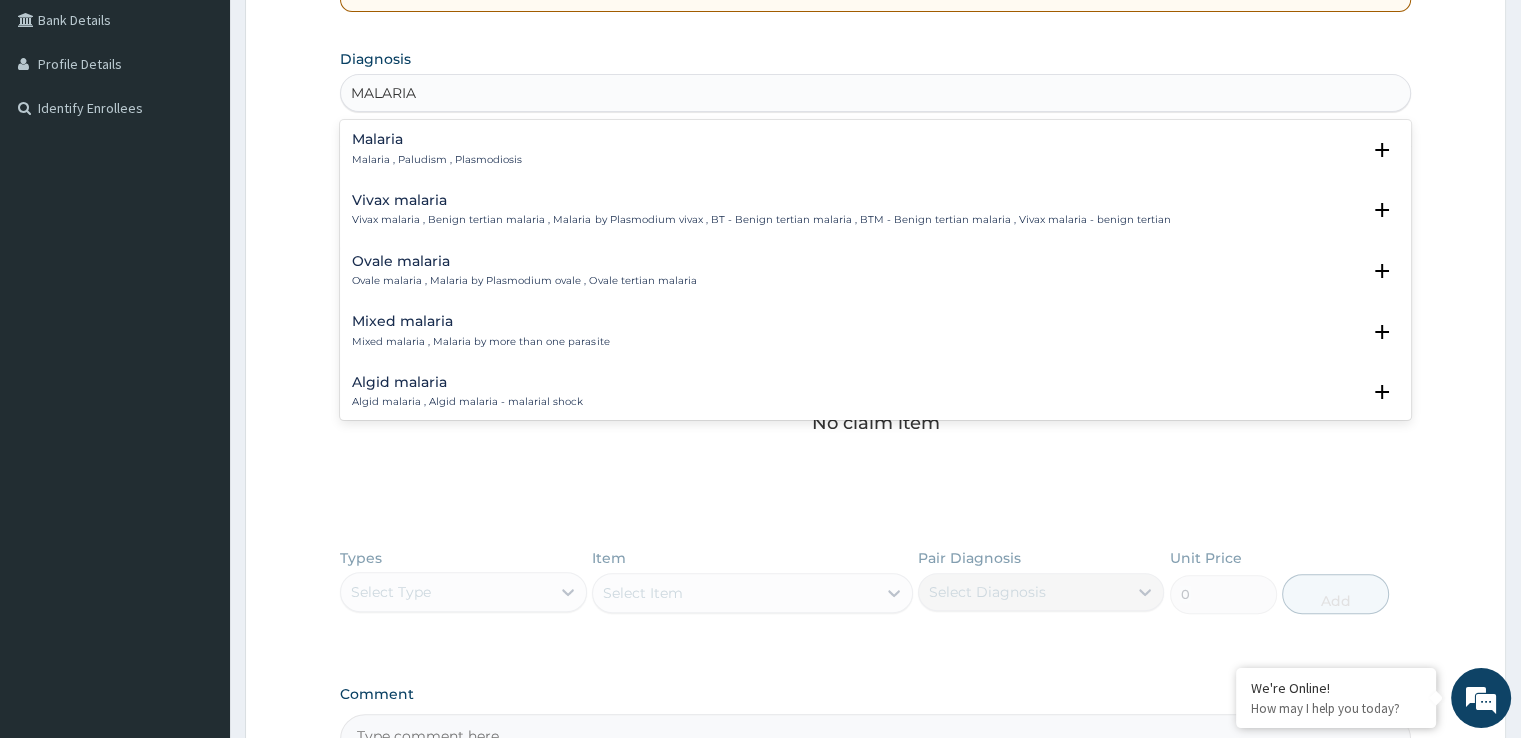 click on "Malaria , Paludism , Plasmodiosis" at bounding box center (437, 160) 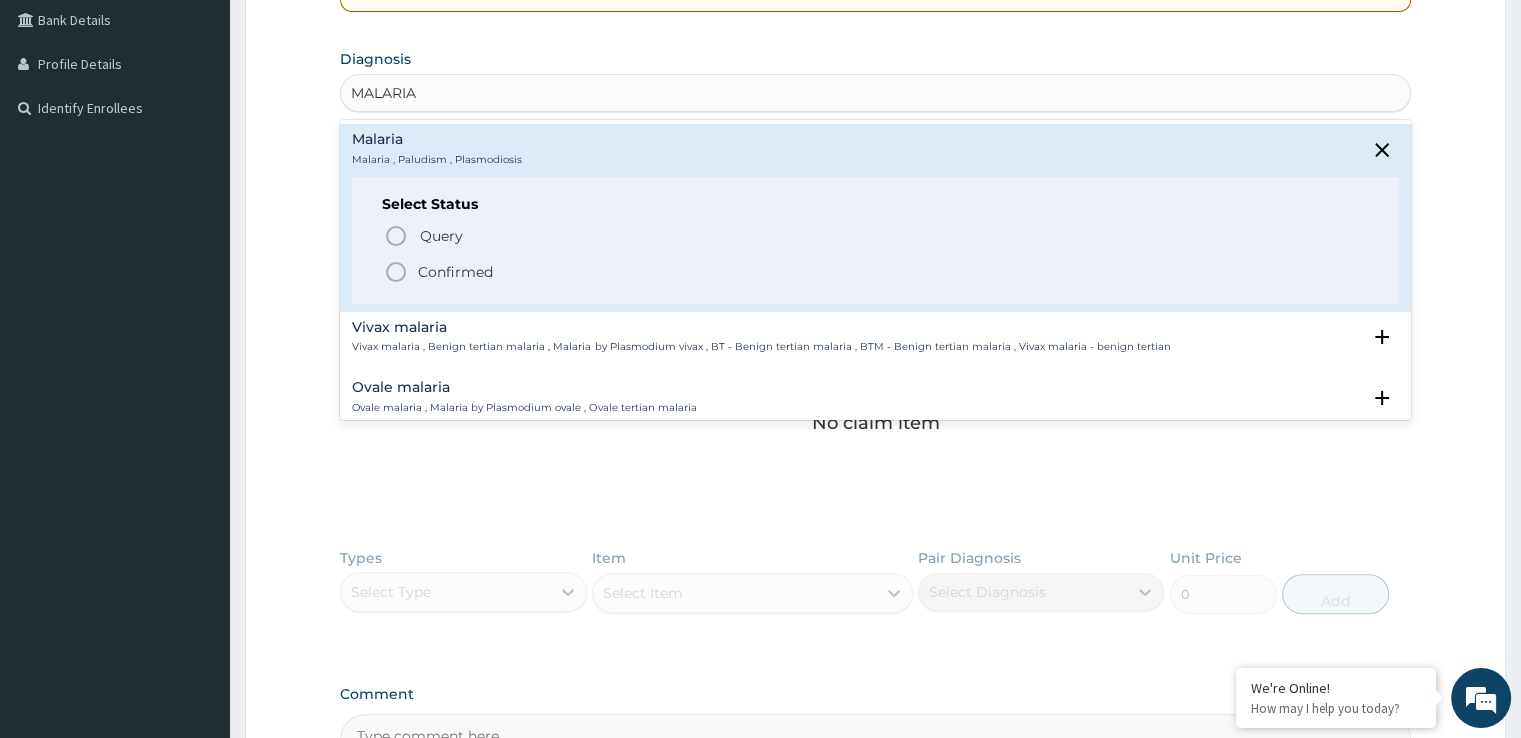 click on "Confirmed" at bounding box center [455, 272] 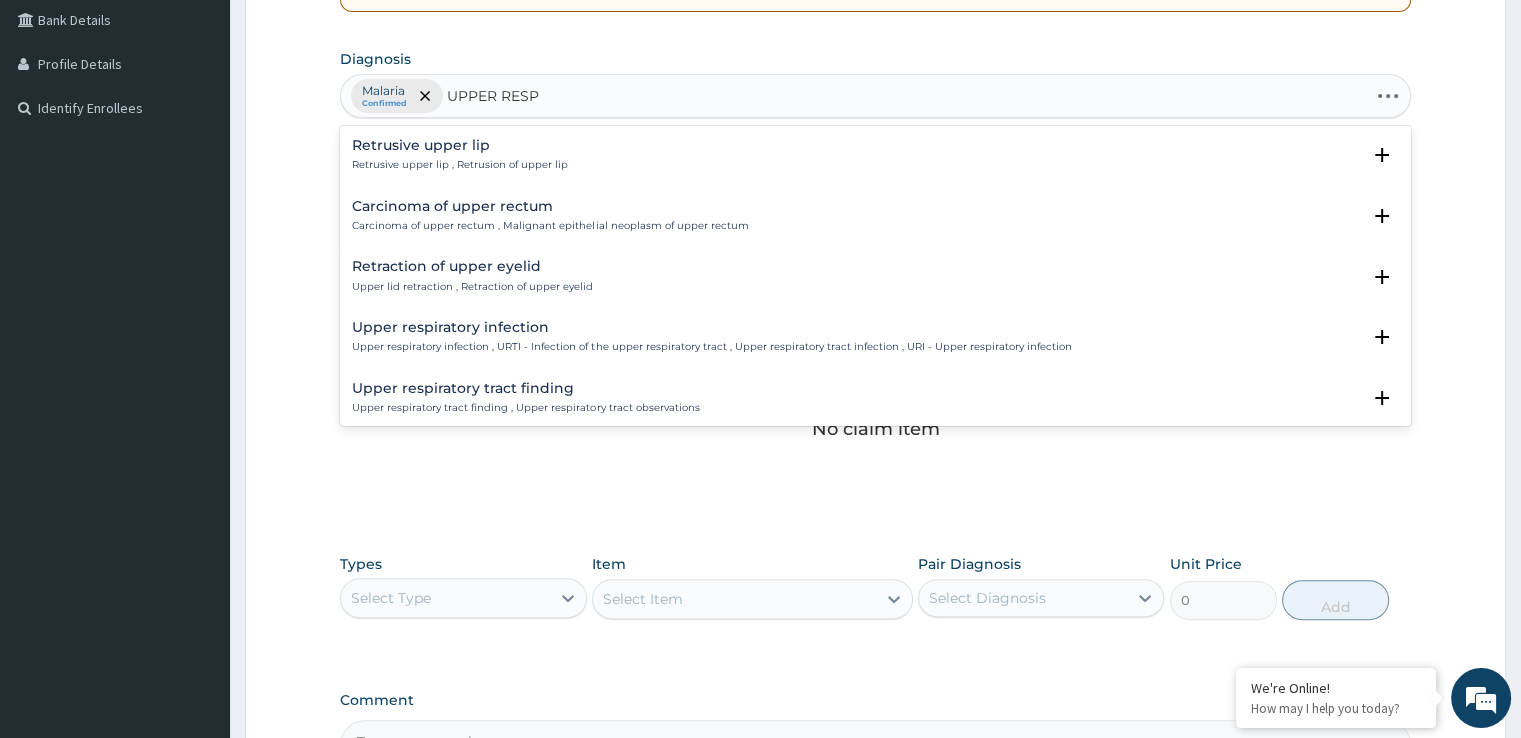 type on "UPPER RESPI" 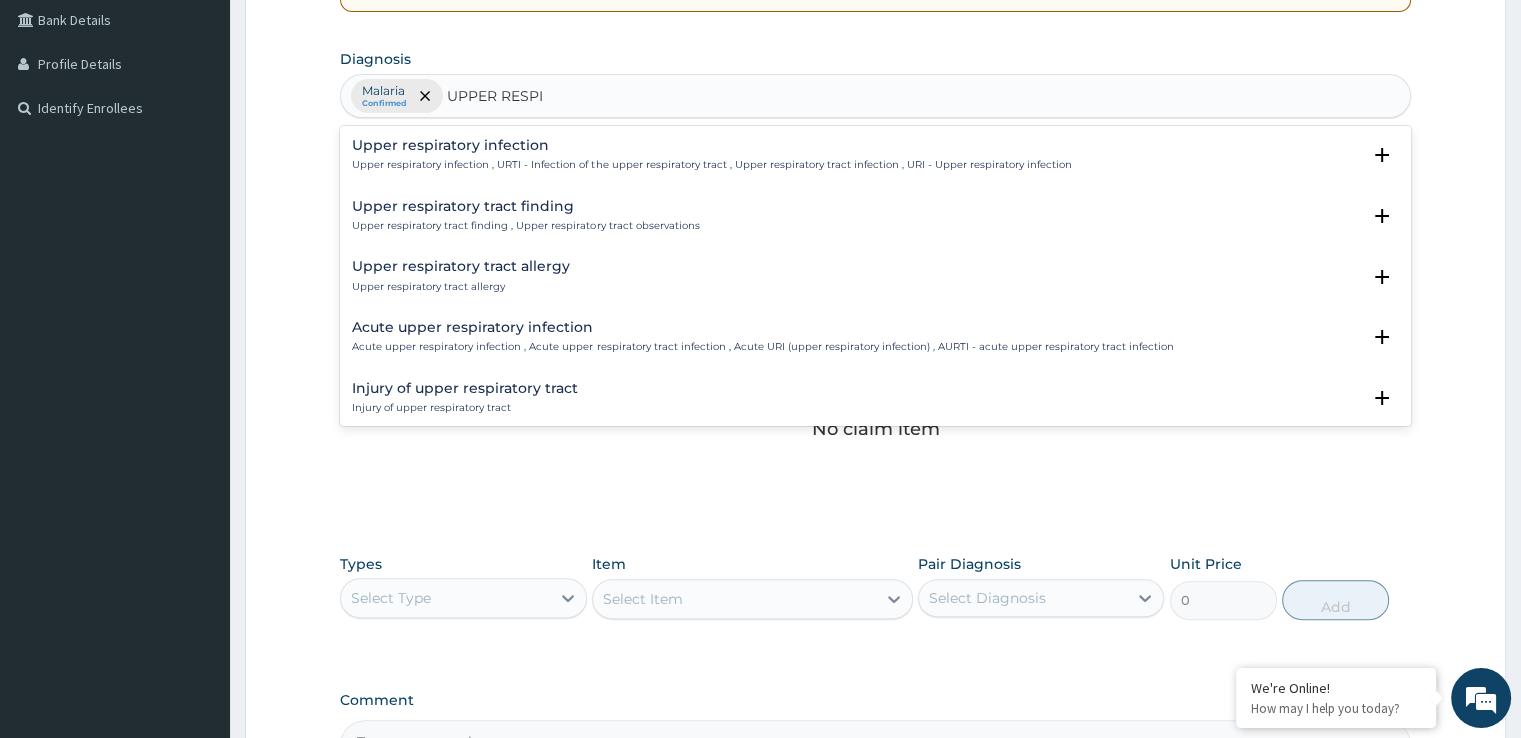 click on "Upper respiratory infection" at bounding box center (711, 145) 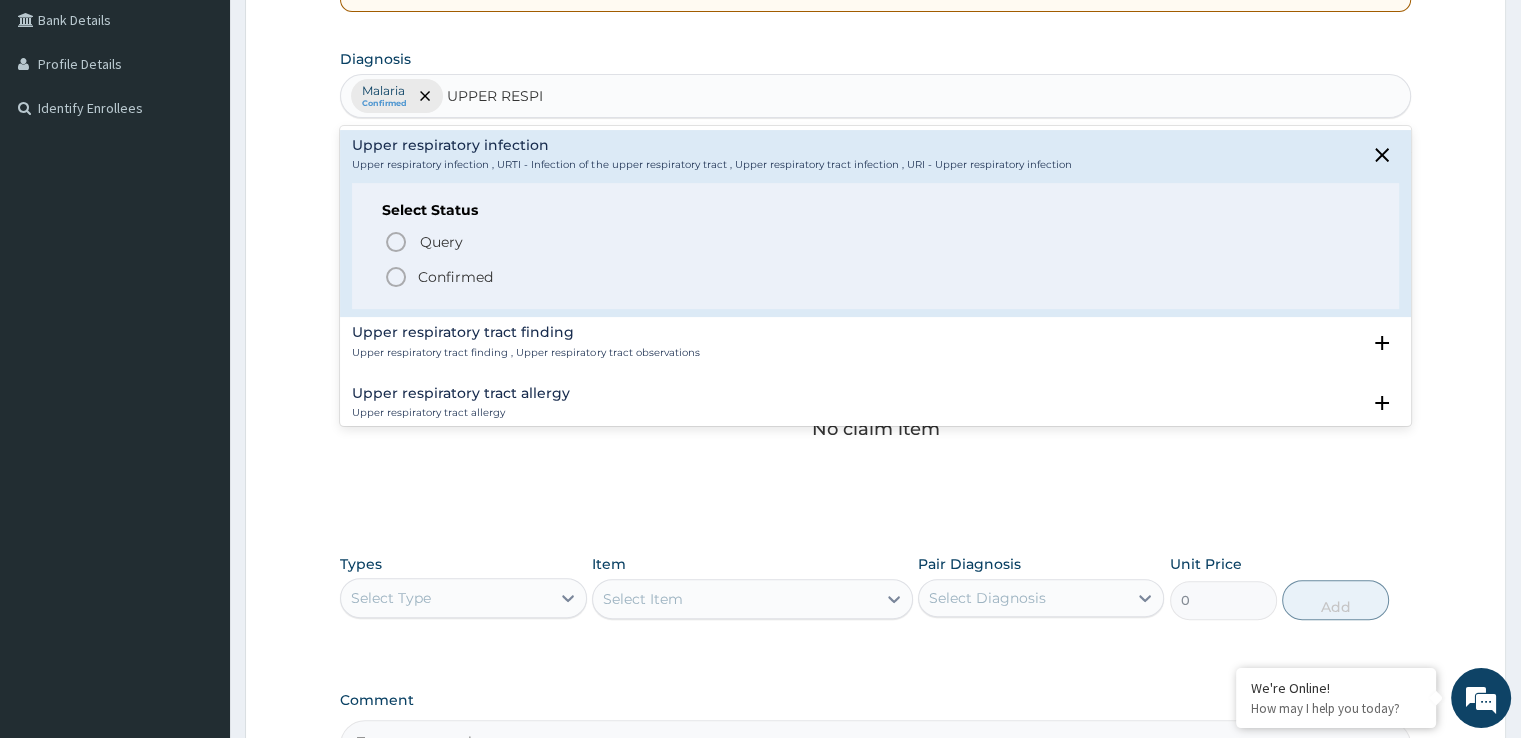 click on "Confirmed" at bounding box center (455, 277) 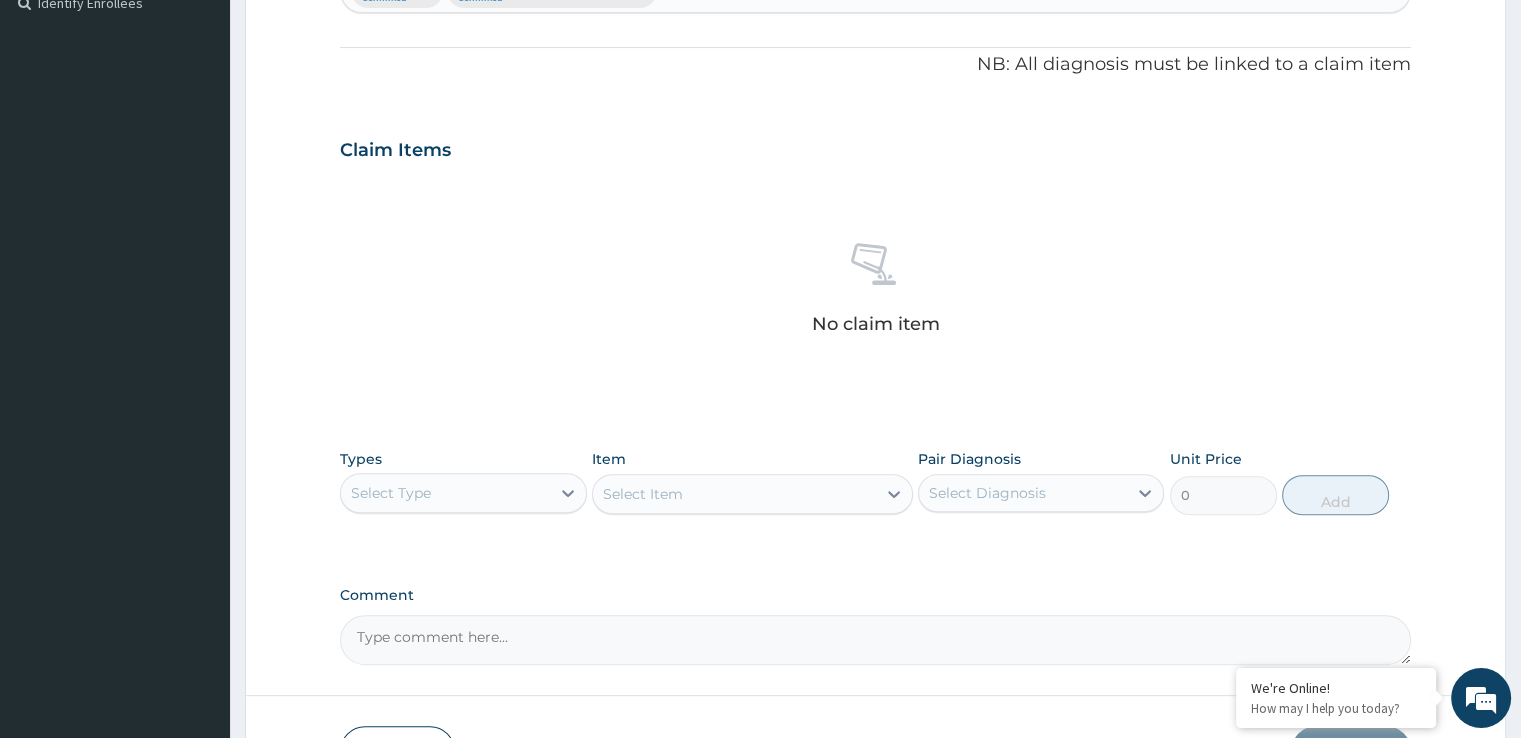 scroll, scrollTop: 702, scrollLeft: 0, axis: vertical 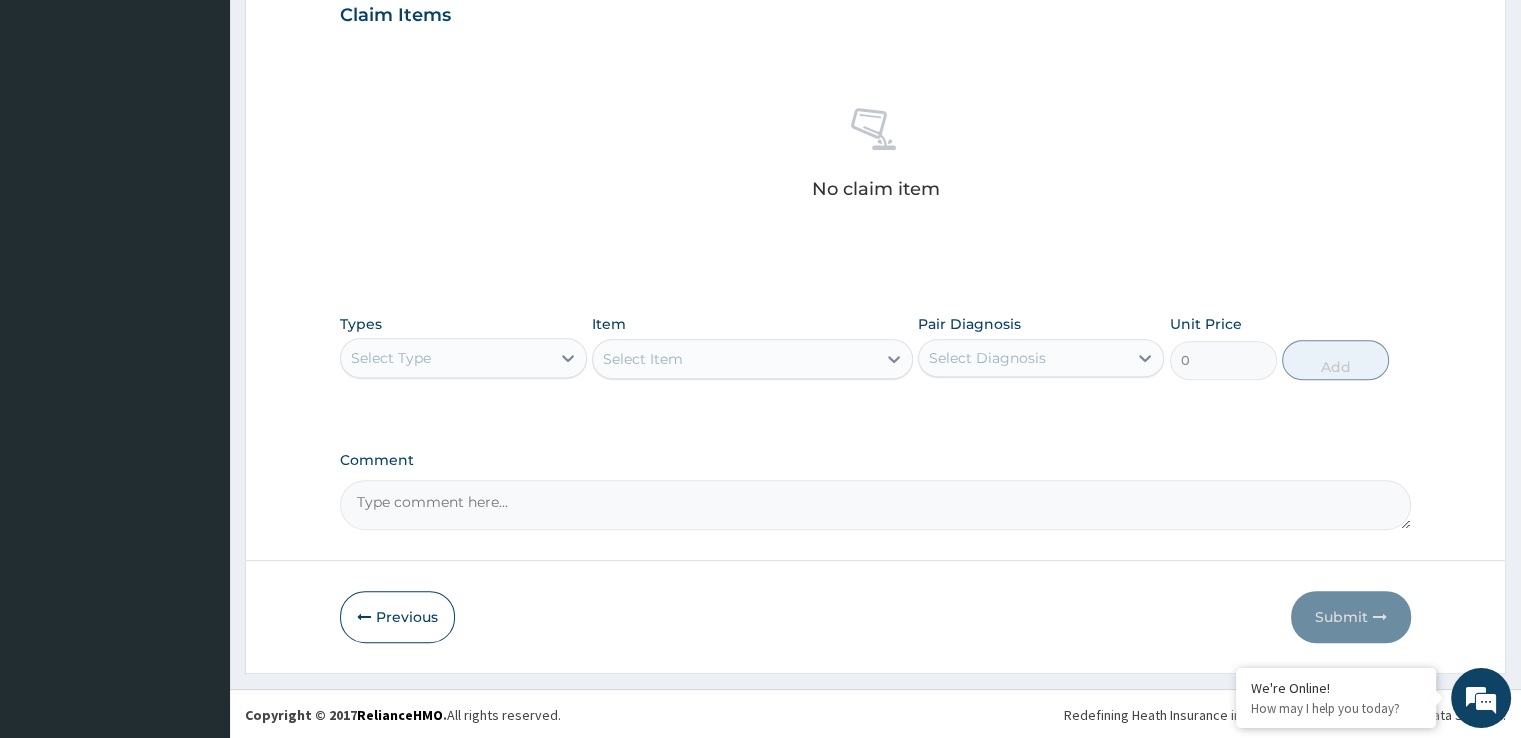 click on "Select Type" at bounding box center [445, 358] 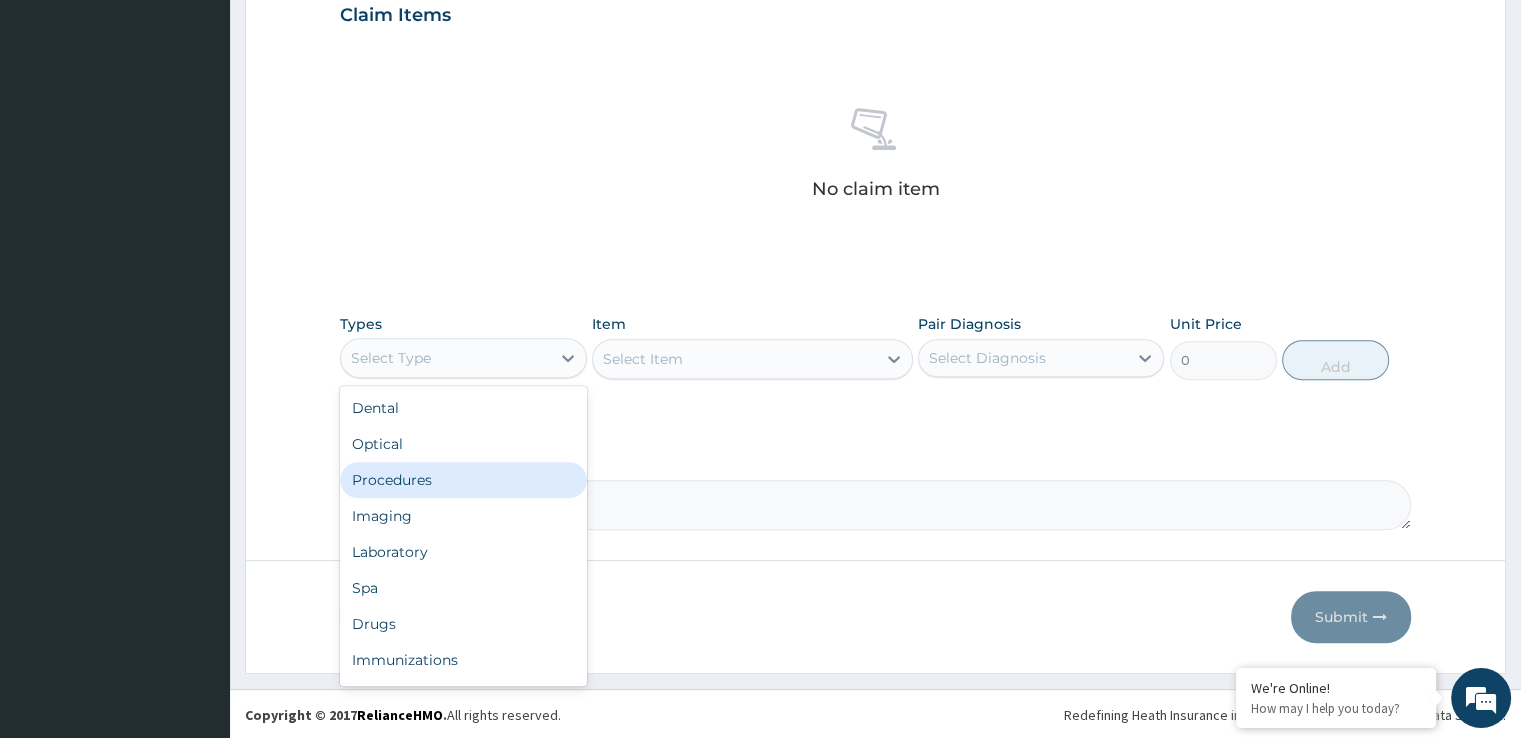click on "Procedures" at bounding box center (463, 480) 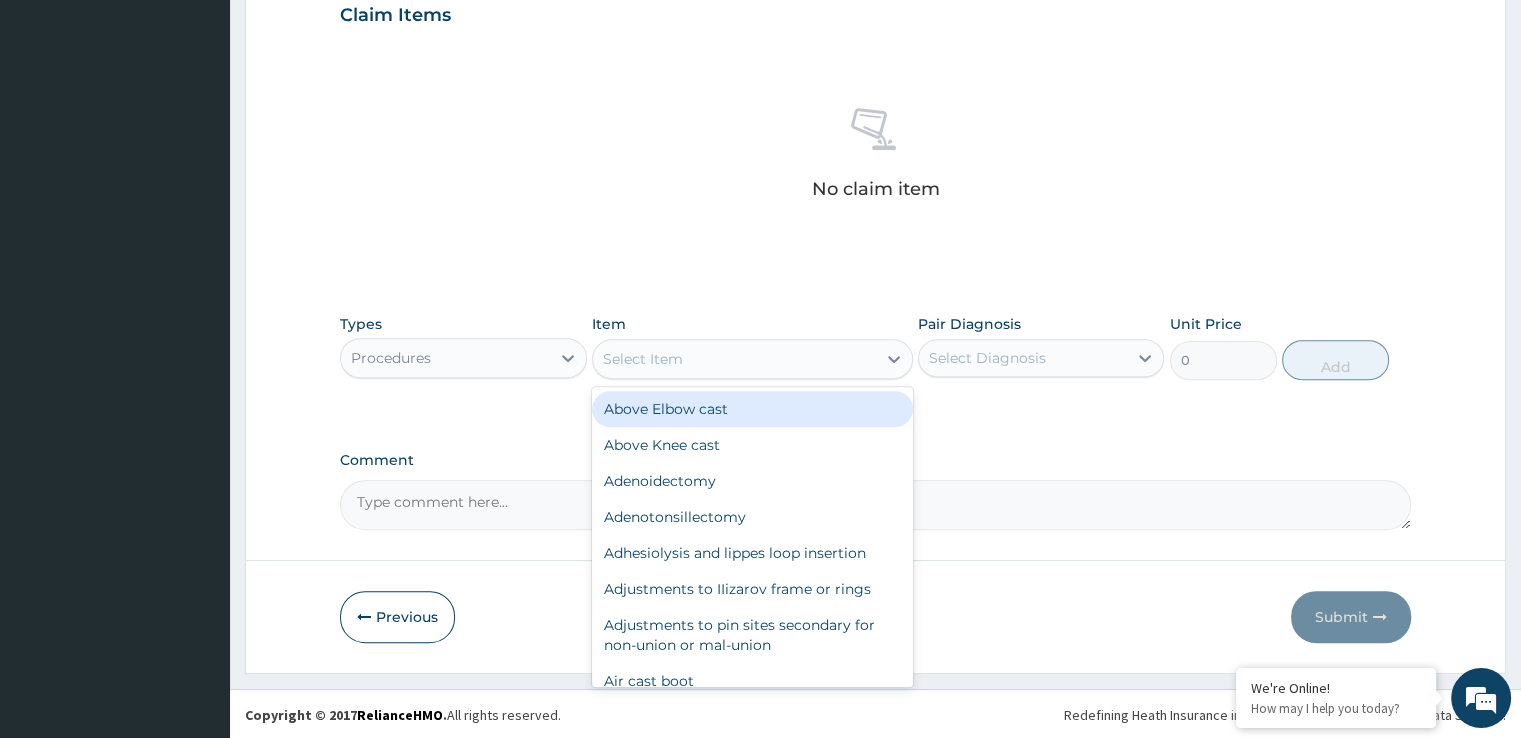 click on "Select Item" at bounding box center (734, 359) 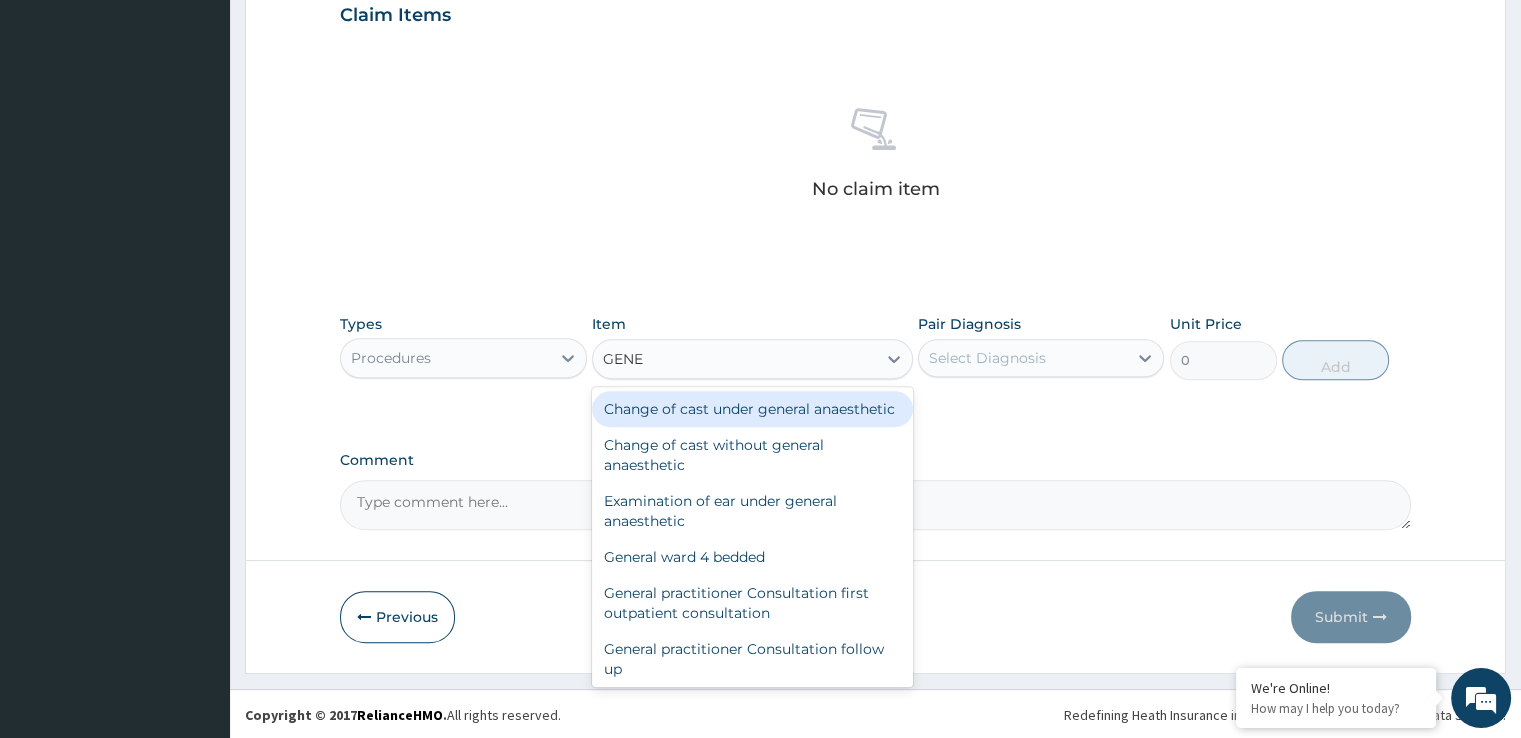 type on "GENER" 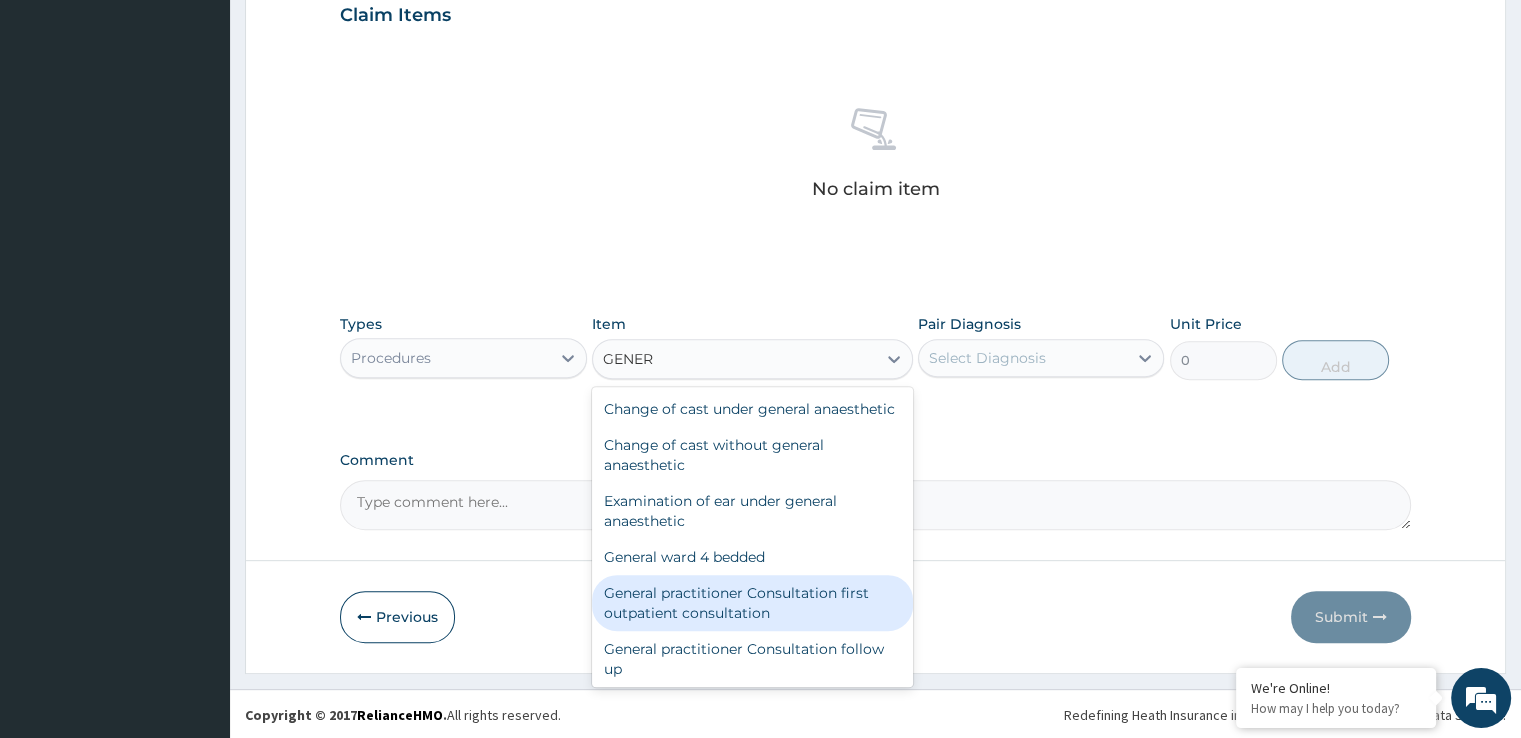 click on "General practitioner Consultation first outpatient consultation" at bounding box center [752, 603] 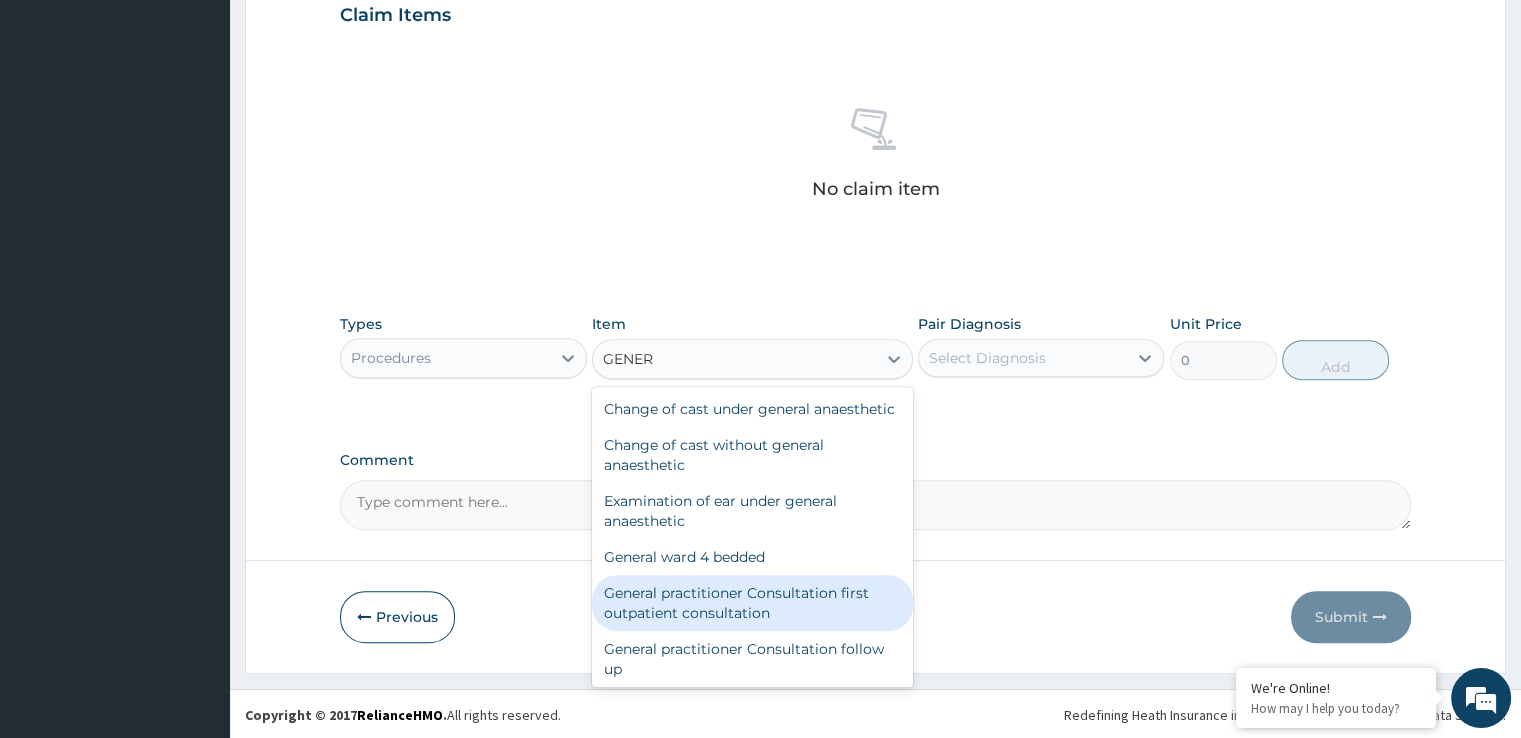 type 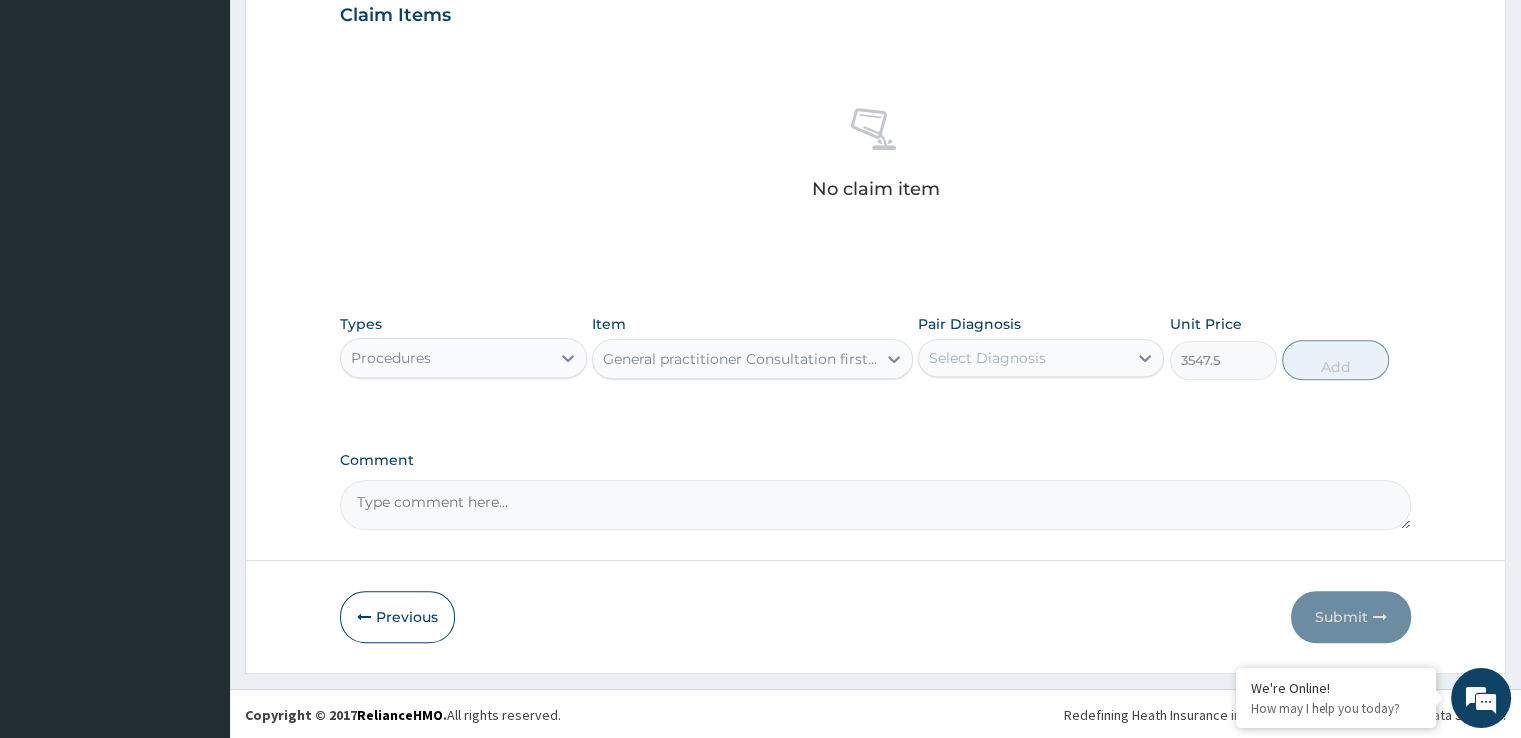 click on "Pair Diagnosis Select Diagnosis" at bounding box center [1041, 347] 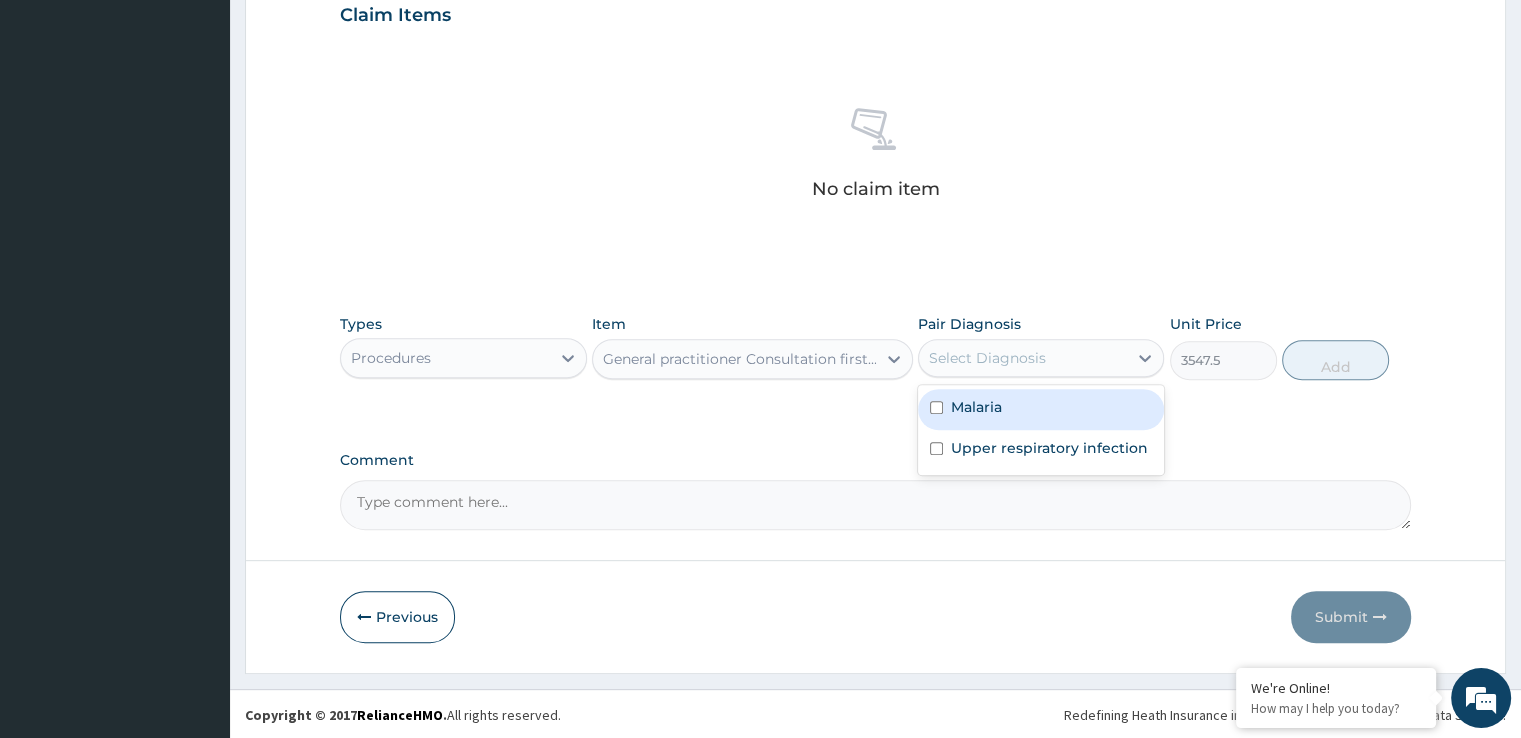 click on "Malaria" at bounding box center (1041, 409) 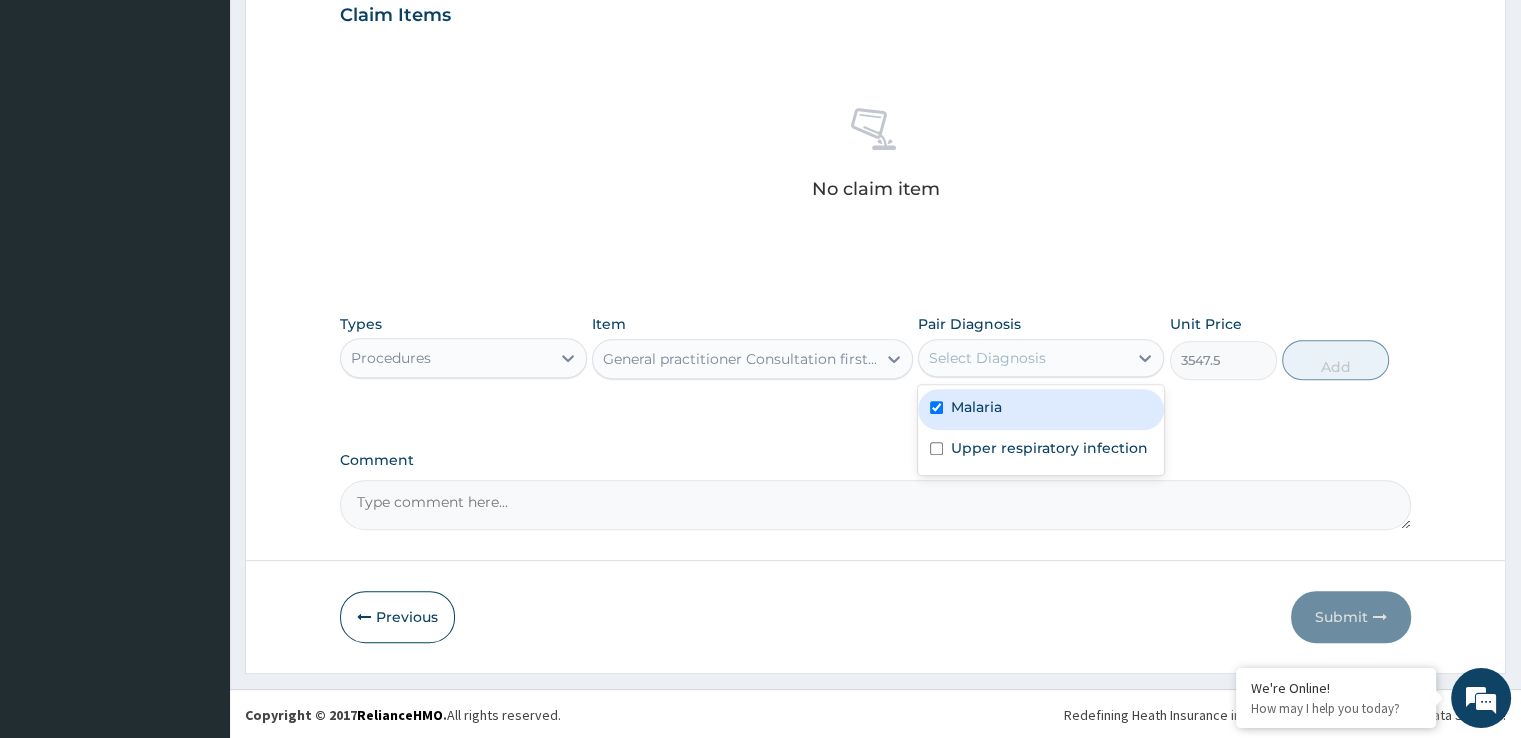 checkbox on "true" 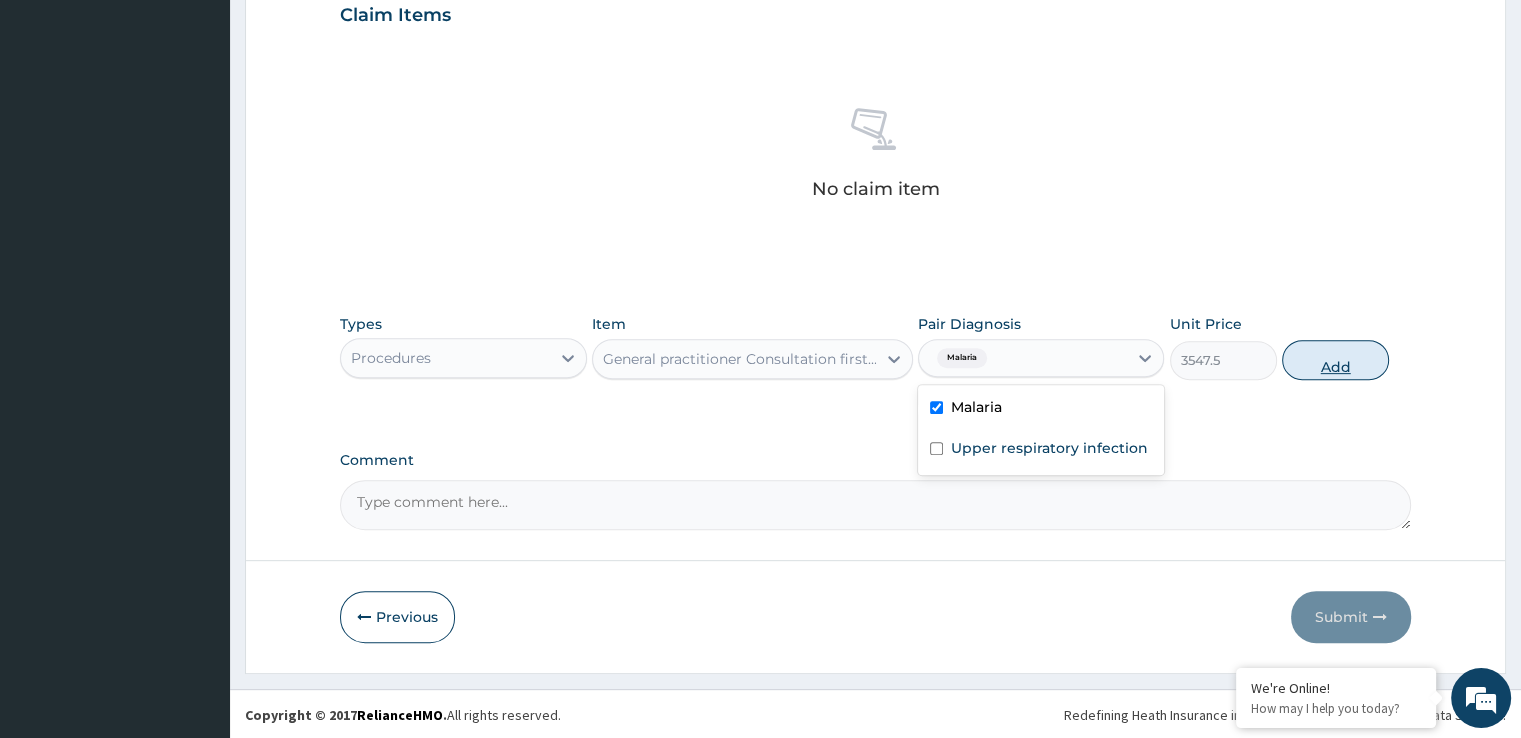 click on "Add" at bounding box center (1335, 360) 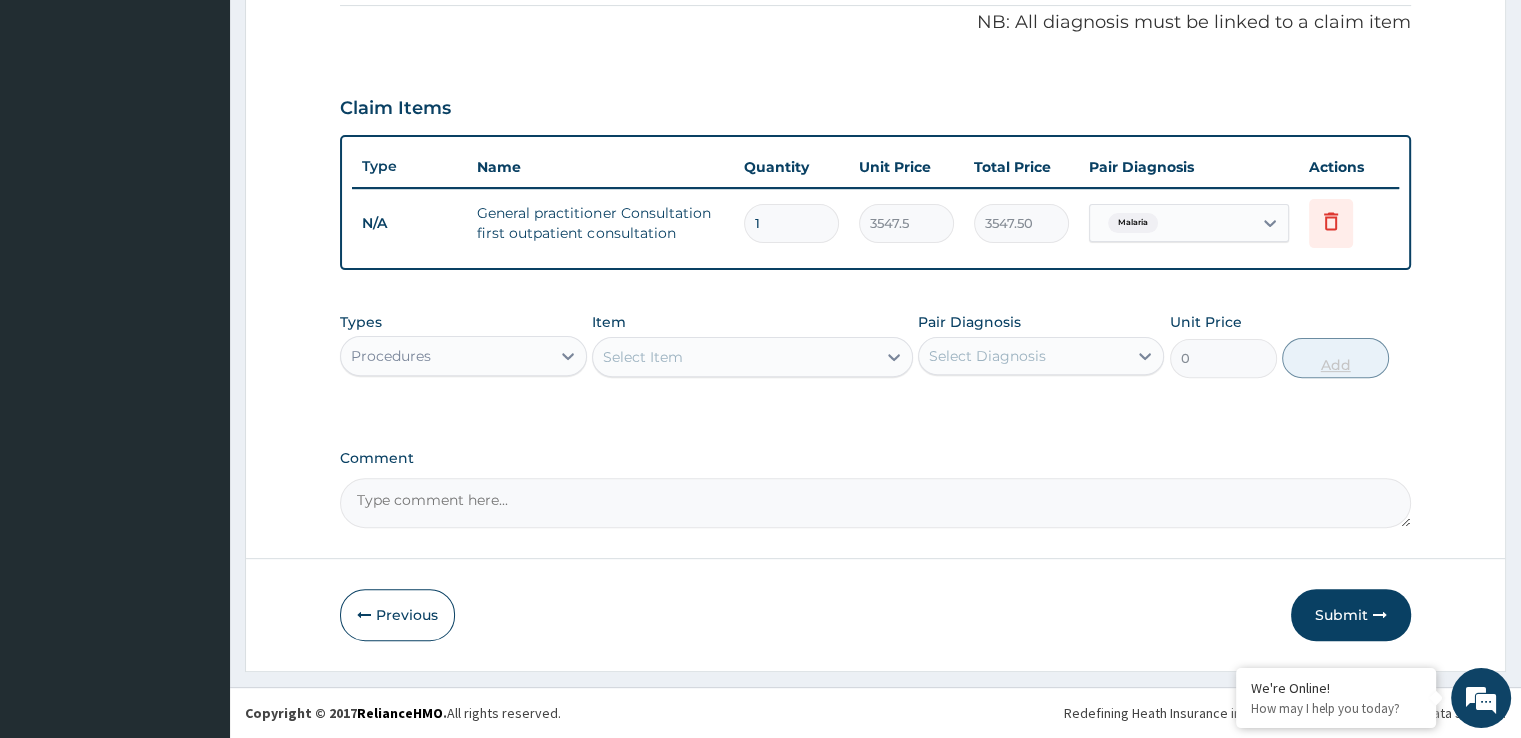 scroll, scrollTop: 606, scrollLeft: 0, axis: vertical 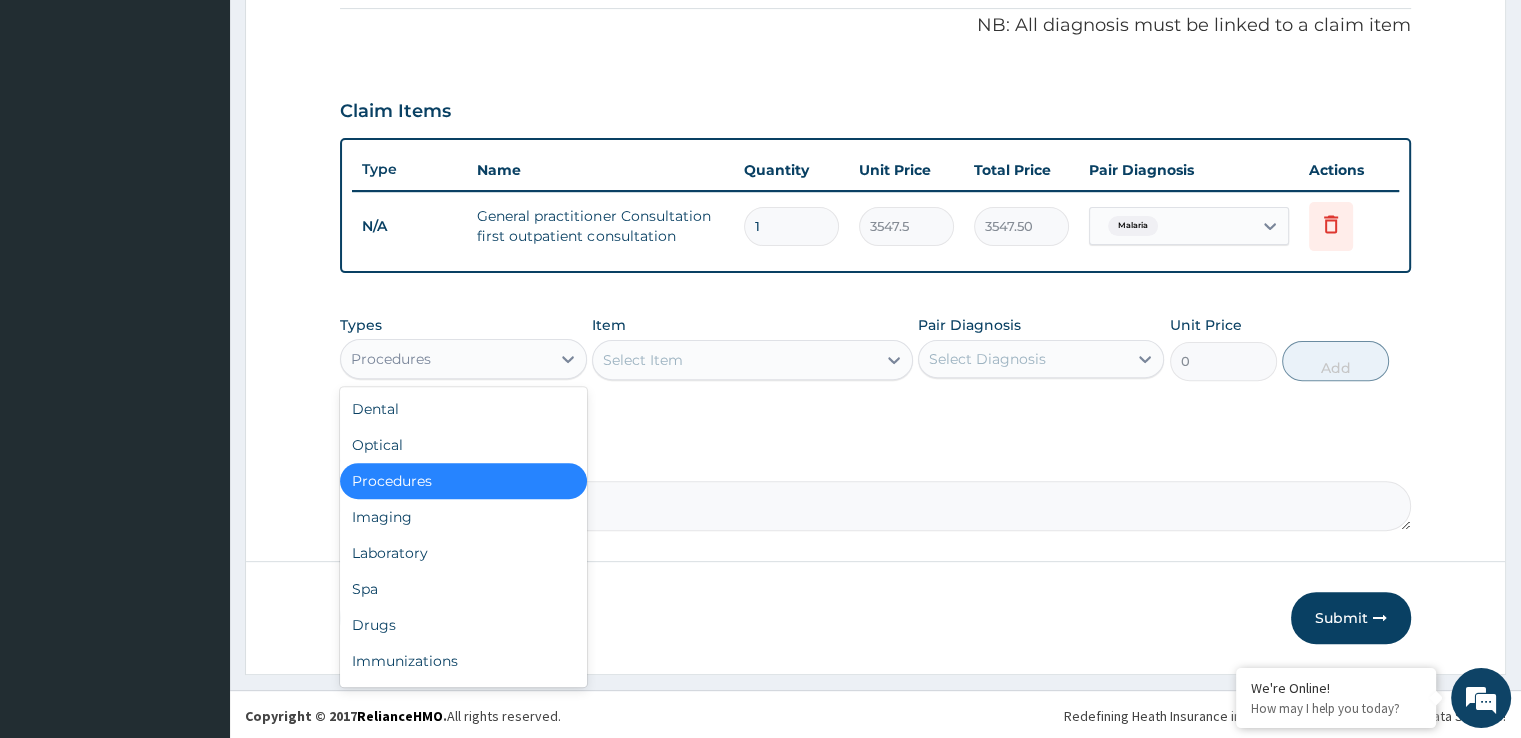 click on "Procedures" at bounding box center [391, 359] 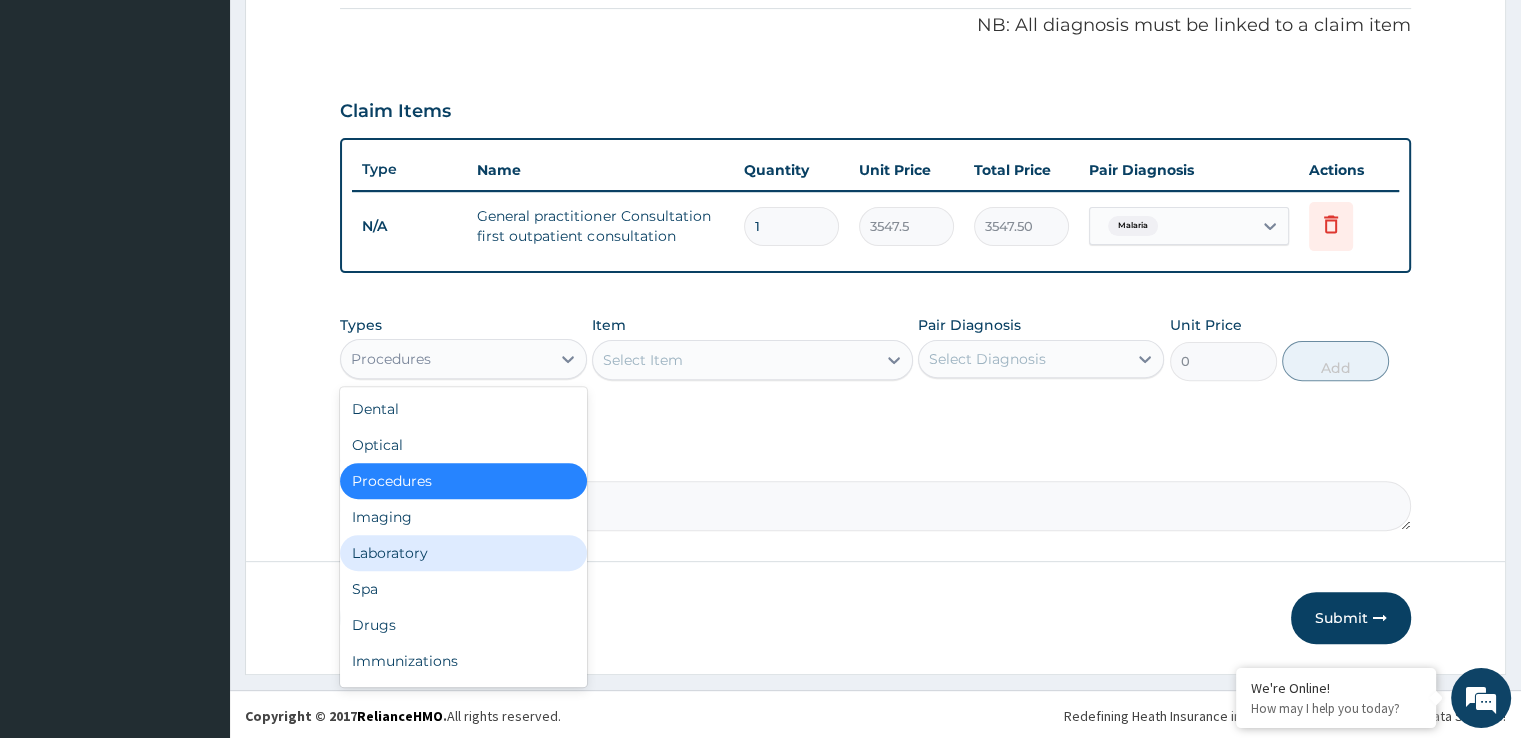 click on "Laboratory" at bounding box center [463, 553] 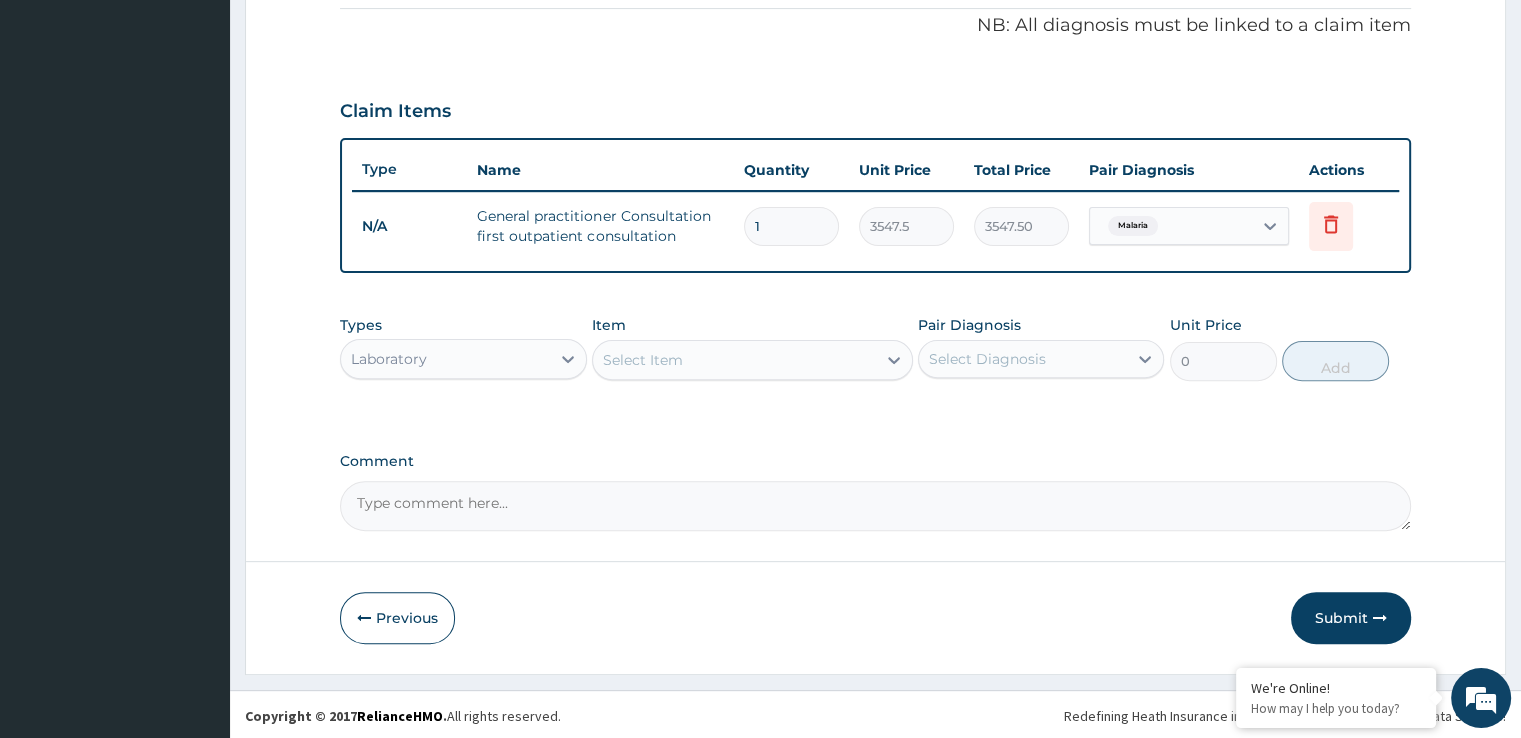 click on "Select Item" at bounding box center (734, 360) 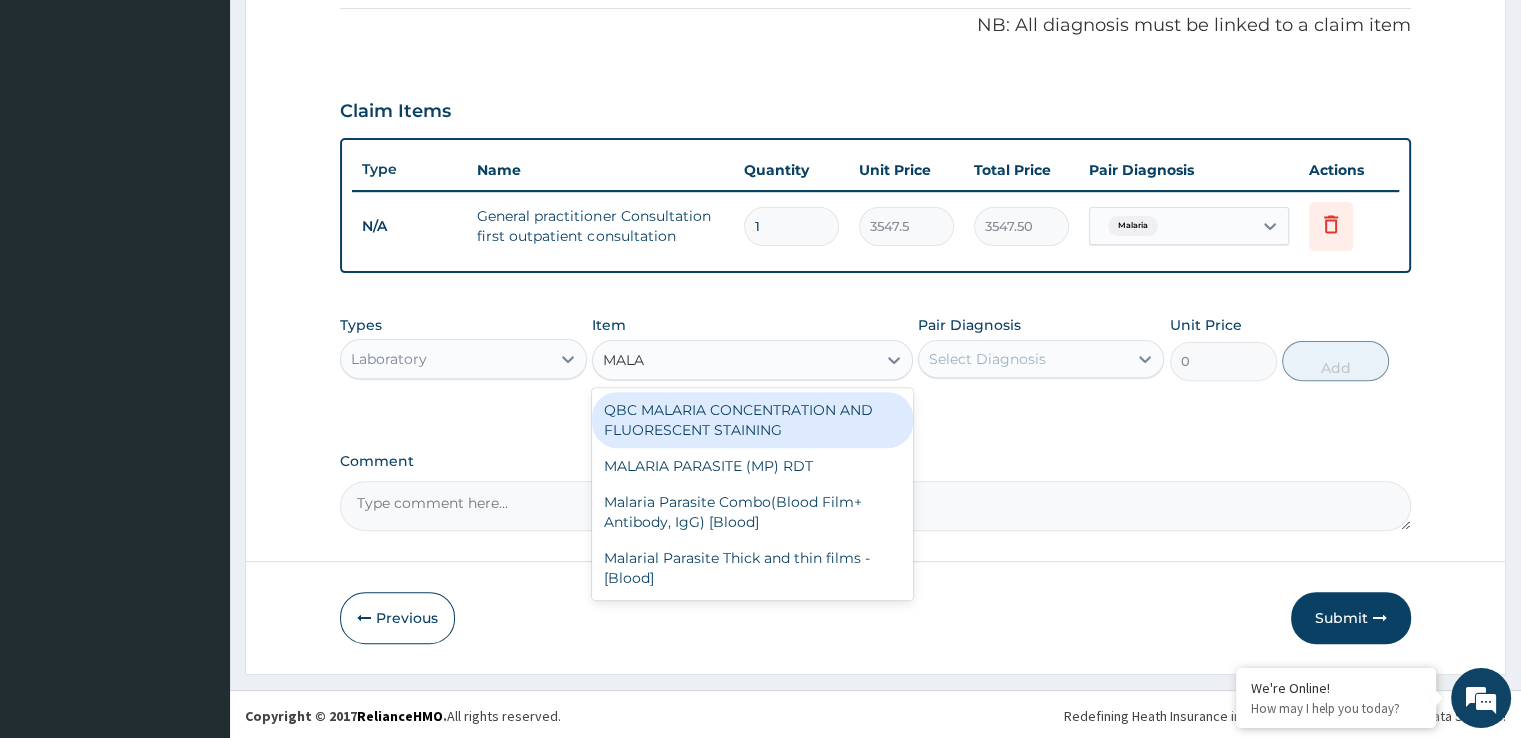 type on "MALAR" 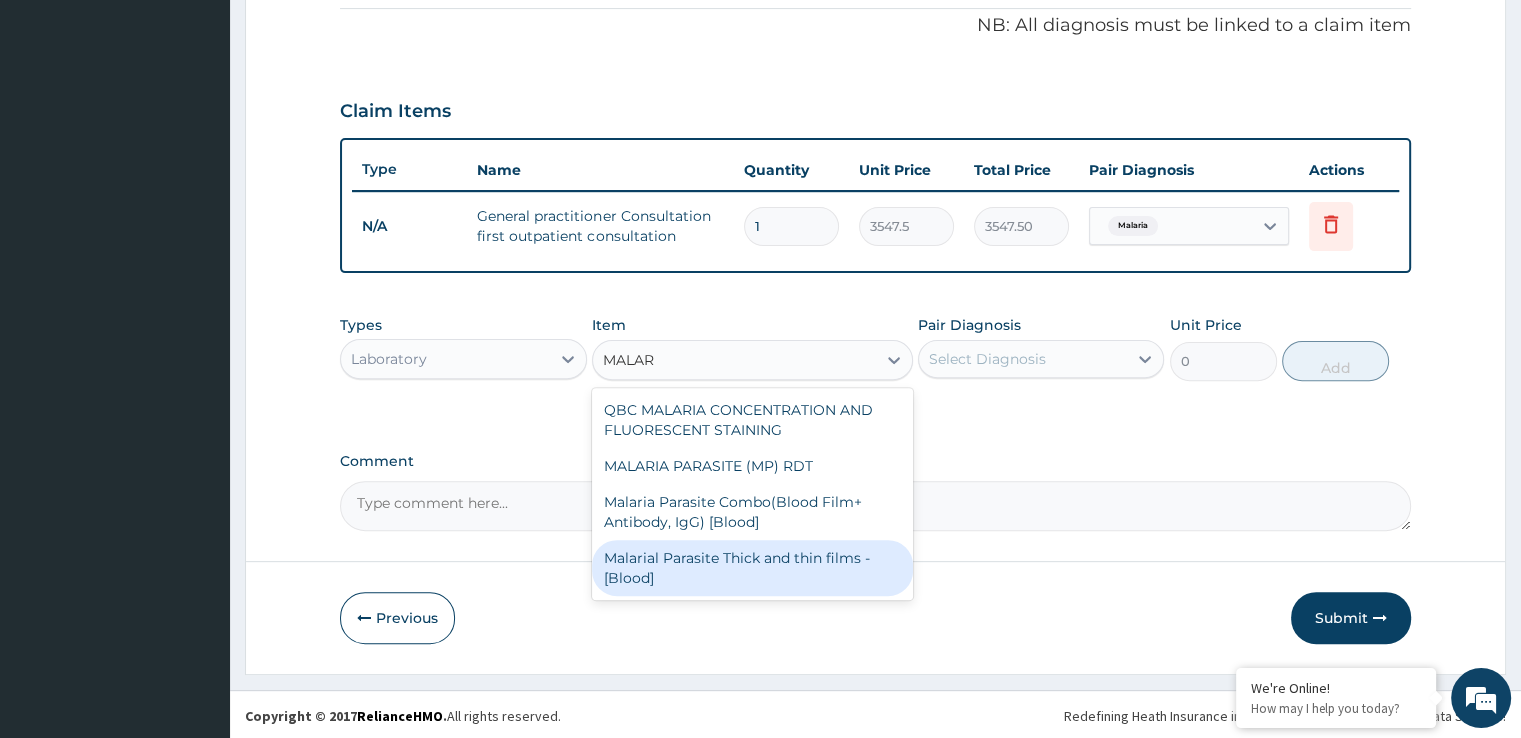 click on "Malarial Parasite Thick and thin films - [Blood]" at bounding box center [752, 568] 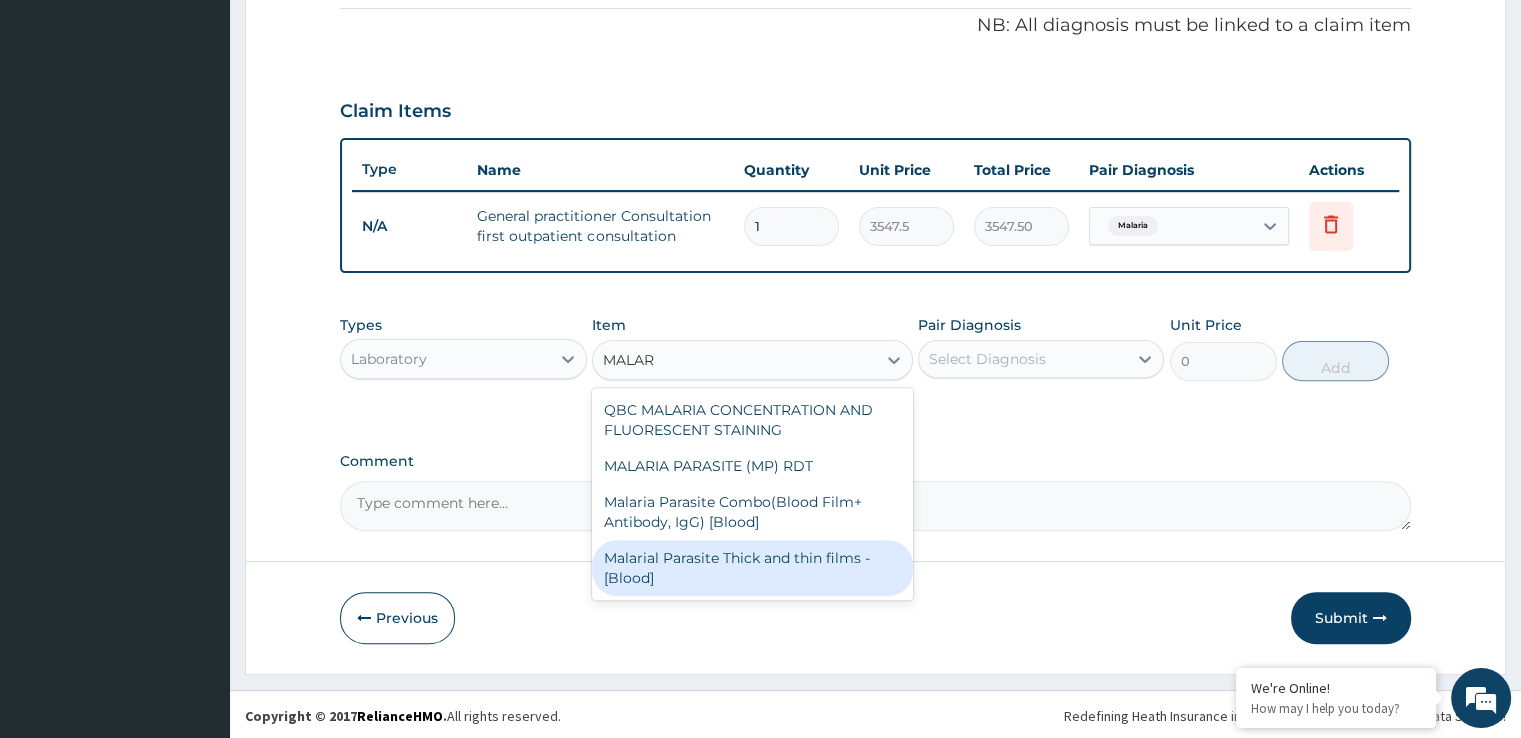 type 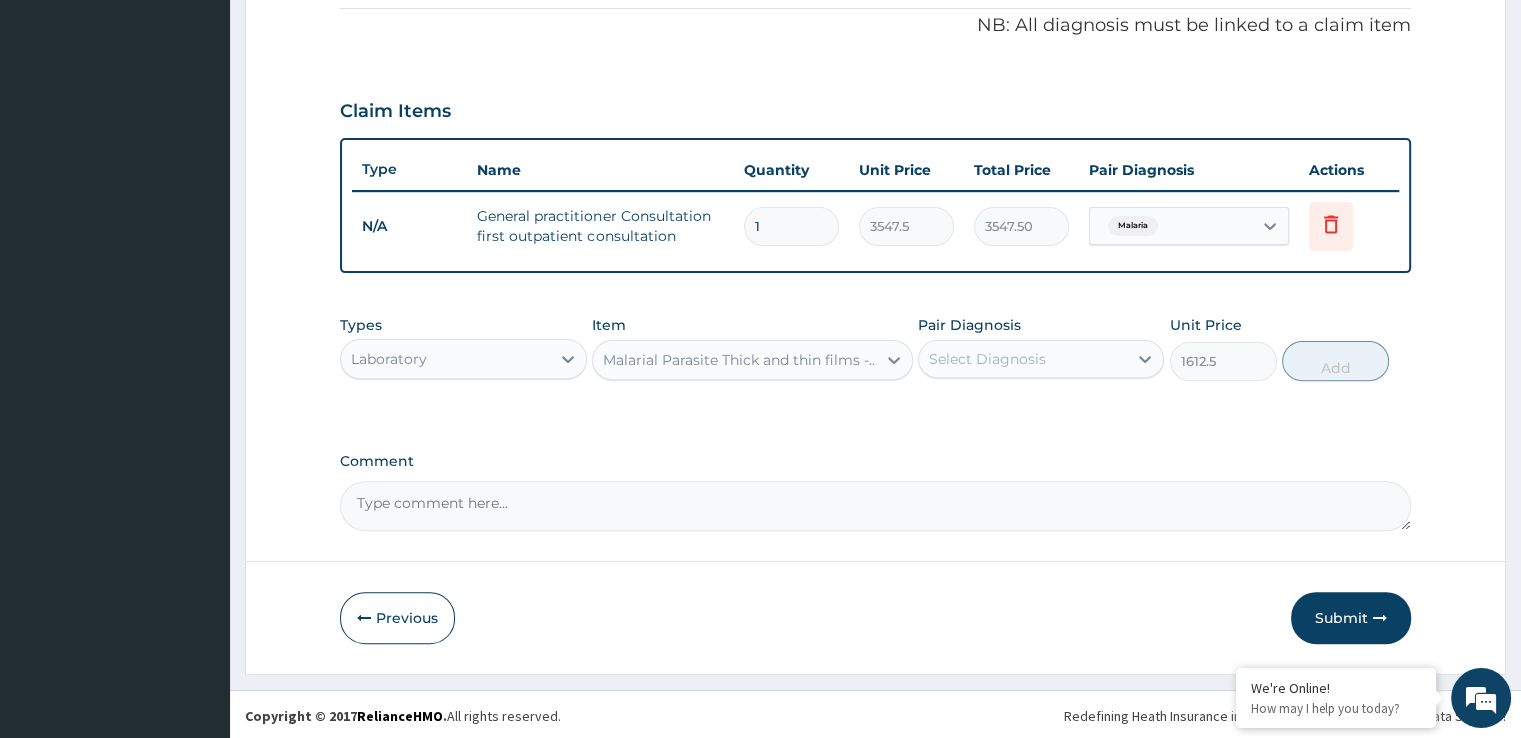 click on "Select Diagnosis" at bounding box center [1023, 359] 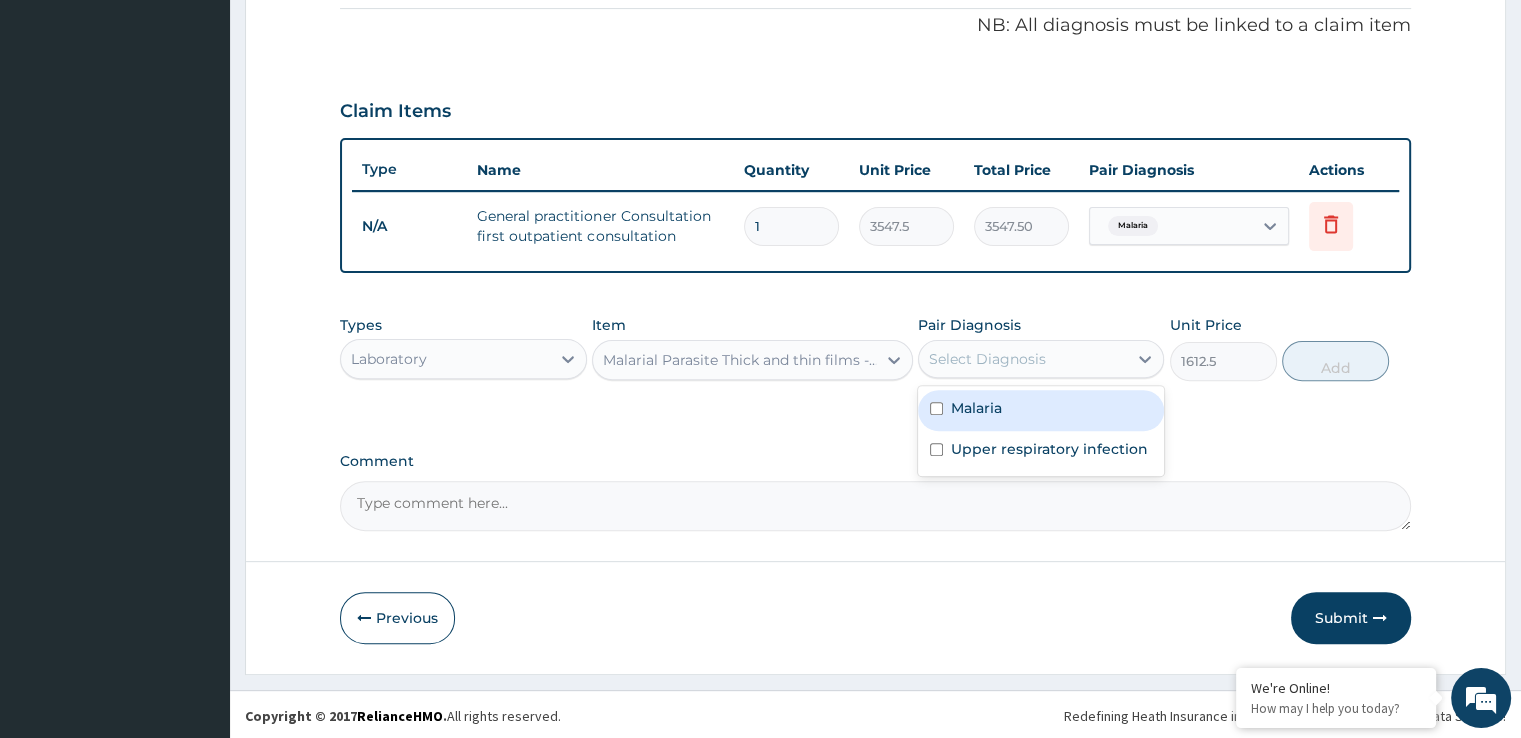 drag, startPoint x: 1015, startPoint y: 408, endPoint x: 1080, endPoint y: 393, distance: 66.70832 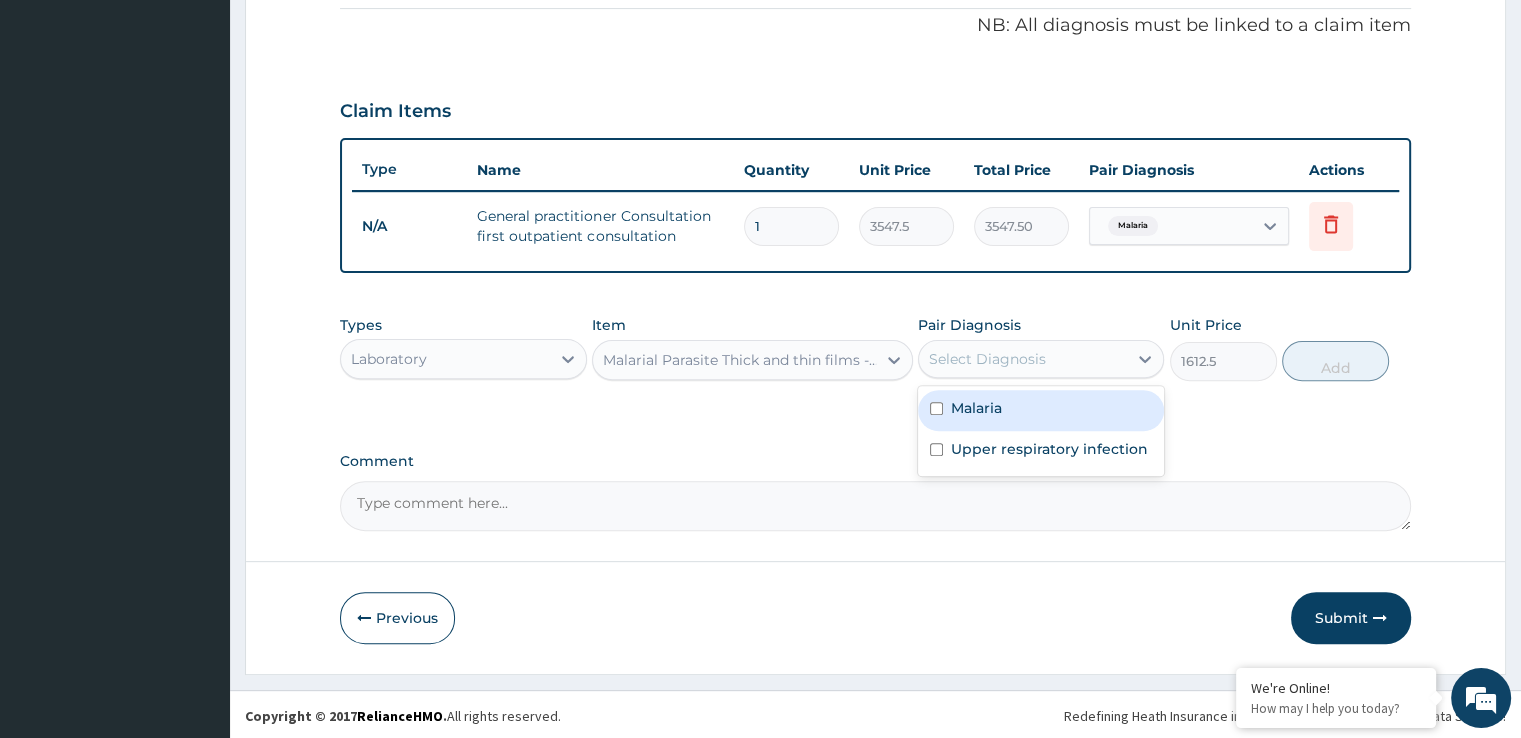 click on "Malaria" at bounding box center (1041, 410) 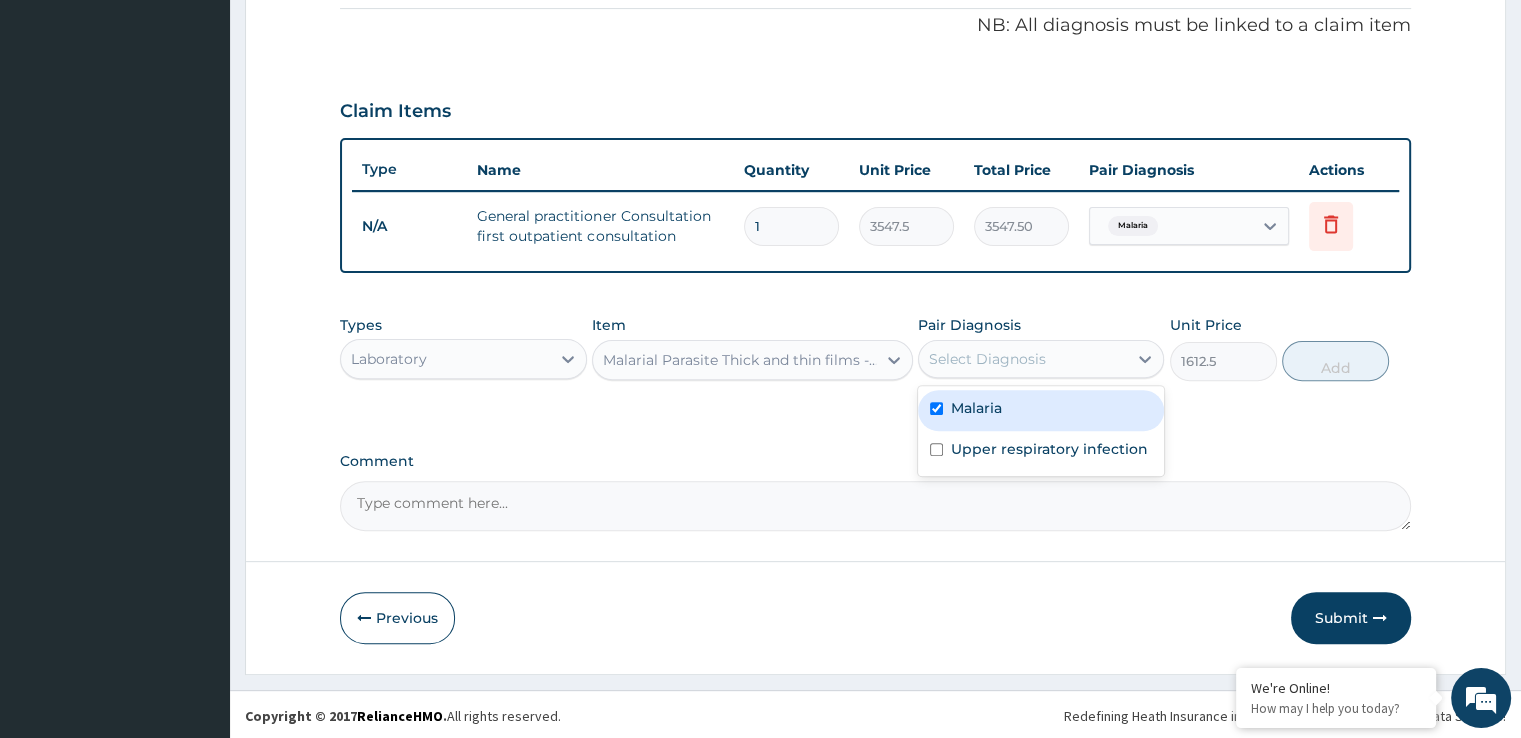 checkbox on "true" 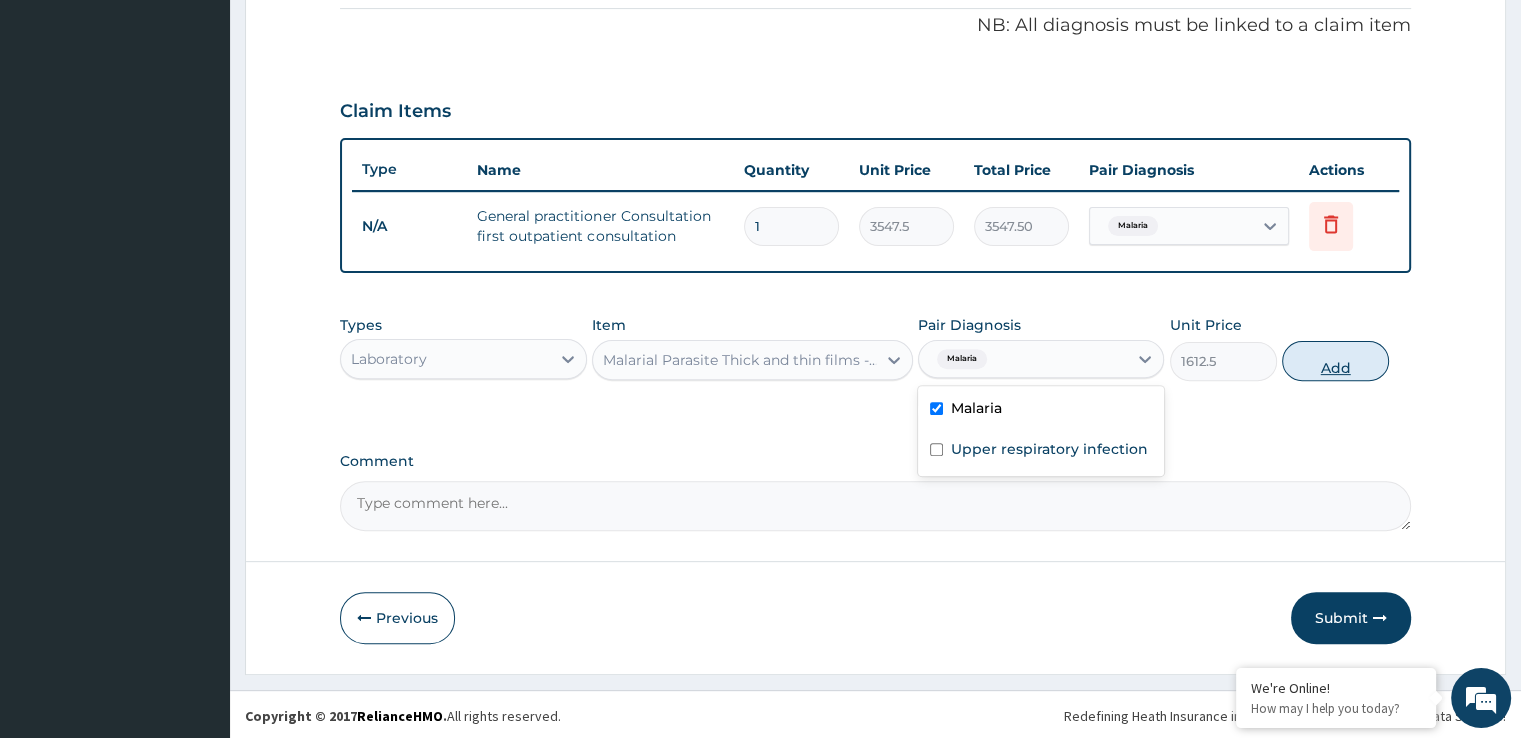 click on "Add" at bounding box center [1335, 361] 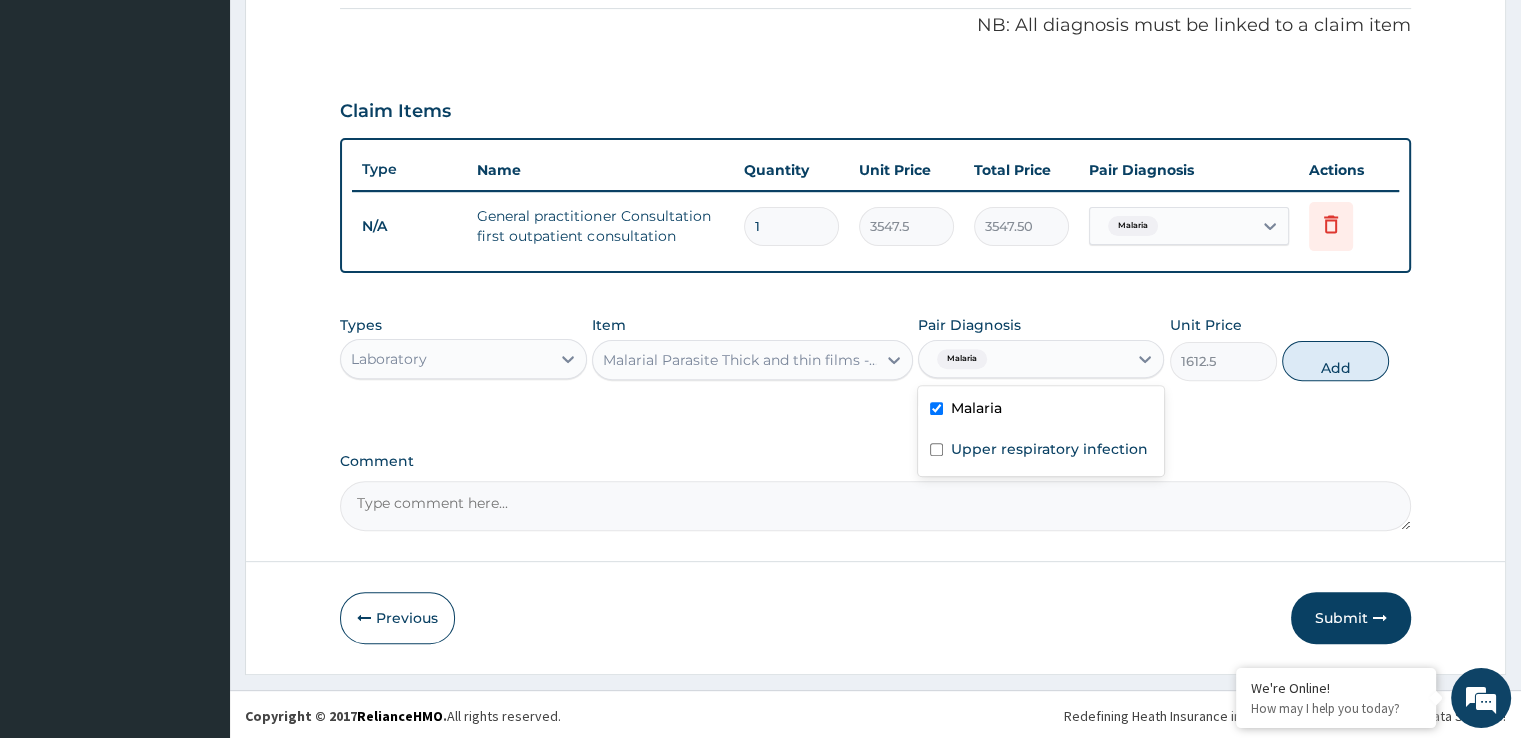 type on "0" 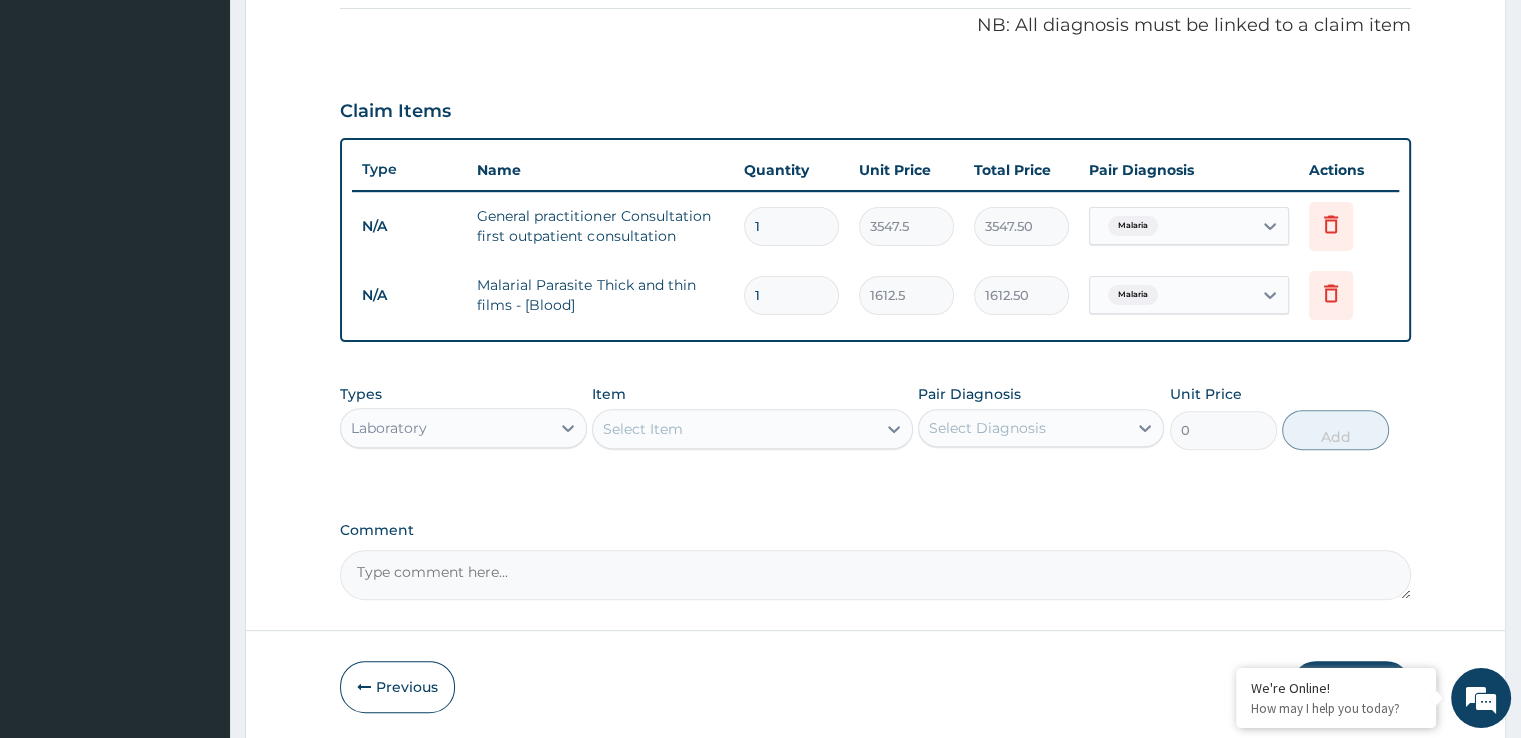 click on "Select Item" at bounding box center (734, 429) 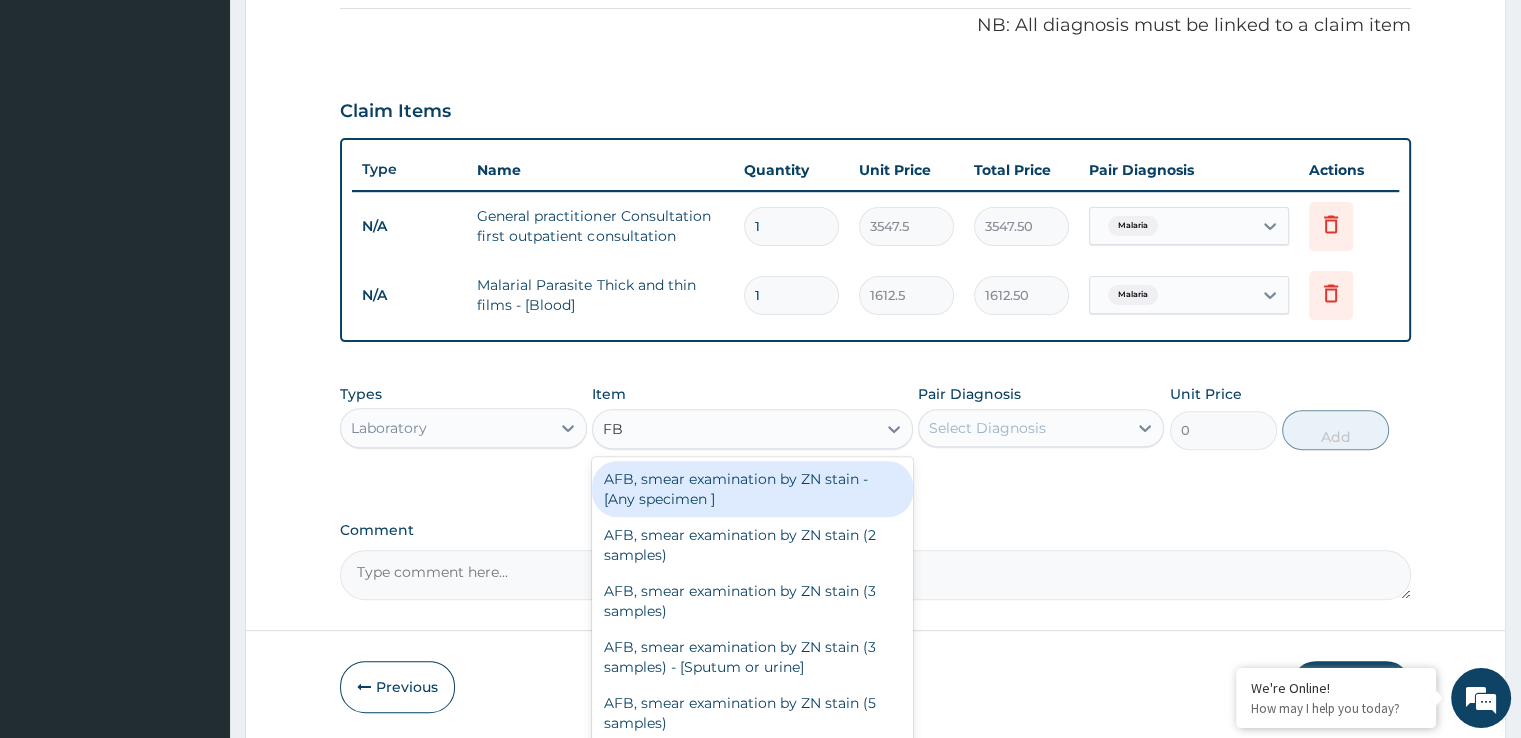 type on "FBC" 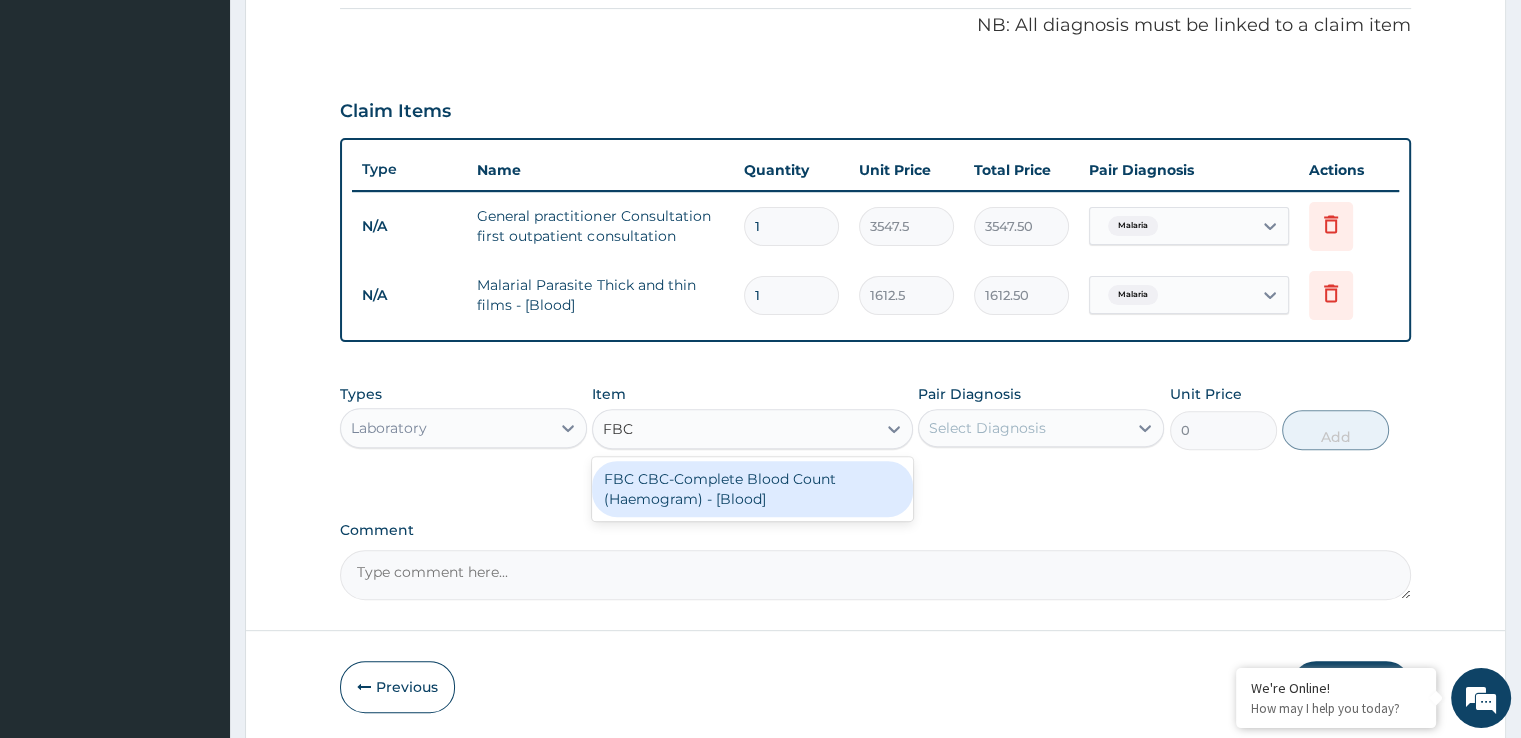click on "FBC CBC-Complete Blood Count (Haemogram) - [Blood]" at bounding box center [752, 489] 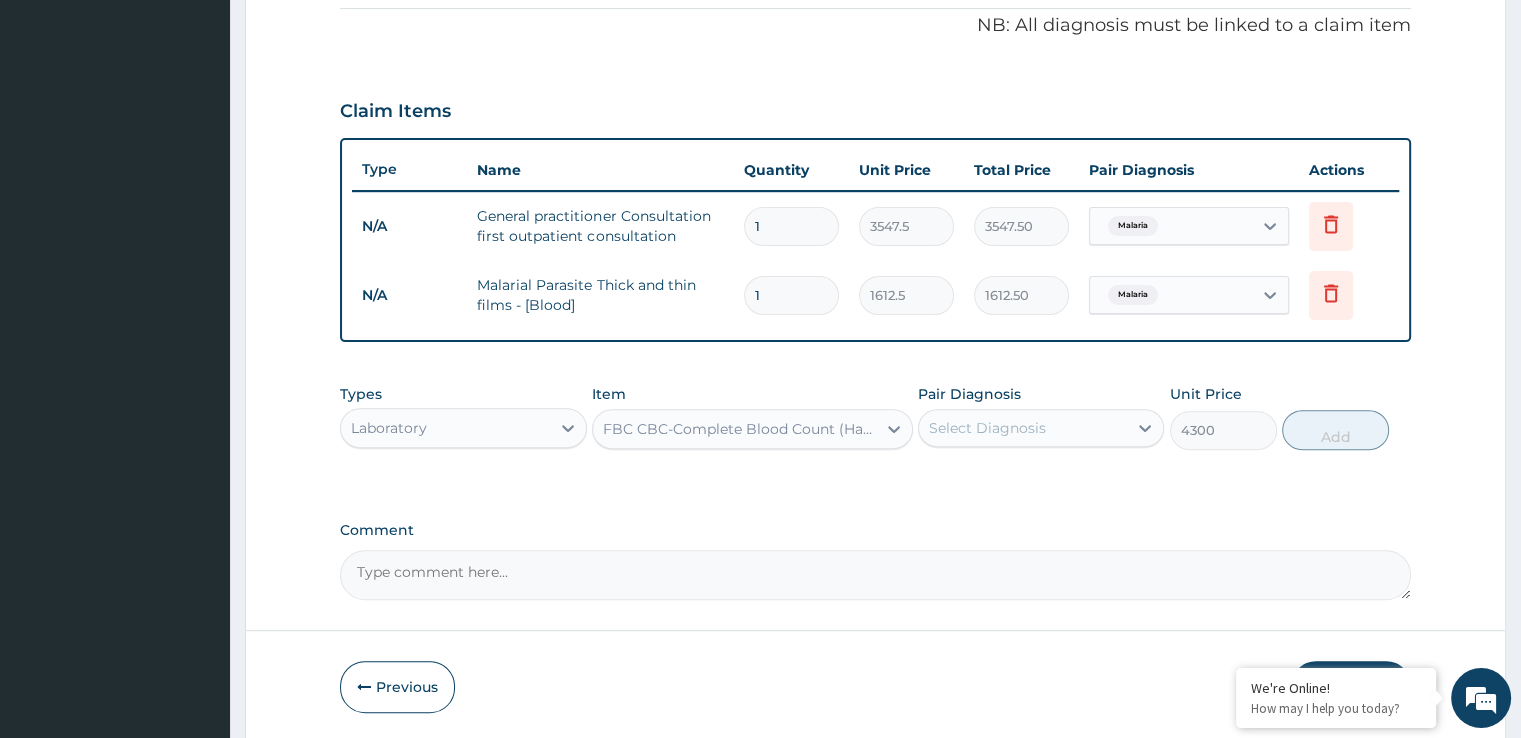 click on "Select Diagnosis" at bounding box center (1023, 428) 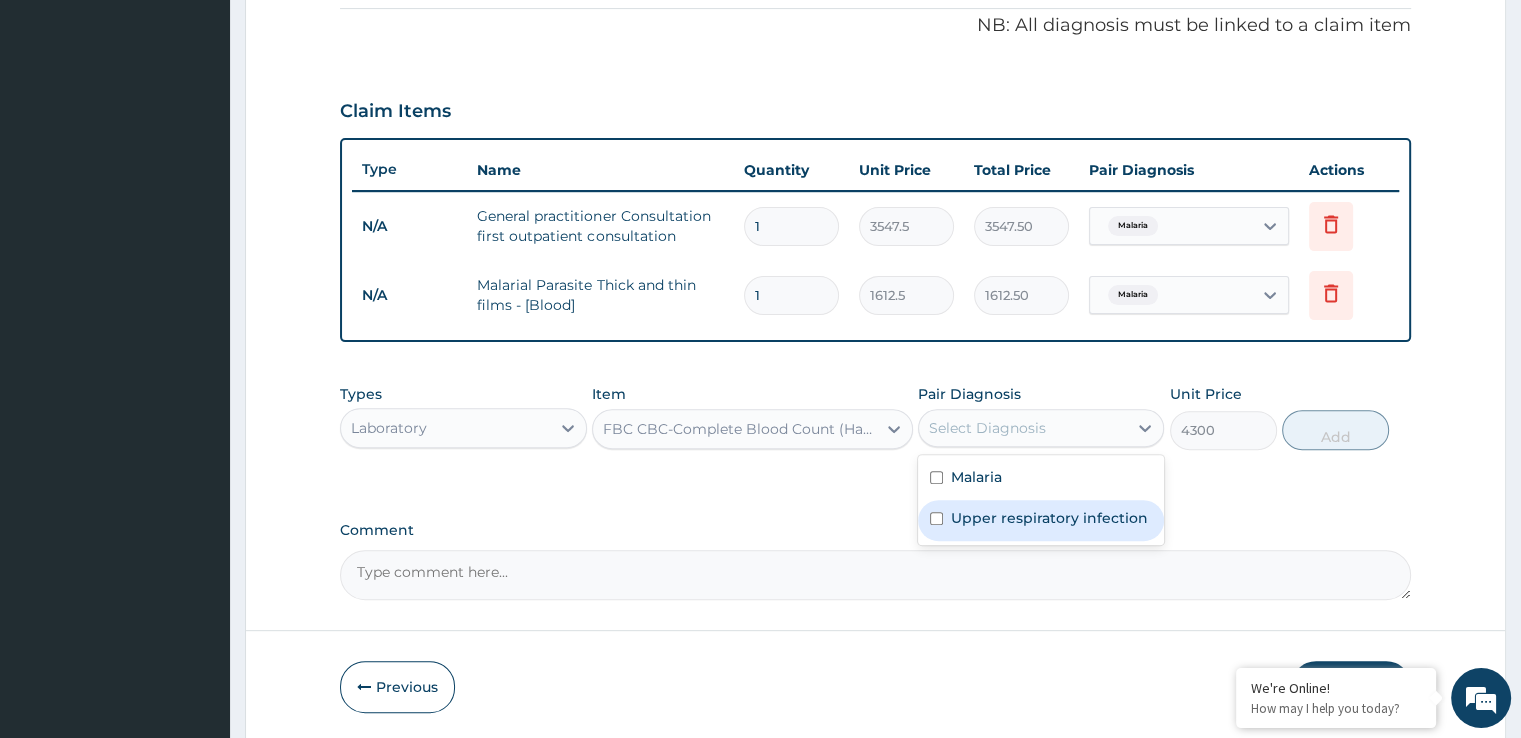 click on "Upper respiratory infection" at bounding box center [1049, 518] 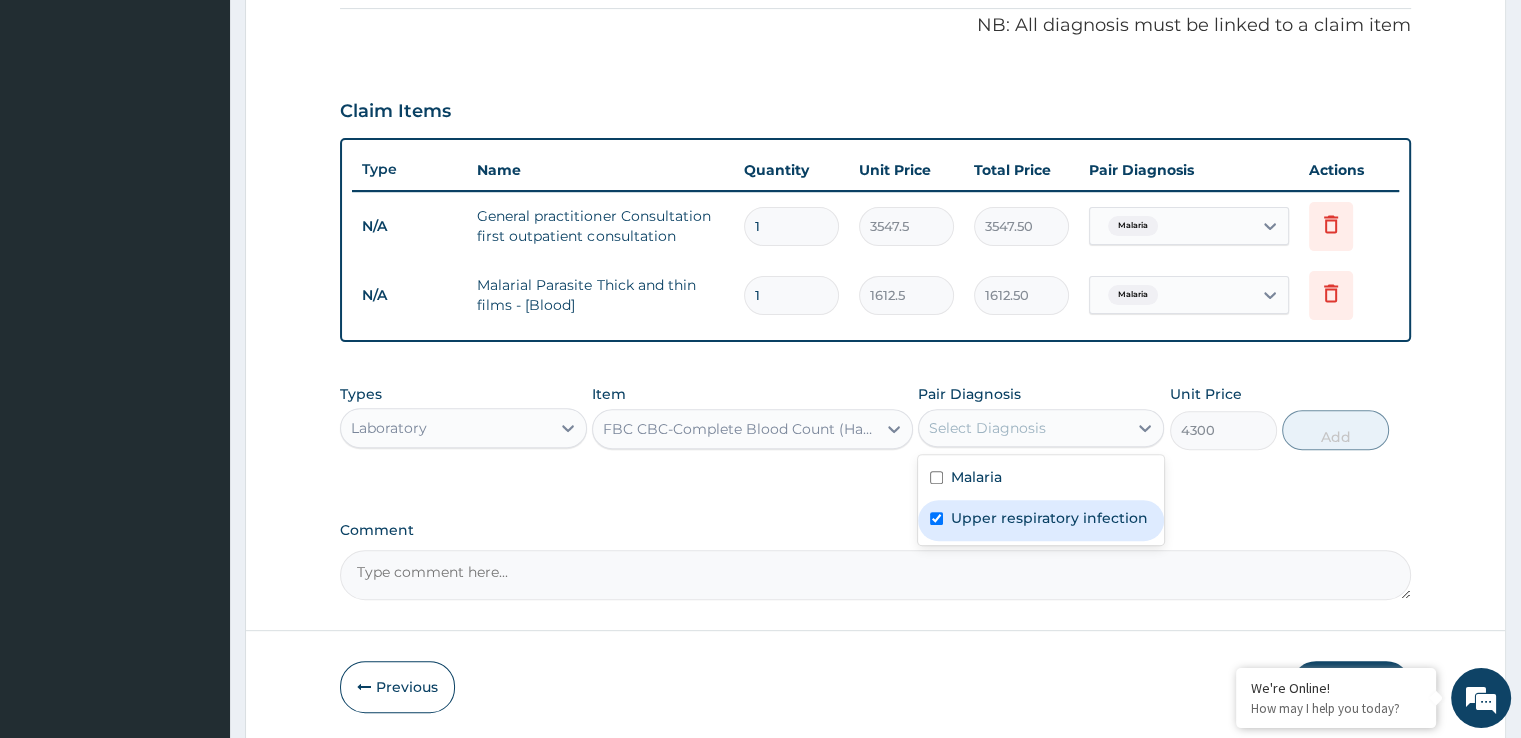 checkbox on "true" 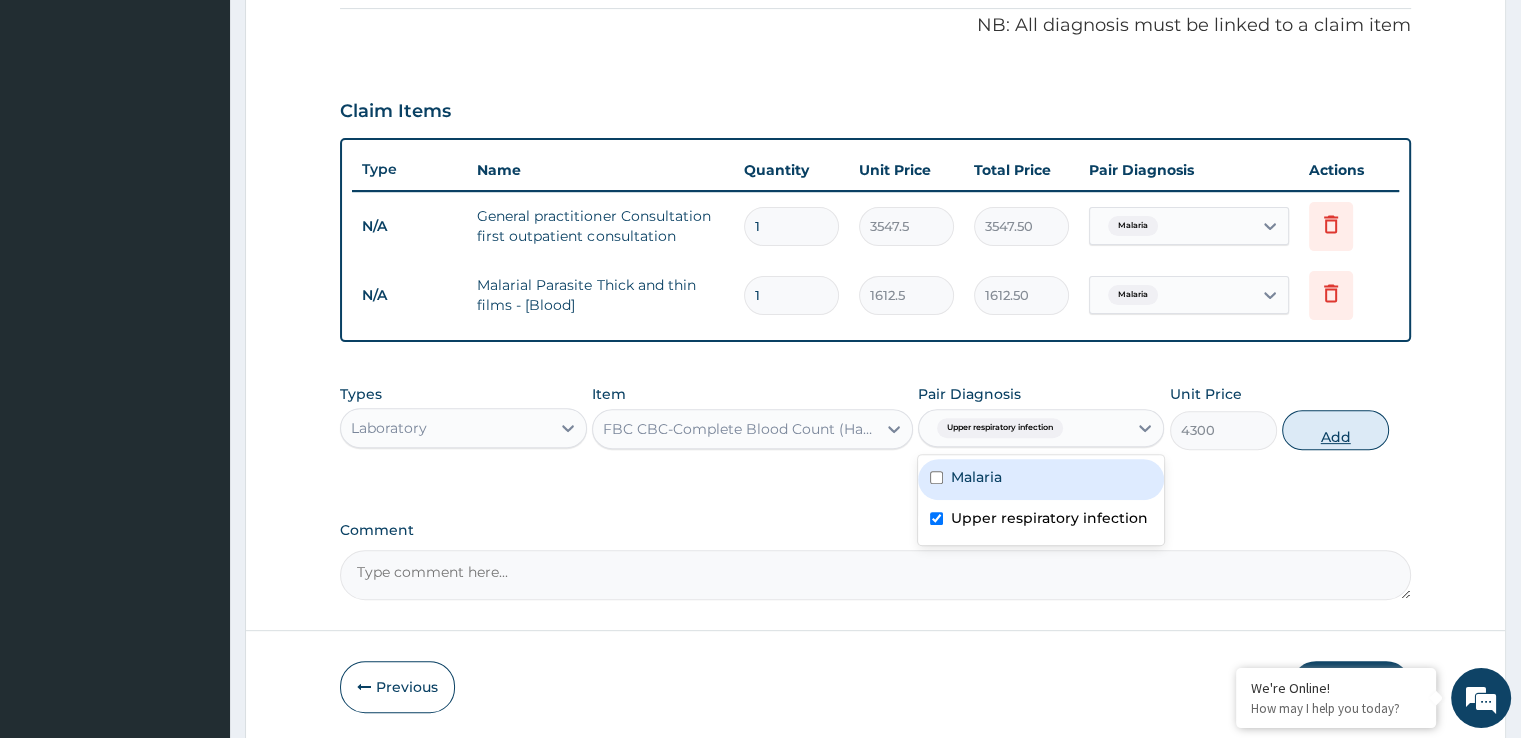 click on "Add" at bounding box center [1335, 430] 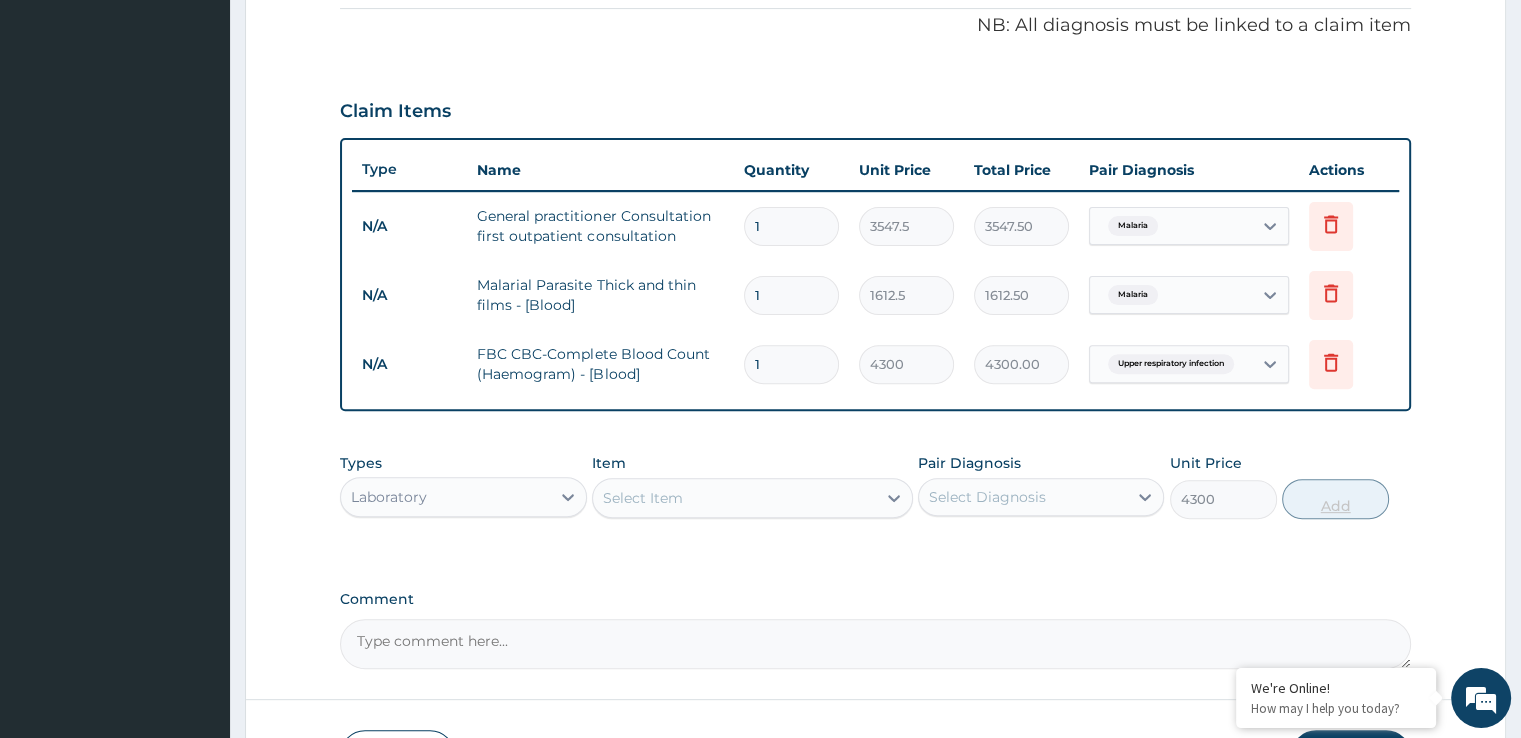 type on "0" 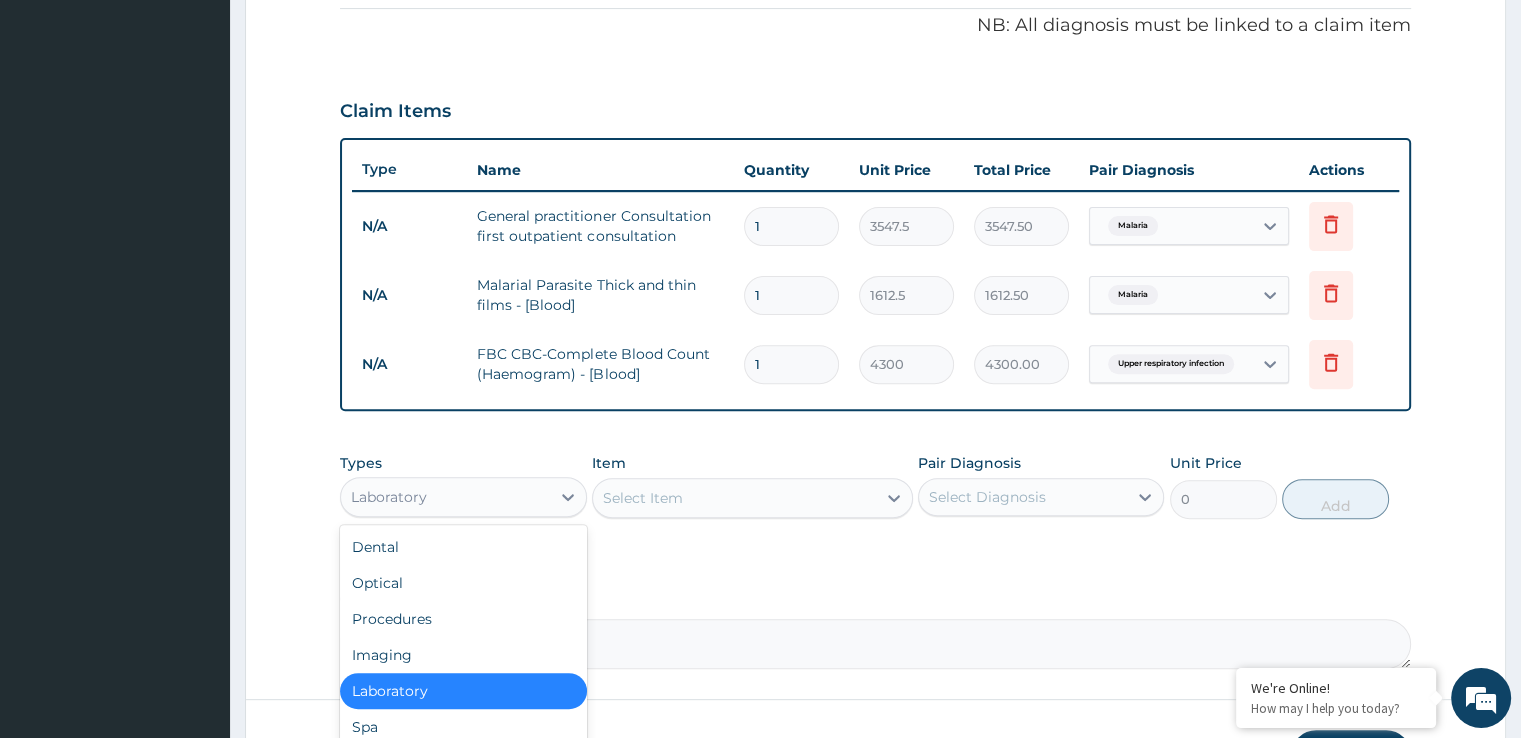 click on "Laboratory" at bounding box center [445, 497] 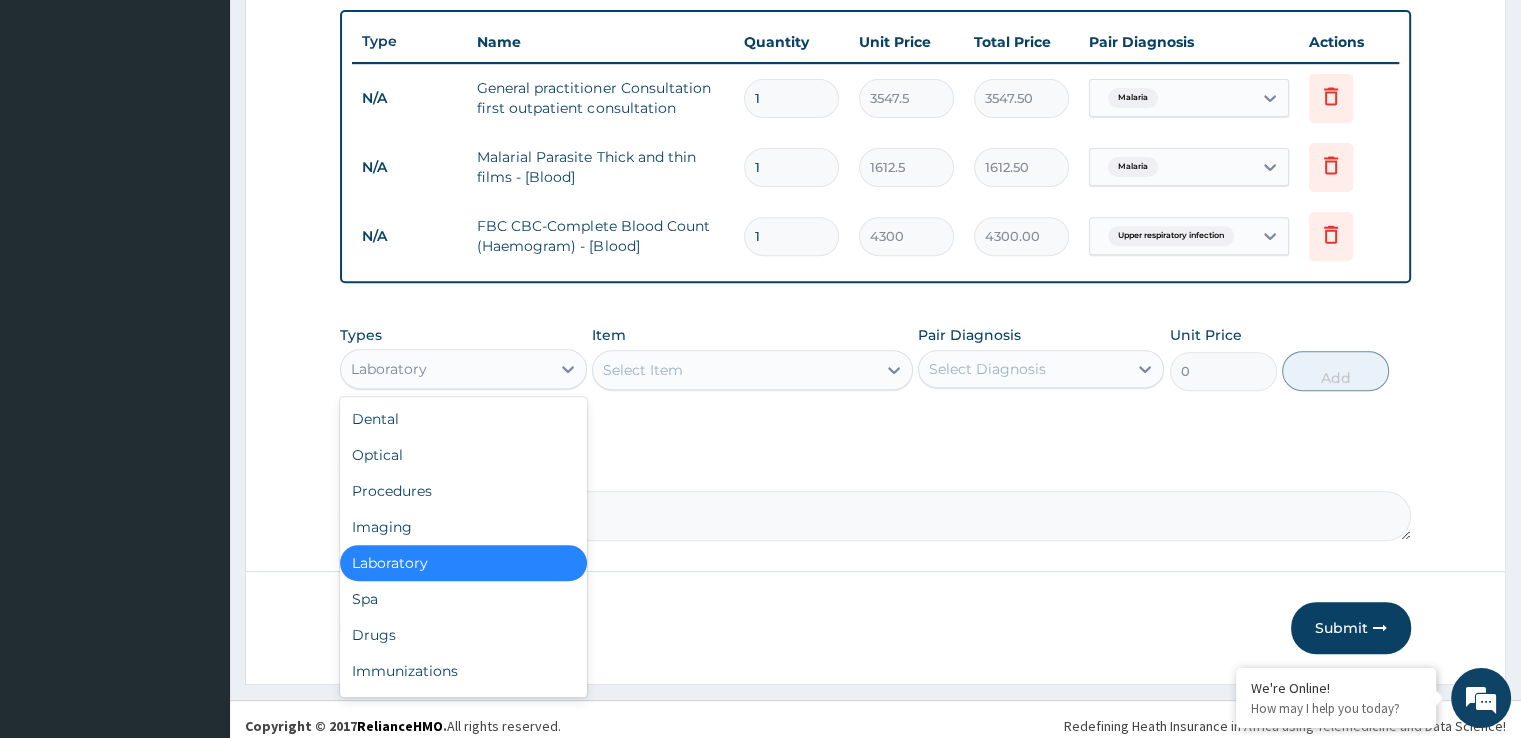 scroll, scrollTop: 744, scrollLeft: 0, axis: vertical 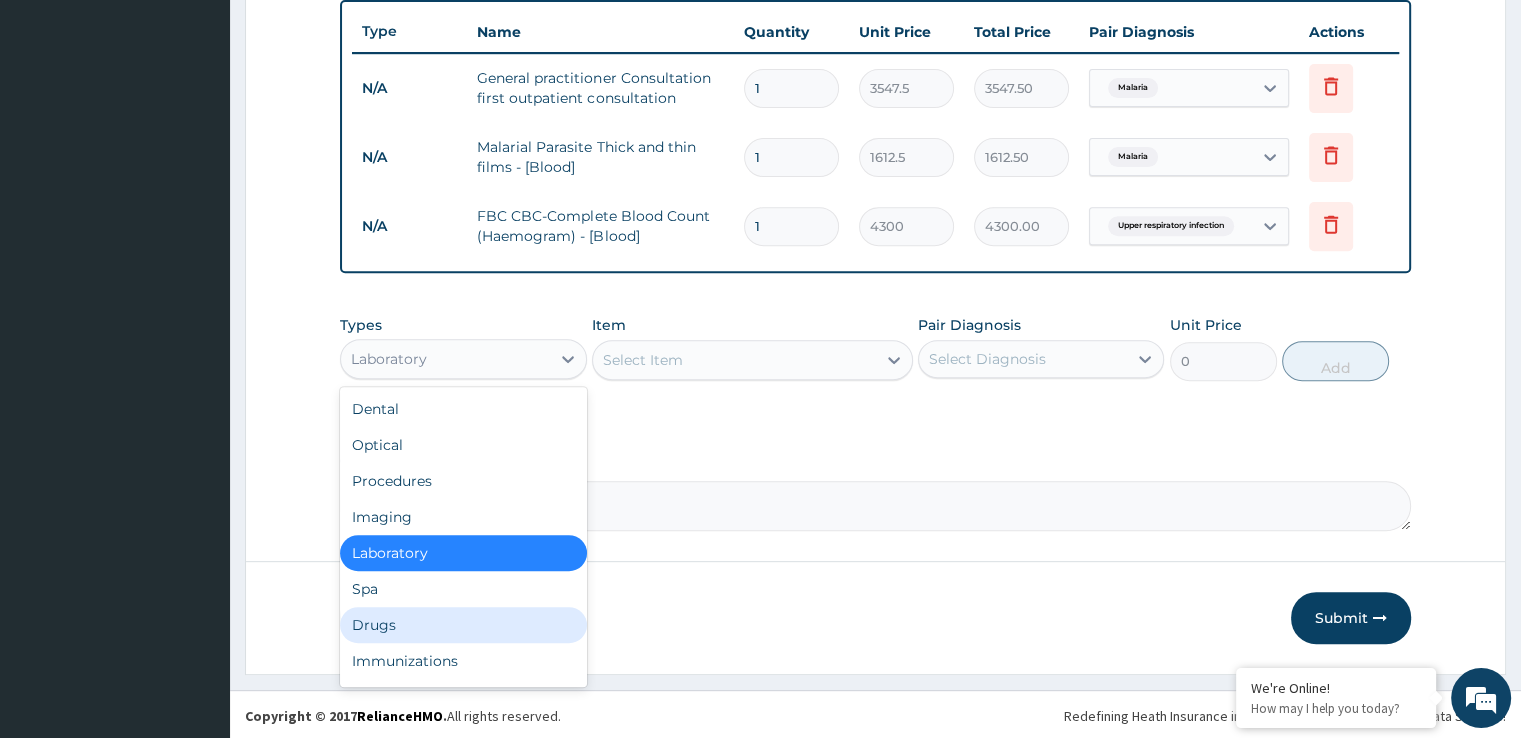 click on "Drugs" at bounding box center [463, 625] 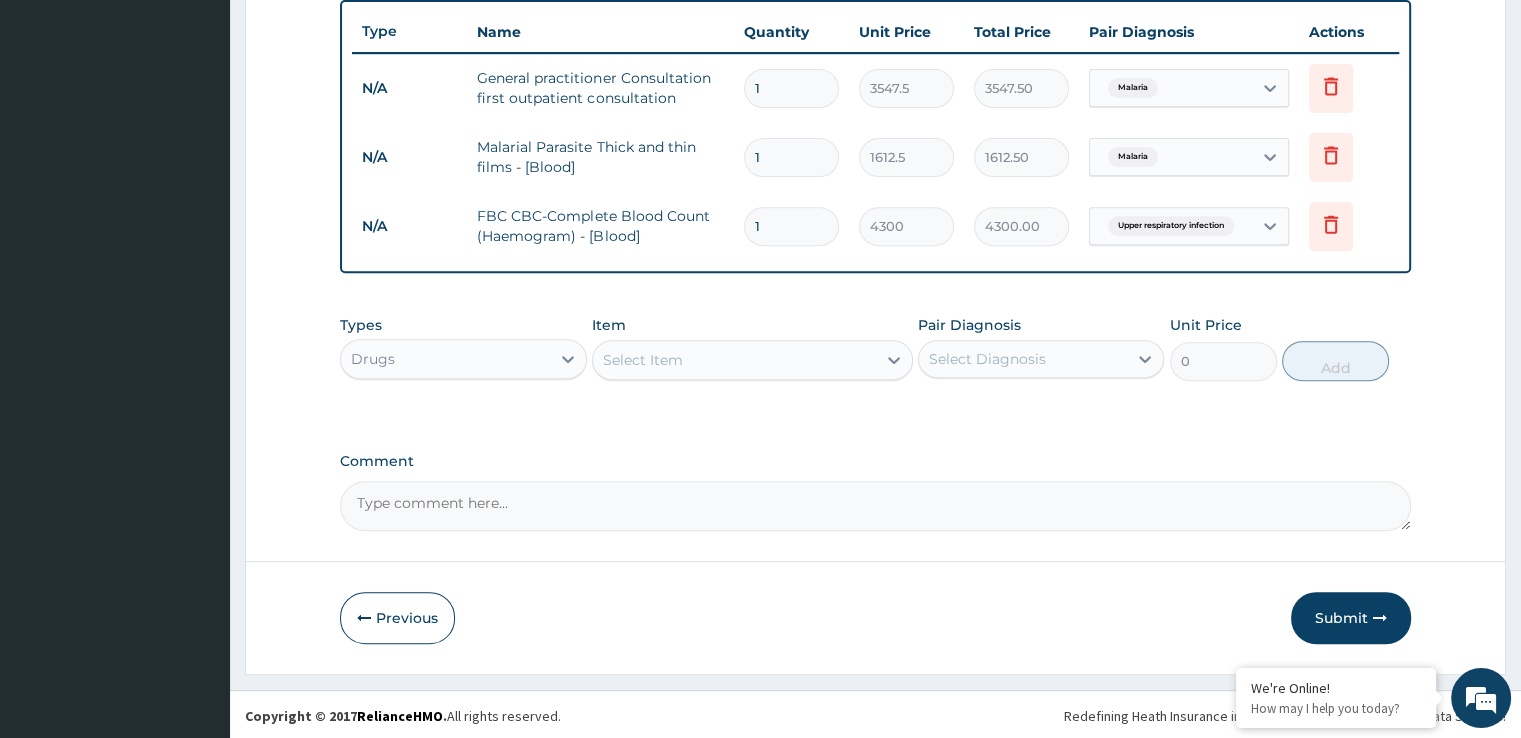 click on "Select Item" at bounding box center (734, 360) 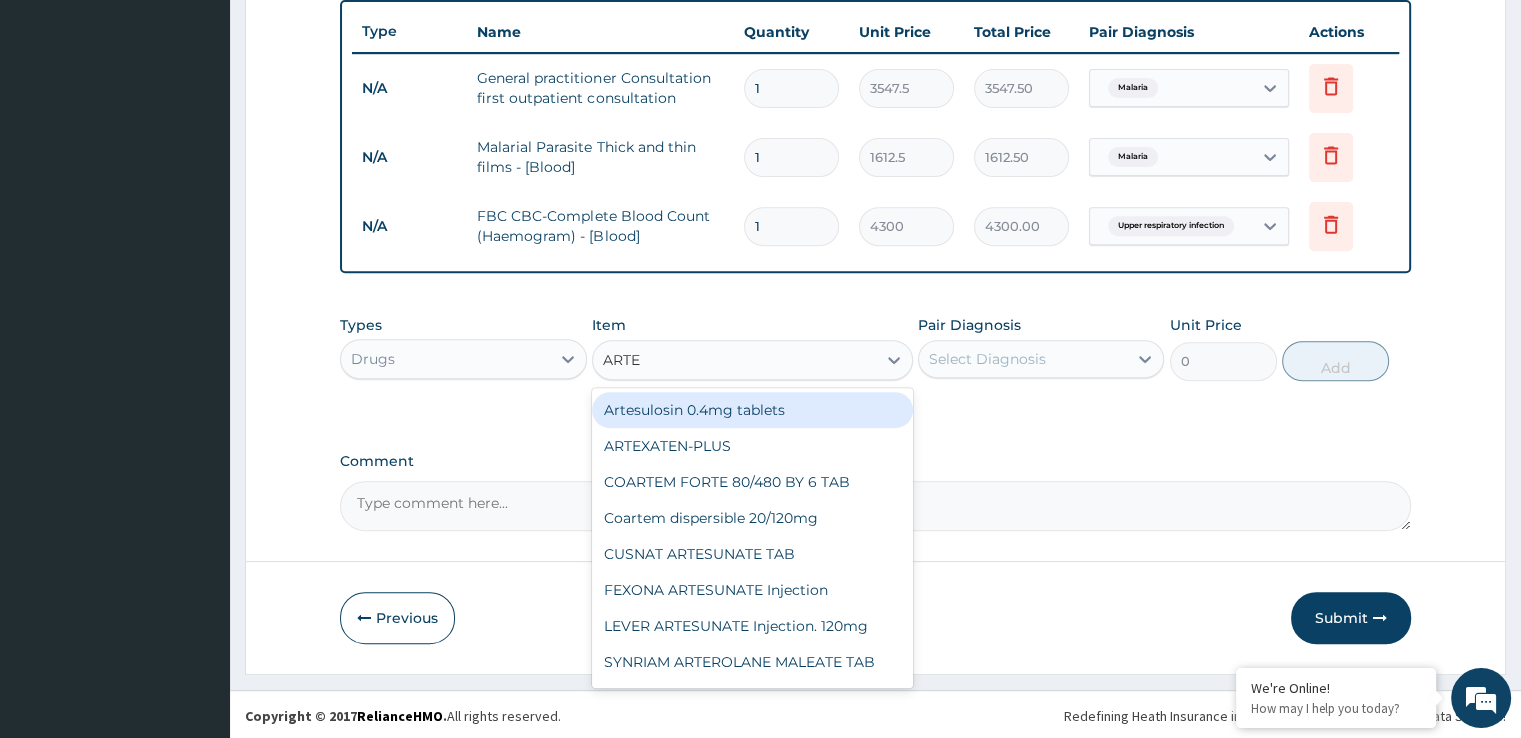 type on "ARTEM" 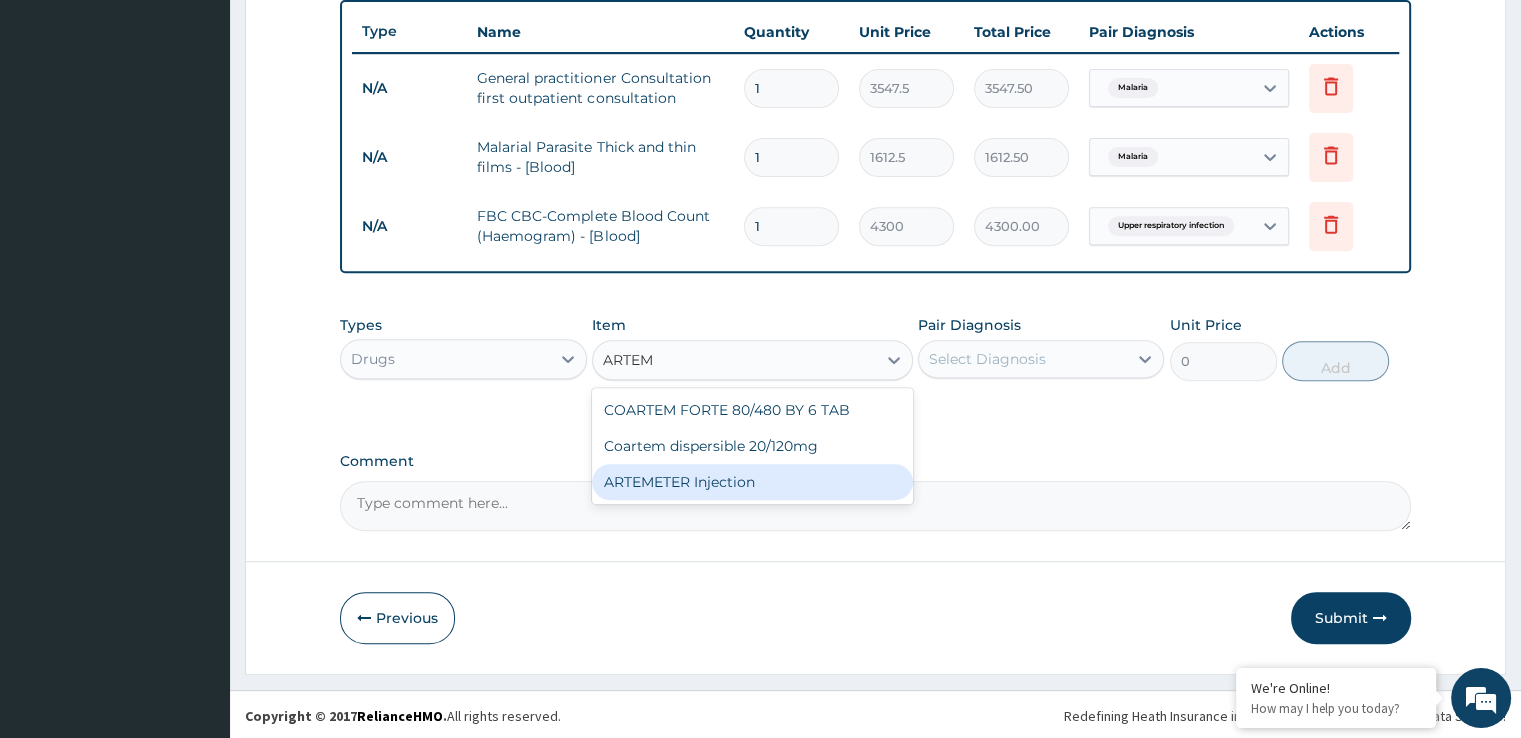 click on "ARTEMETER Injection" at bounding box center [752, 482] 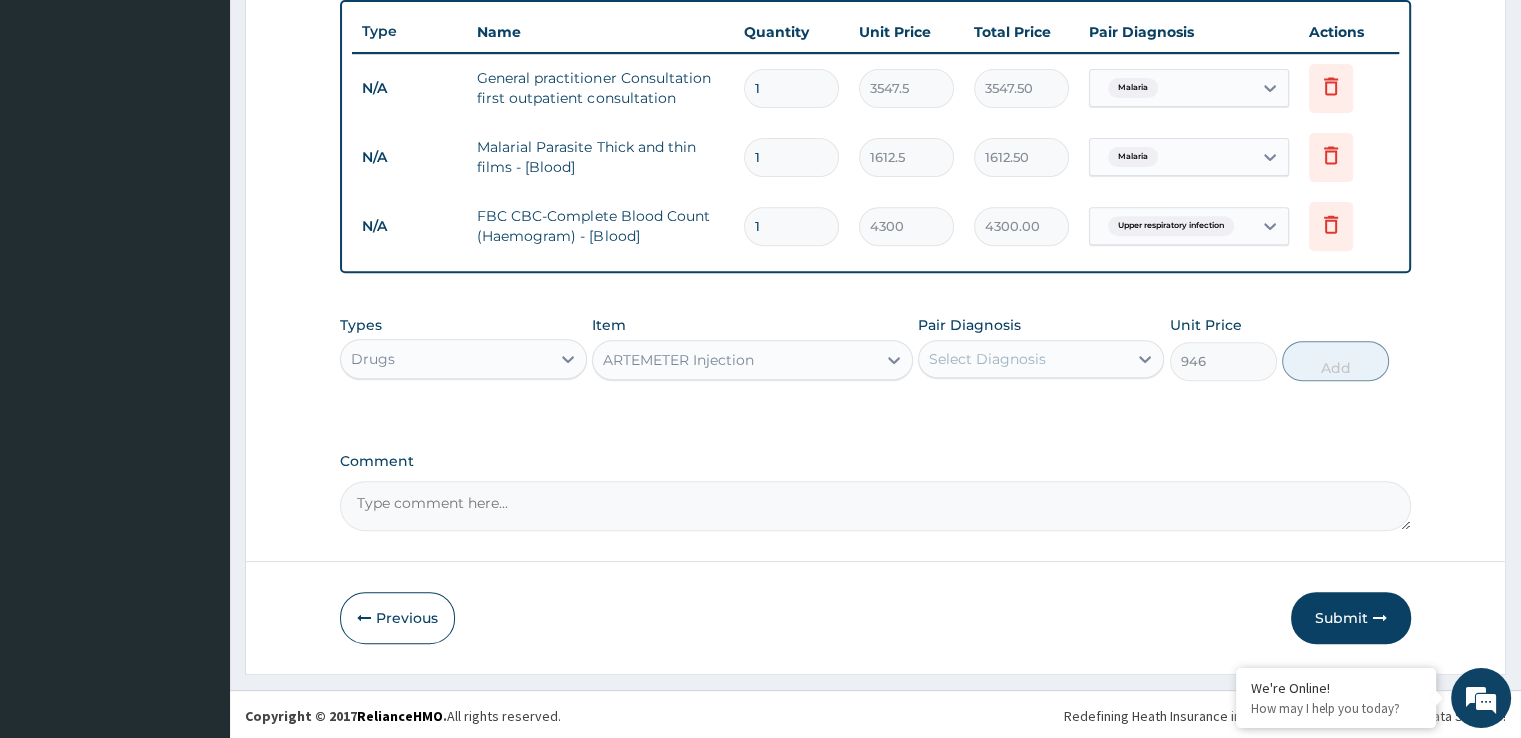 click on "Select Diagnosis" at bounding box center (987, 359) 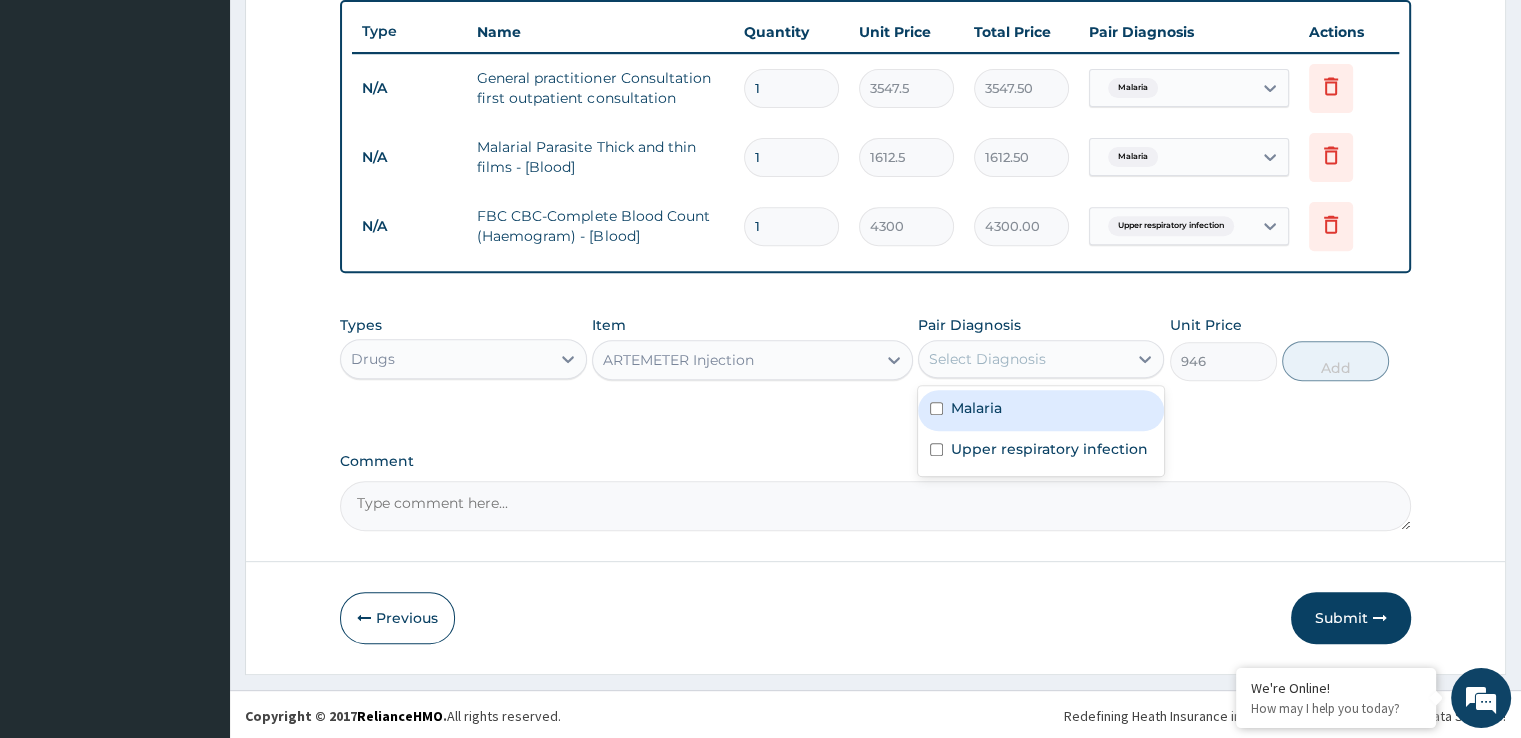 click on "Malaria" at bounding box center [976, 408] 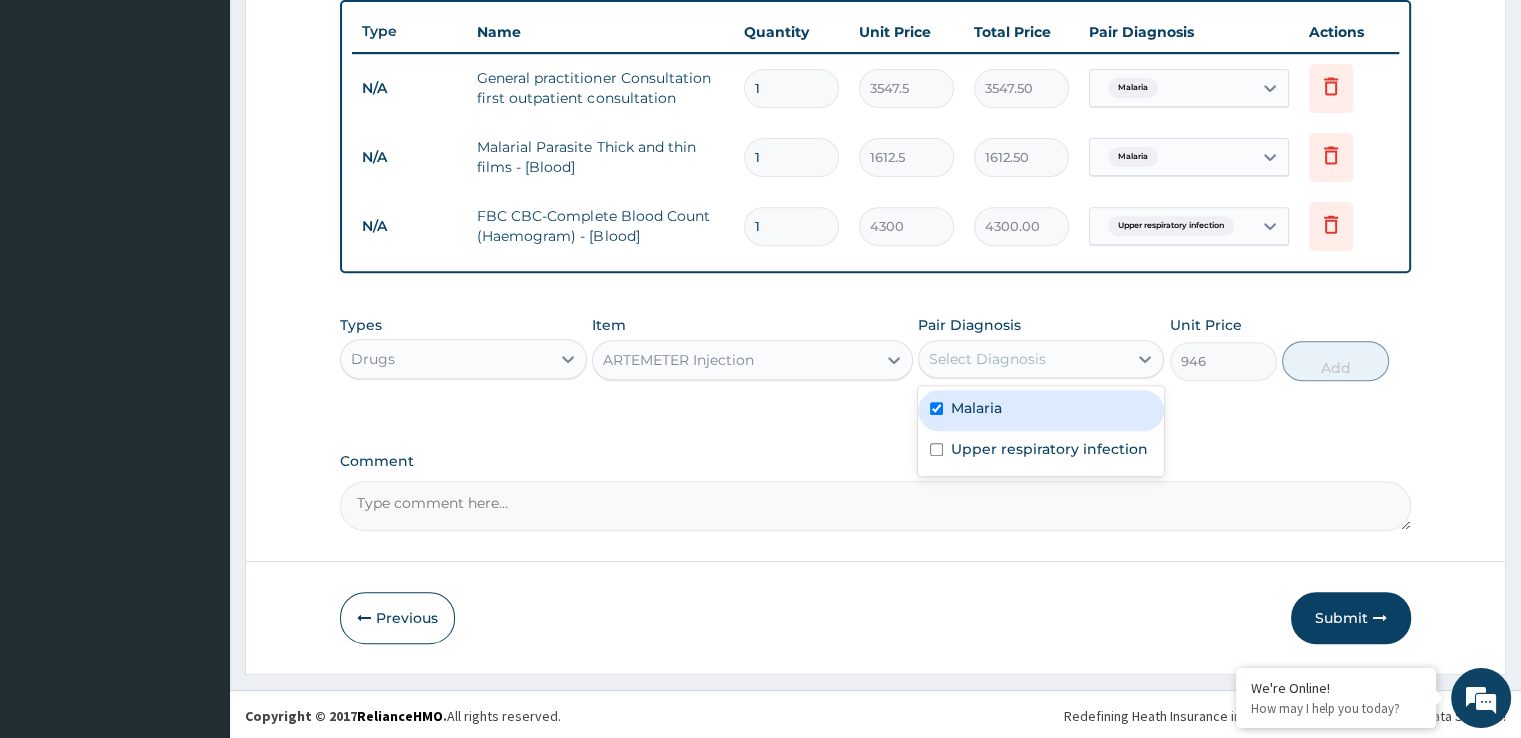 checkbox on "true" 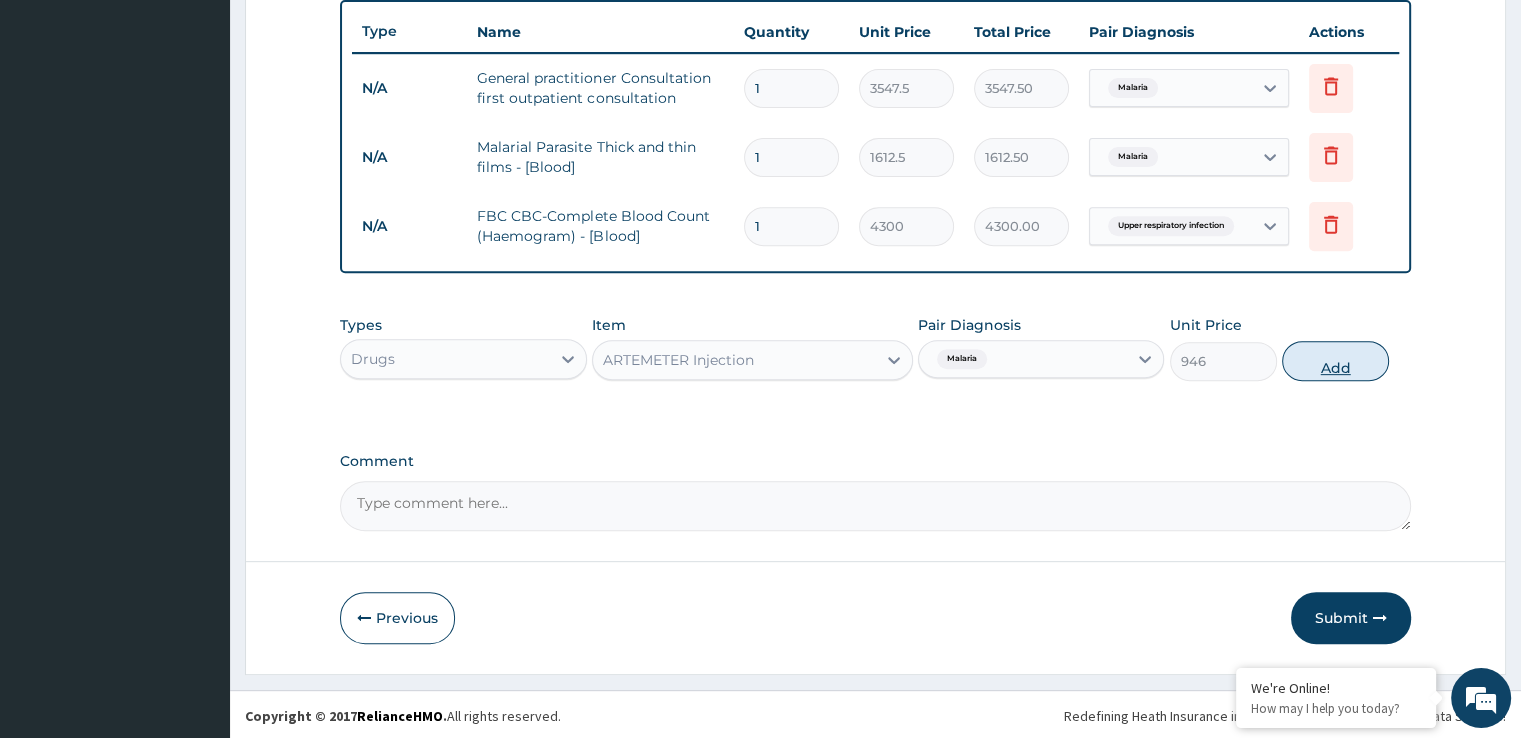 click on "Add" at bounding box center (1335, 361) 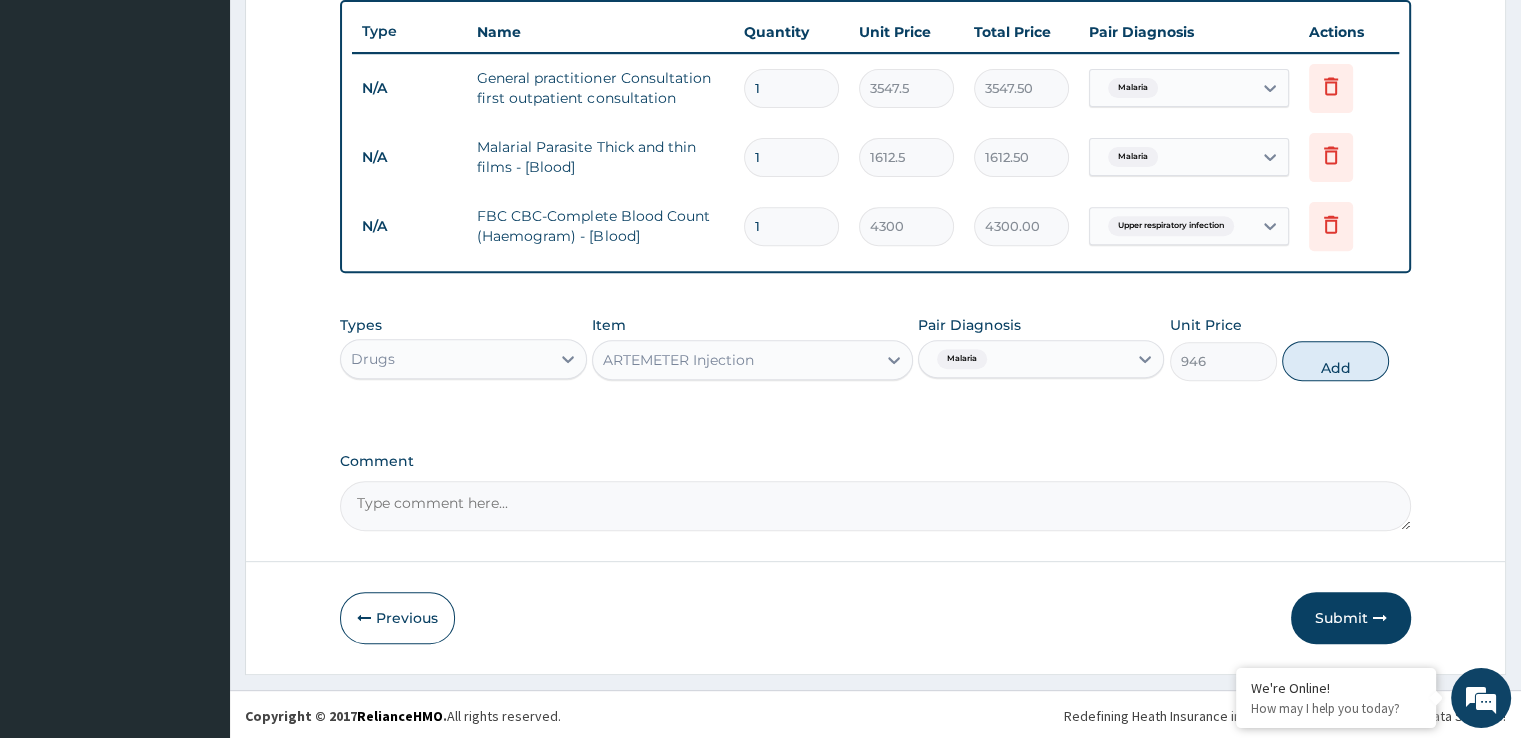 type on "0" 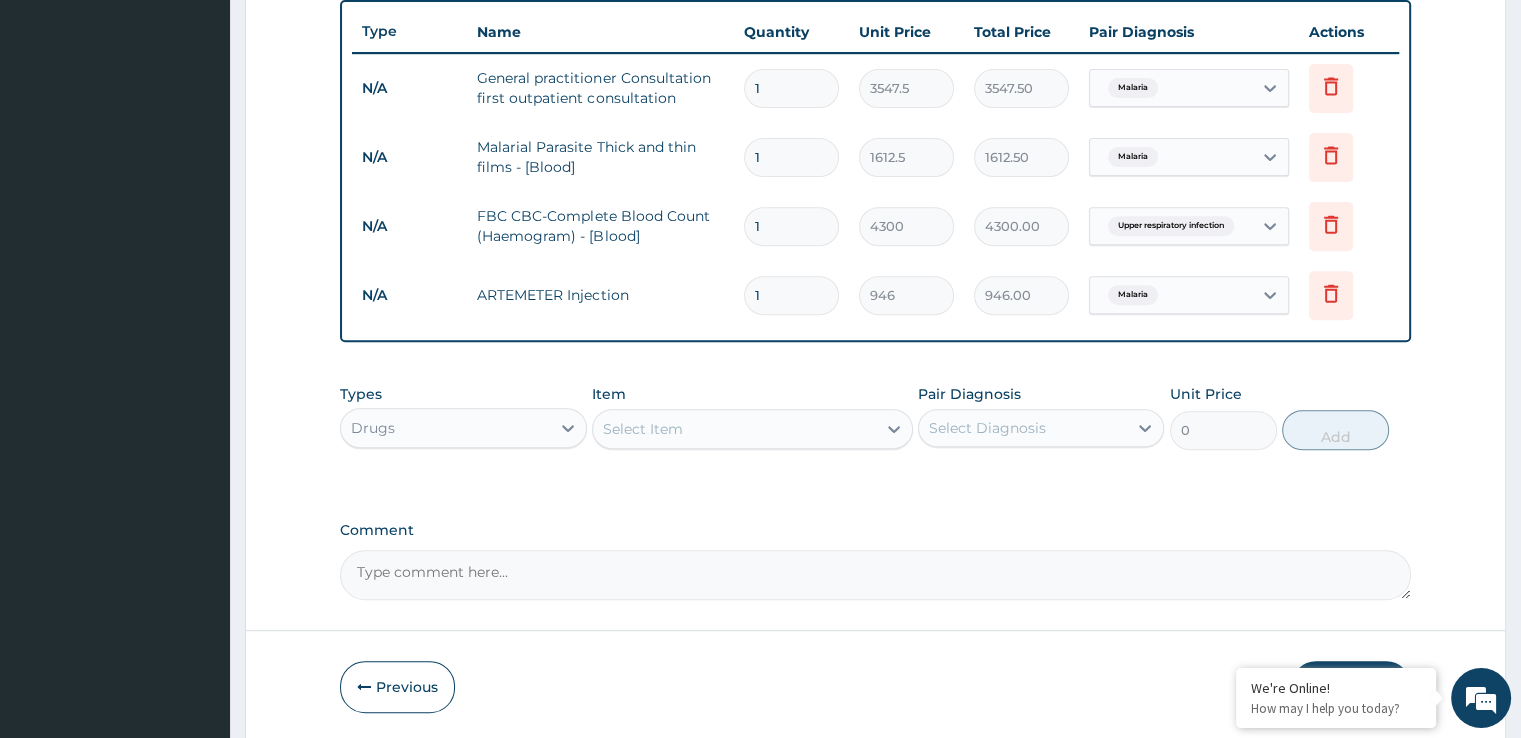type 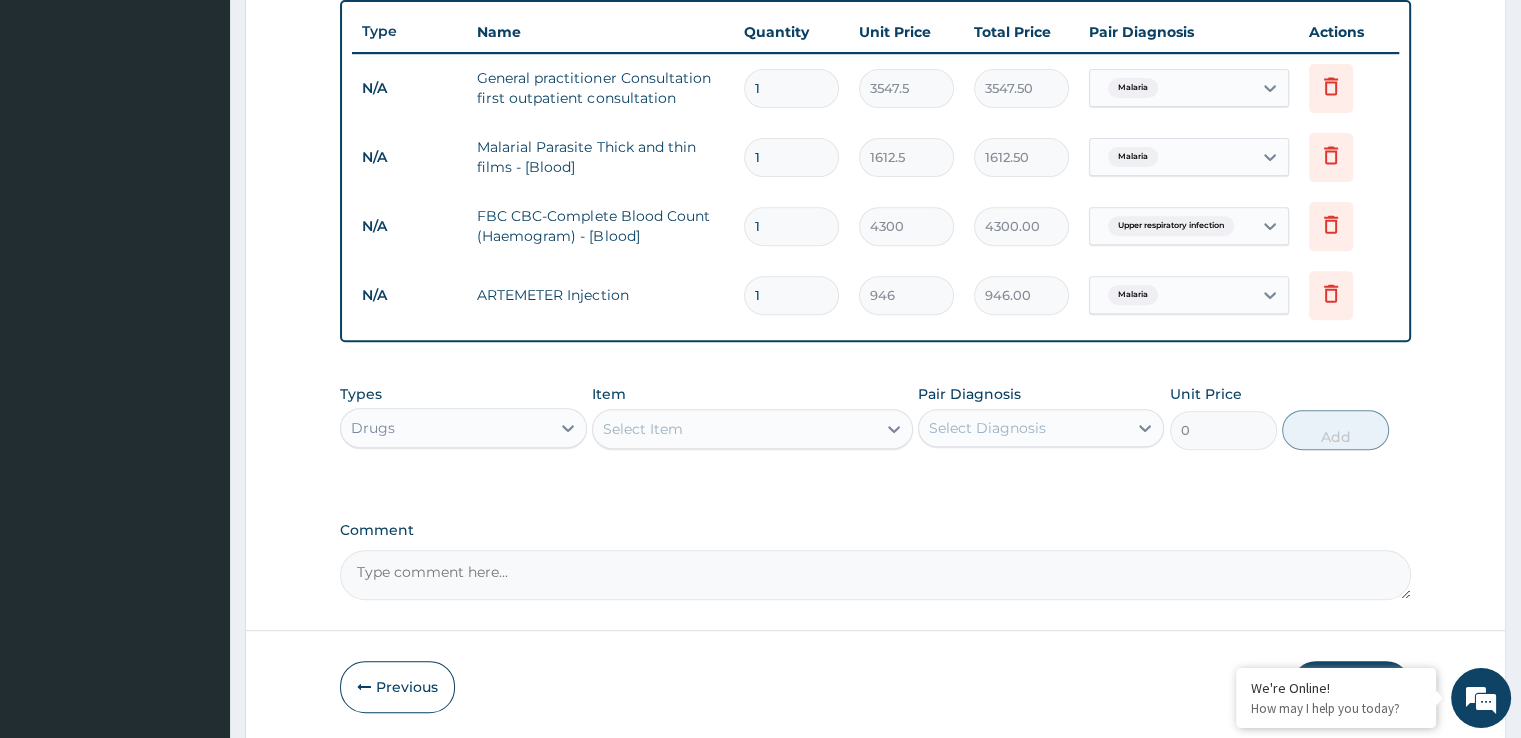 type on "0.00" 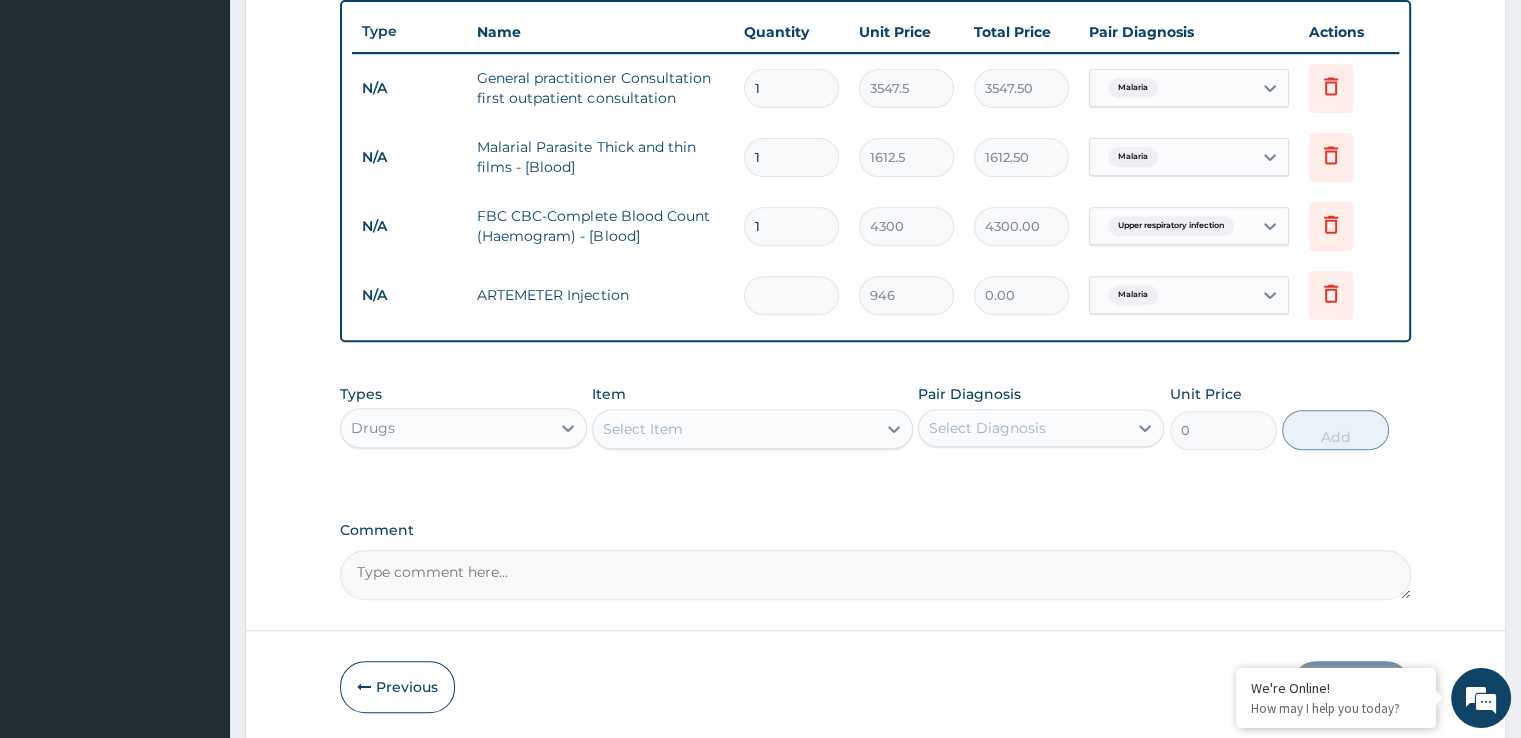 type on "3" 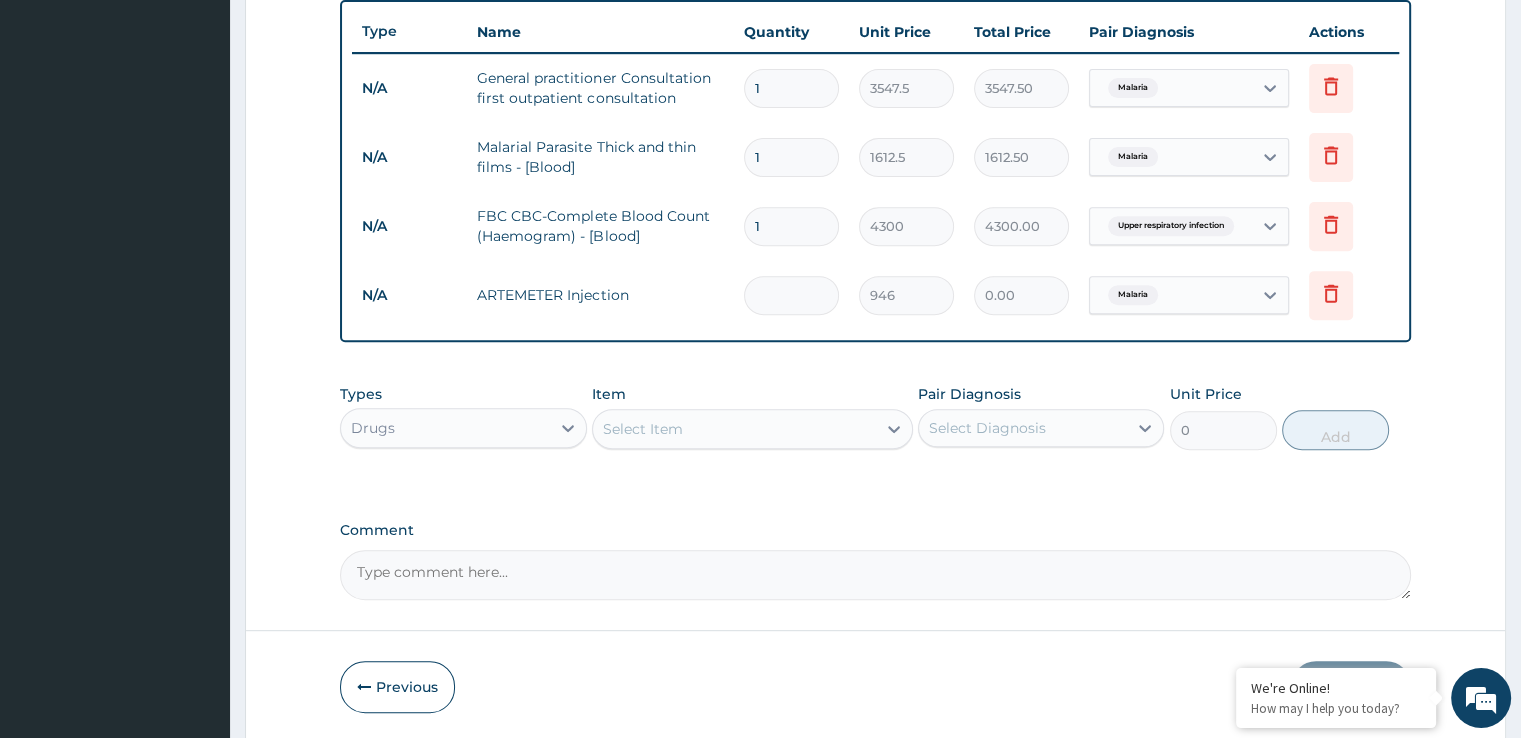 type on "2838.00" 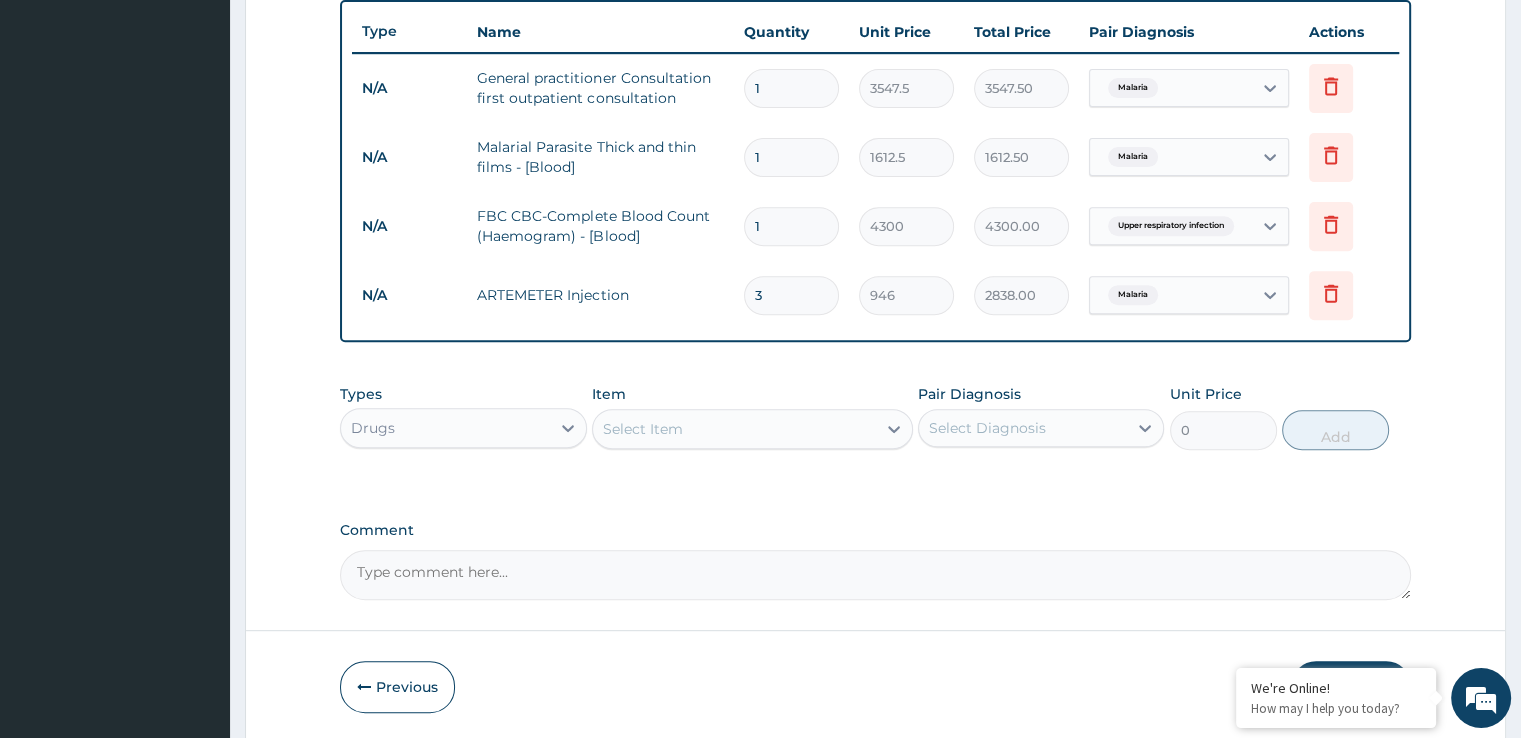 type on "3" 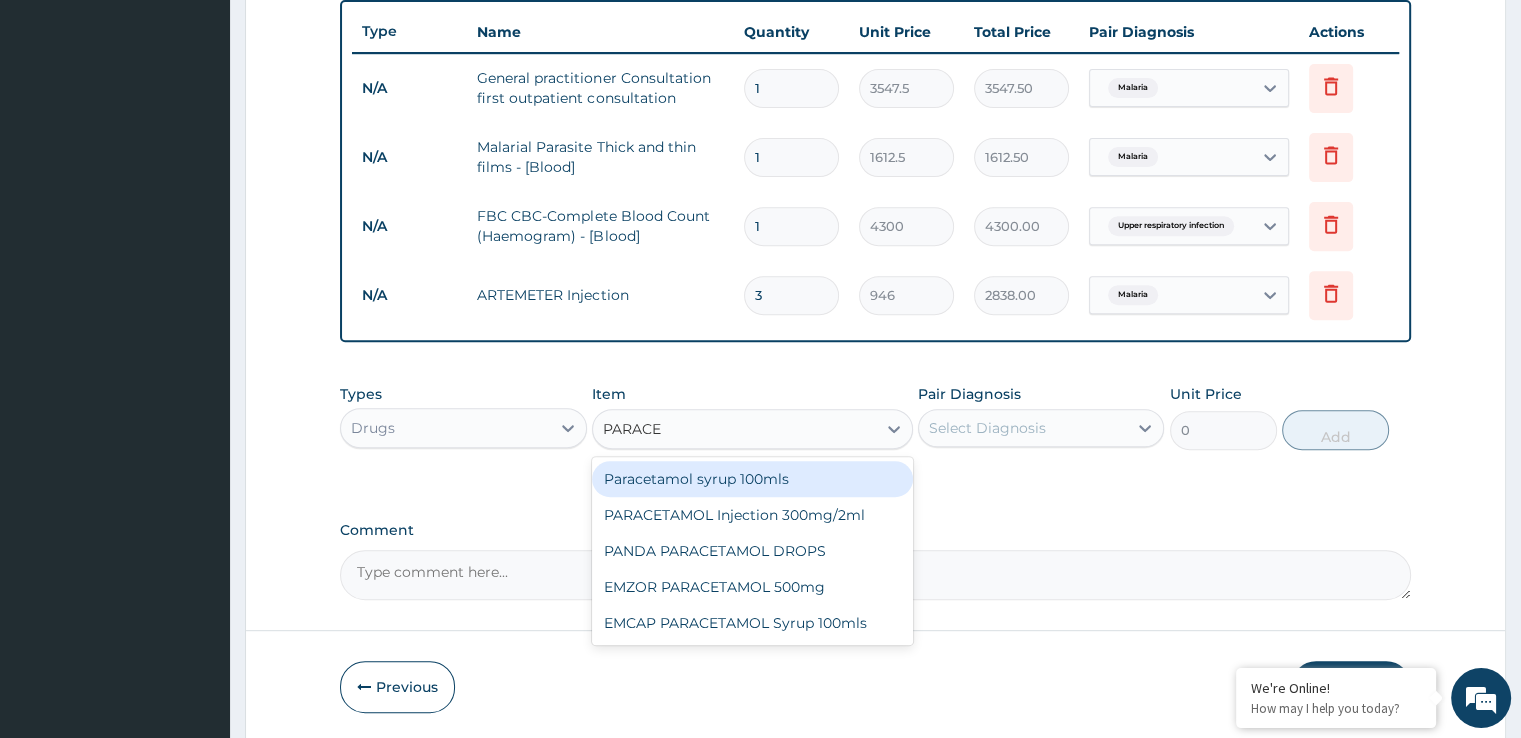 type on "PARACET" 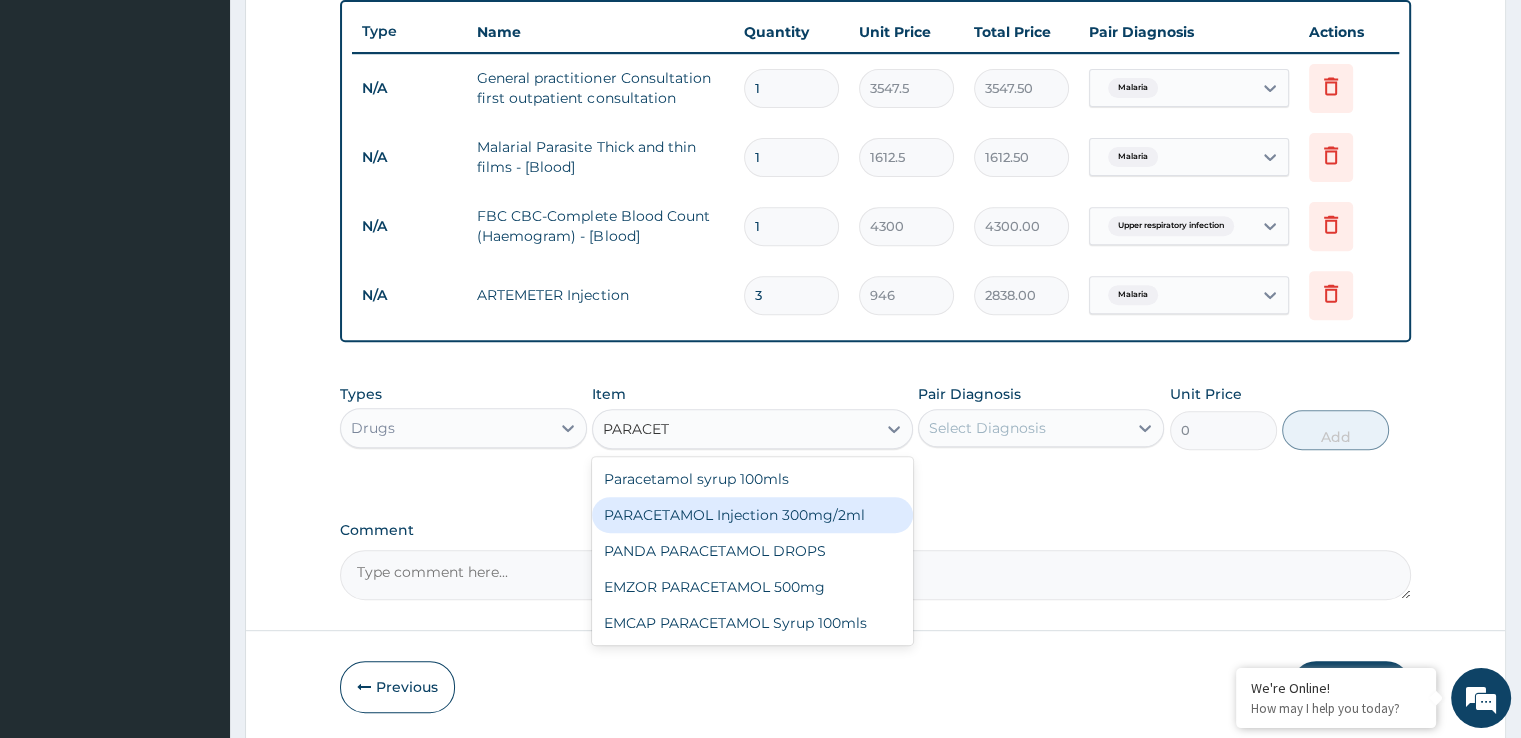 click on "PARACETAMOL Injection 300mg/2ml" at bounding box center [752, 515] 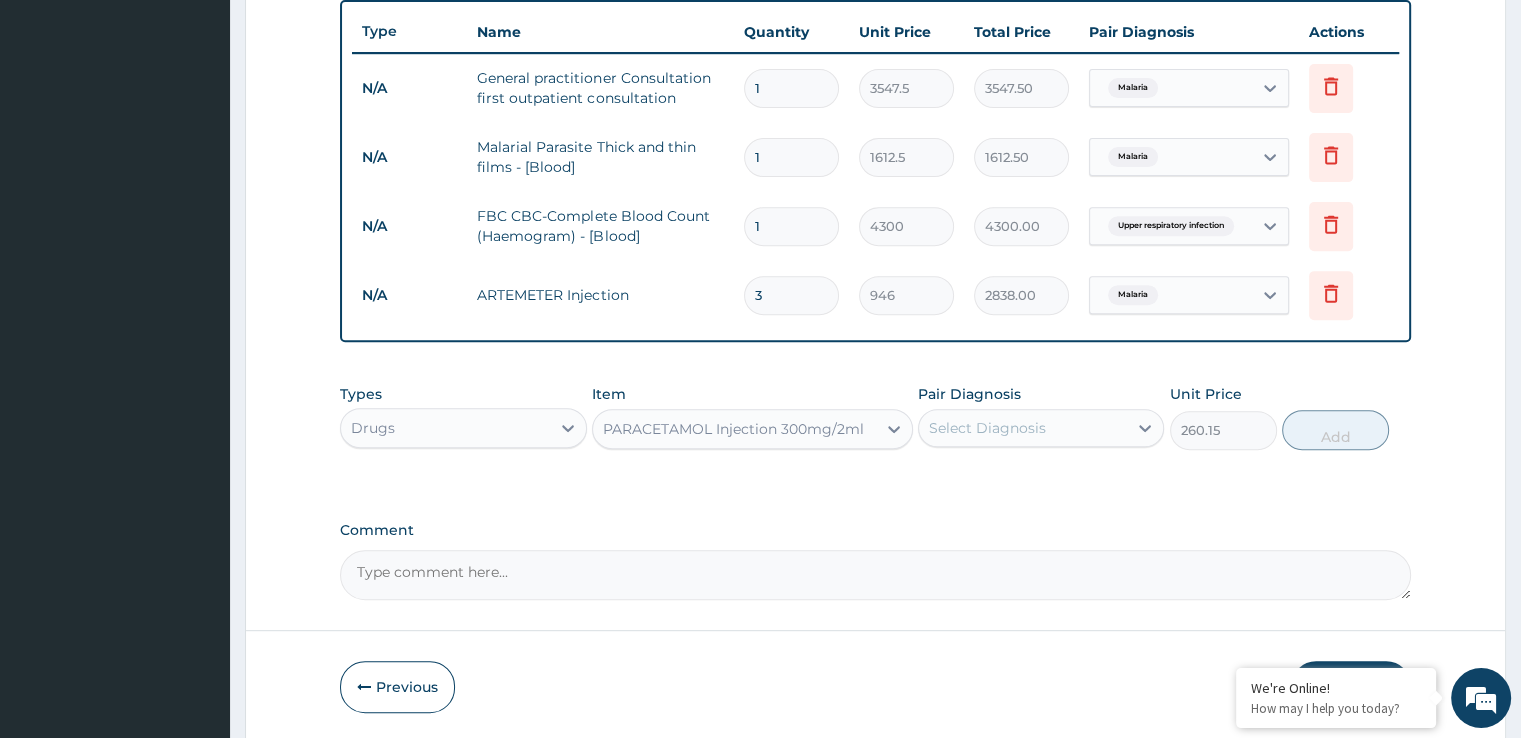 click on "Select Diagnosis" at bounding box center [987, 428] 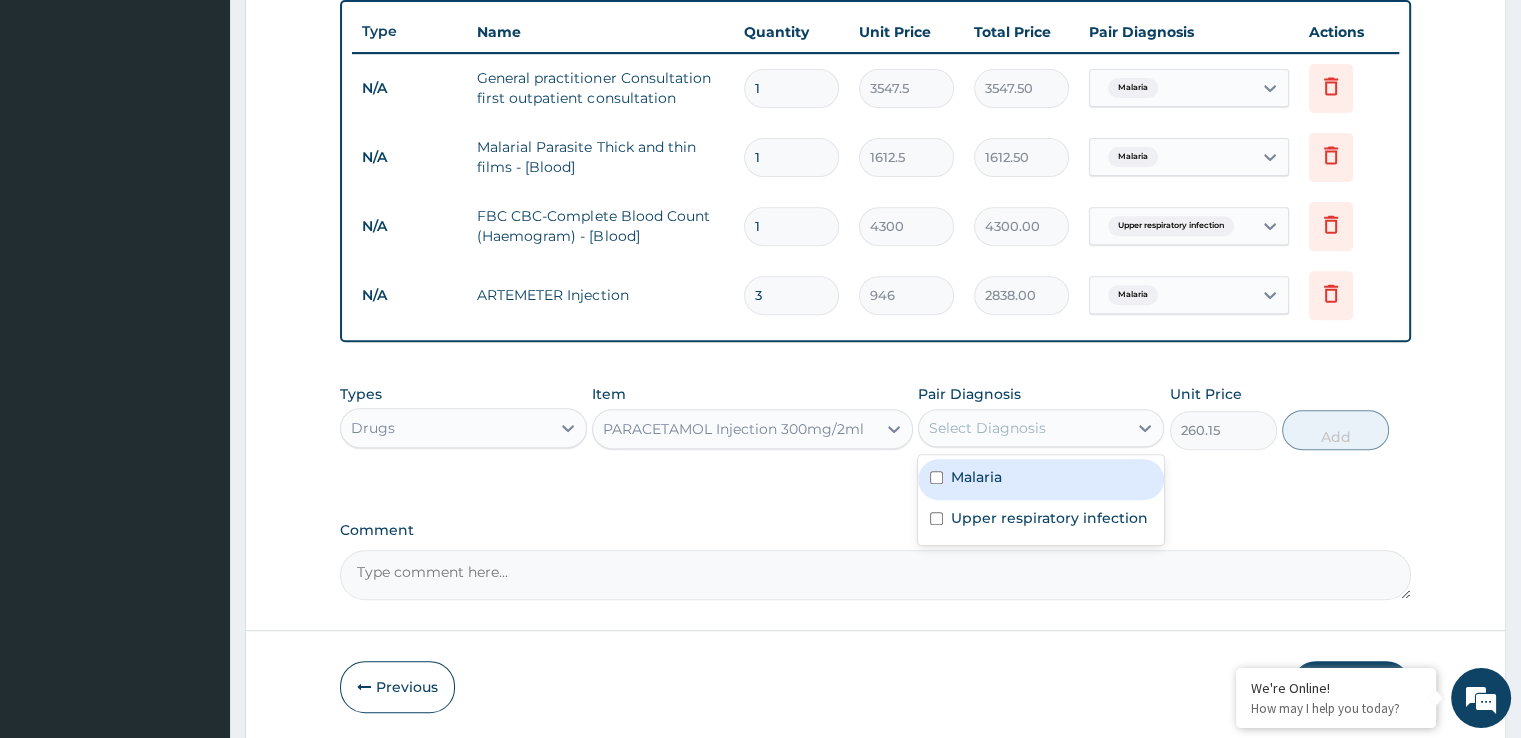 drag, startPoint x: 1001, startPoint y: 481, endPoint x: 1192, endPoint y: 470, distance: 191.3165 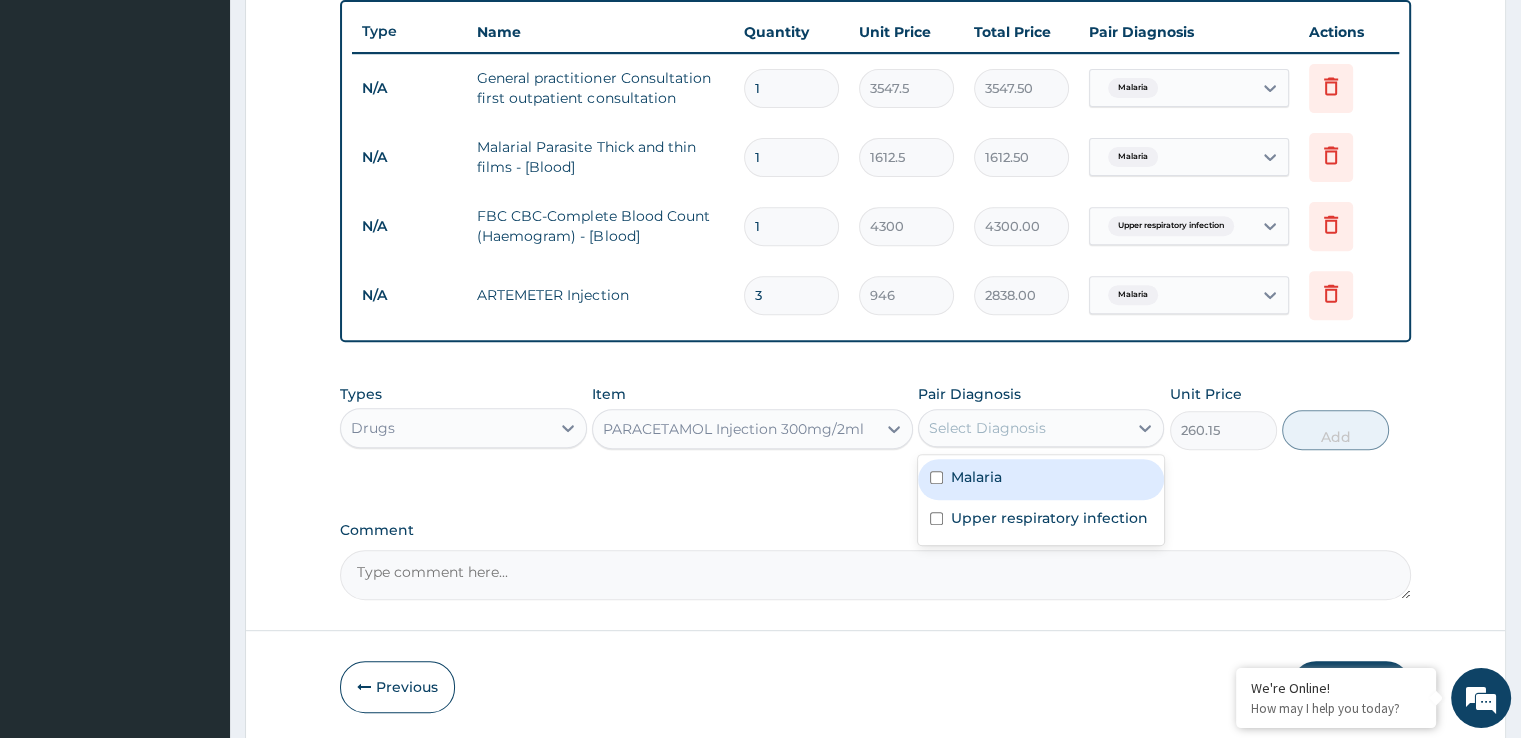click on "Malaria" at bounding box center [1041, 479] 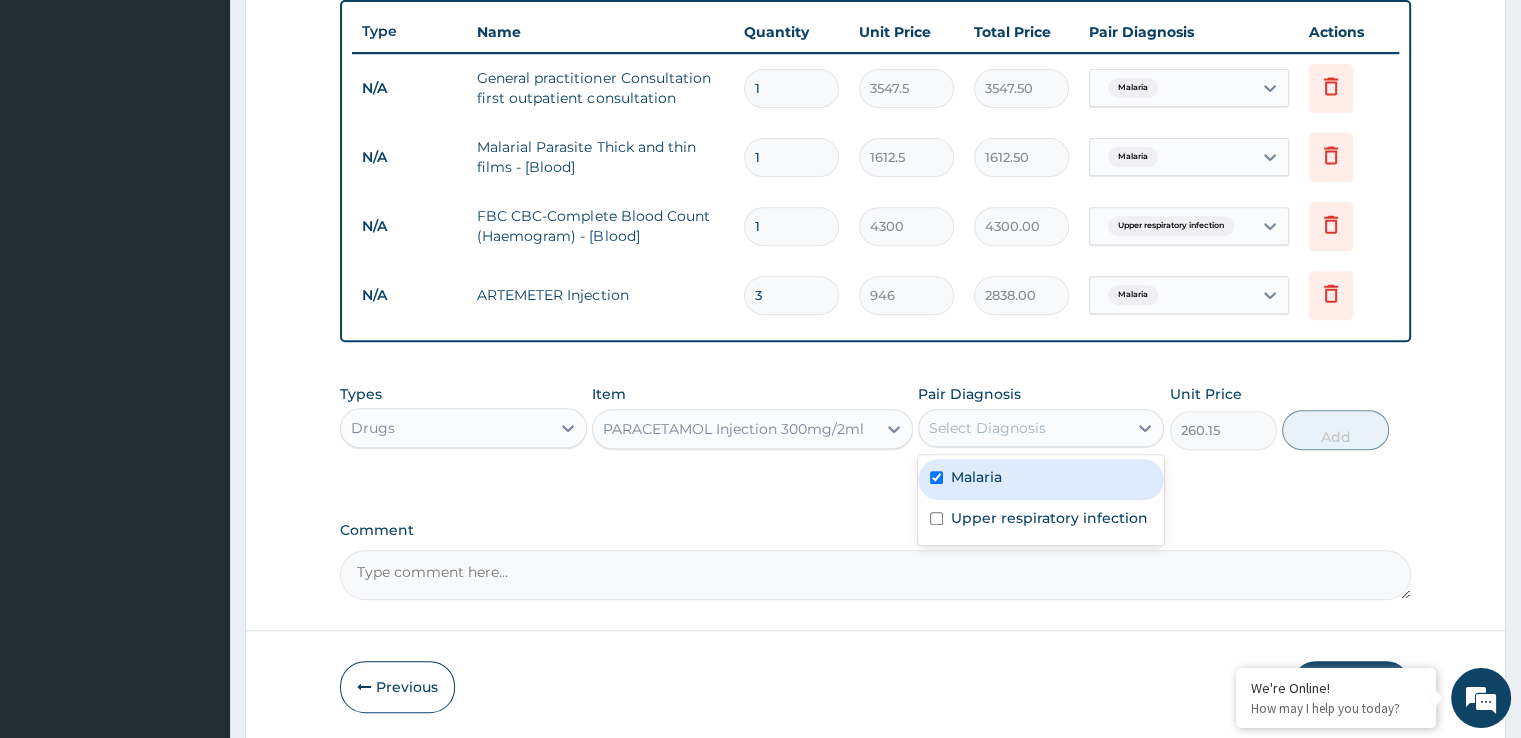 checkbox on "true" 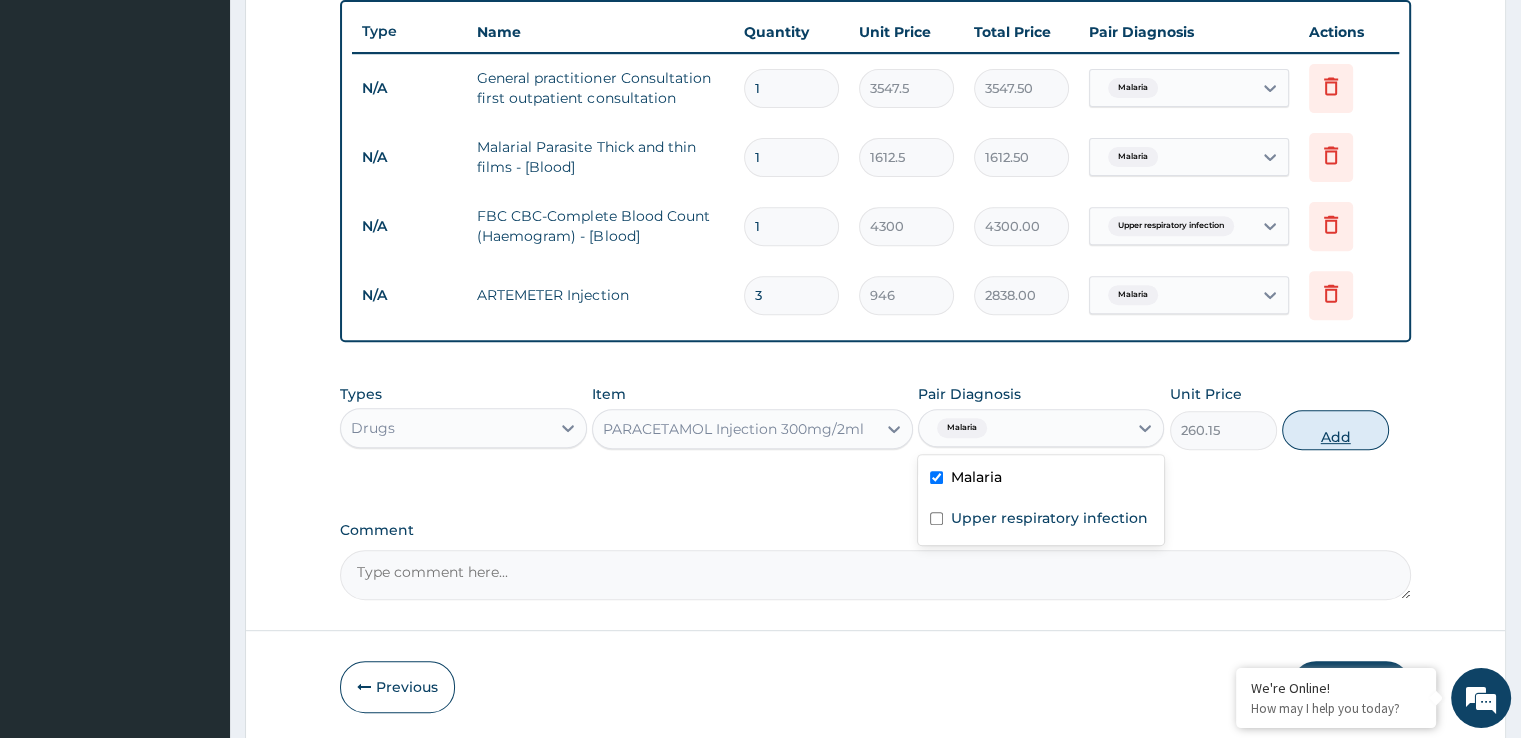 click on "Add" at bounding box center [1335, 430] 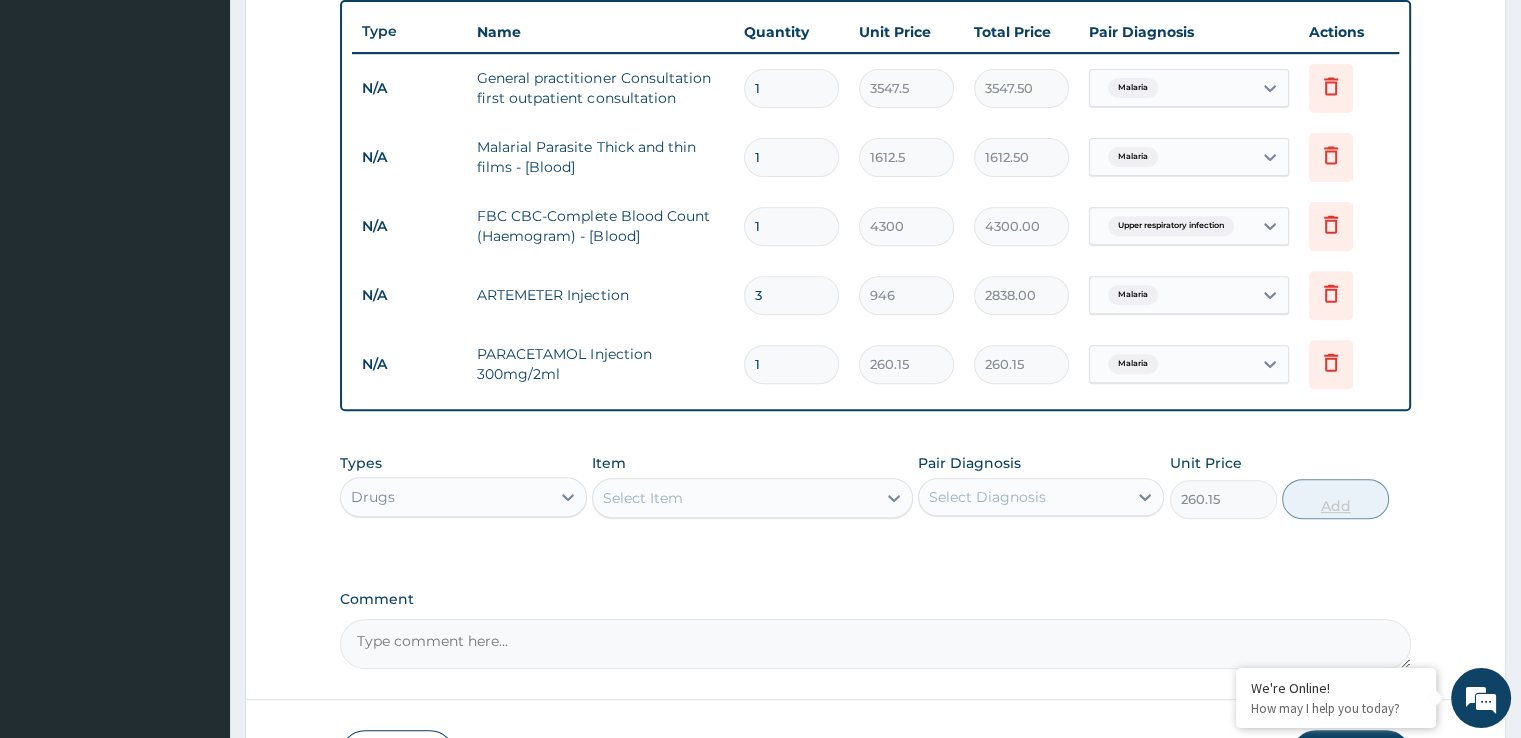type on "0" 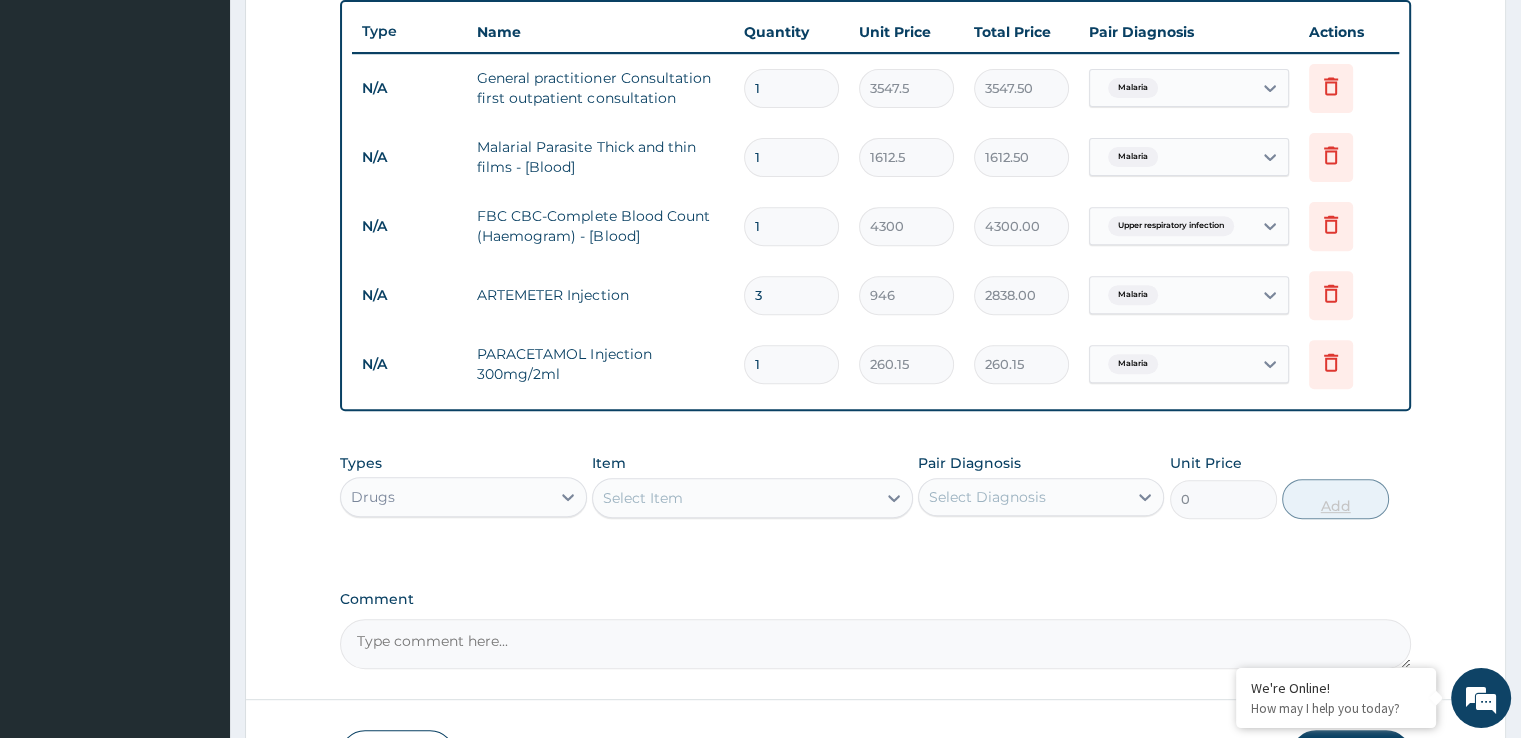 type 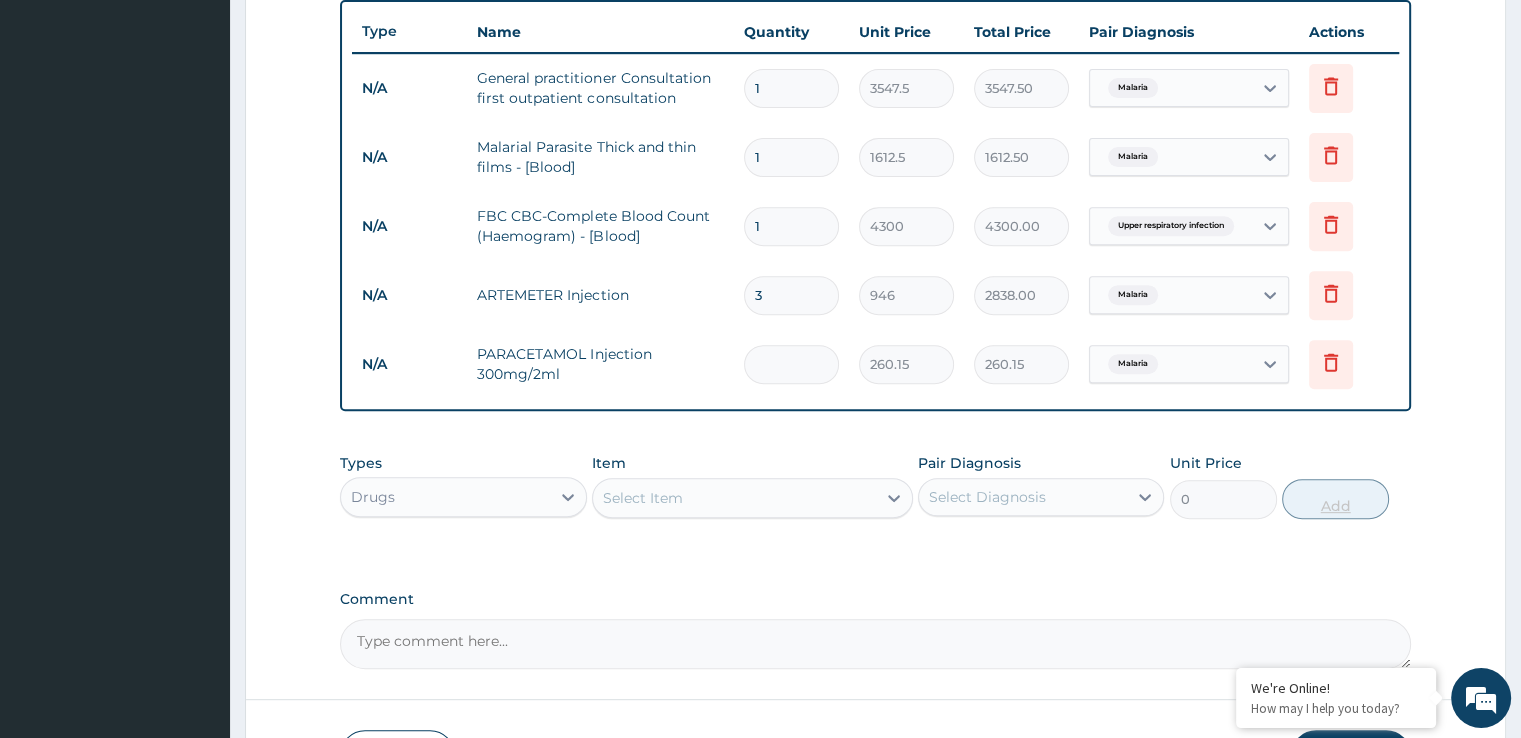 type on "0.00" 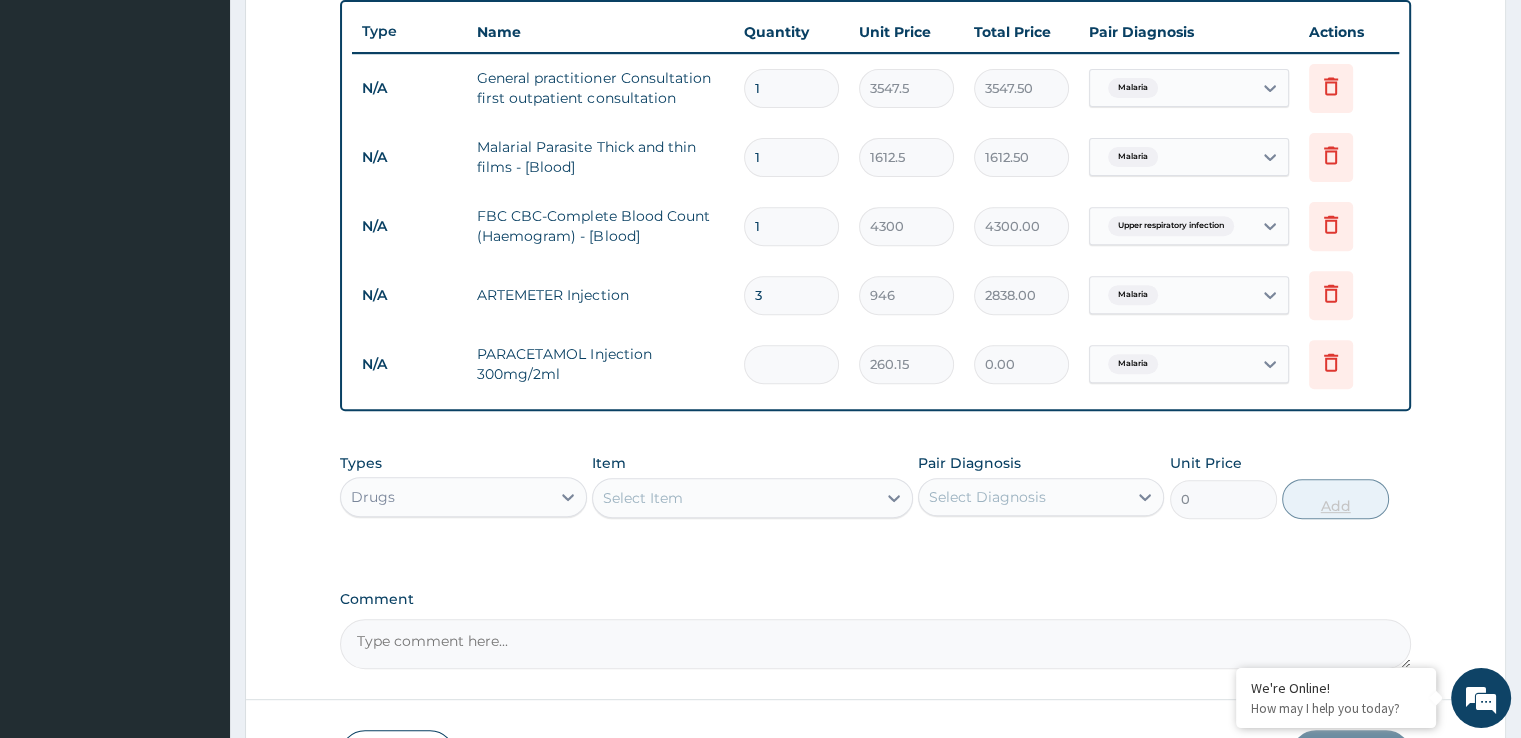 type on "3" 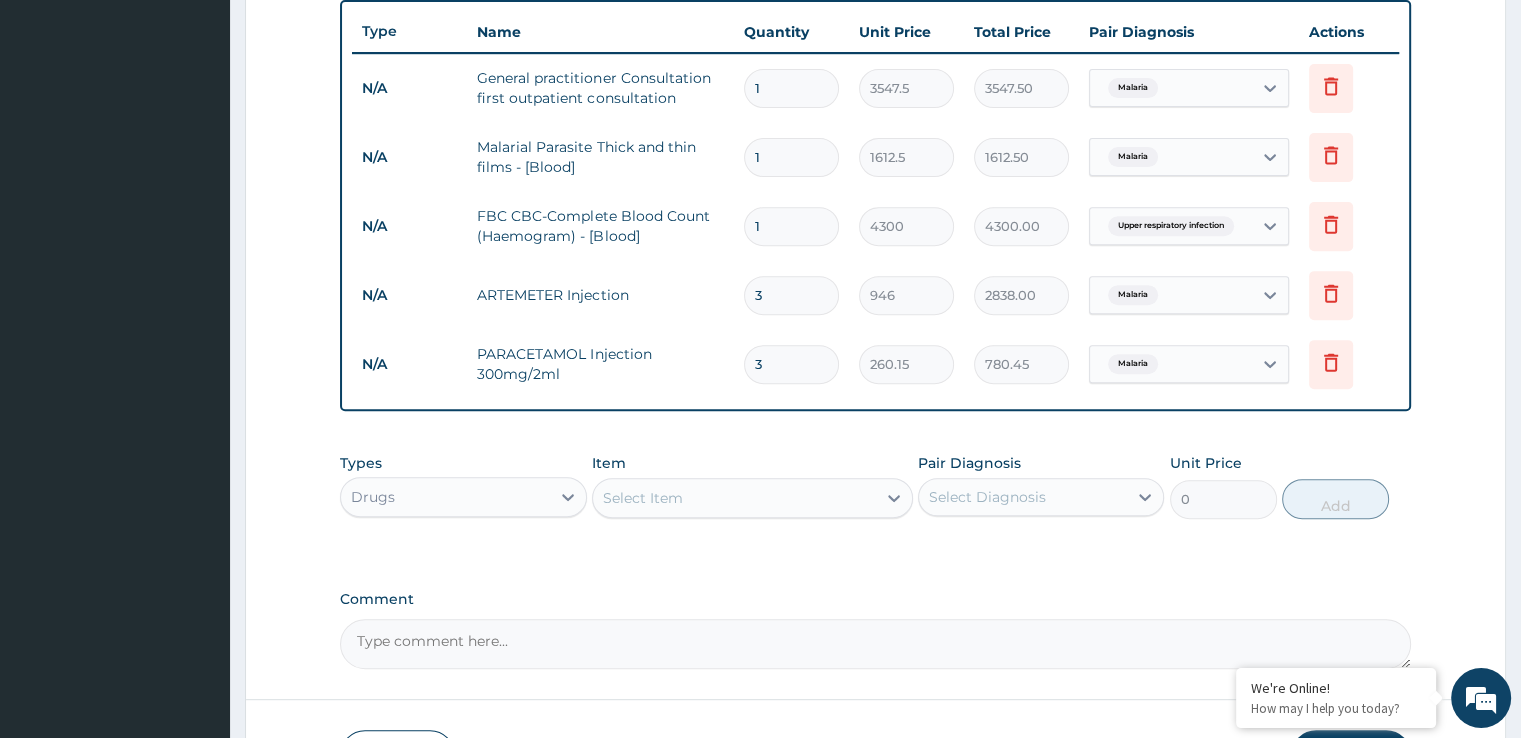 type on "3" 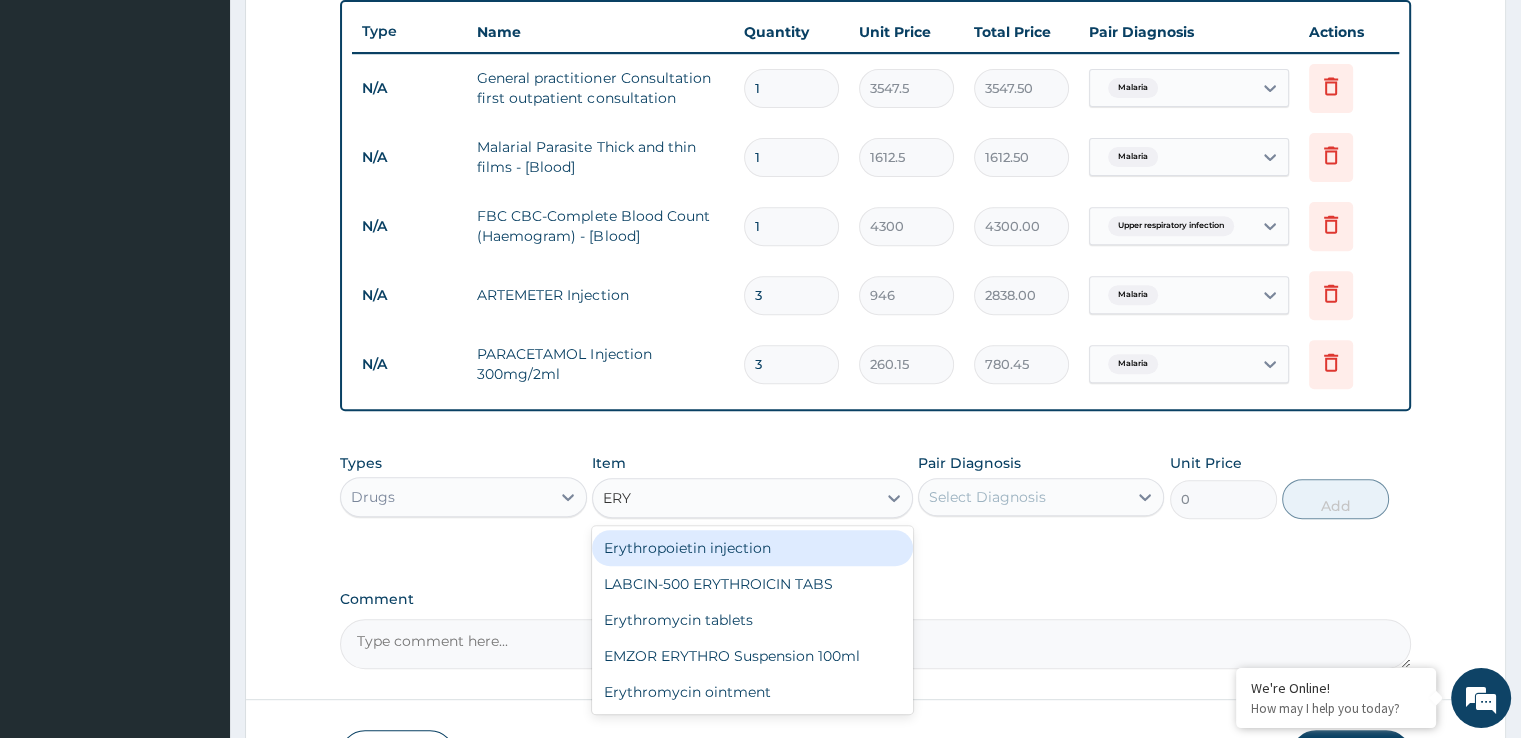 type on "ERYT" 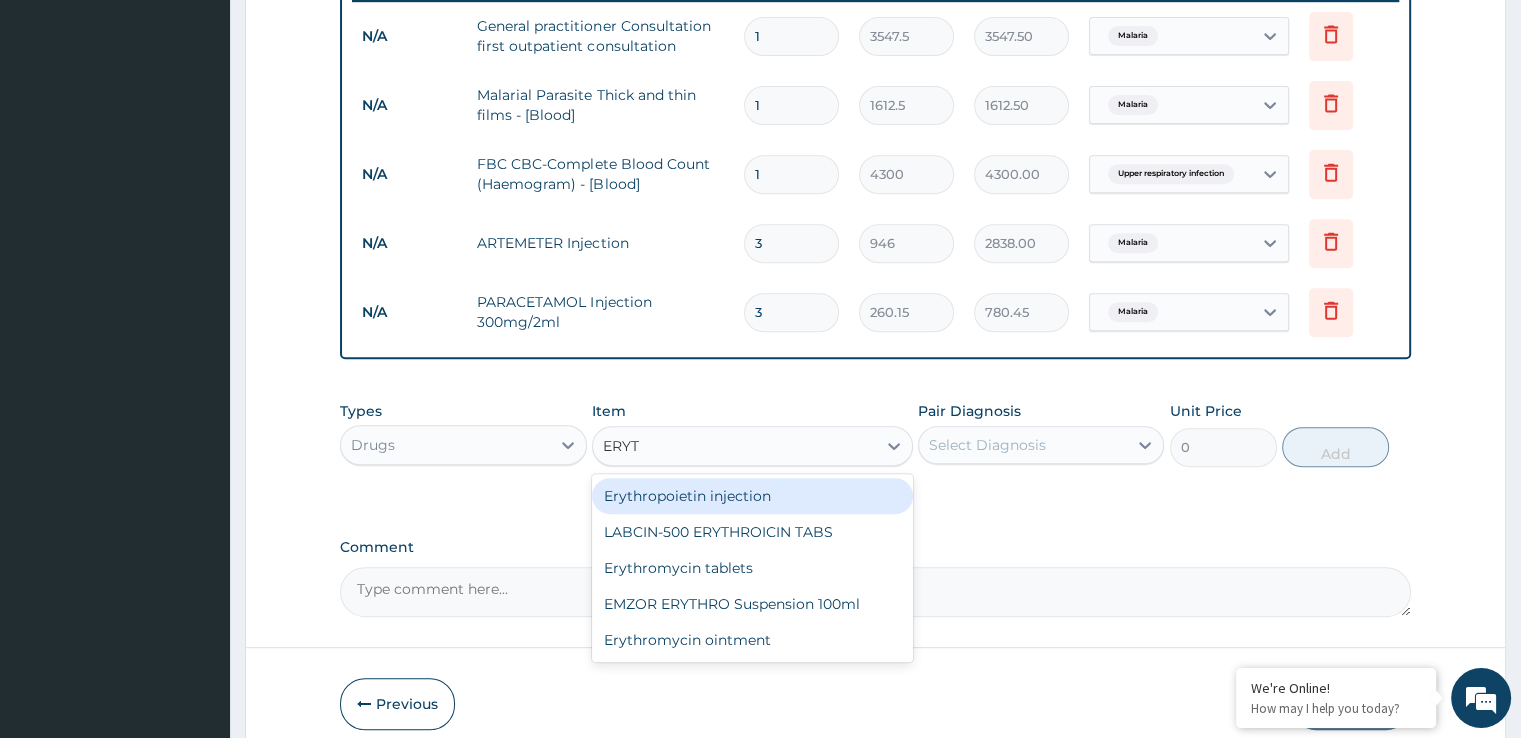 scroll, scrollTop: 844, scrollLeft: 0, axis: vertical 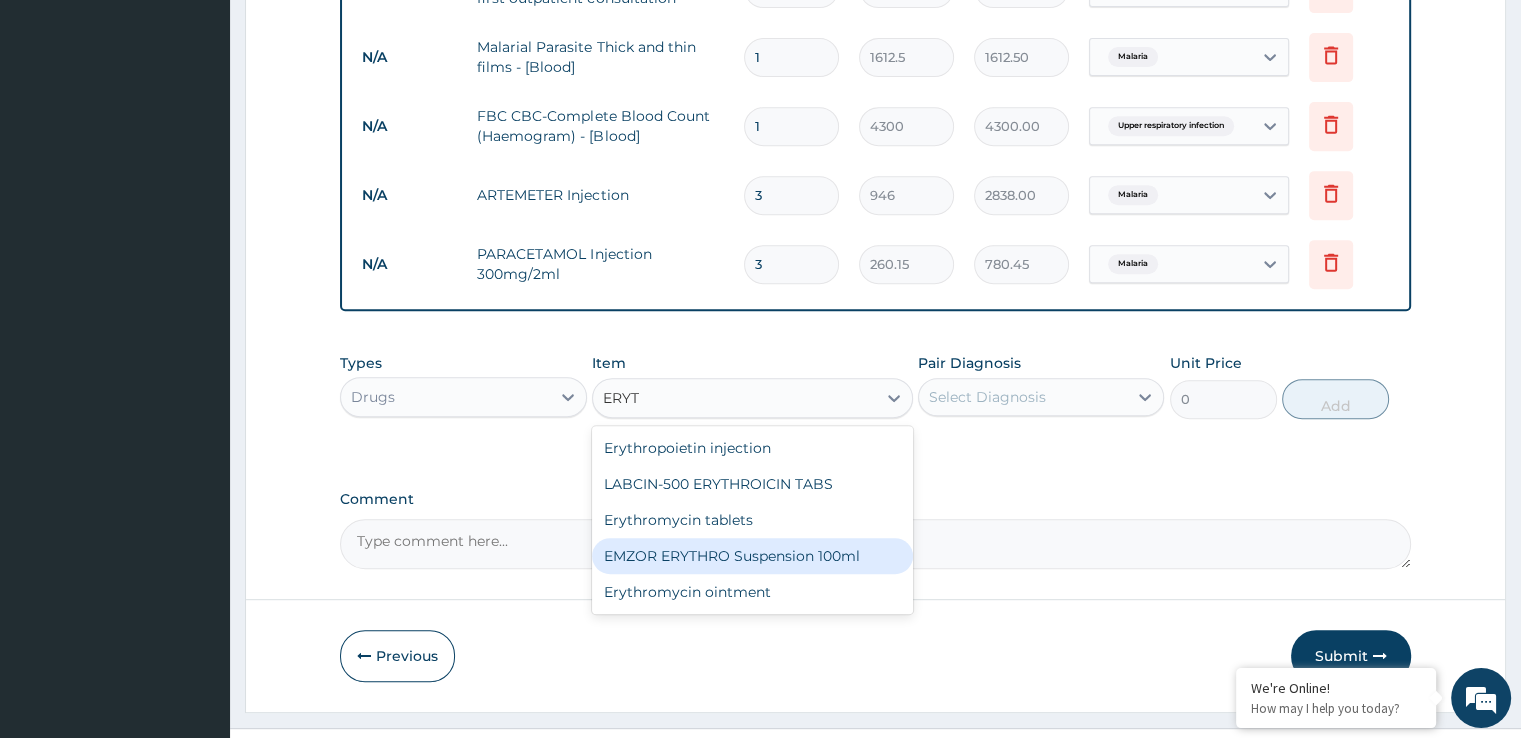 click on "EMZOR ERYTHRO Suspension 100ml" at bounding box center (752, 556) 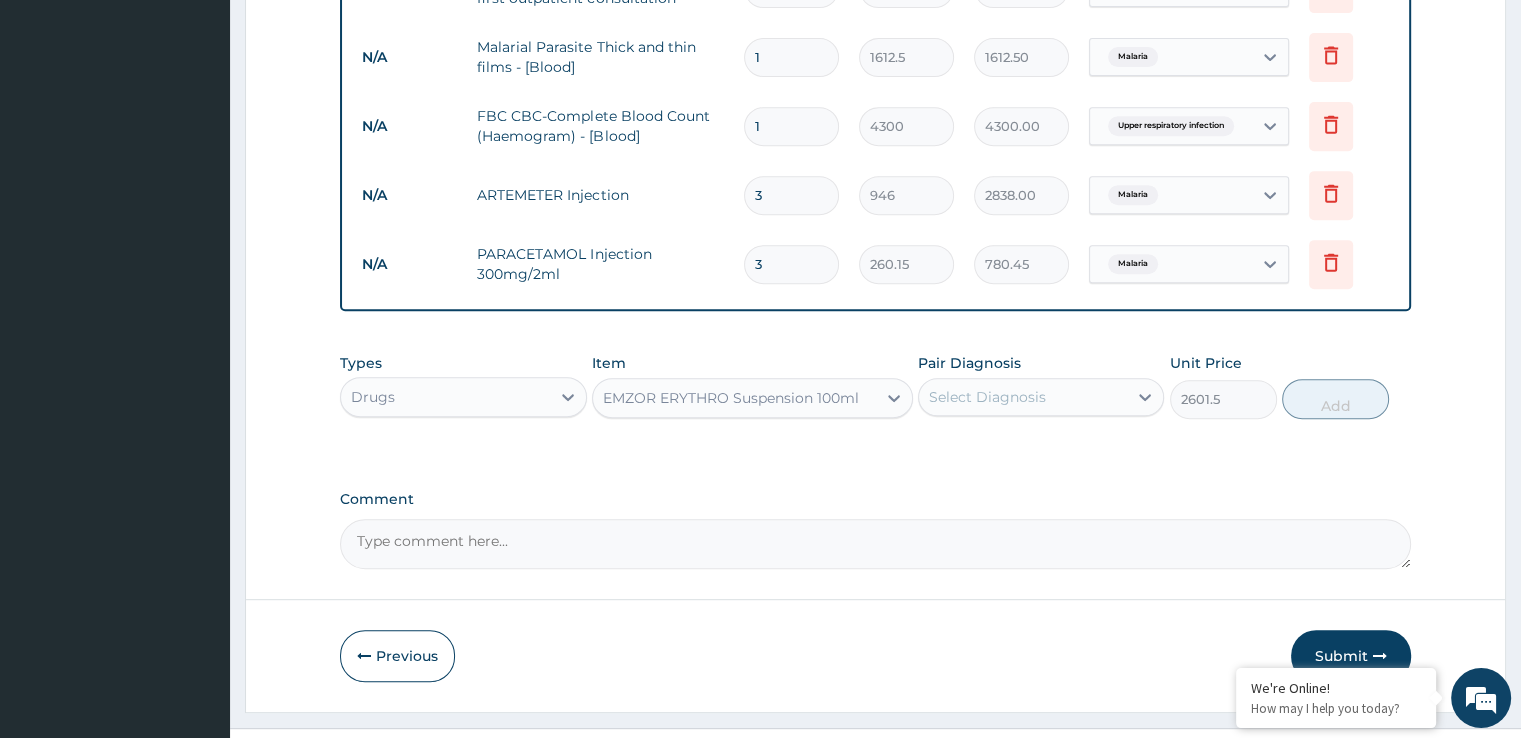 click on "Select Diagnosis" at bounding box center (987, 397) 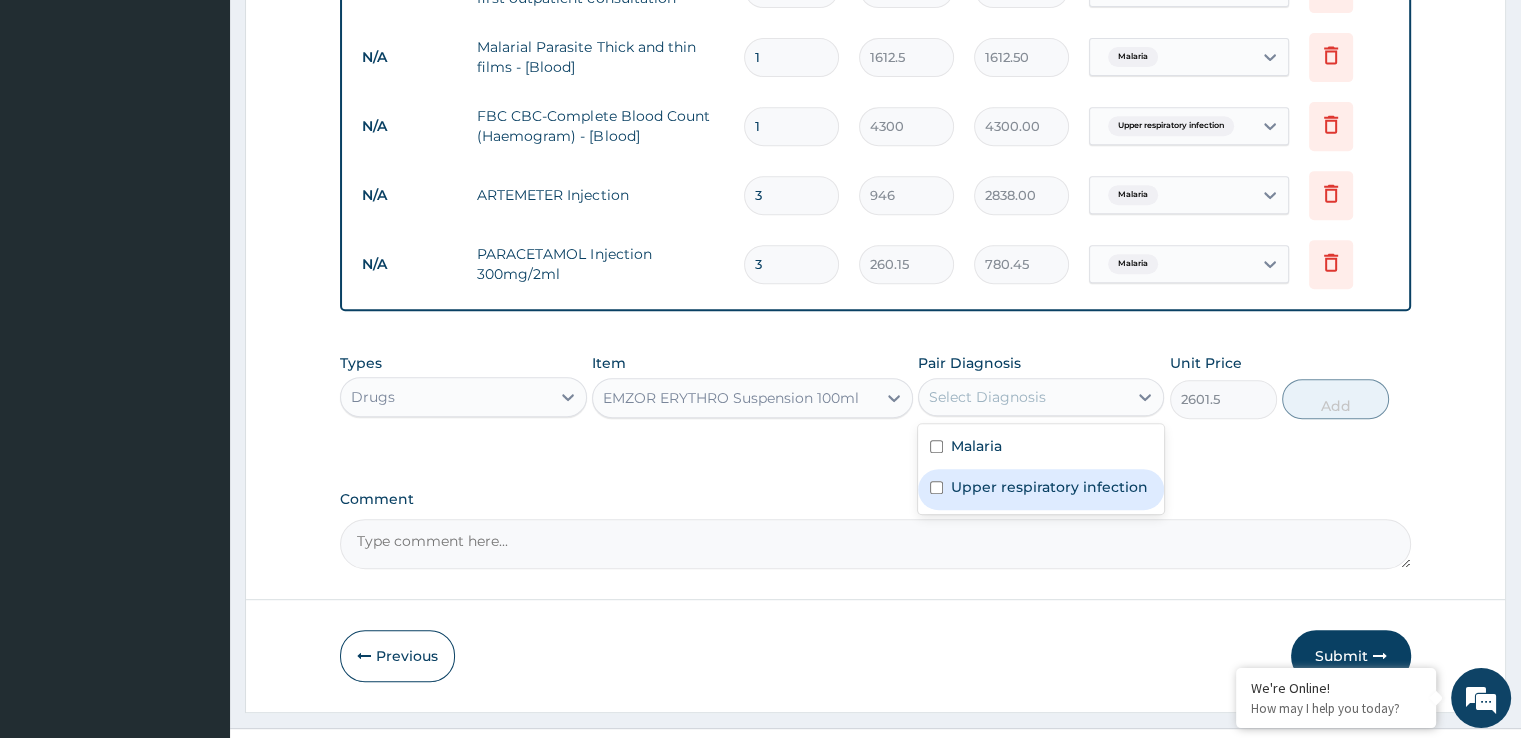 click on "Upper respiratory infection" at bounding box center [1049, 487] 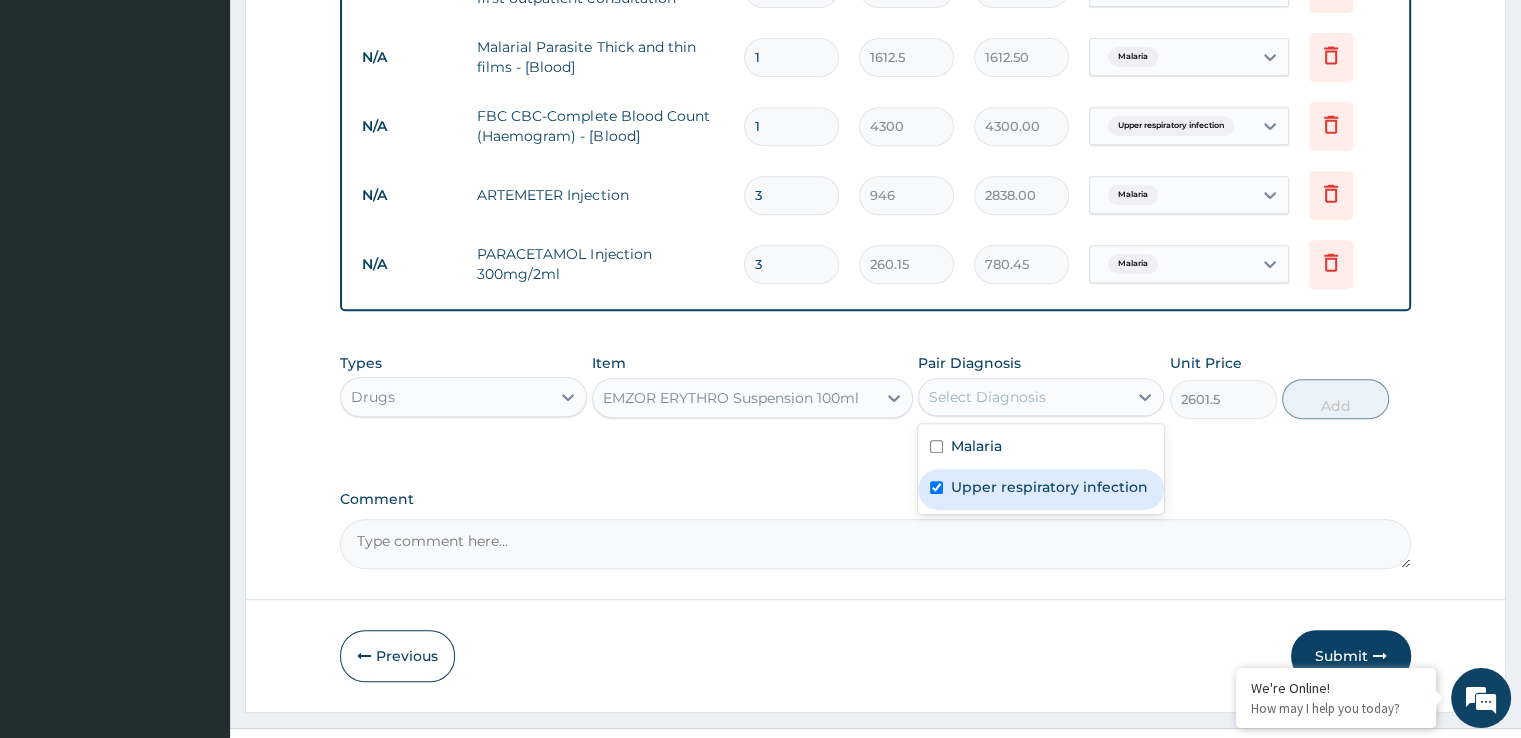 checkbox on "true" 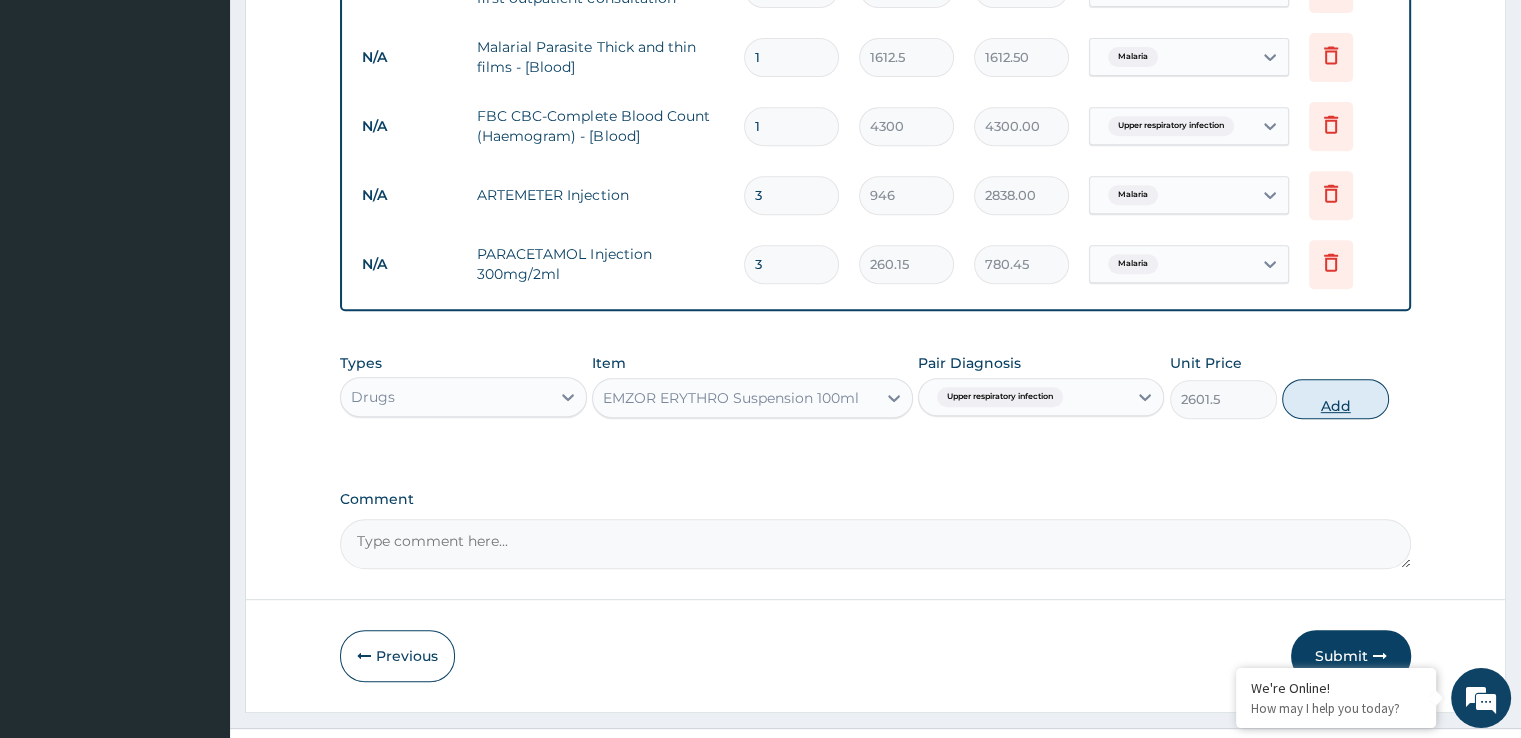 click on "Add" at bounding box center (1335, 399) 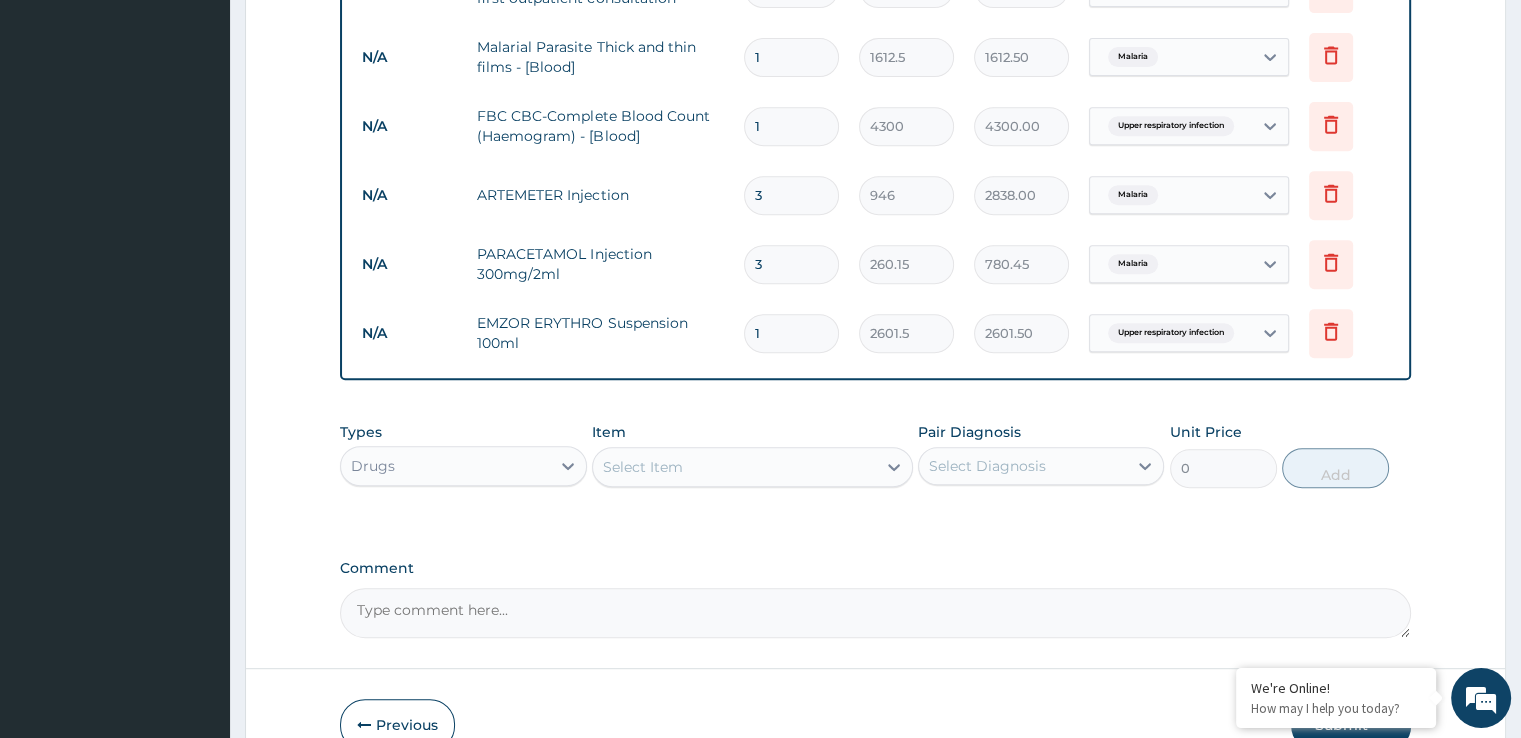 click on "Select Item" at bounding box center [643, 467] 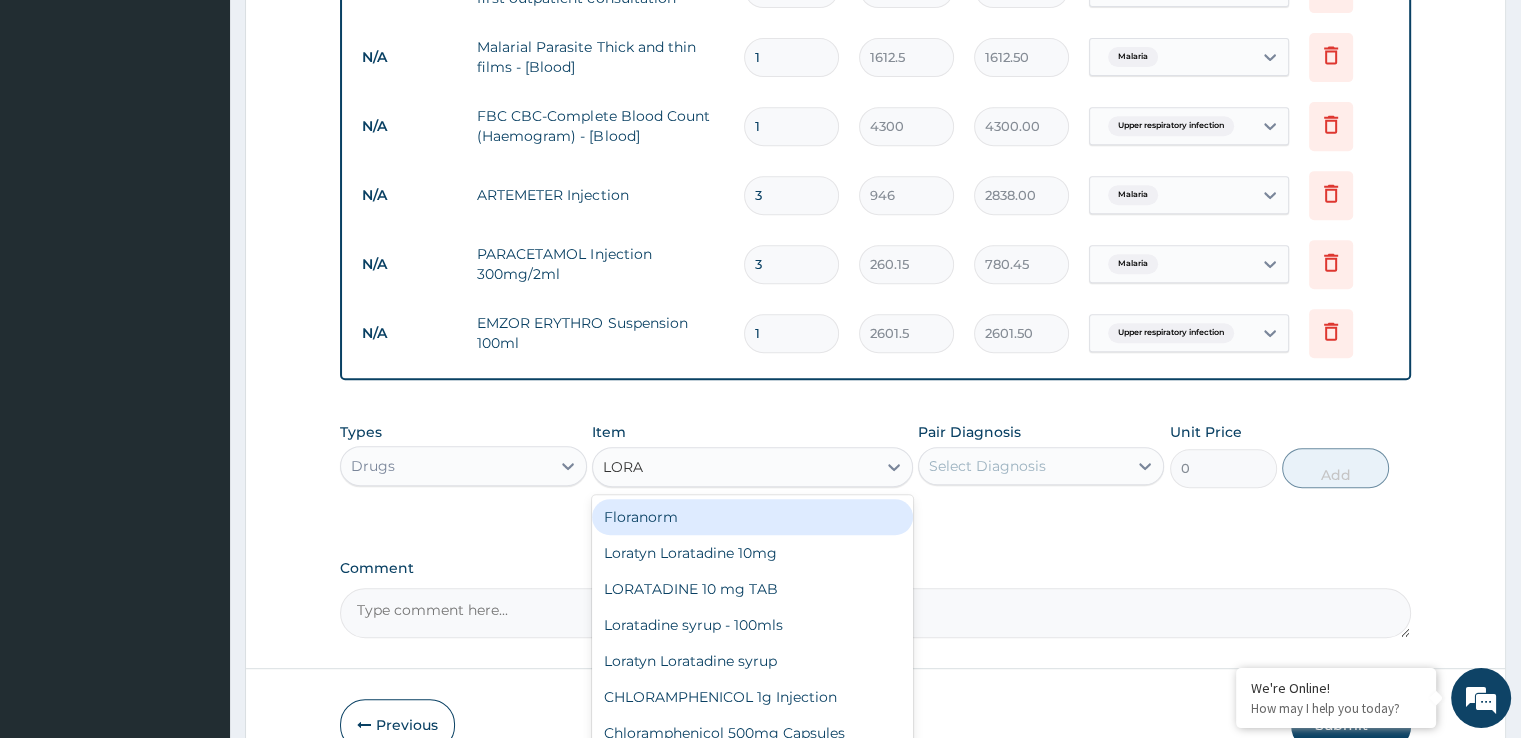 type on "LORAT" 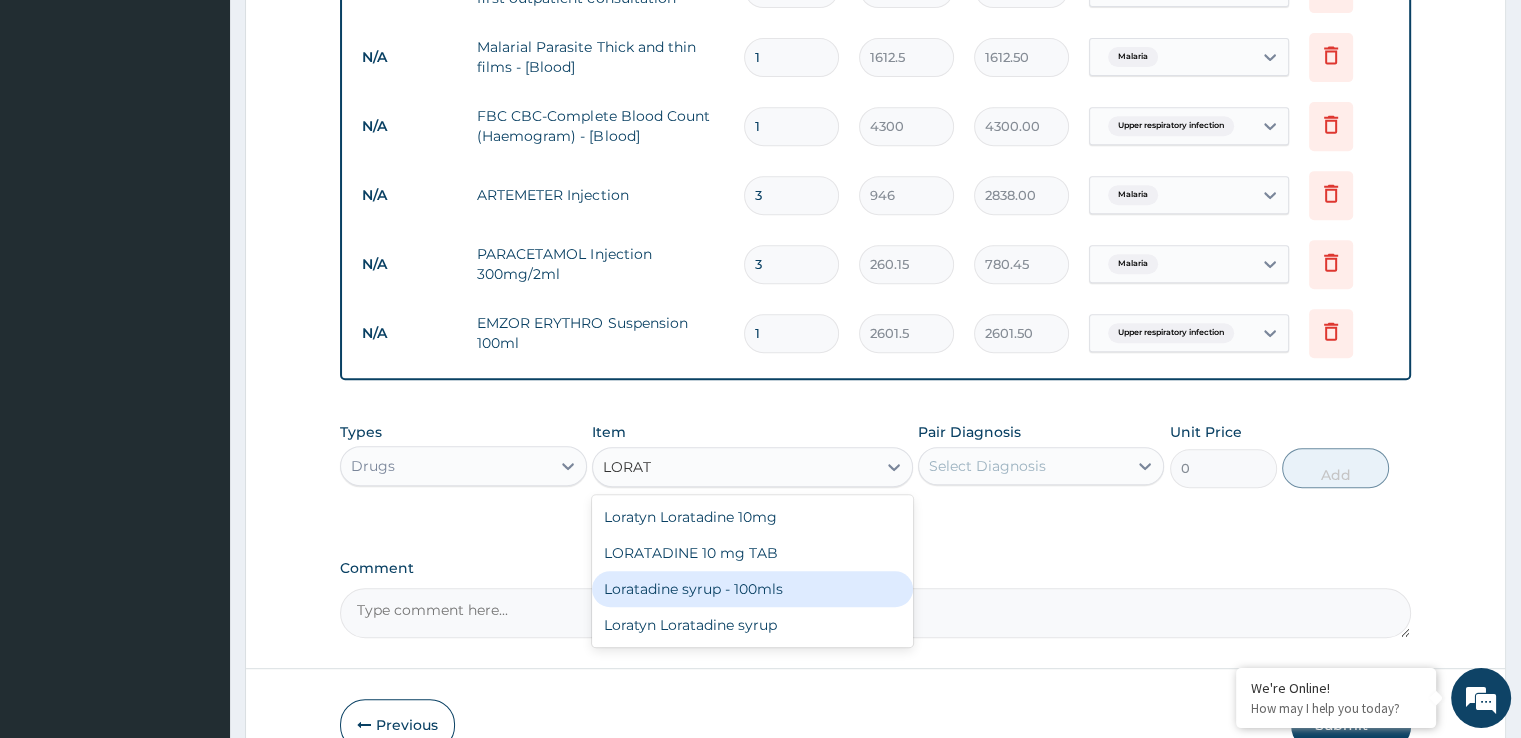 click on "Loratadine syrup - 100mls" at bounding box center [752, 589] 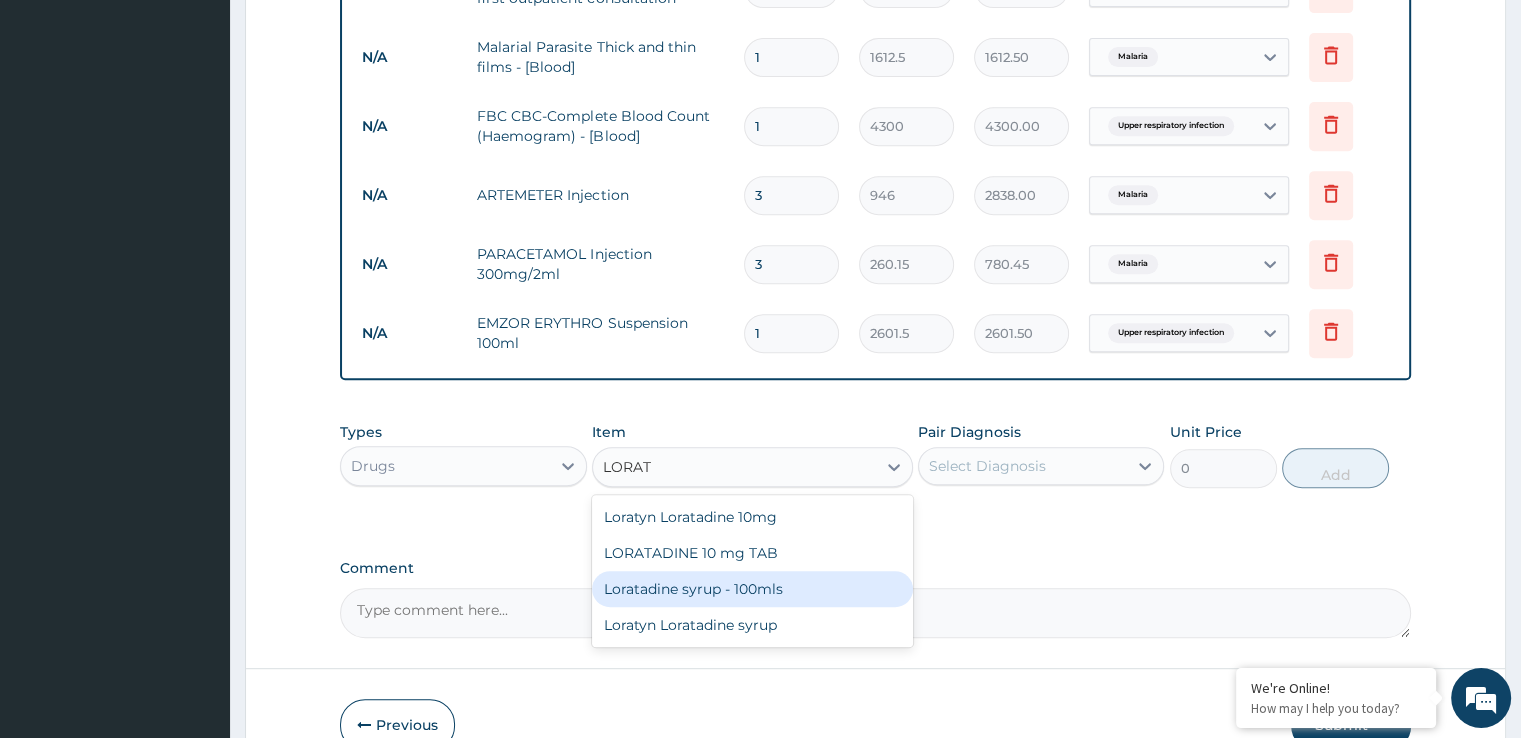 type 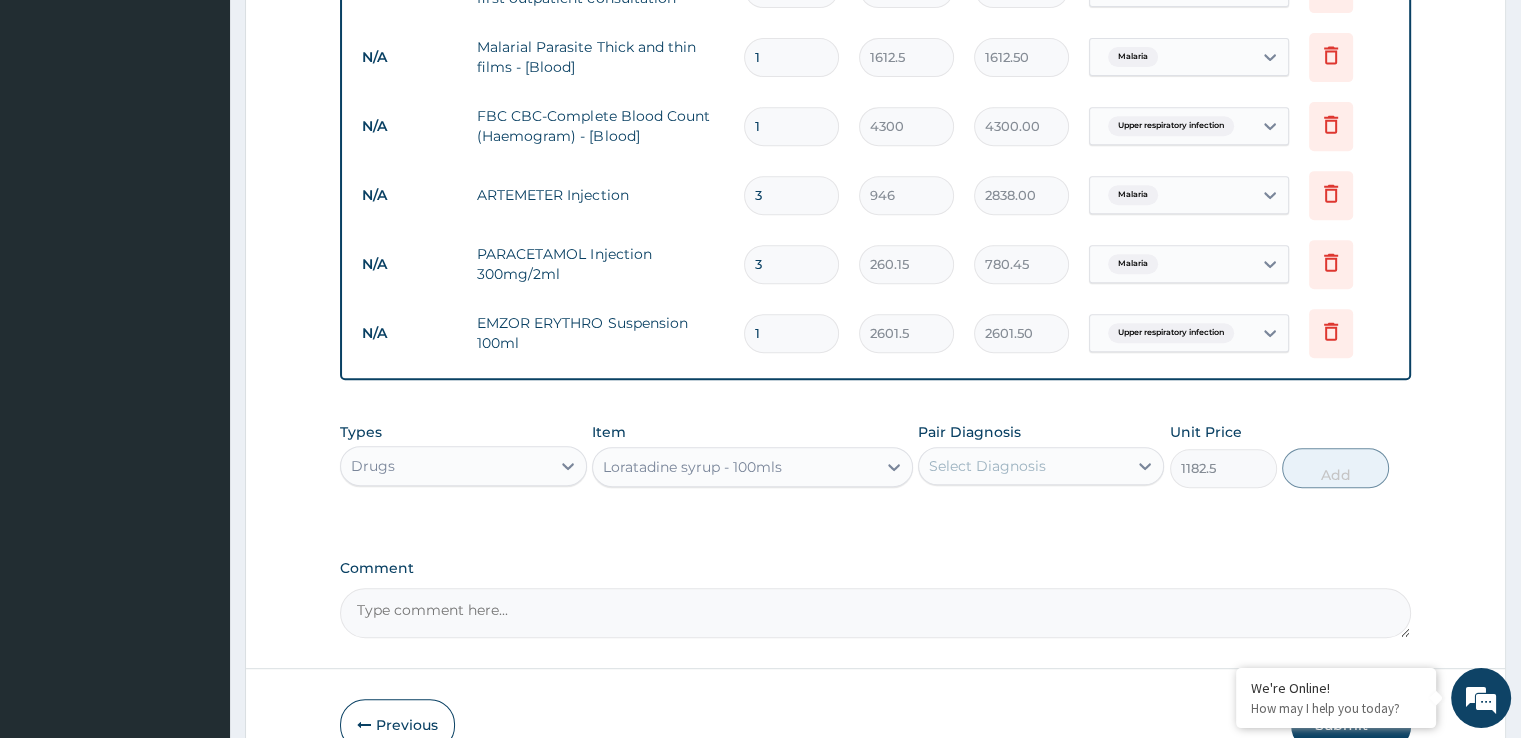 click on "Select Diagnosis" at bounding box center [1023, 466] 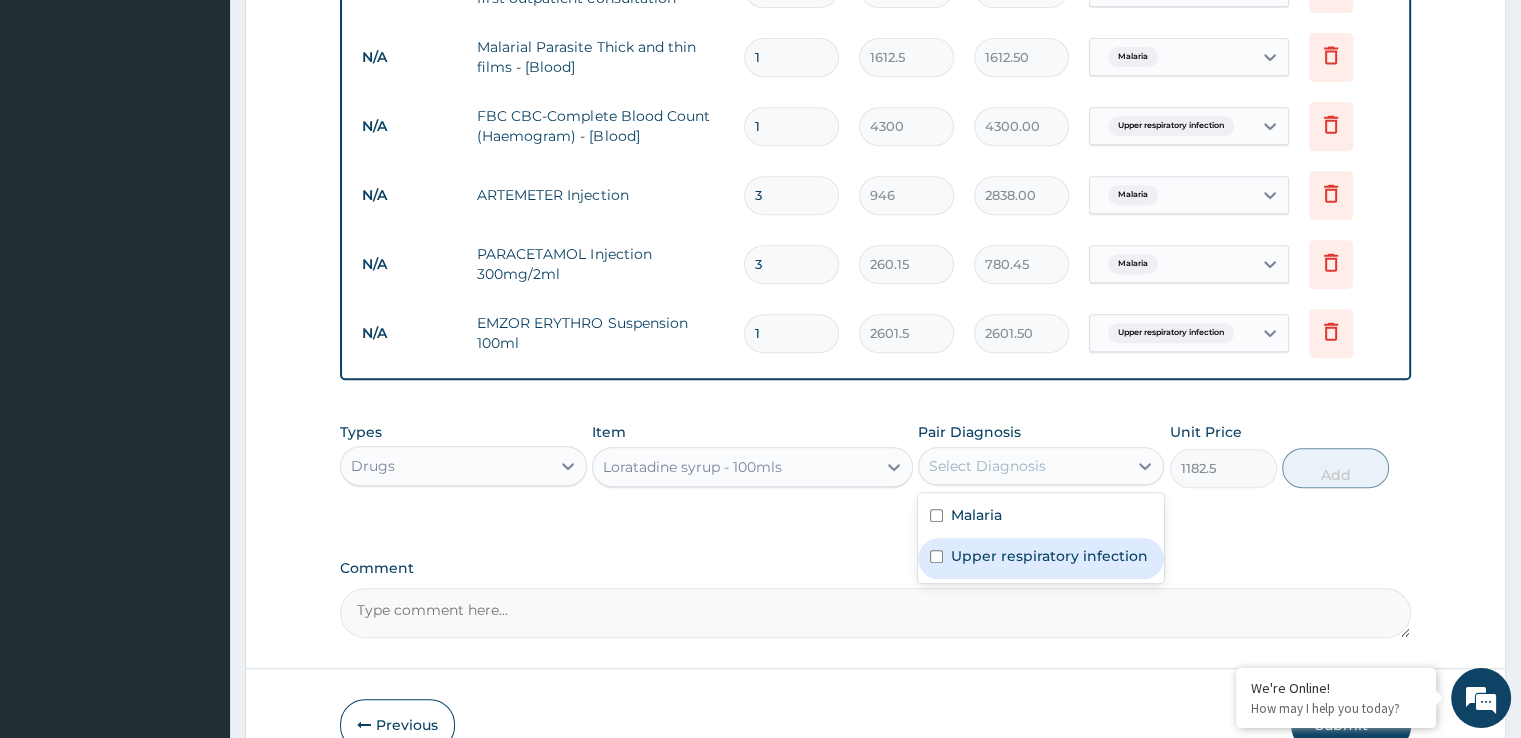 click on "Upper respiratory infection" at bounding box center [1049, 556] 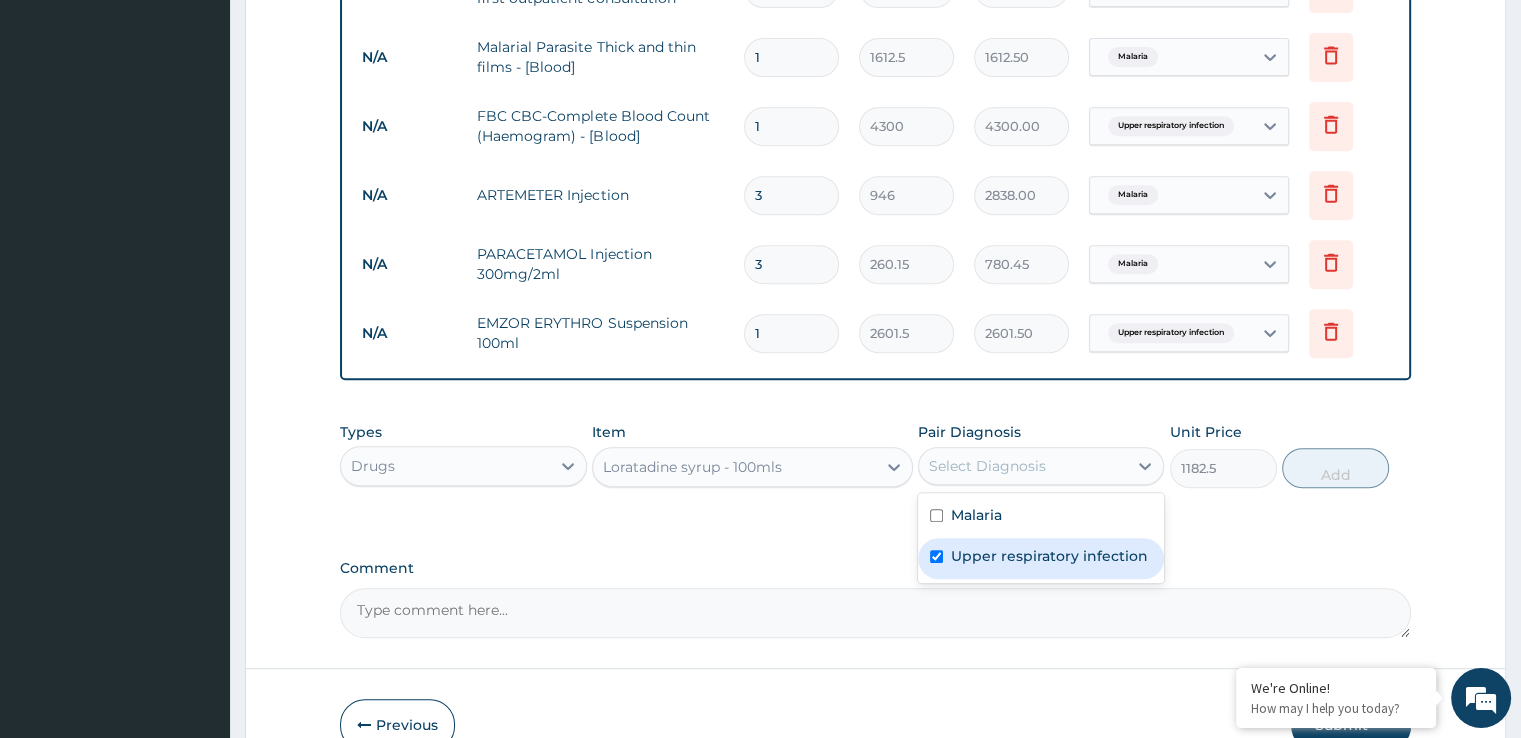 checkbox on "true" 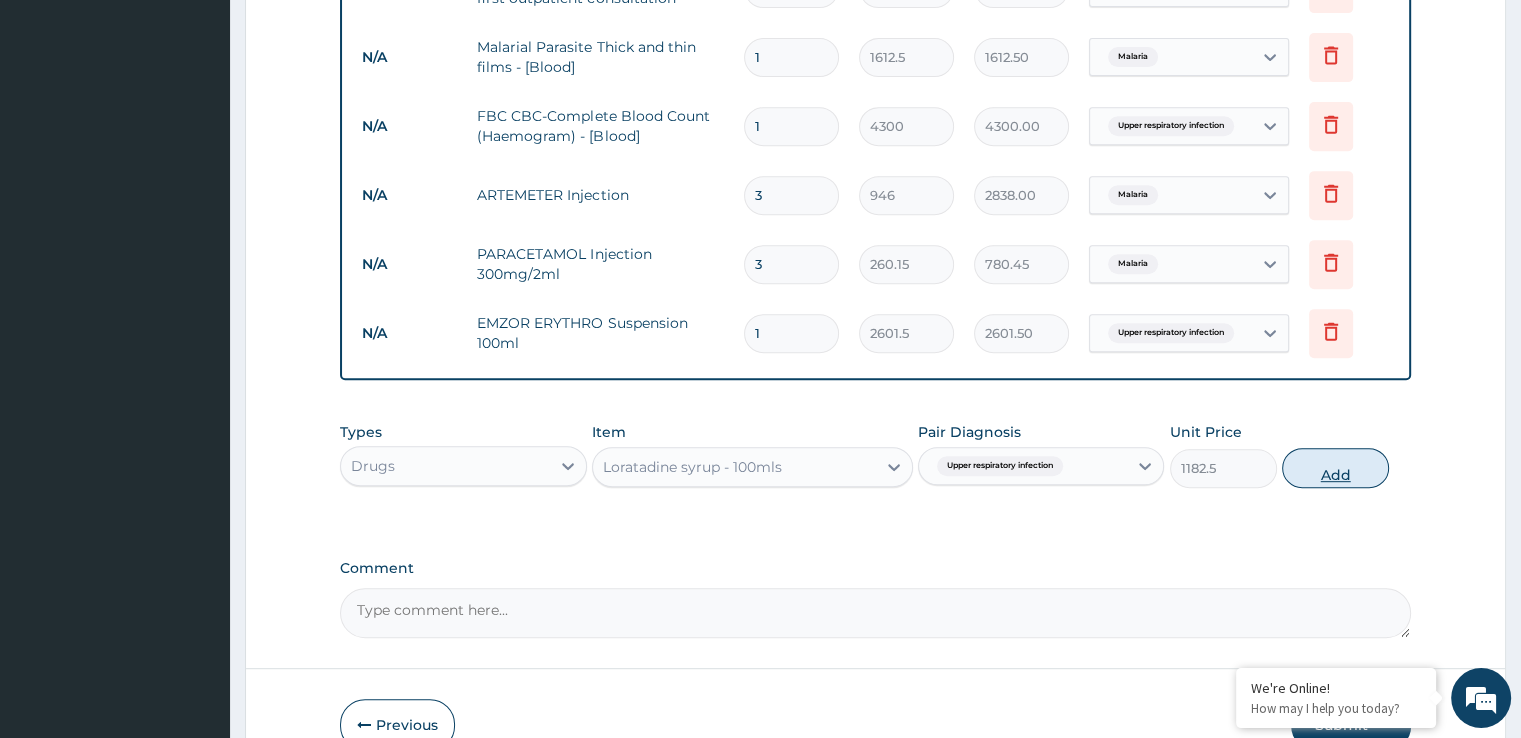 click on "Add" at bounding box center [1335, 468] 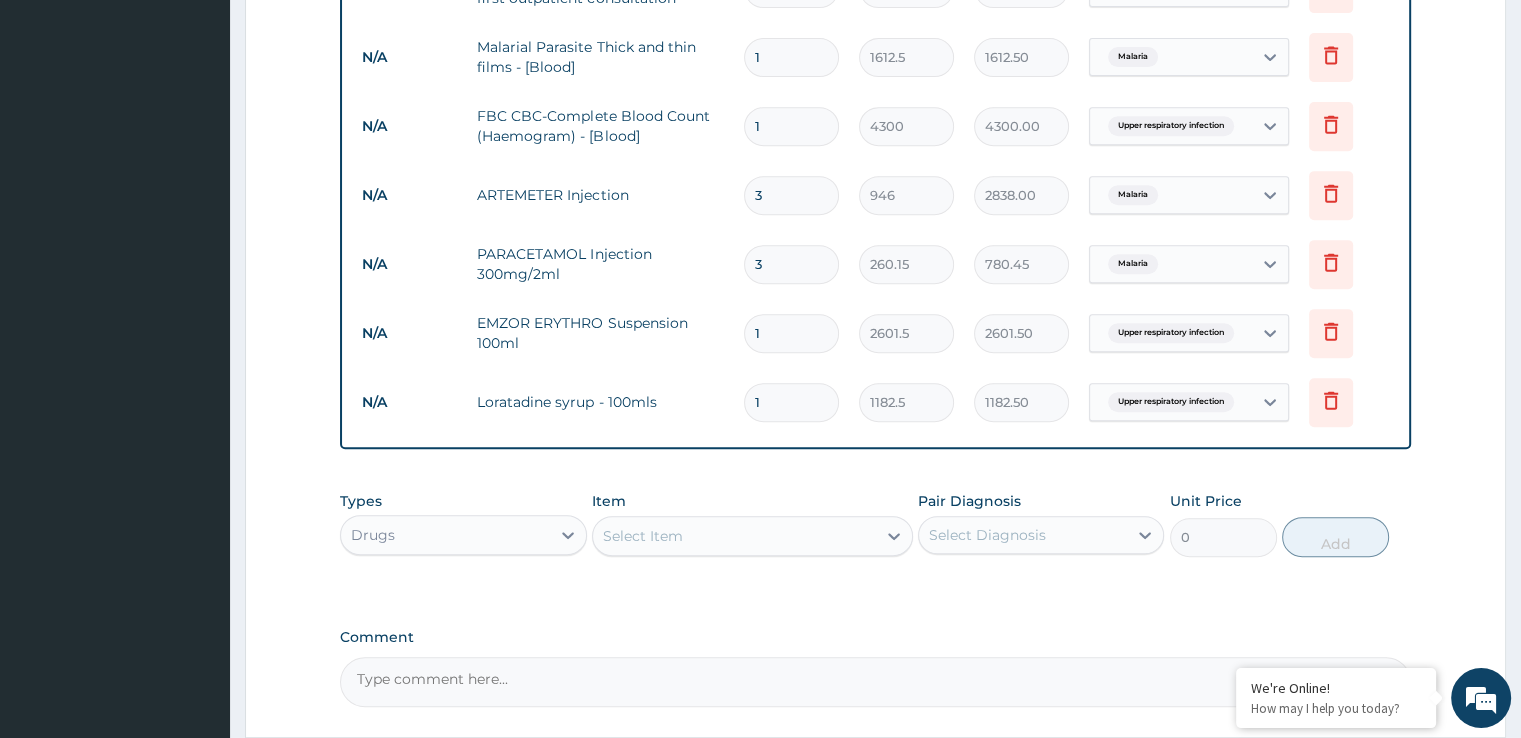 click on "Select Item" at bounding box center [734, 536] 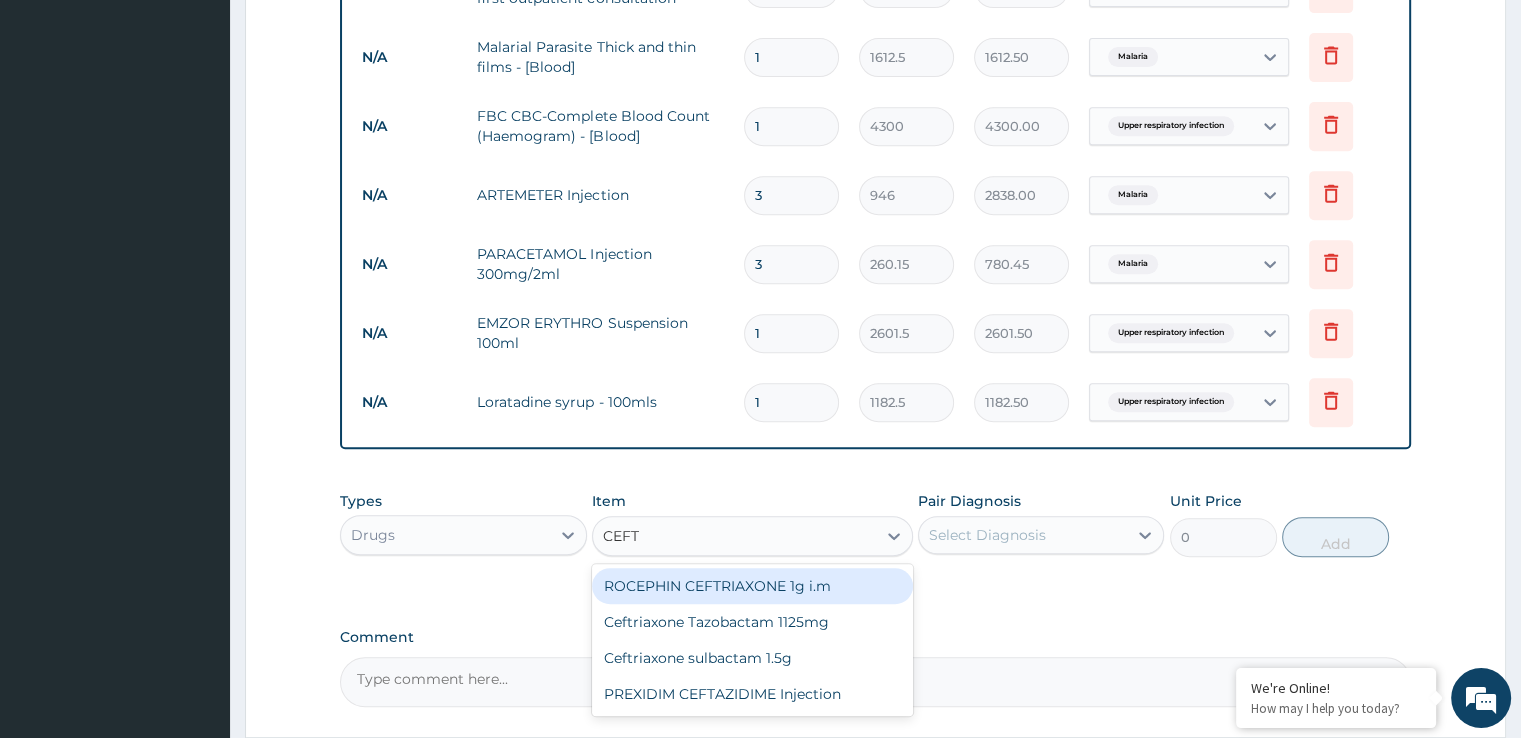 type on "CEFTR" 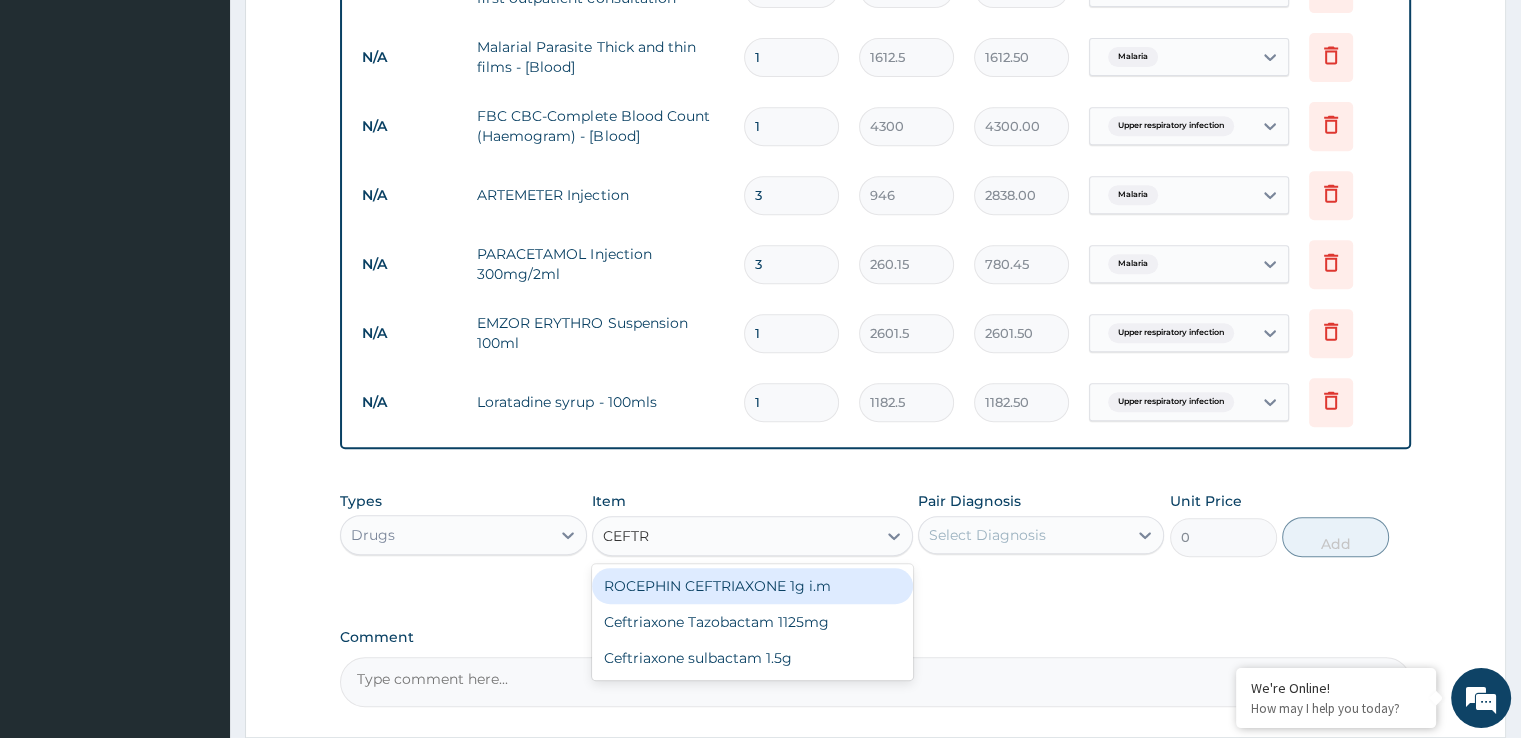 click on "ROCEPHIN CEFTRIAXONE 1g i.m" at bounding box center (752, 586) 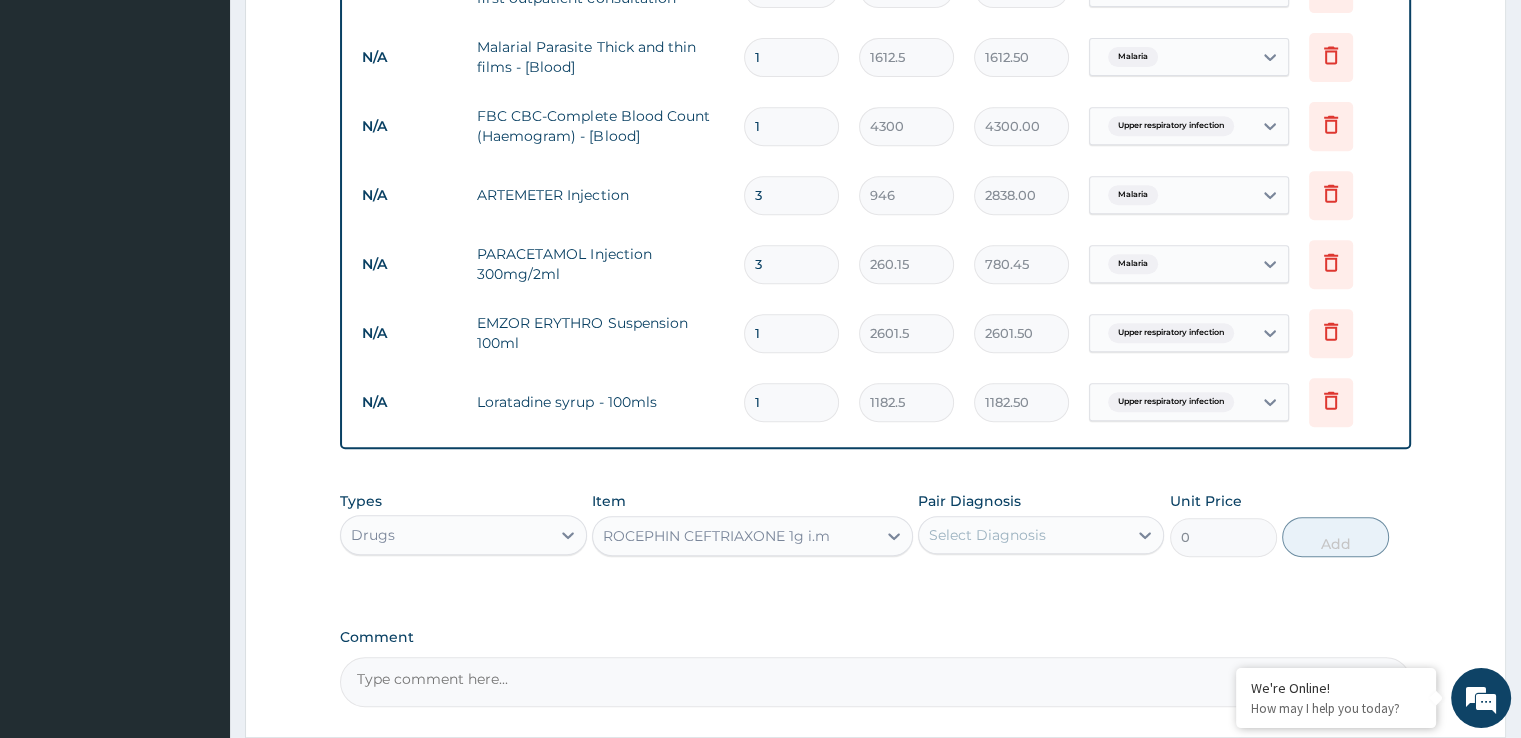 type 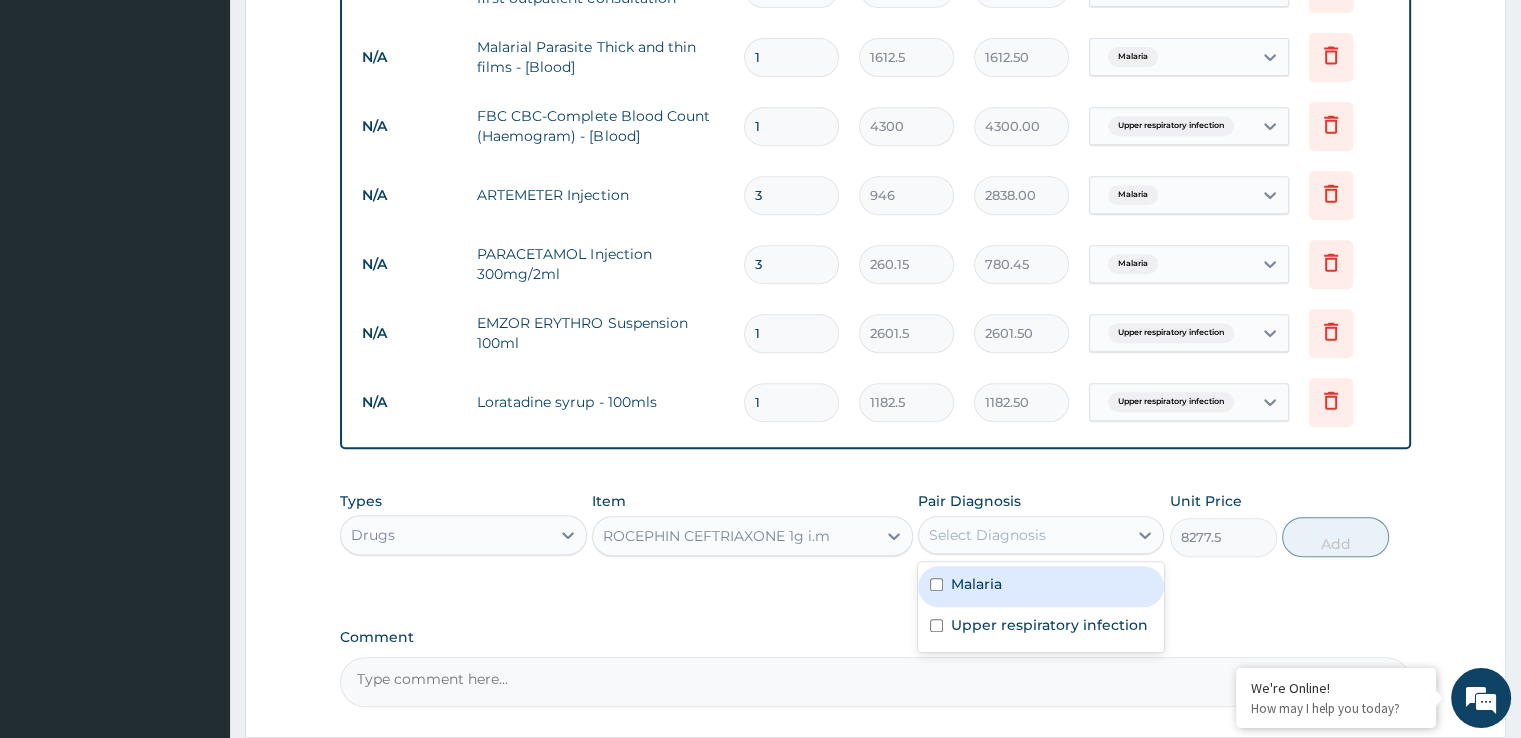 click on "Select Diagnosis" at bounding box center (987, 535) 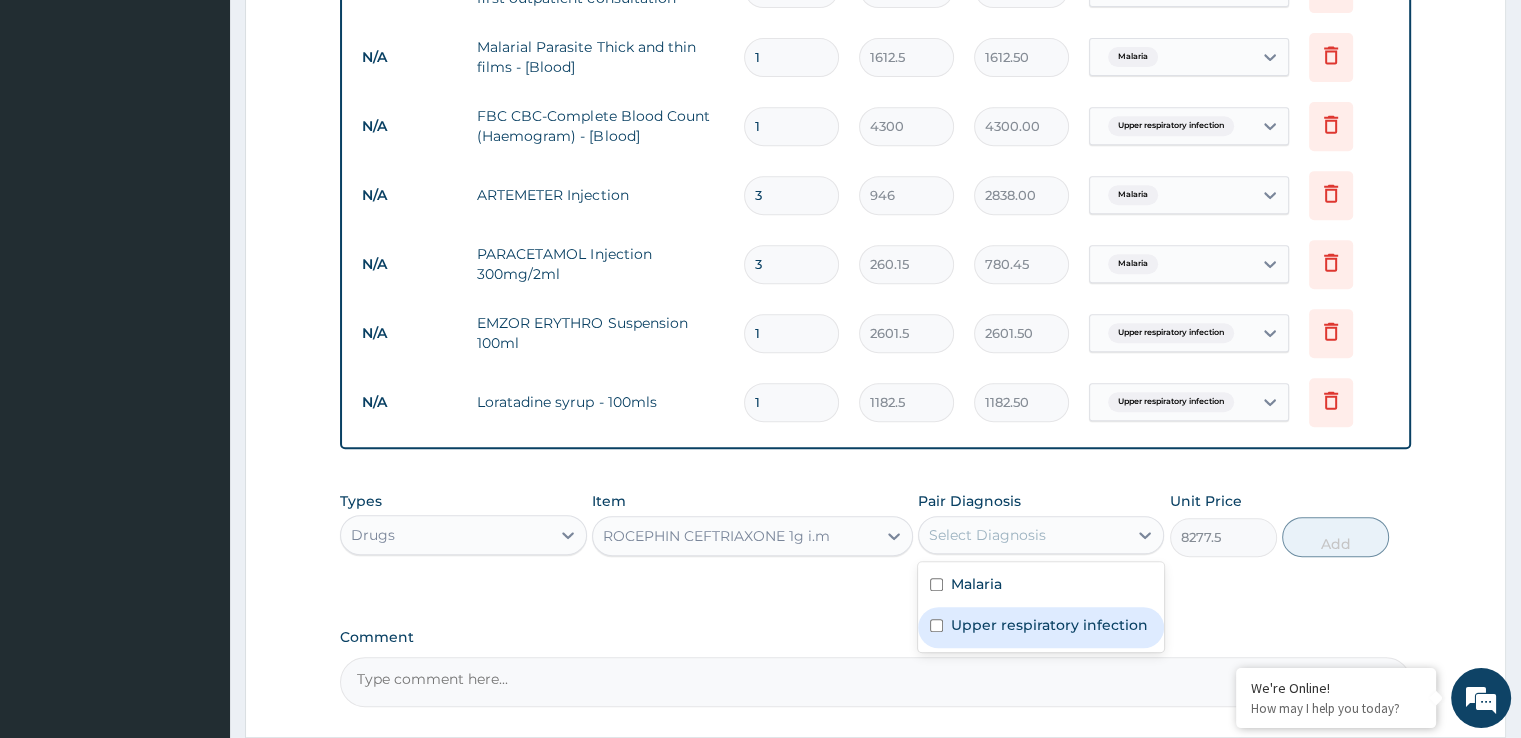 click on "Upper respiratory infection" at bounding box center [1049, 625] 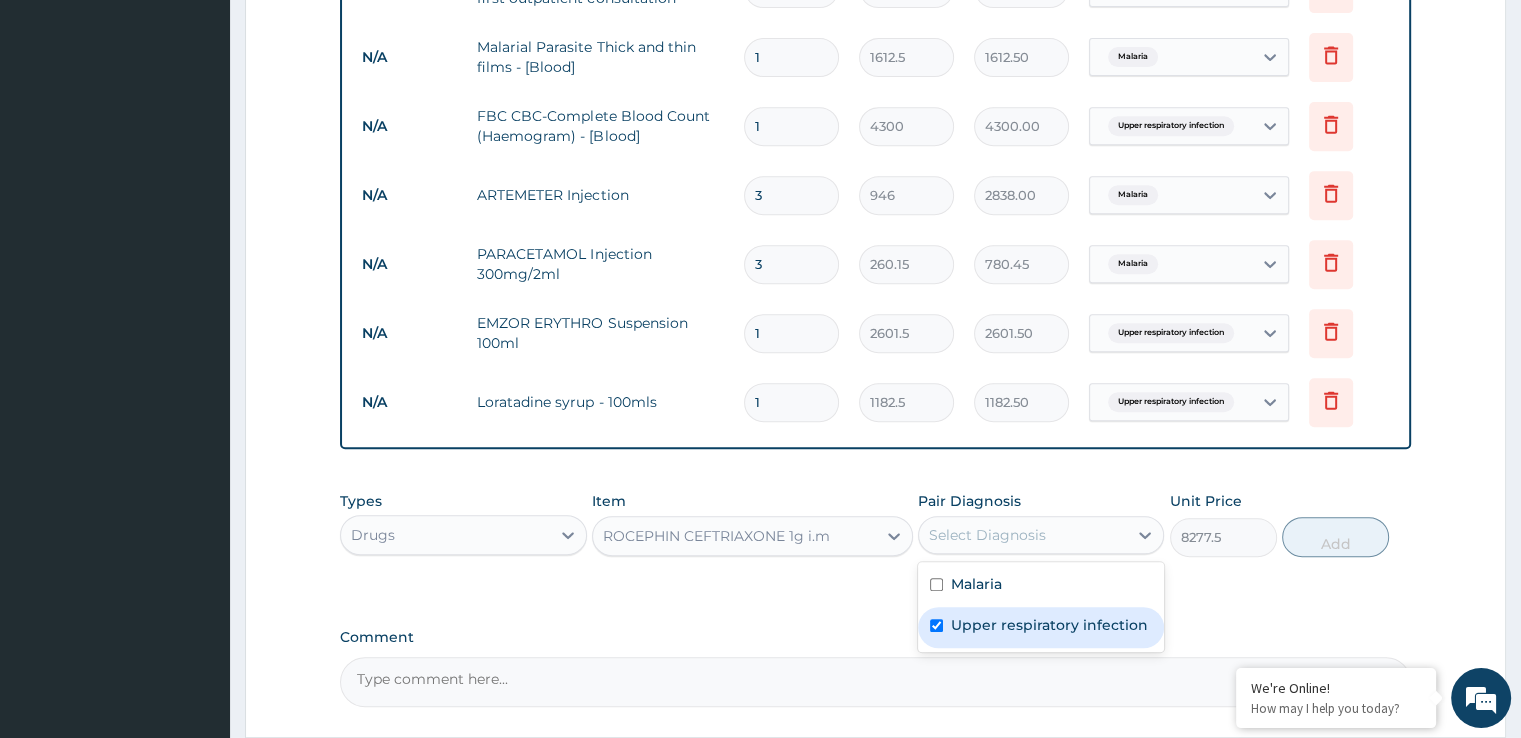 checkbox on "true" 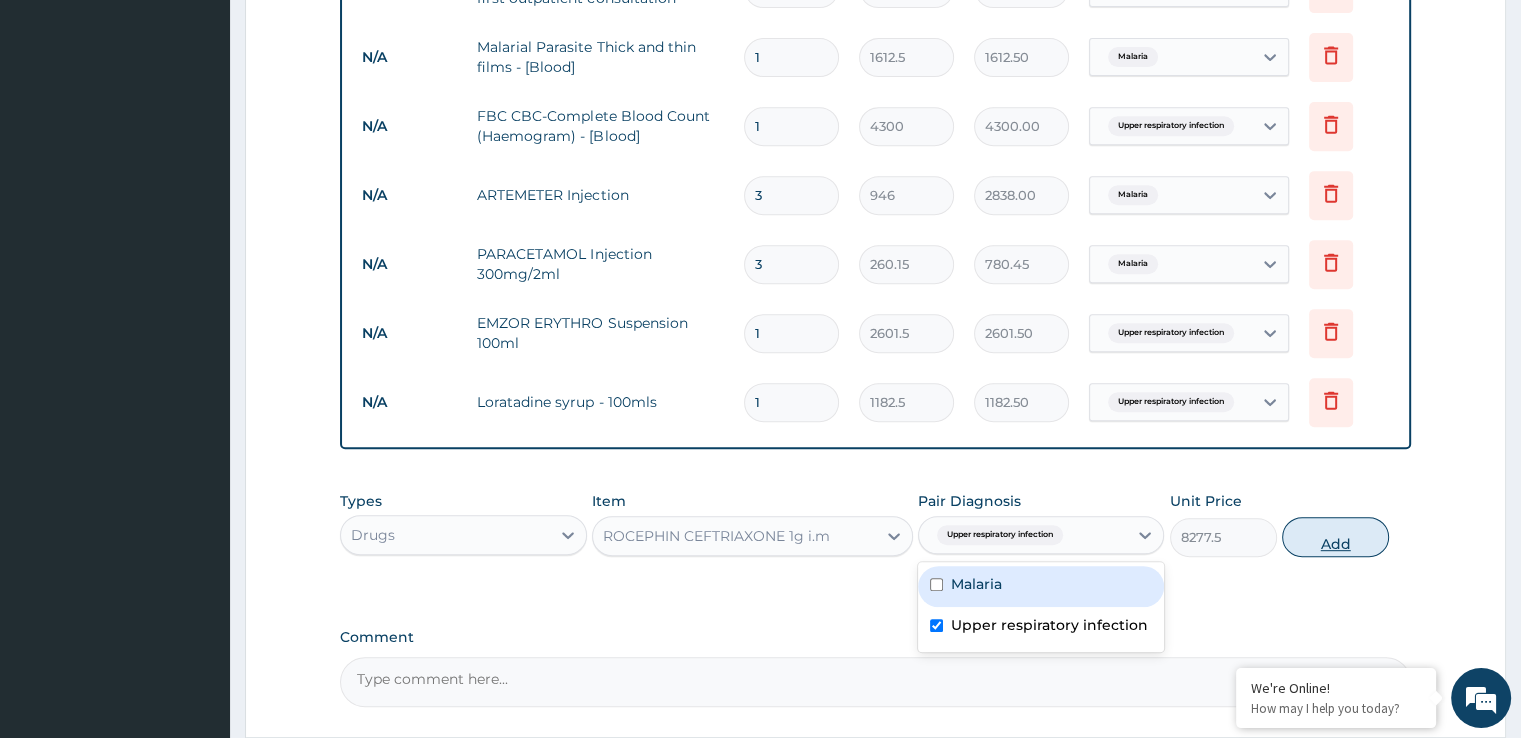 click on "Add" at bounding box center [1335, 537] 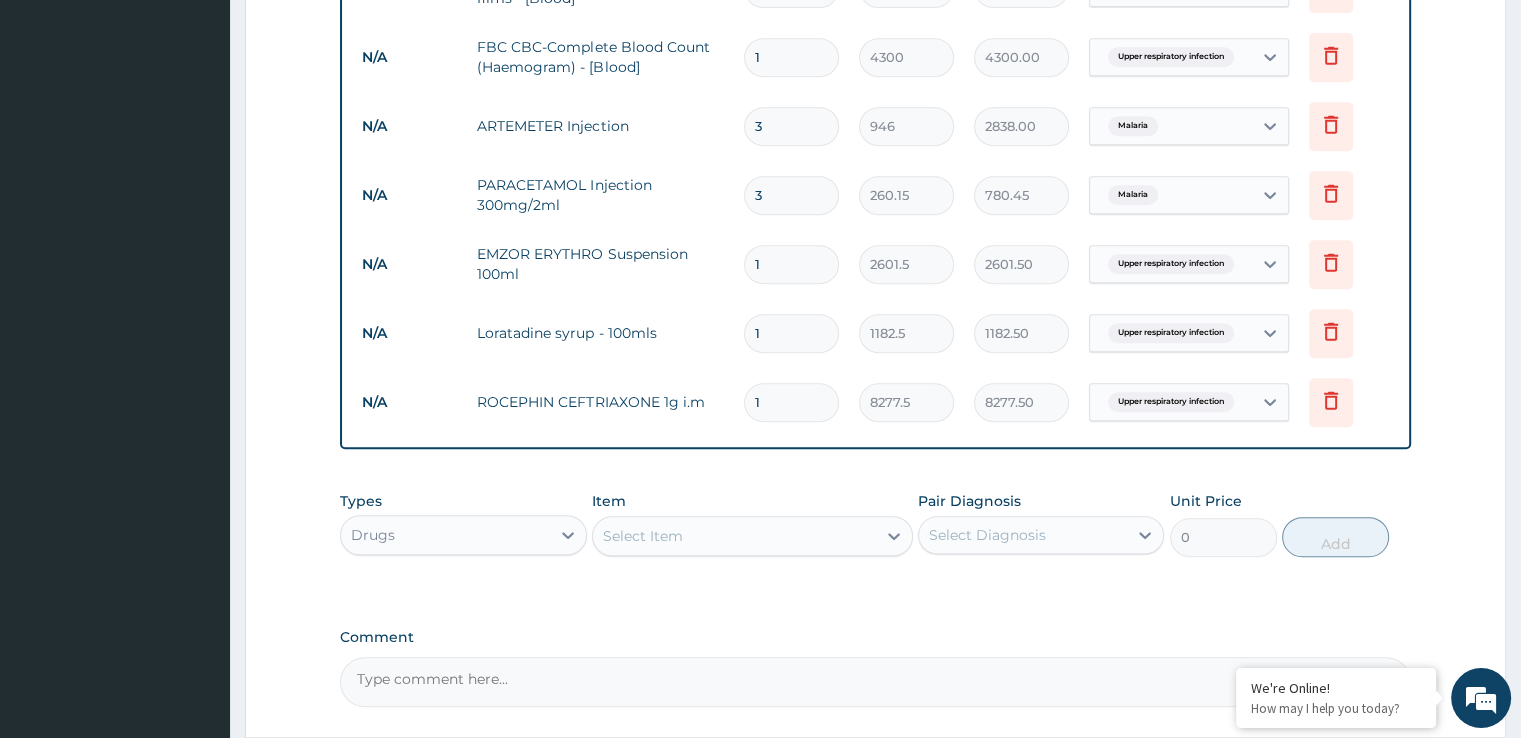 scroll, scrollTop: 1088, scrollLeft: 0, axis: vertical 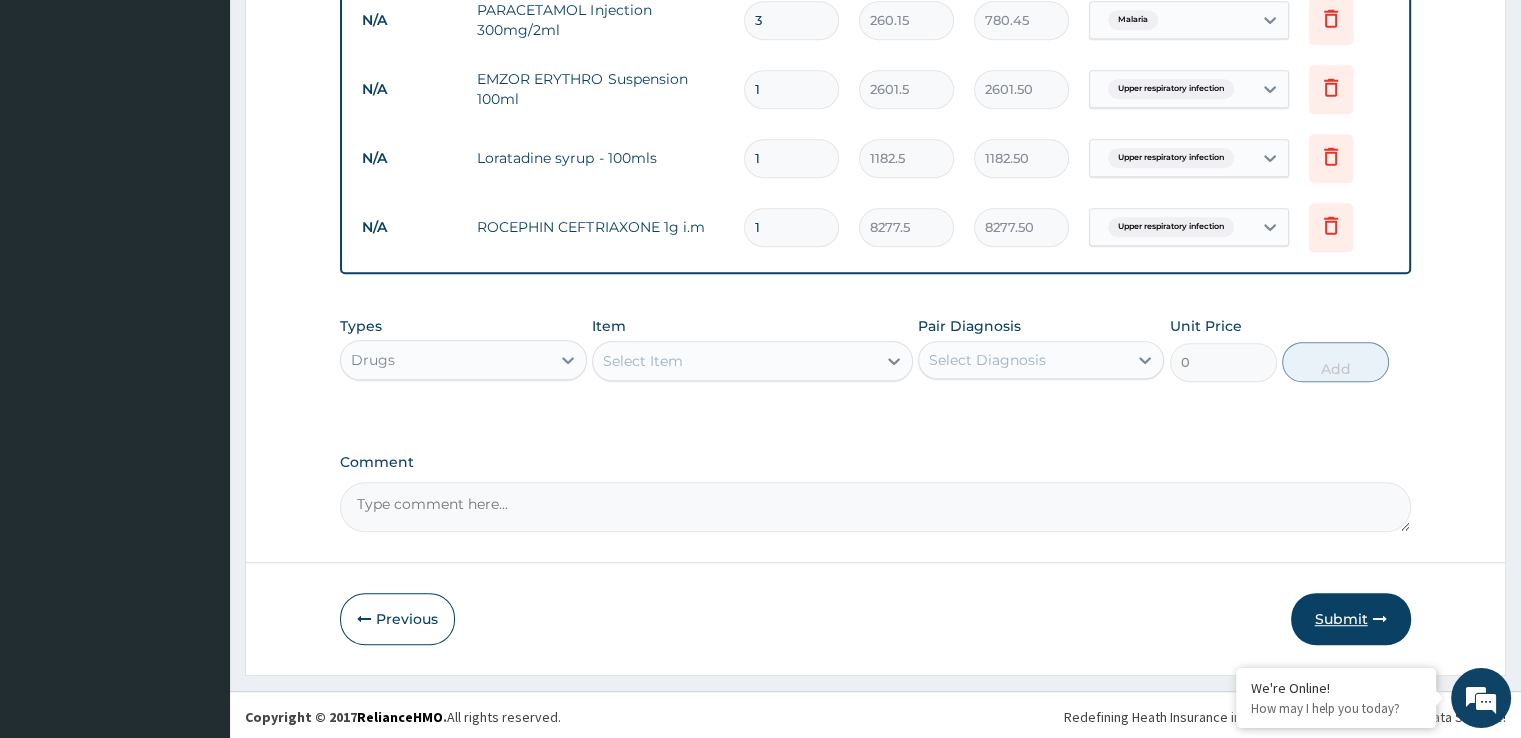 click on "Submit" at bounding box center [1351, 619] 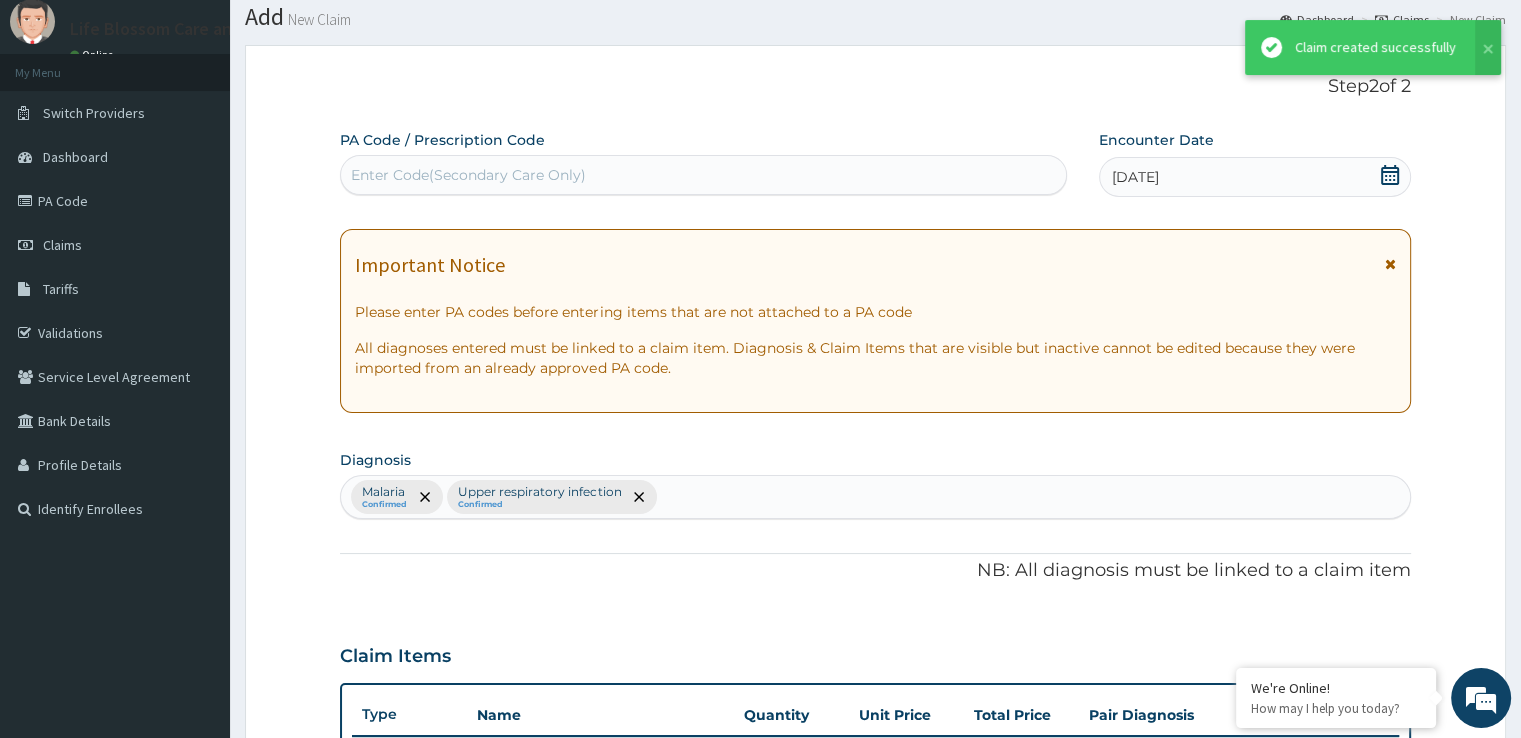 scroll, scrollTop: 1088, scrollLeft: 0, axis: vertical 